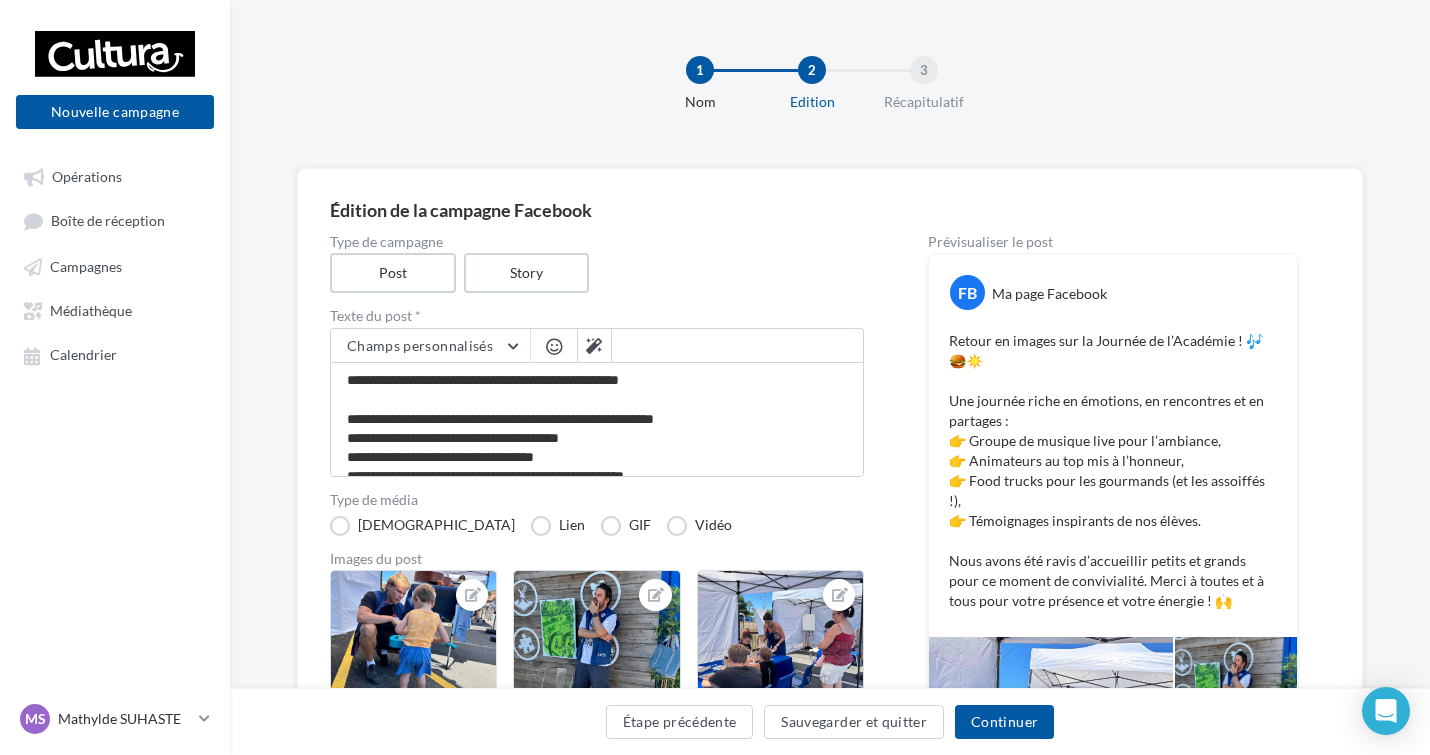 scroll, scrollTop: 200, scrollLeft: 0, axis: vertical 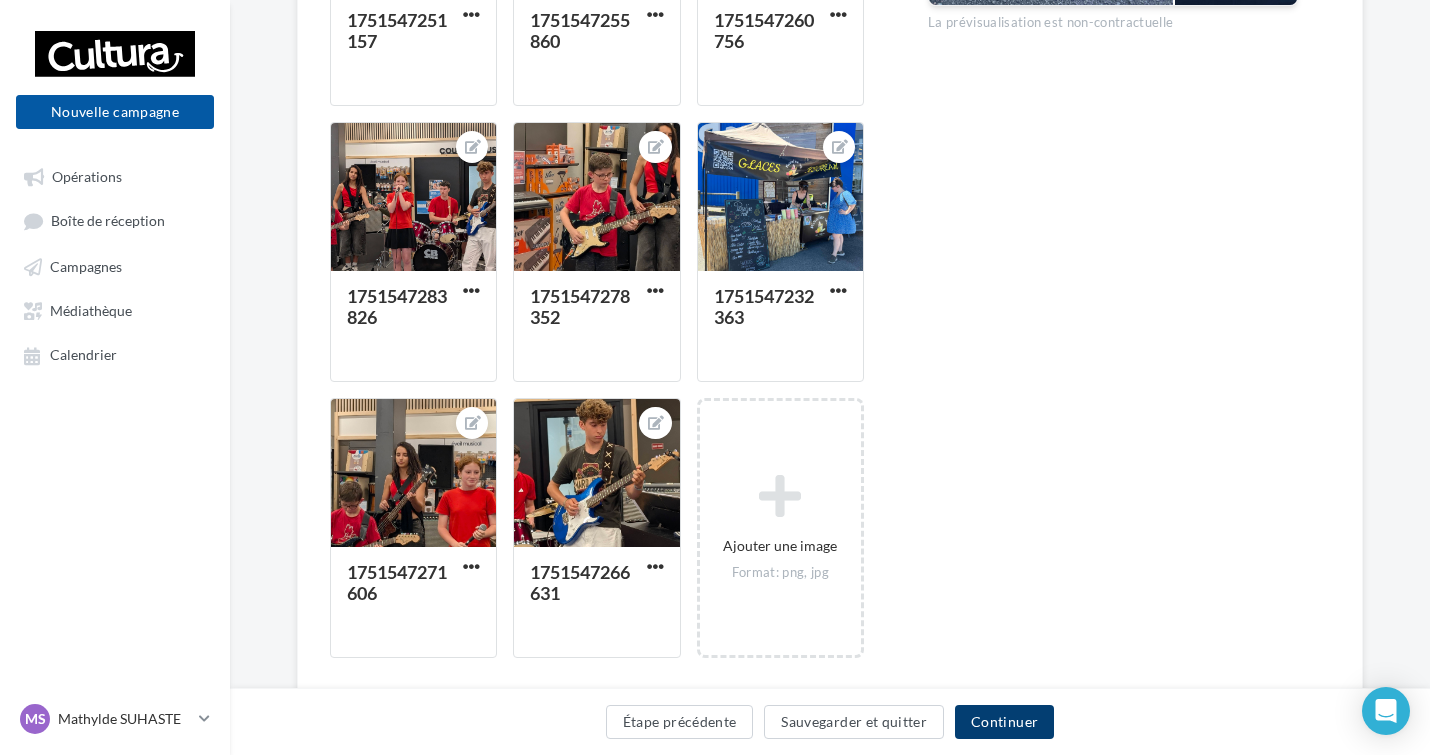 click on "Continuer" at bounding box center [1004, 722] 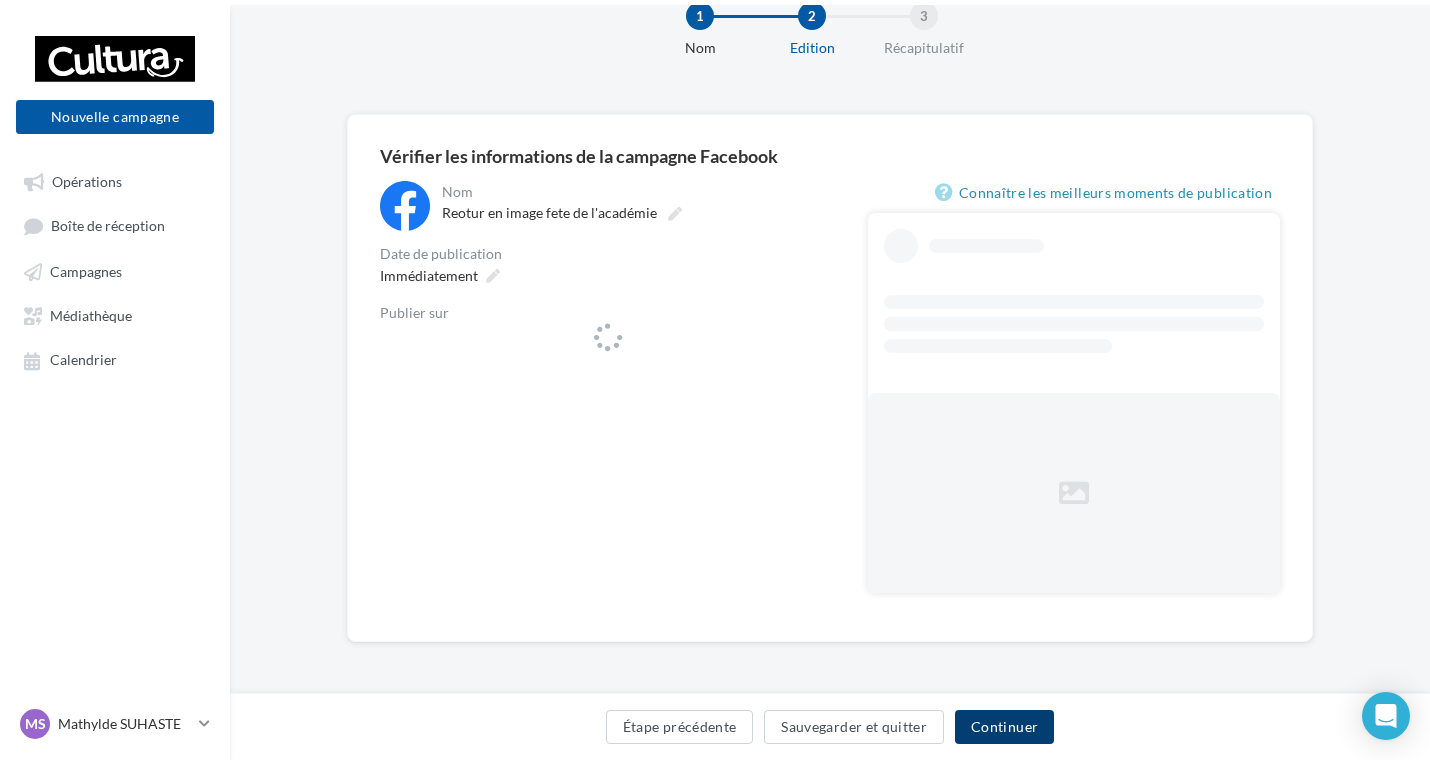 scroll, scrollTop: 0, scrollLeft: 0, axis: both 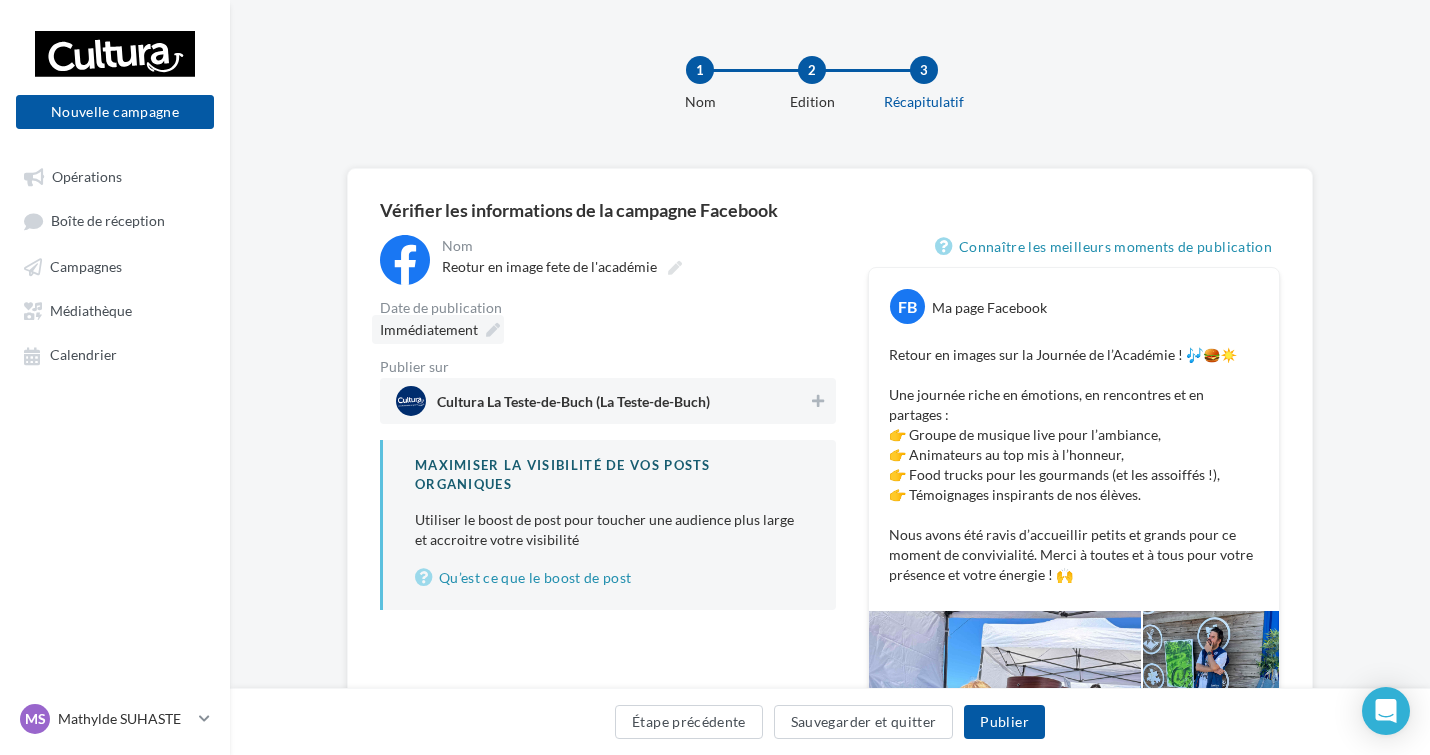 click at bounding box center (493, 330) 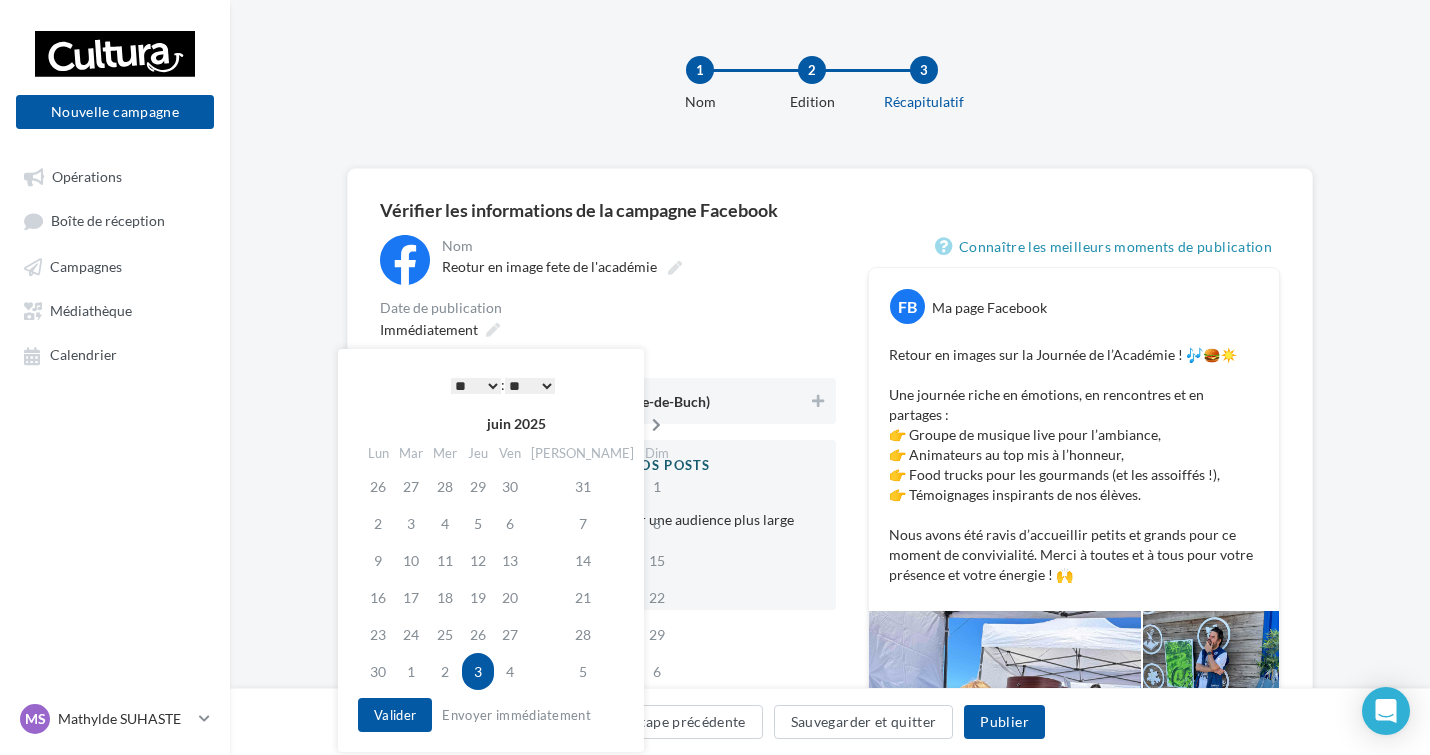 click at bounding box center (656, 424) 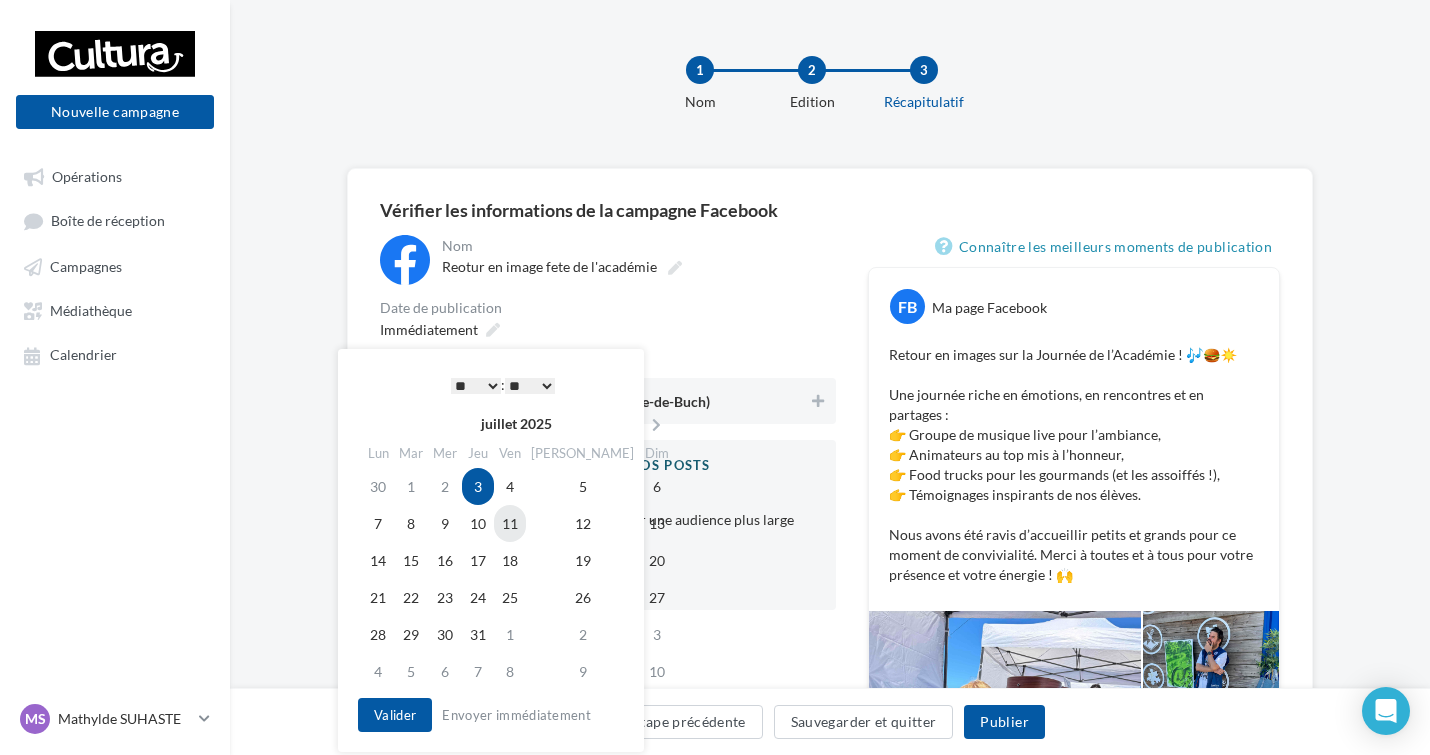 click on "11" at bounding box center (510, 523) 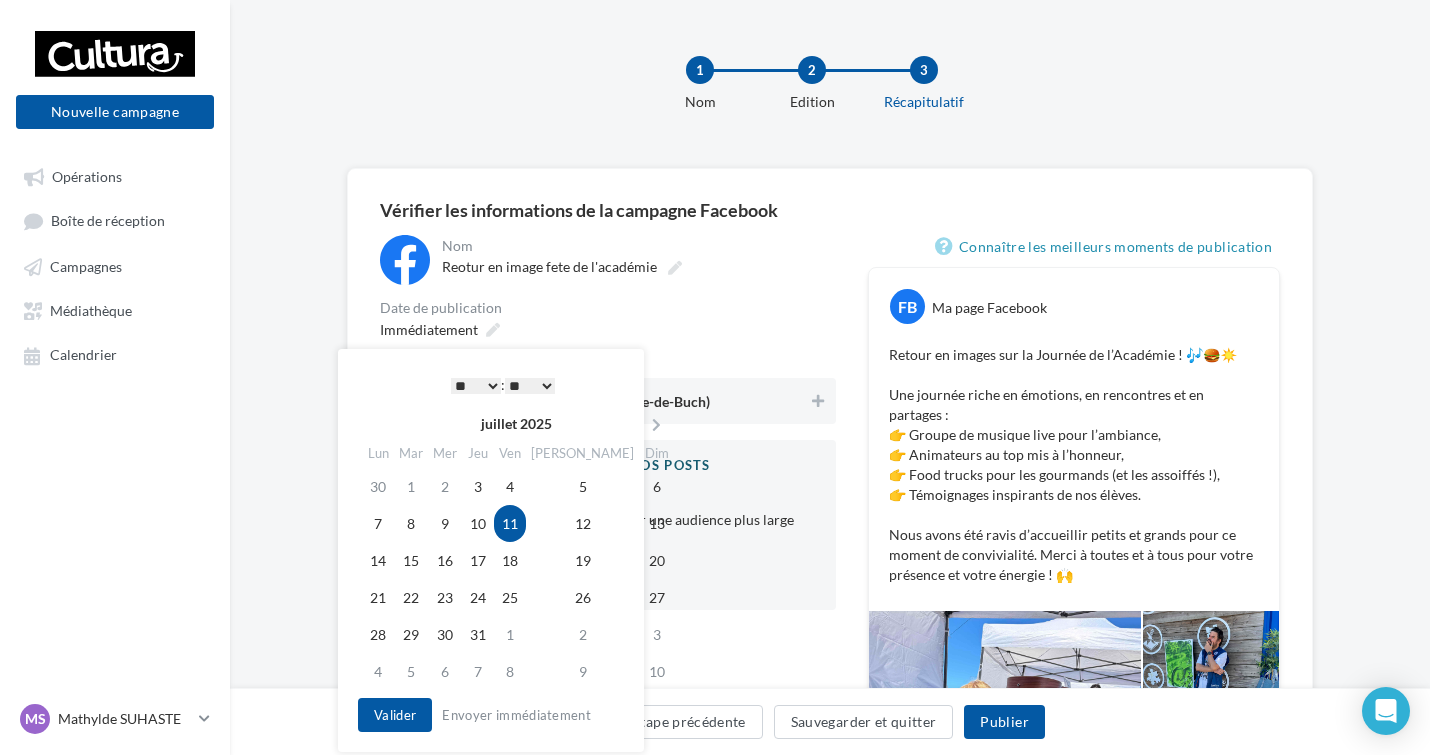 click on "**********" at bounding box center (491, 550) 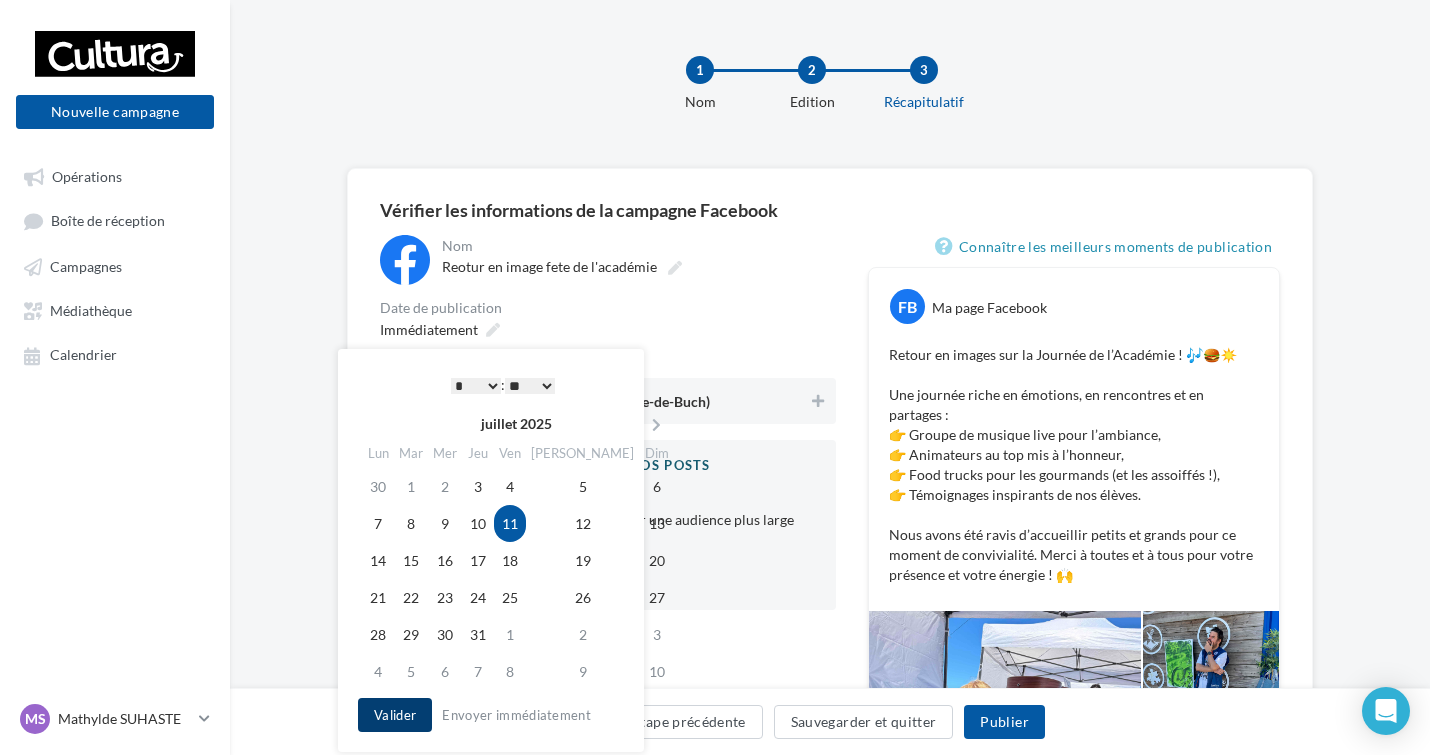 click on "Valider" at bounding box center [395, 715] 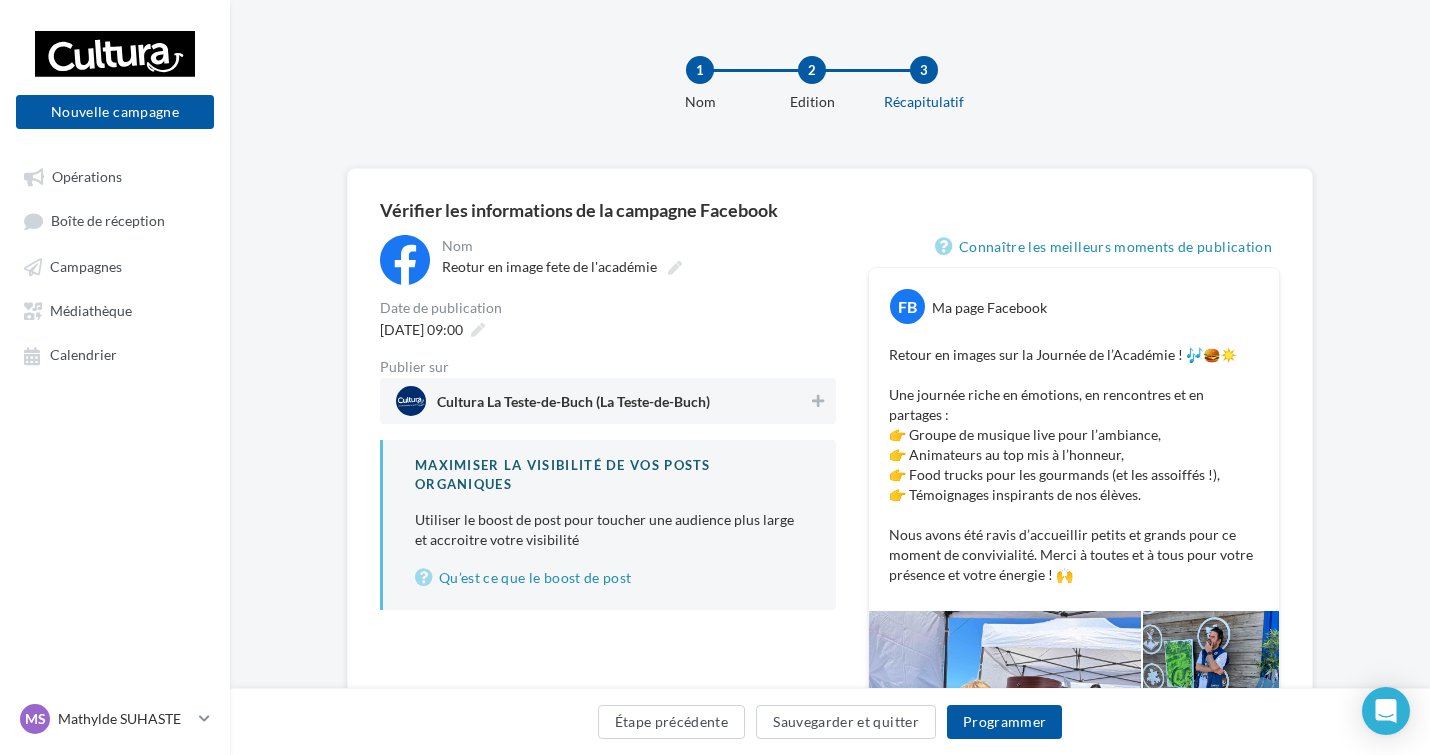 click on "Cultura La Teste-de-Buch (La Teste-de-Buch)" at bounding box center (602, 401) 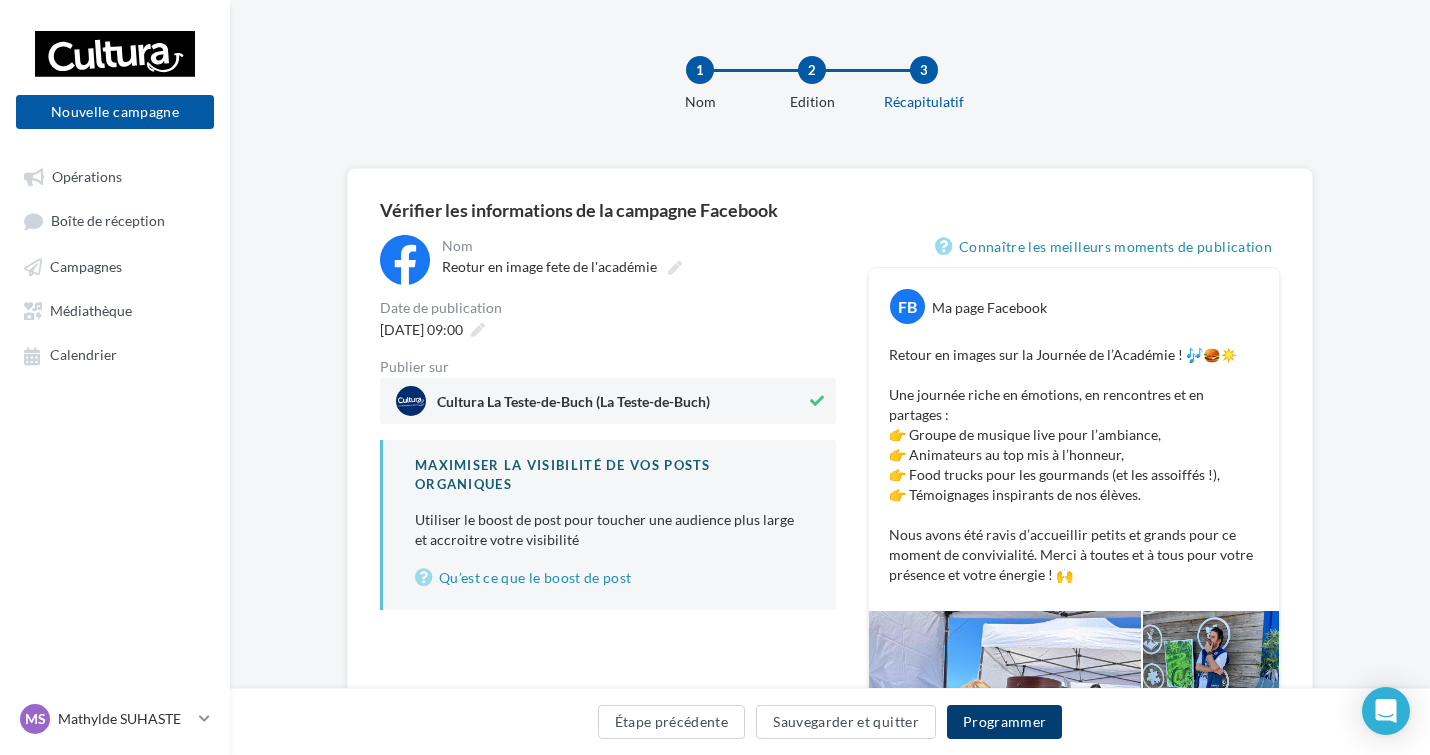 click on "Programmer" at bounding box center [1005, 722] 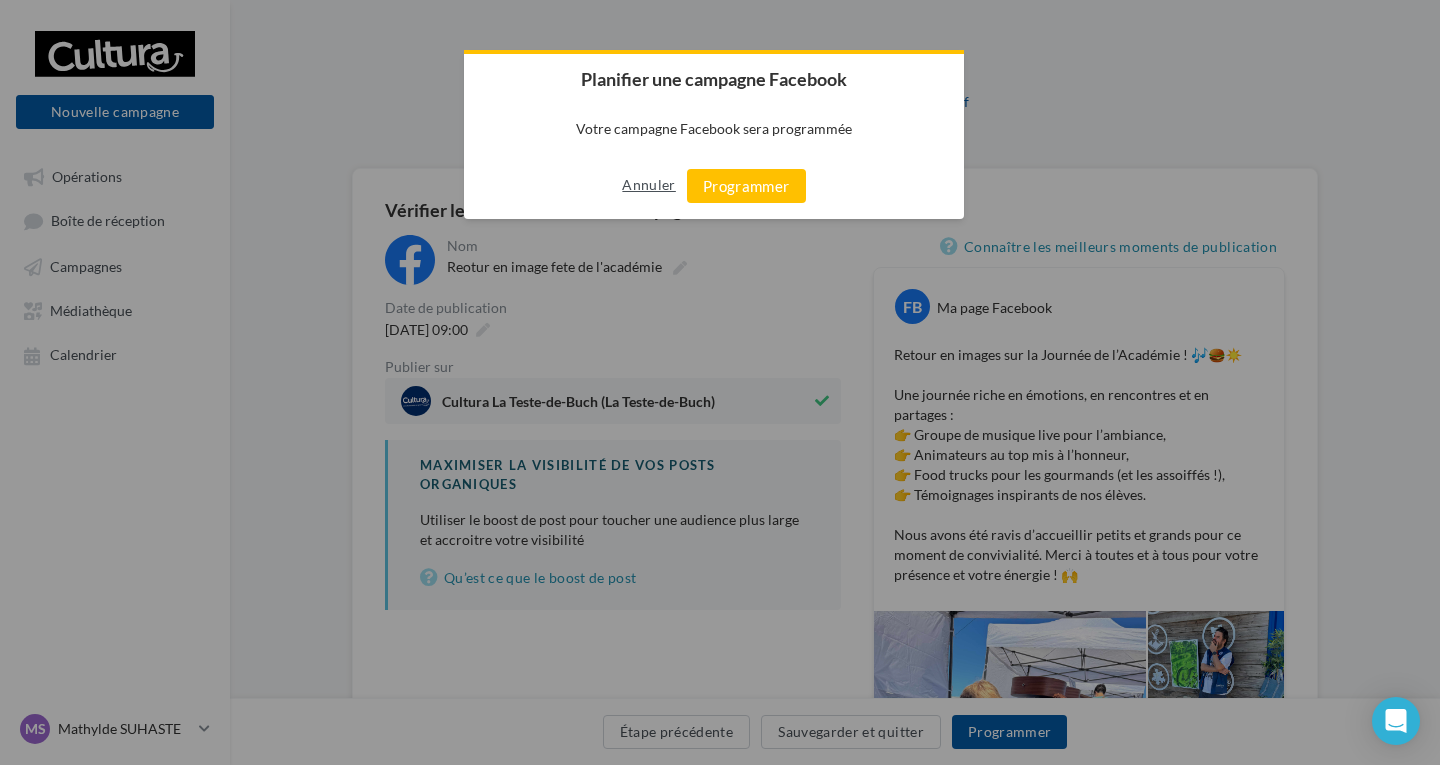 click on "Annuler" at bounding box center (648, 185) 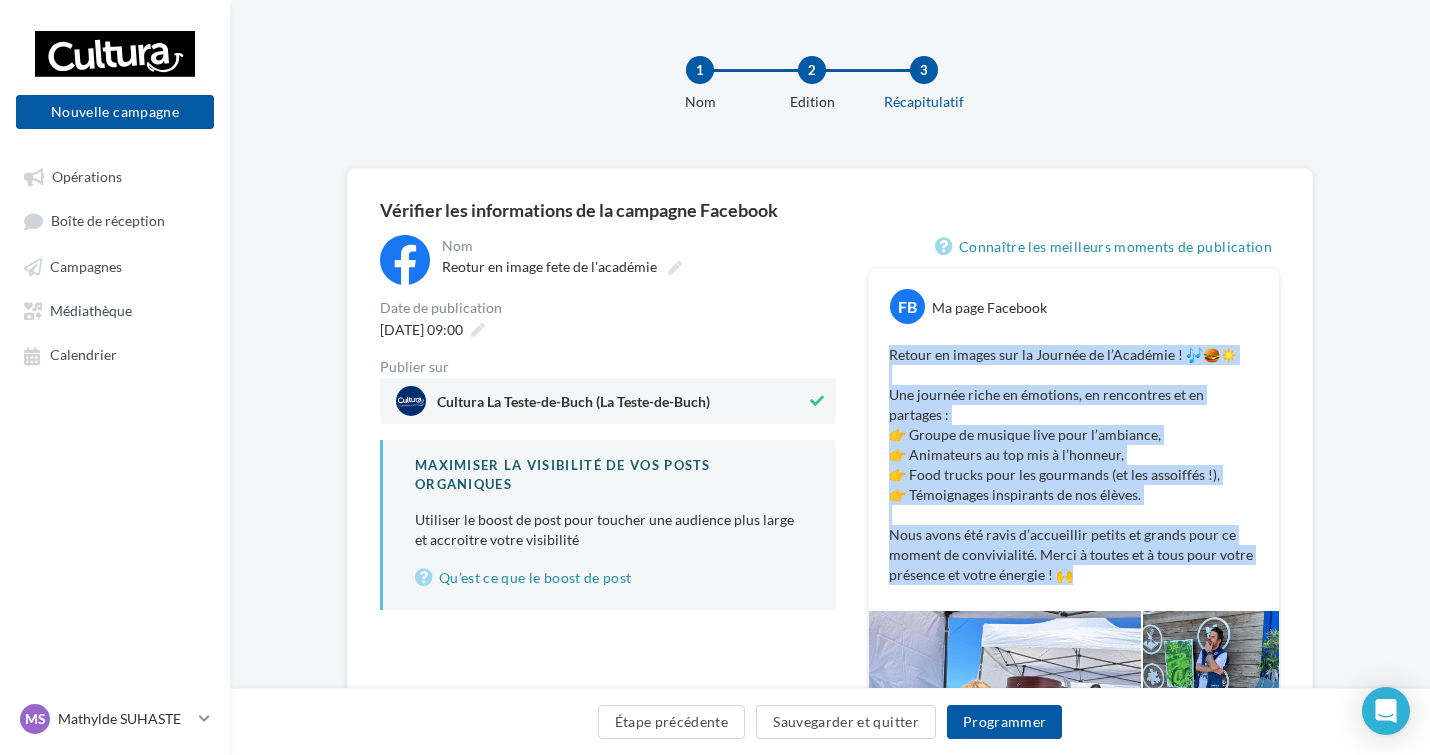 drag, startPoint x: 1167, startPoint y: 574, endPoint x: 881, endPoint y: 354, distance: 360.82684 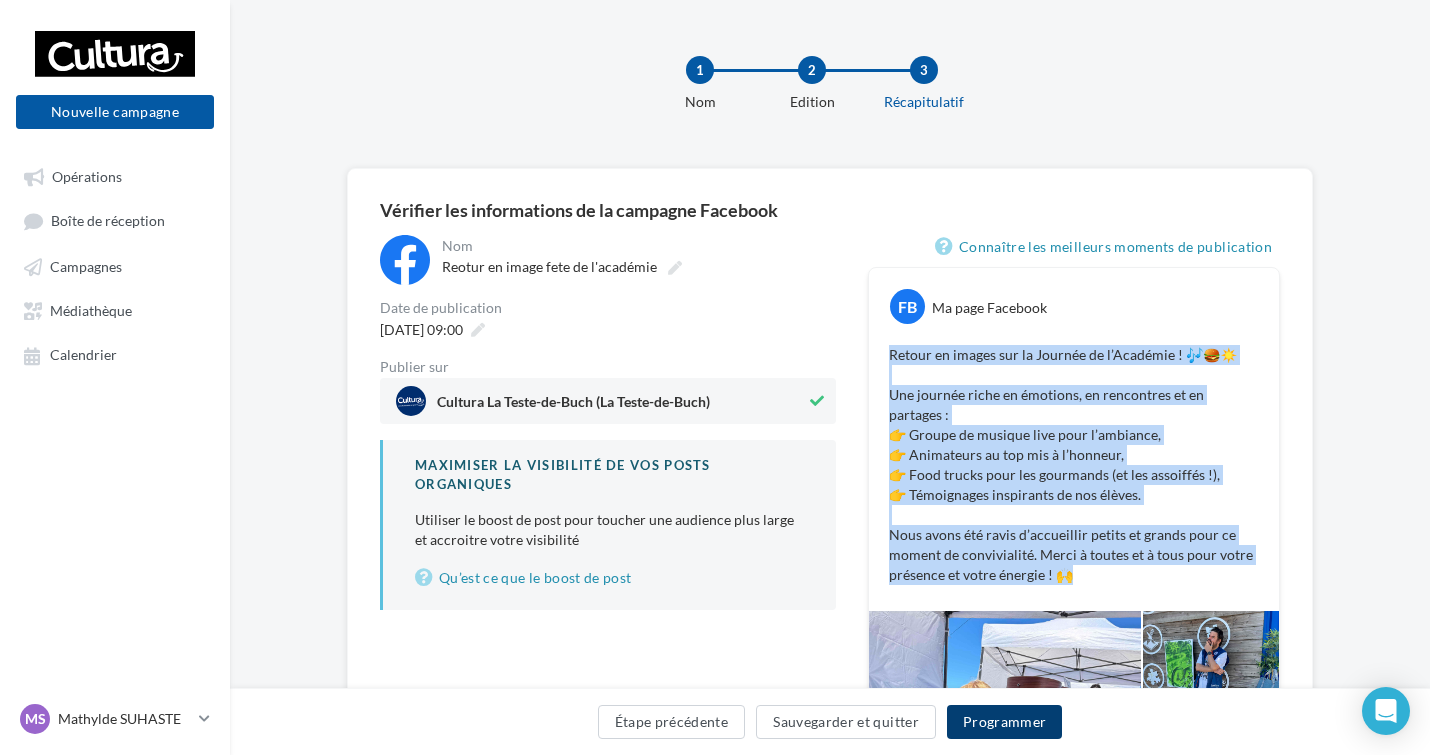 click on "Programmer" at bounding box center (1005, 722) 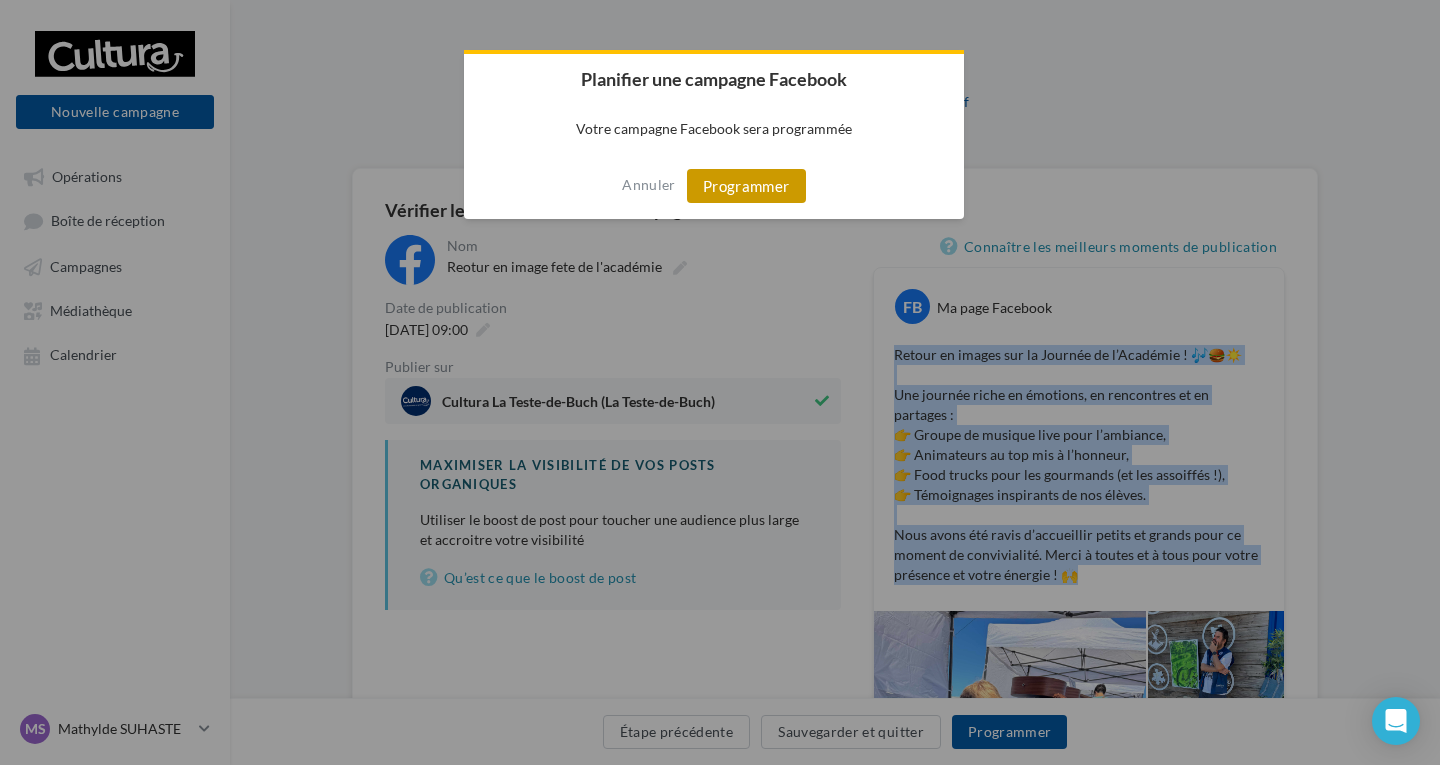 click on "Programmer" at bounding box center (746, 186) 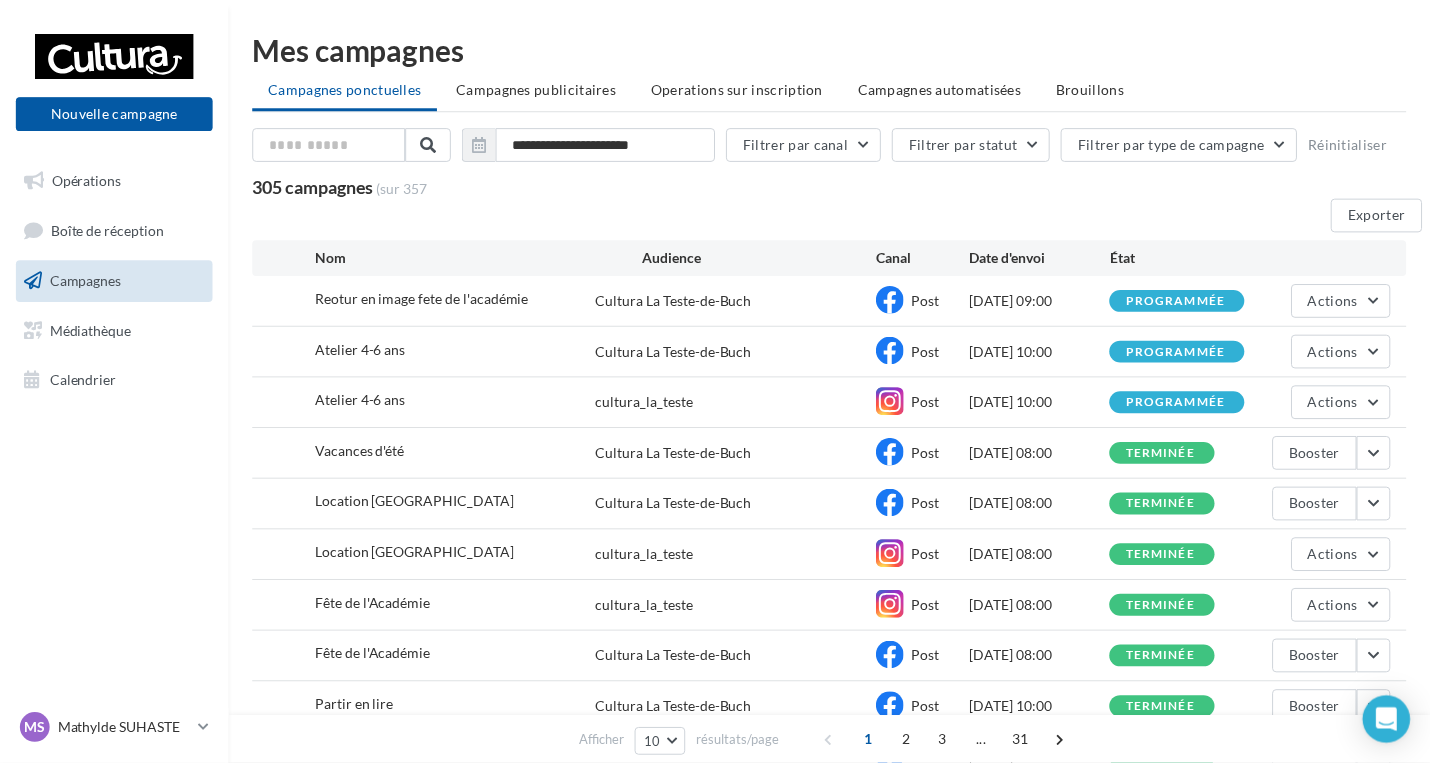 scroll, scrollTop: 0, scrollLeft: 0, axis: both 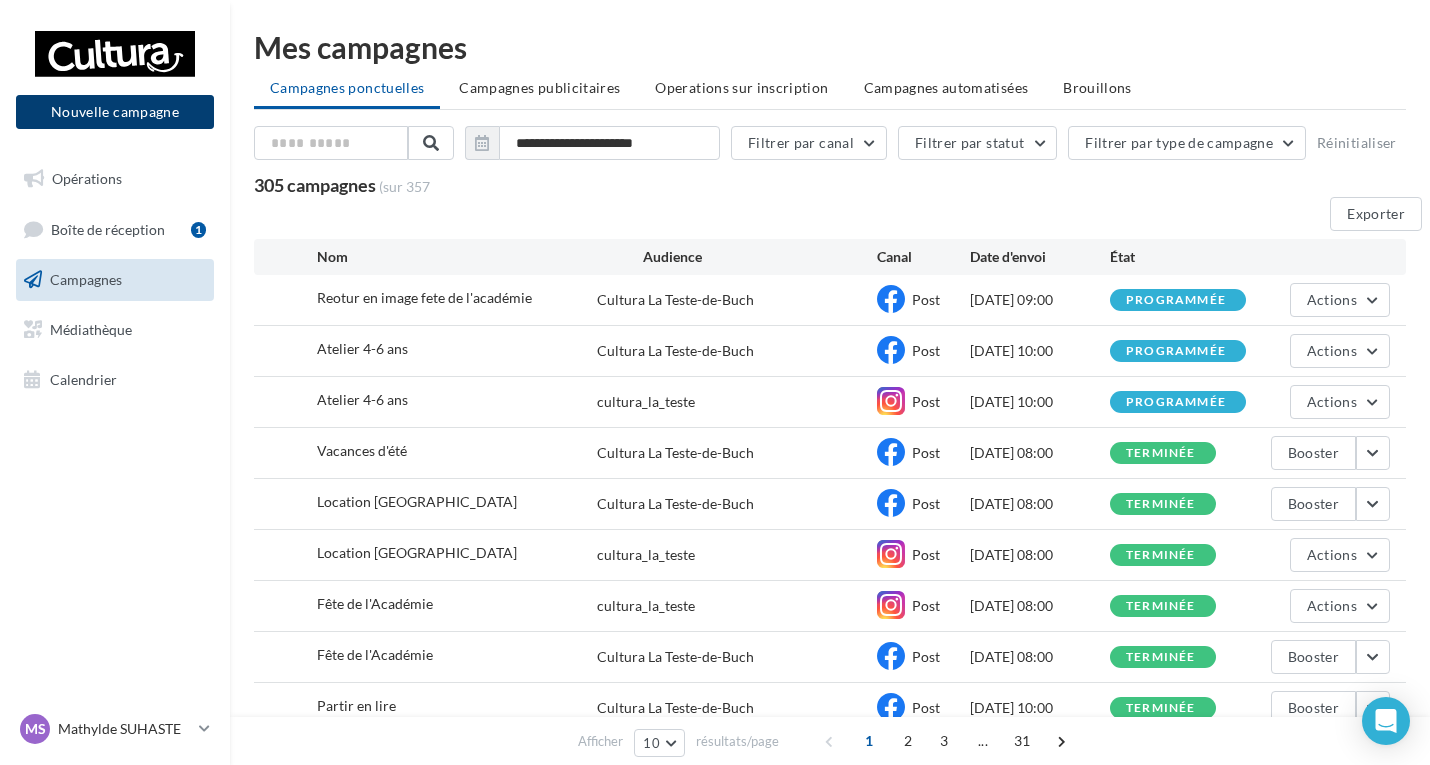 click on "Nouvelle campagne" at bounding box center (115, 112) 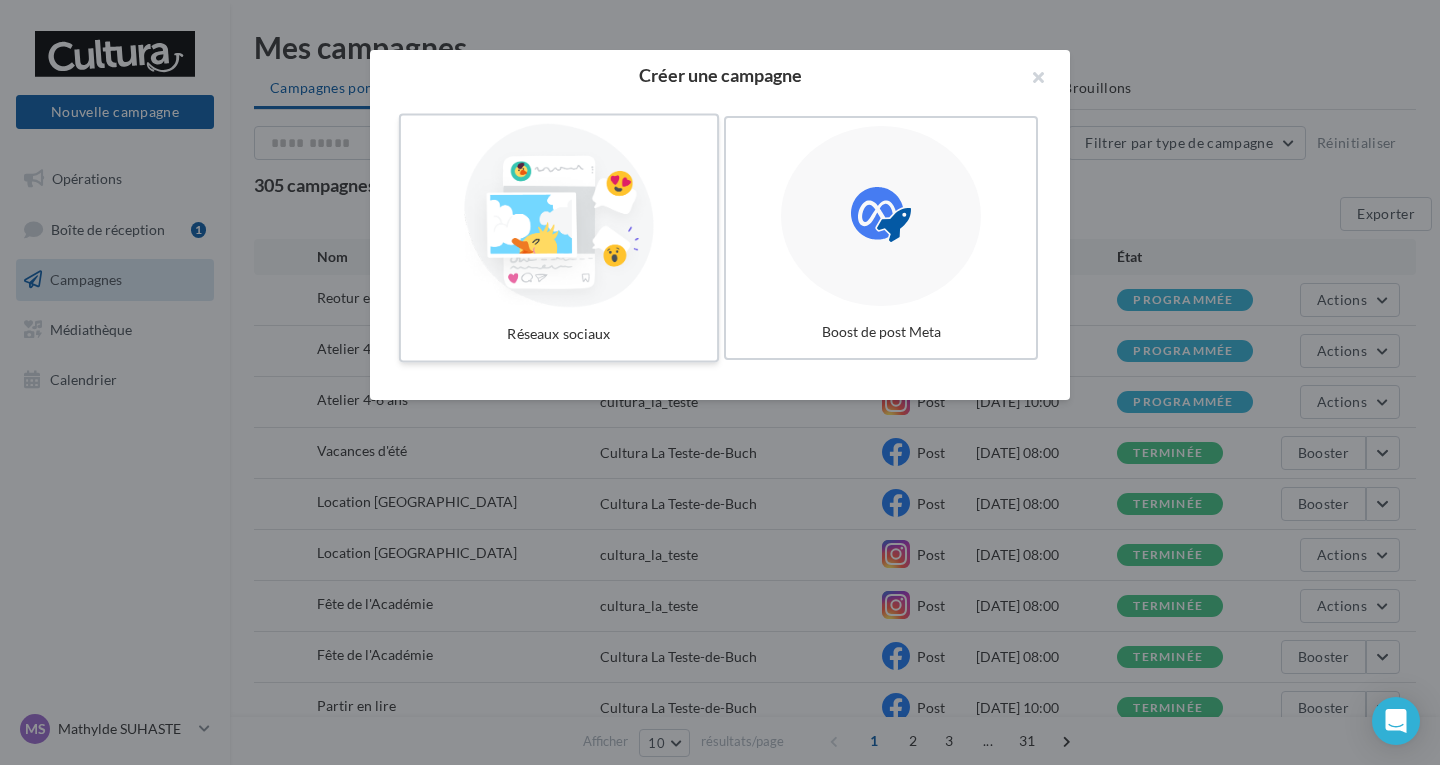 click at bounding box center (559, 216) 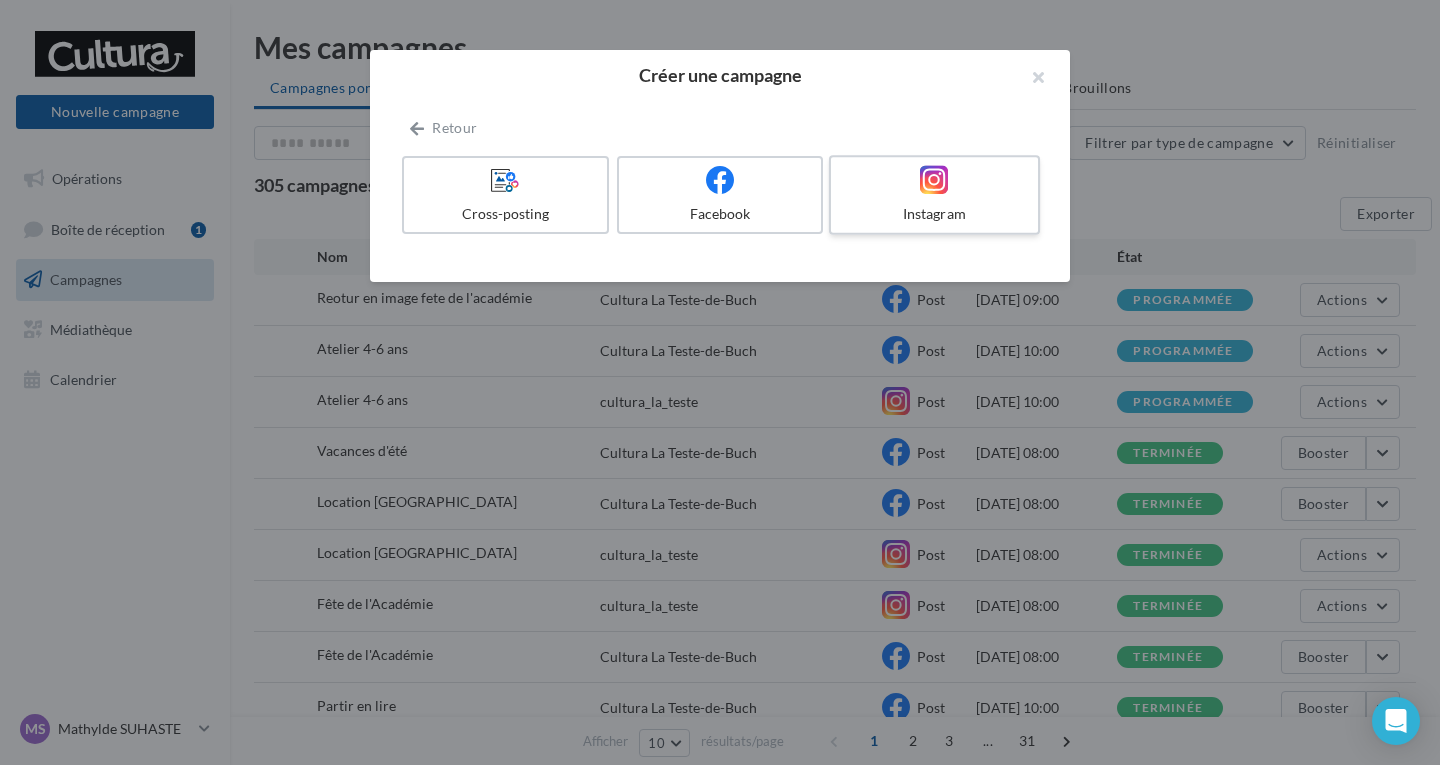 click at bounding box center [934, 179] 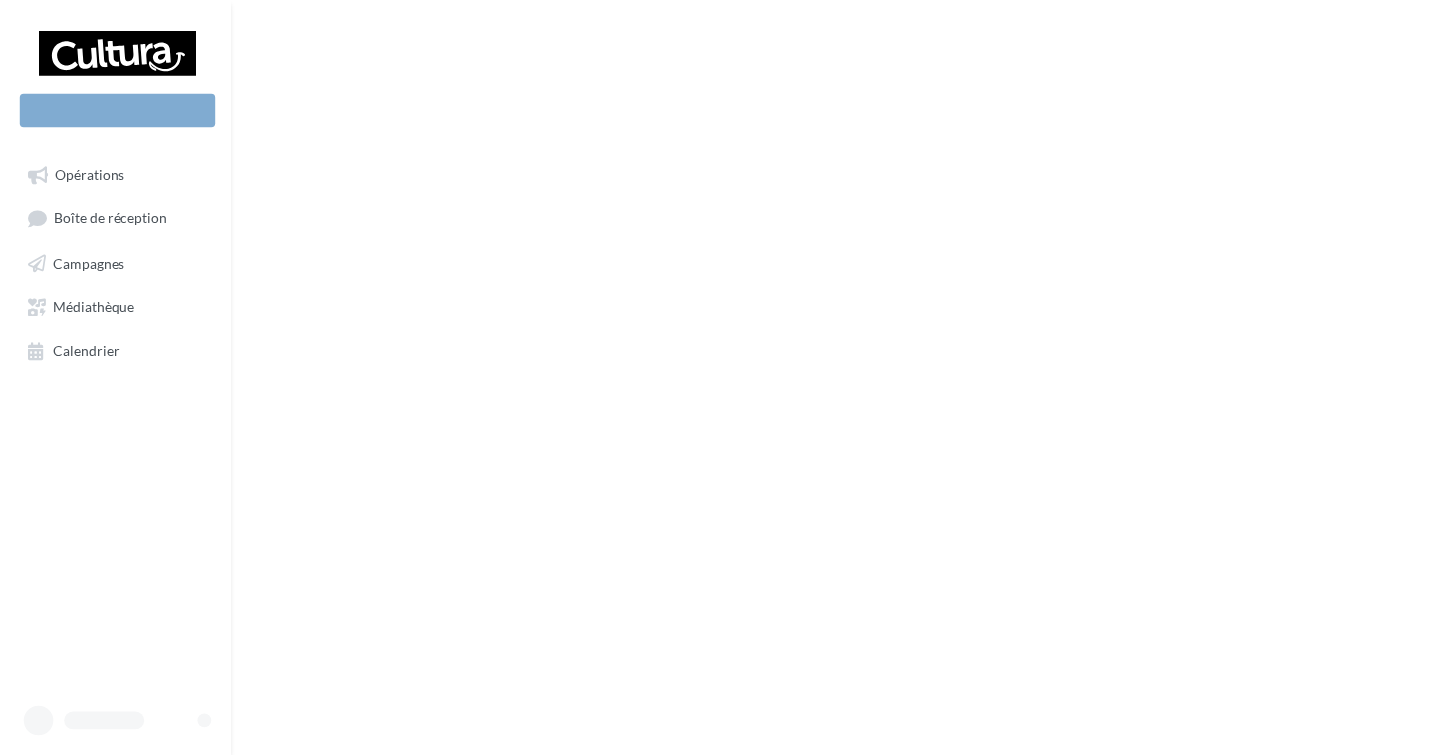 scroll, scrollTop: 0, scrollLeft: 0, axis: both 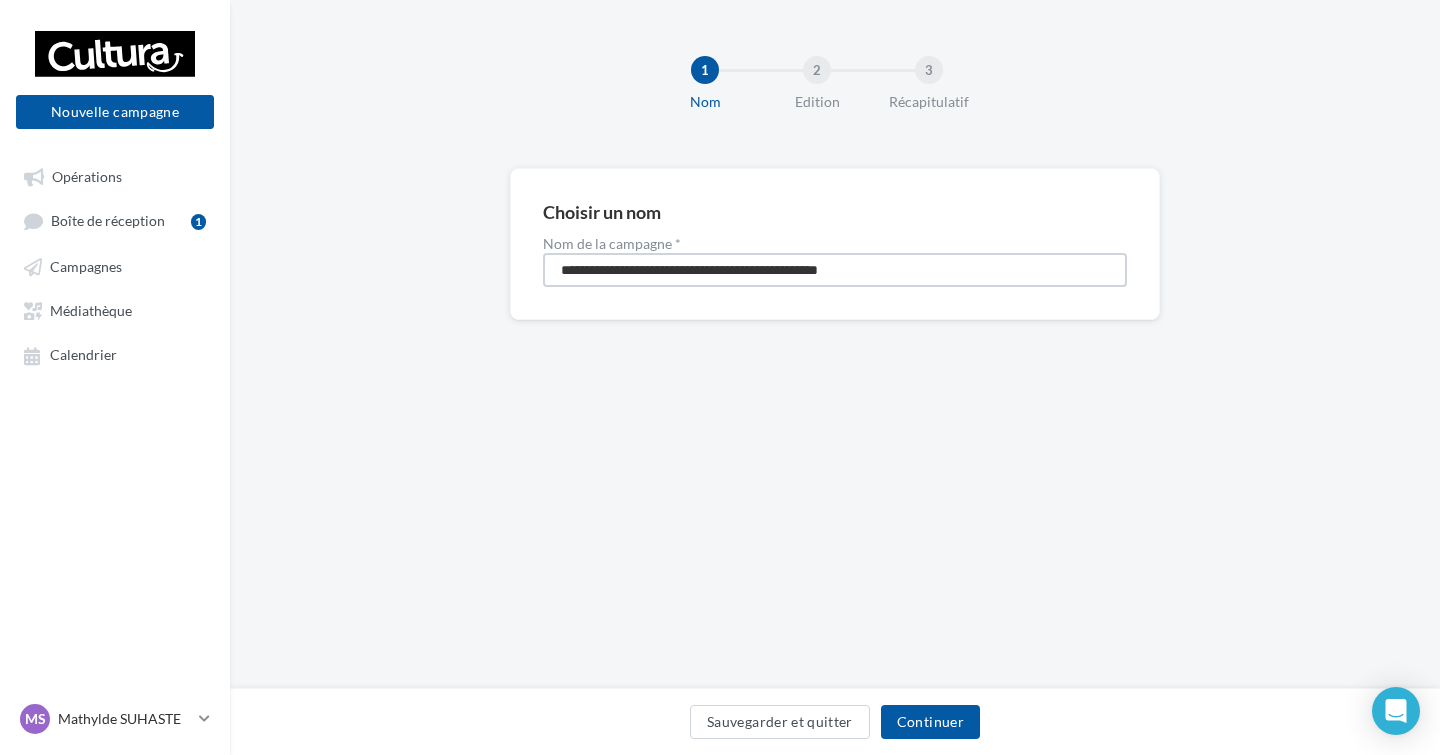 click on "**********" at bounding box center [835, 270] 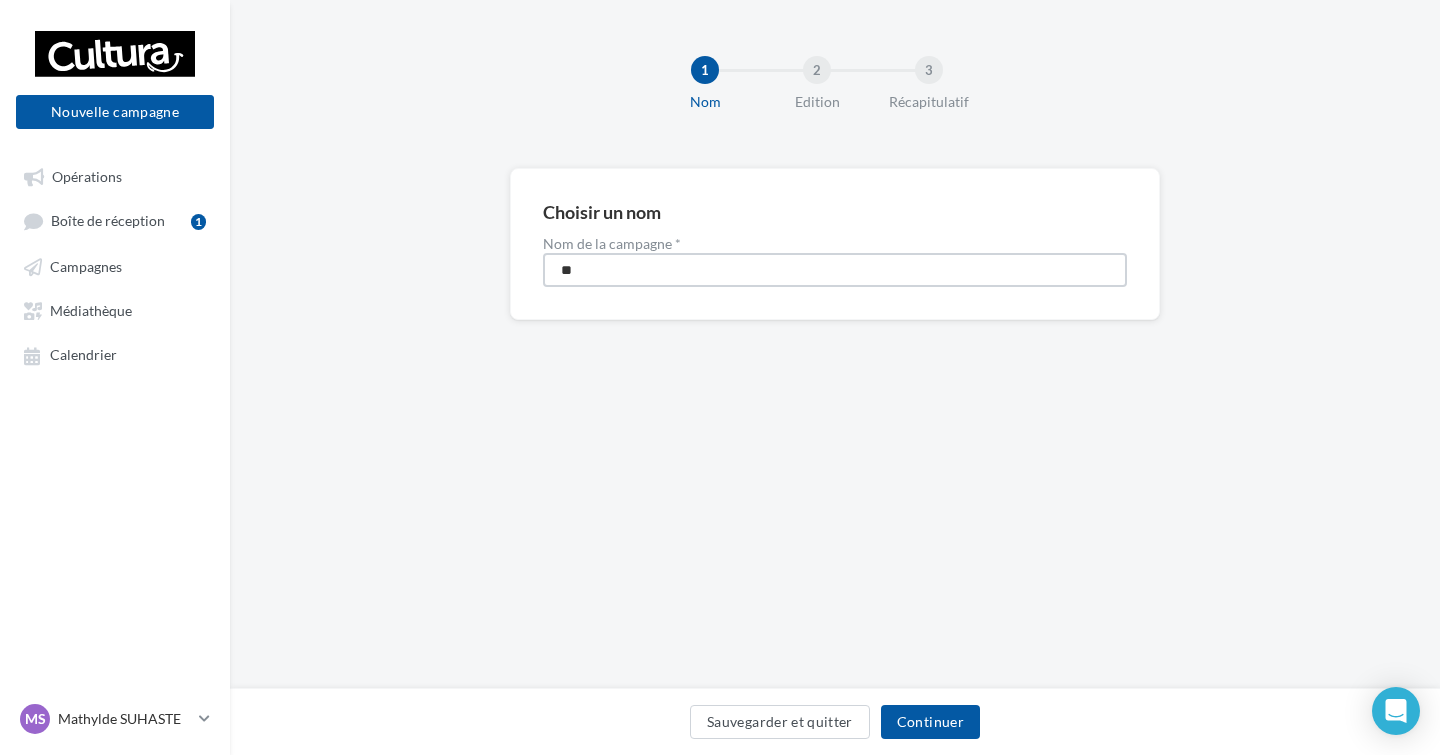 type on "*" 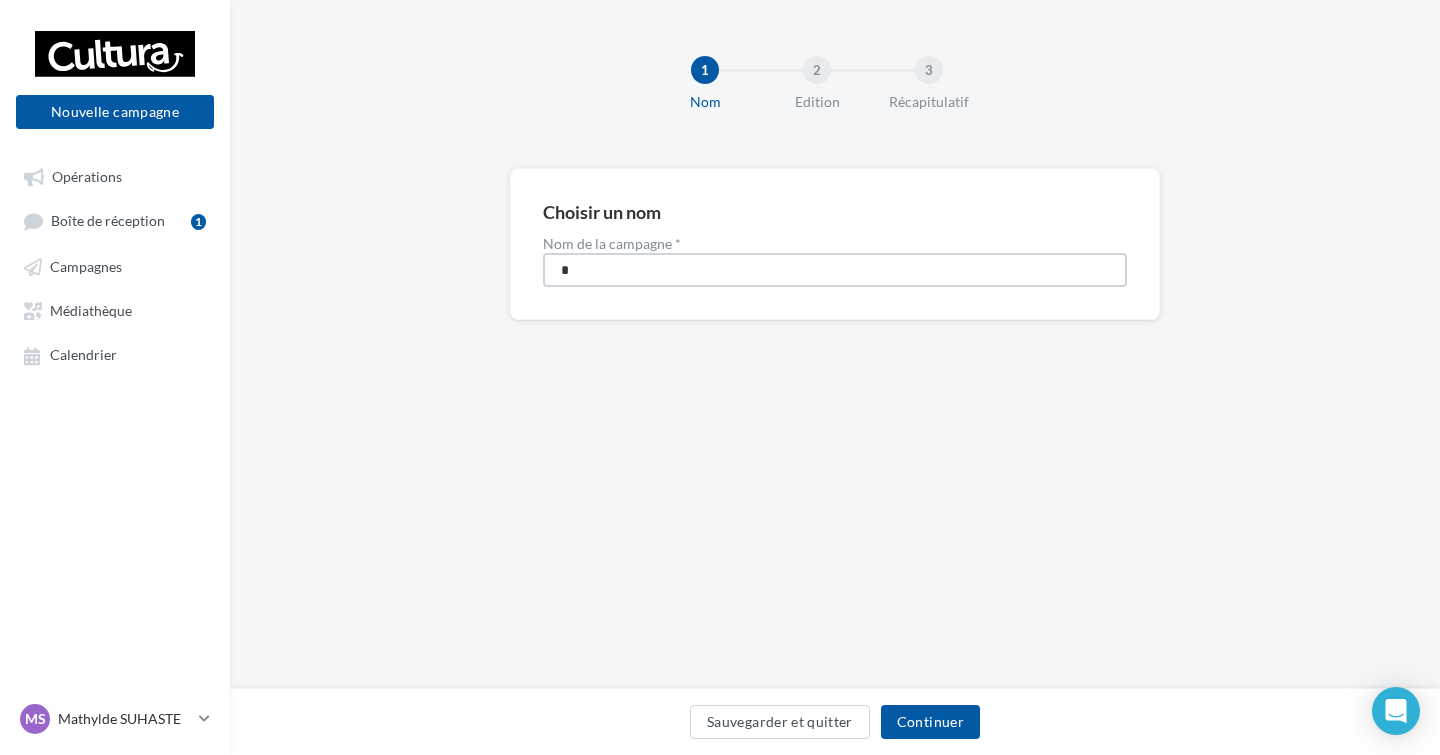 type on "**********" 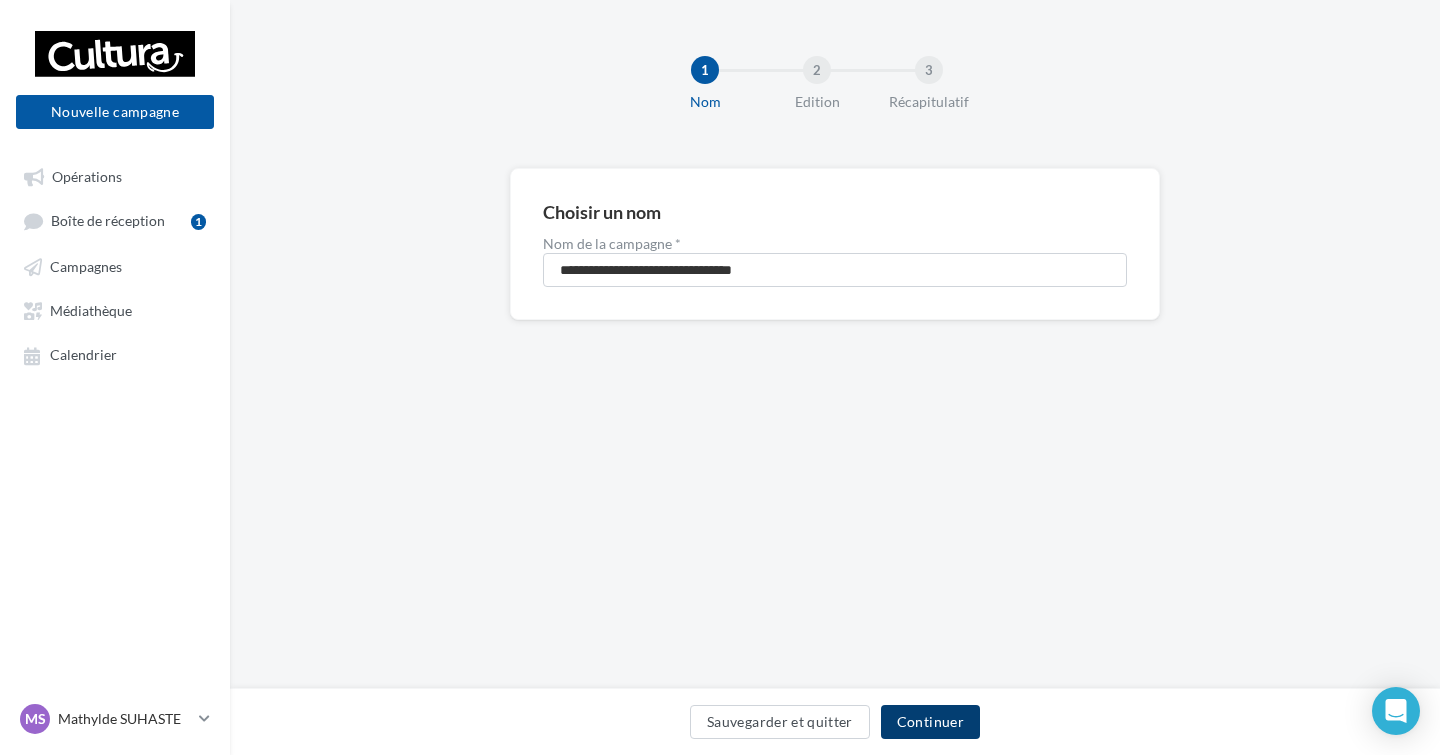 click on "Continuer" at bounding box center [930, 722] 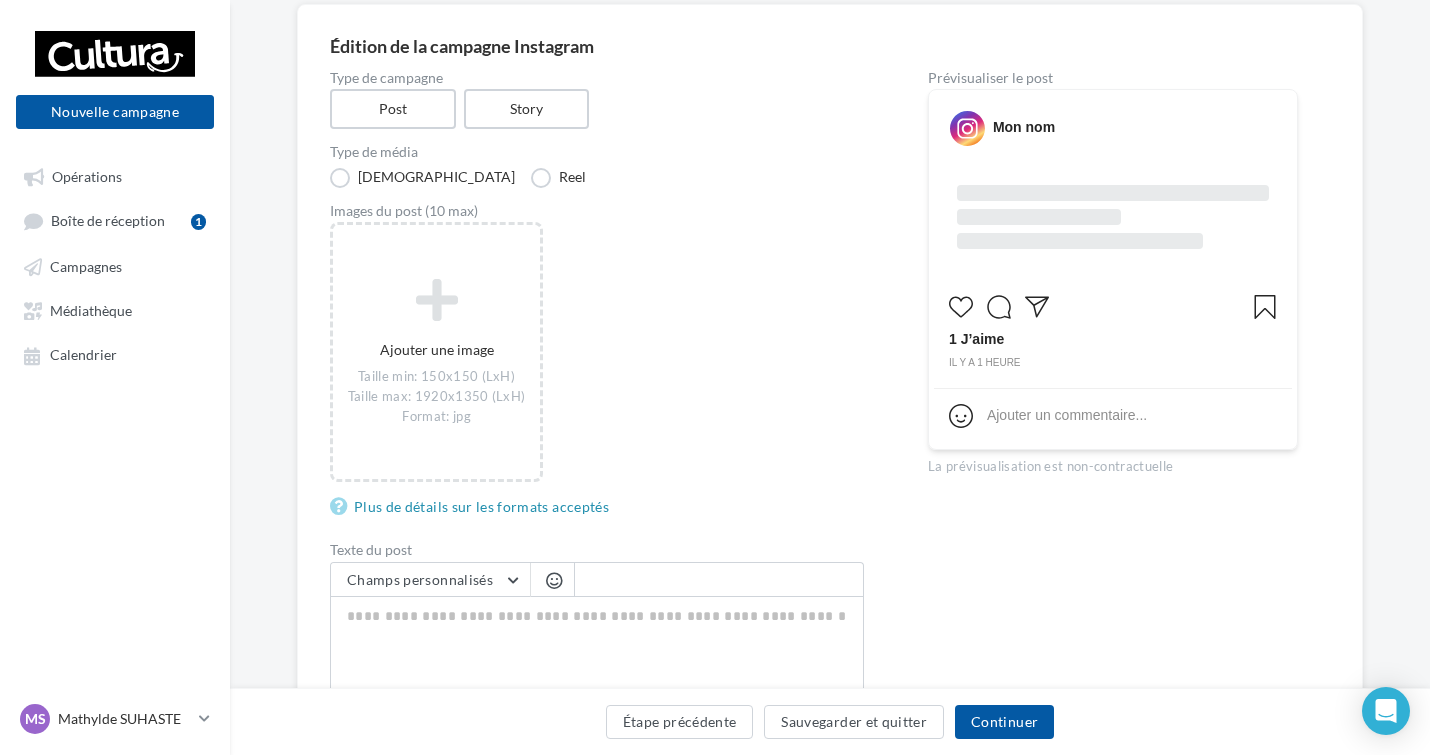 scroll, scrollTop: 378, scrollLeft: 0, axis: vertical 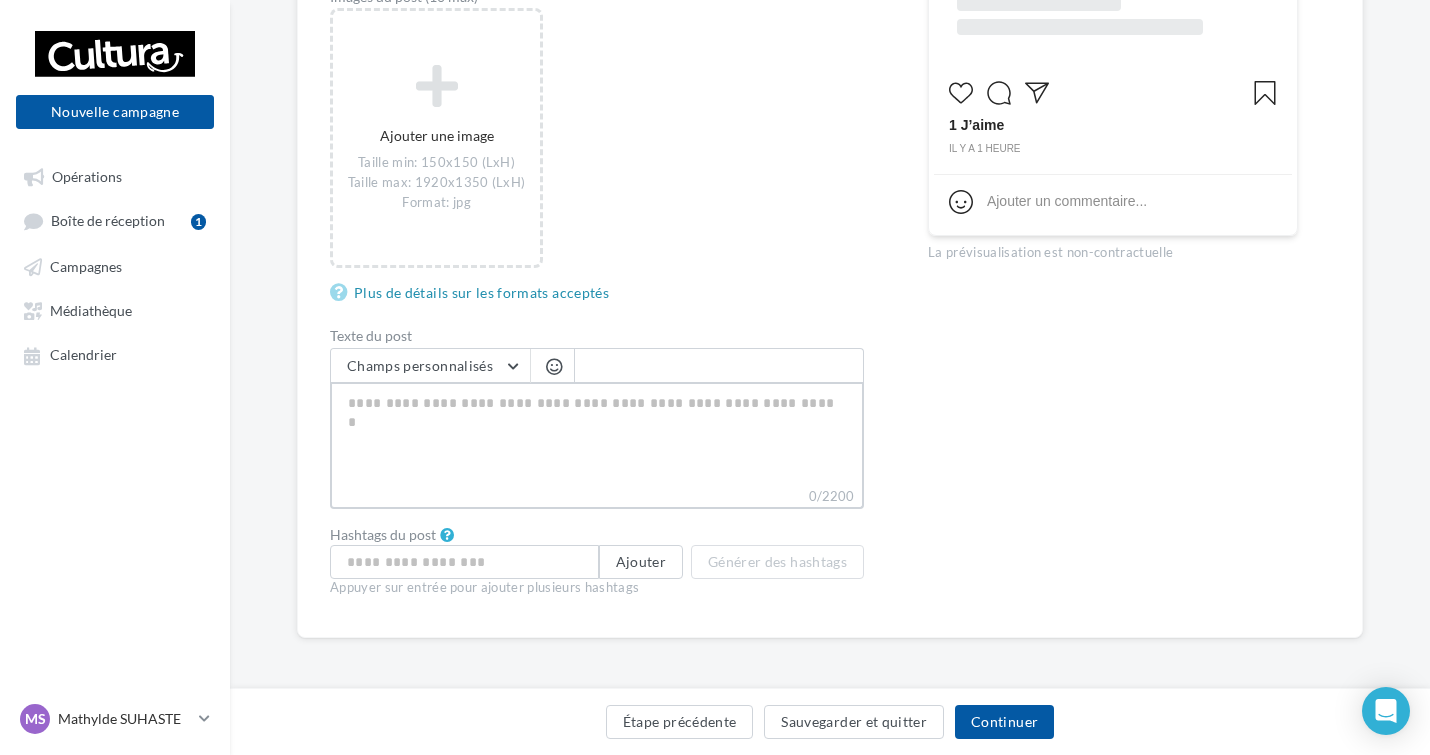 click on "0/2200" at bounding box center (597, 434) 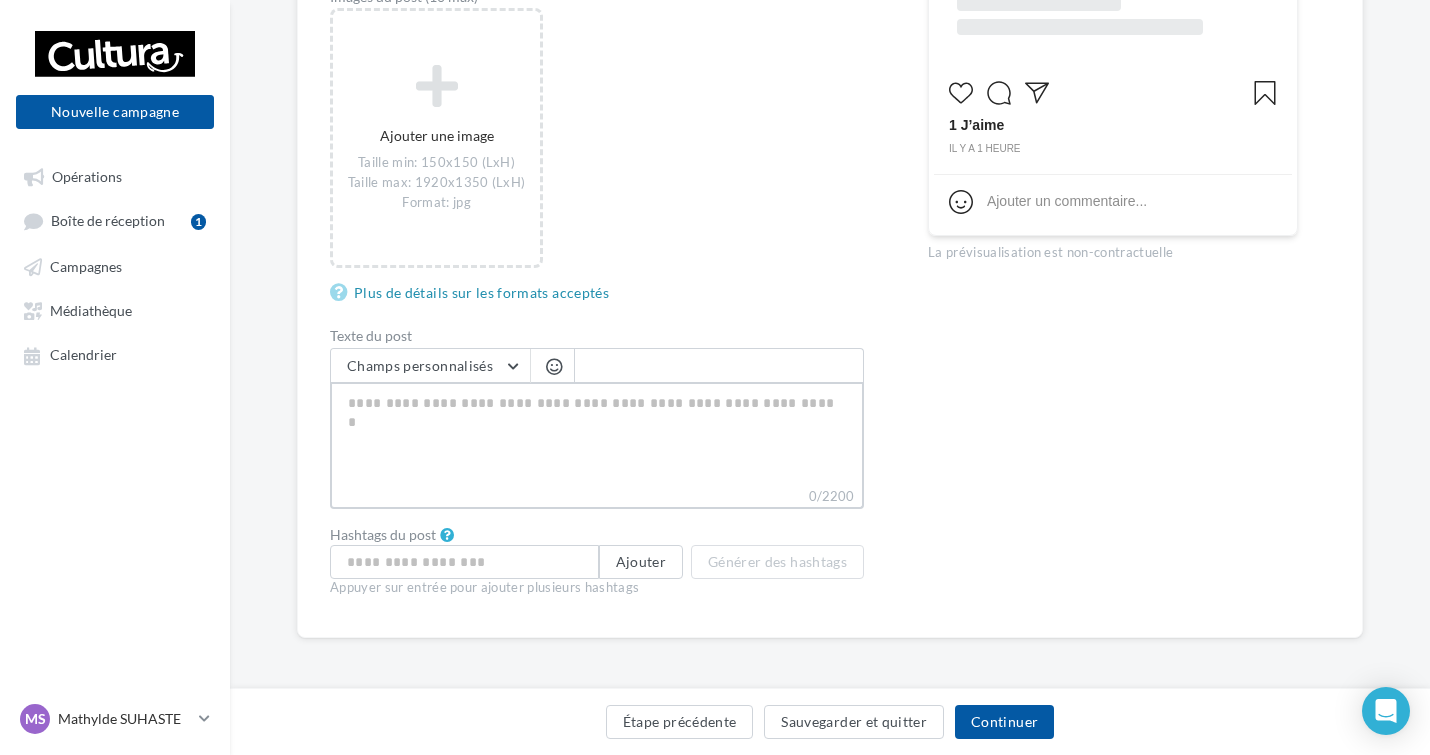 paste on "**********" 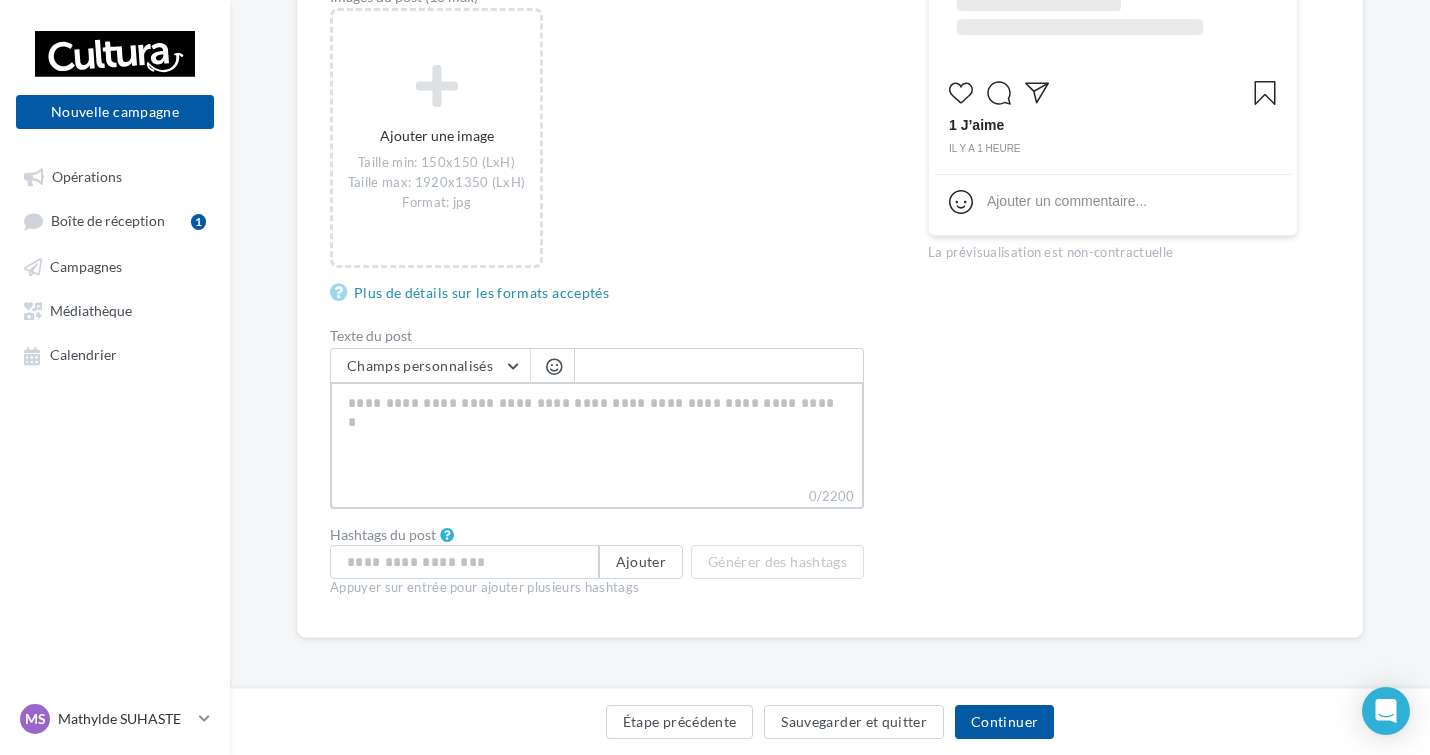 type on "**********" 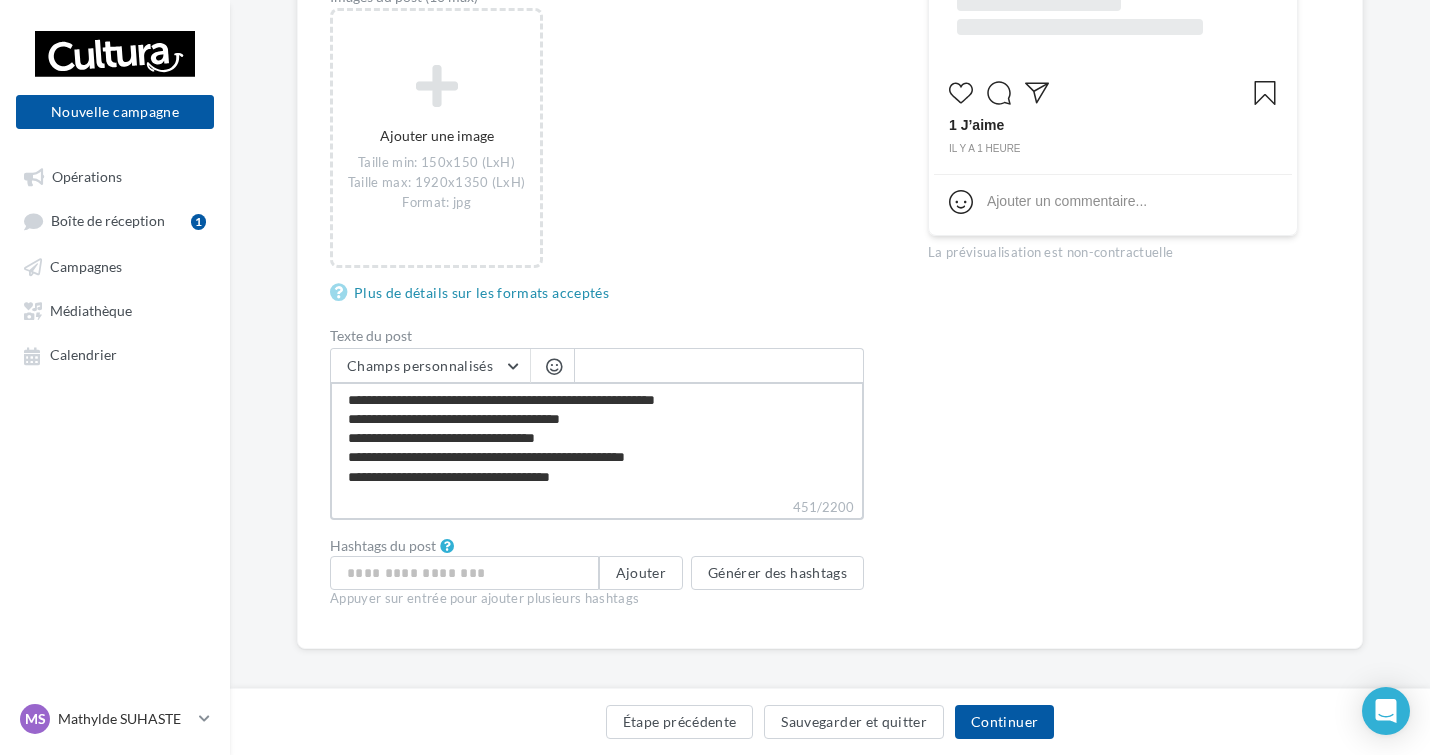scroll, scrollTop: 0, scrollLeft: 0, axis: both 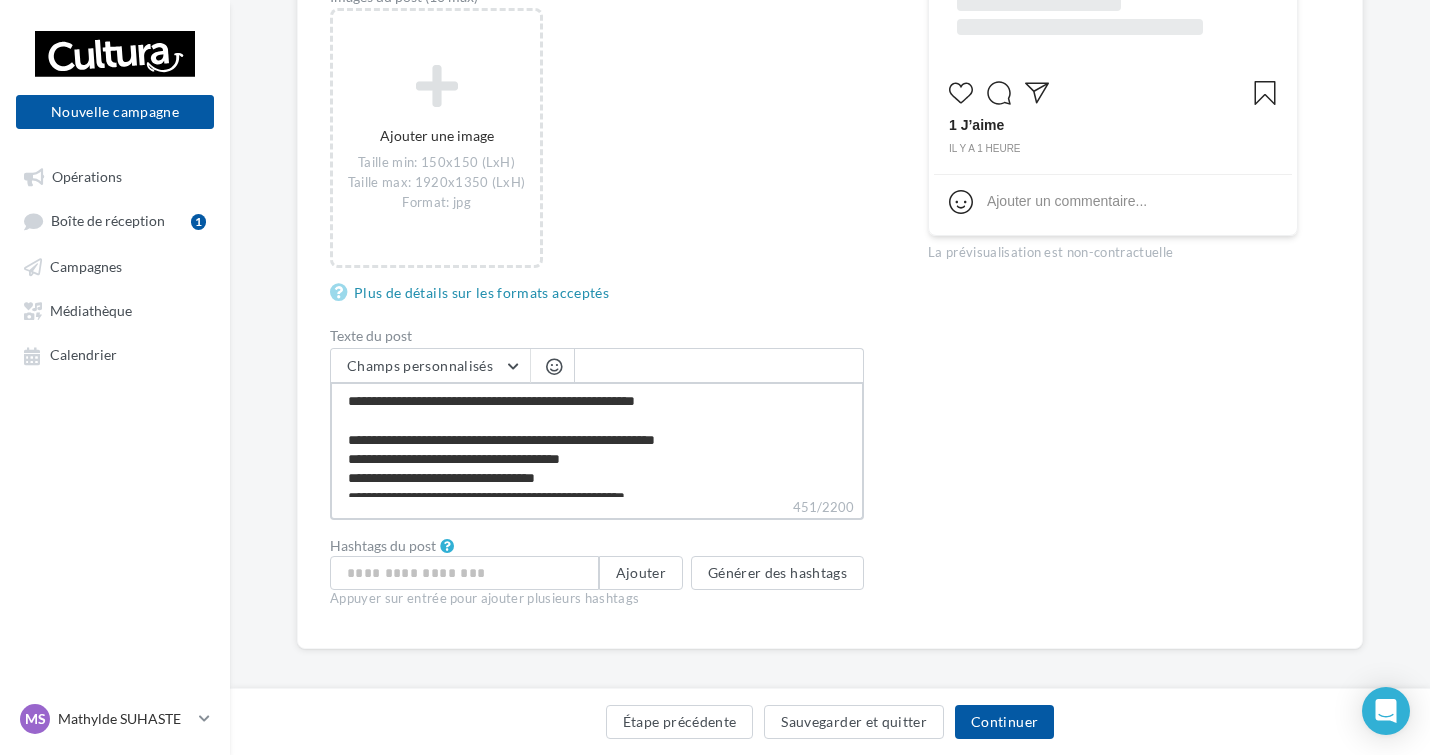 click on "**********" at bounding box center (597, 439) 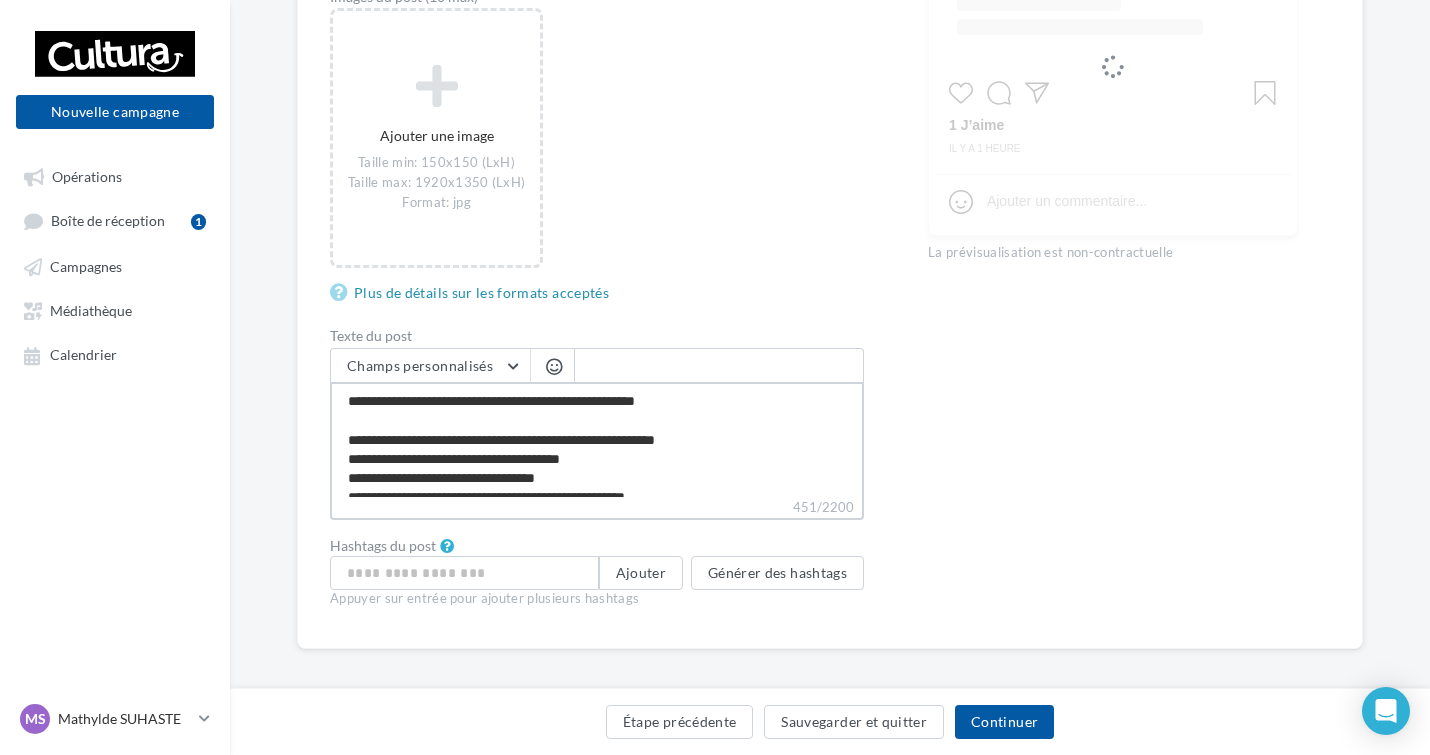type on "**********" 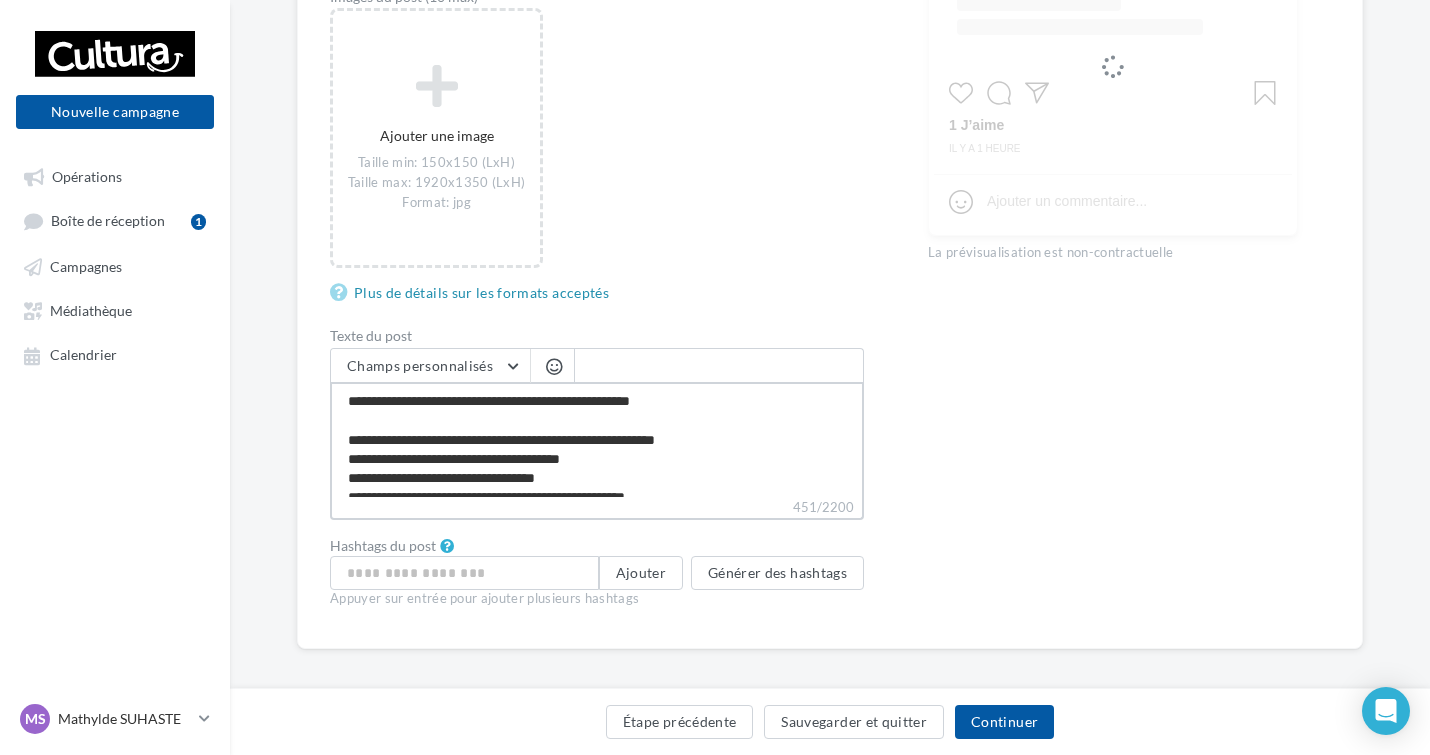 type on "**********" 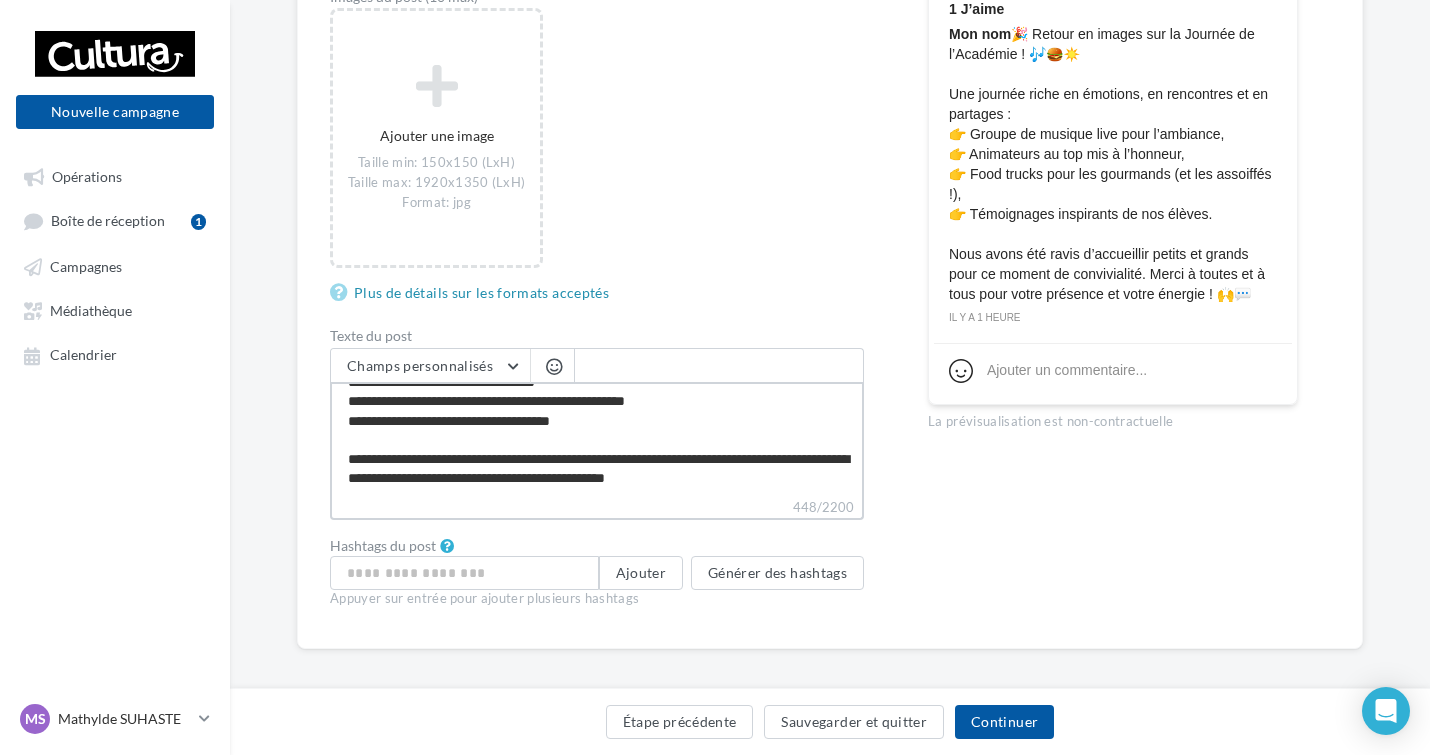 type on "**********" 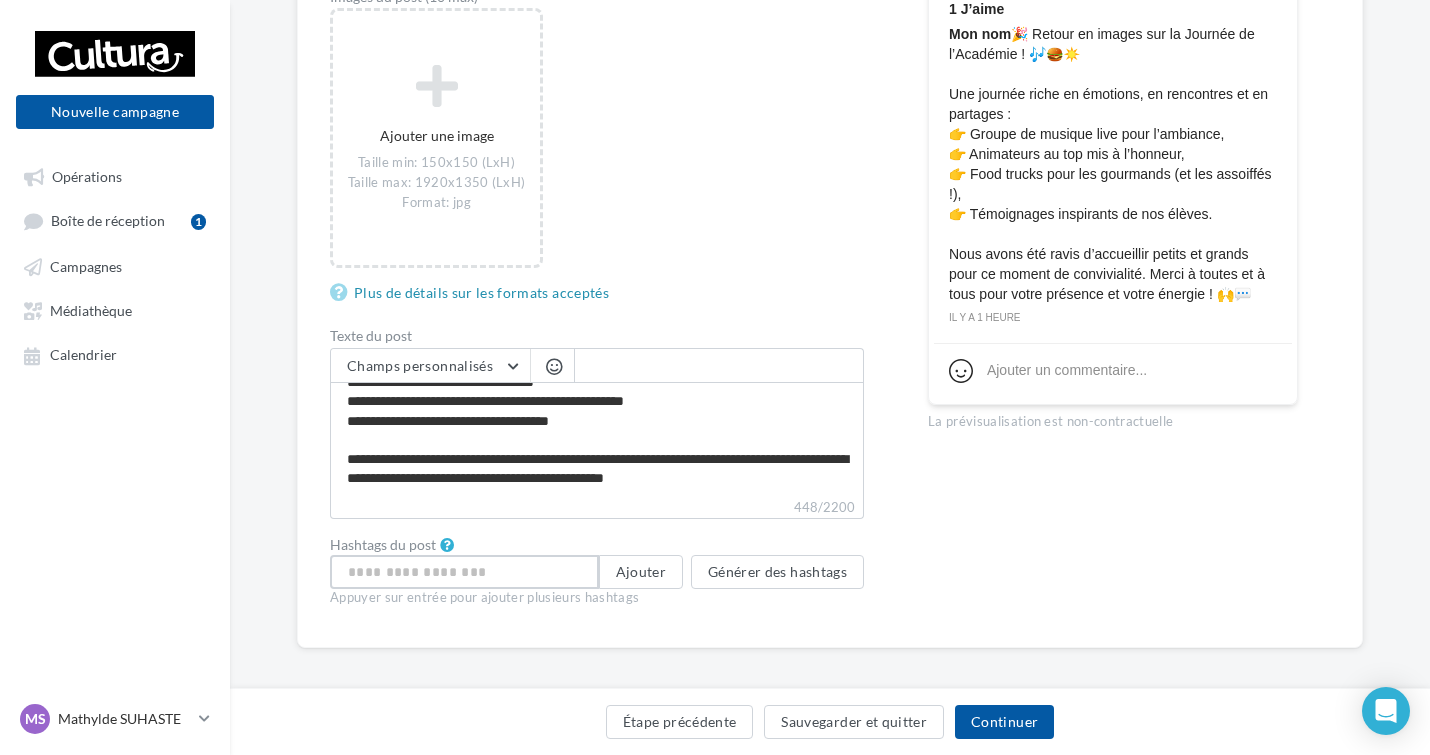 scroll, scrollTop: 95, scrollLeft: 0, axis: vertical 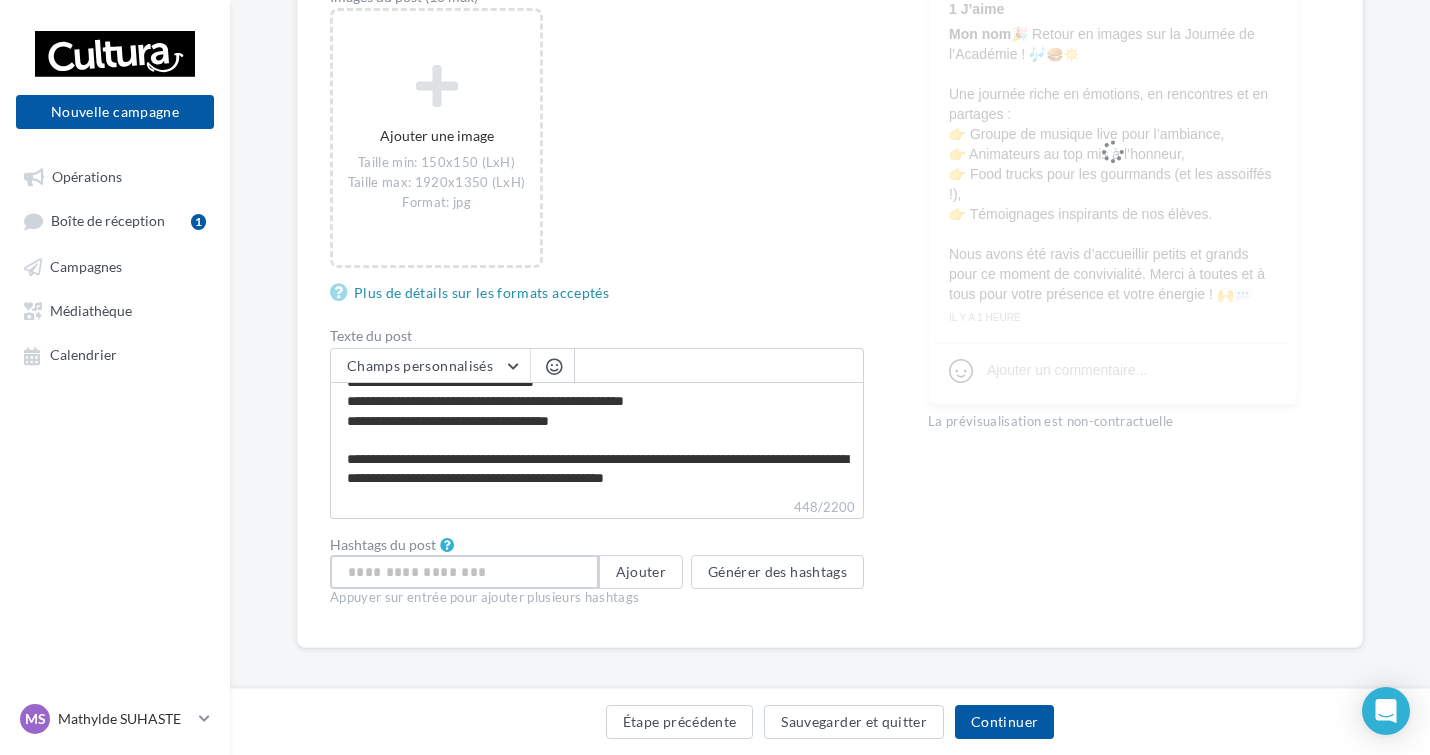 click at bounding box center (464, 572) 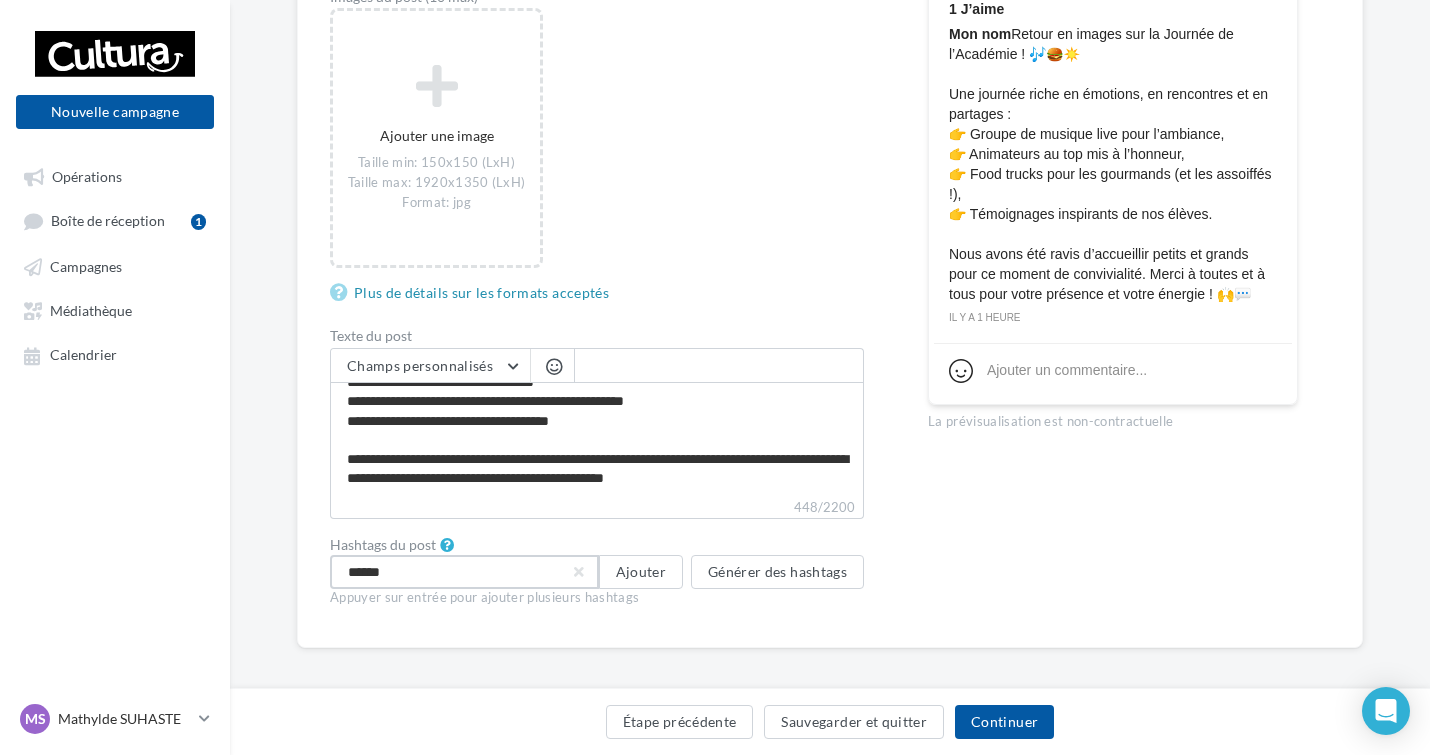 type on "*******" 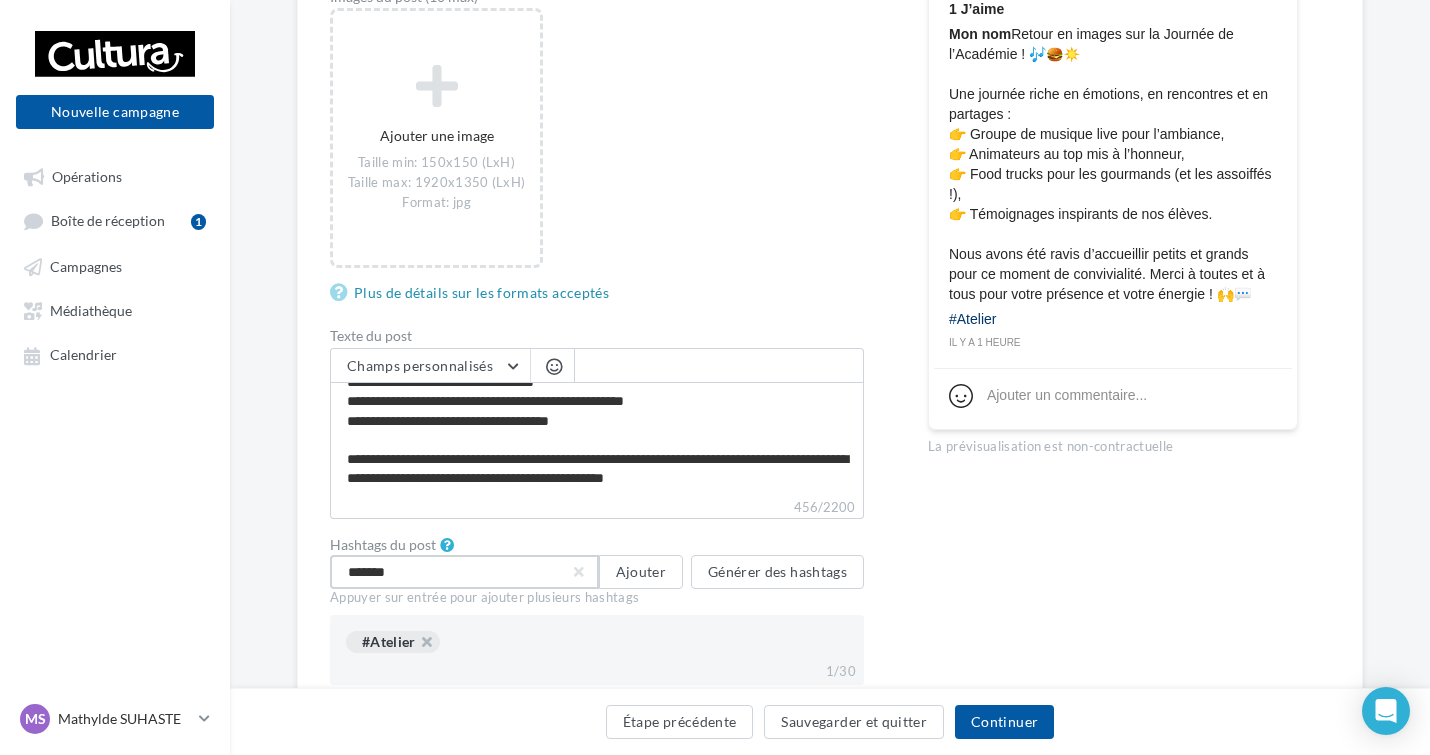 type on "********" 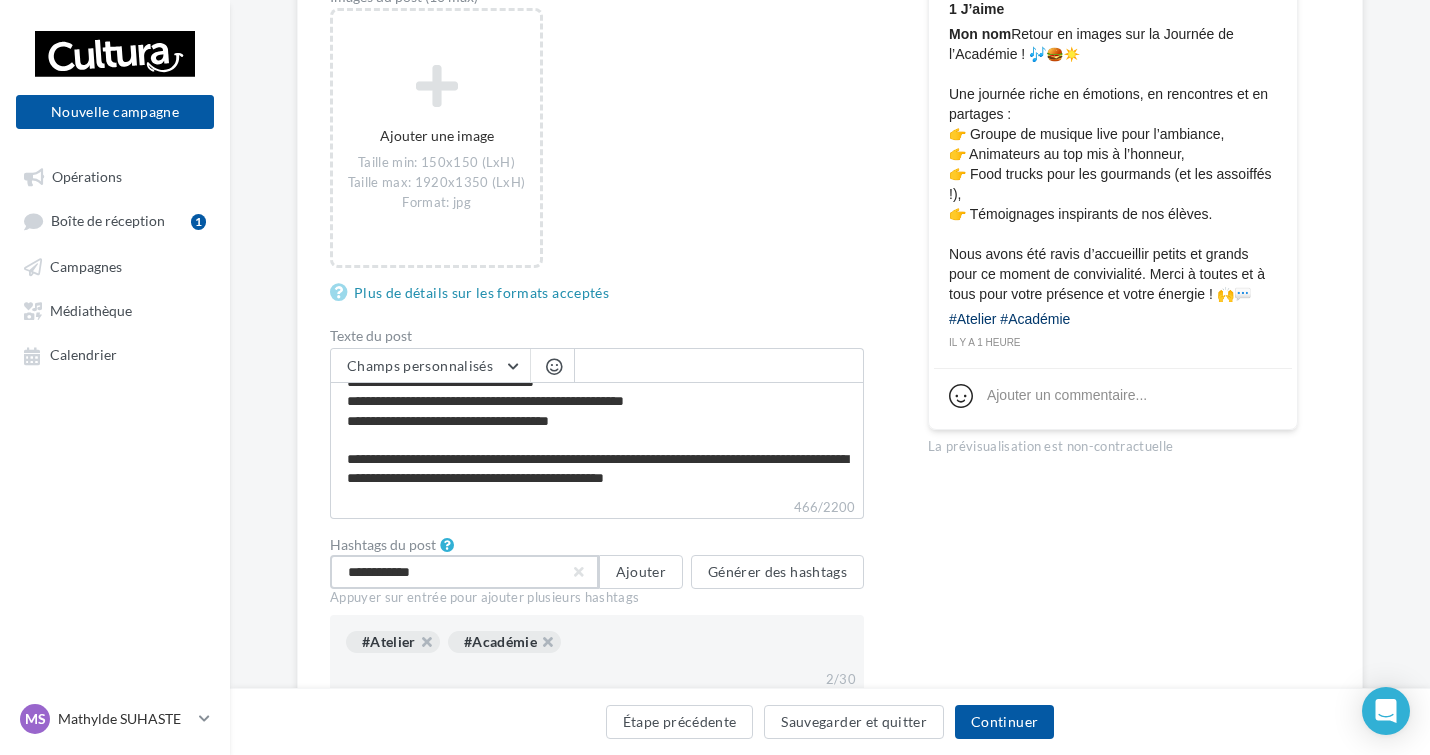 type on "**********" 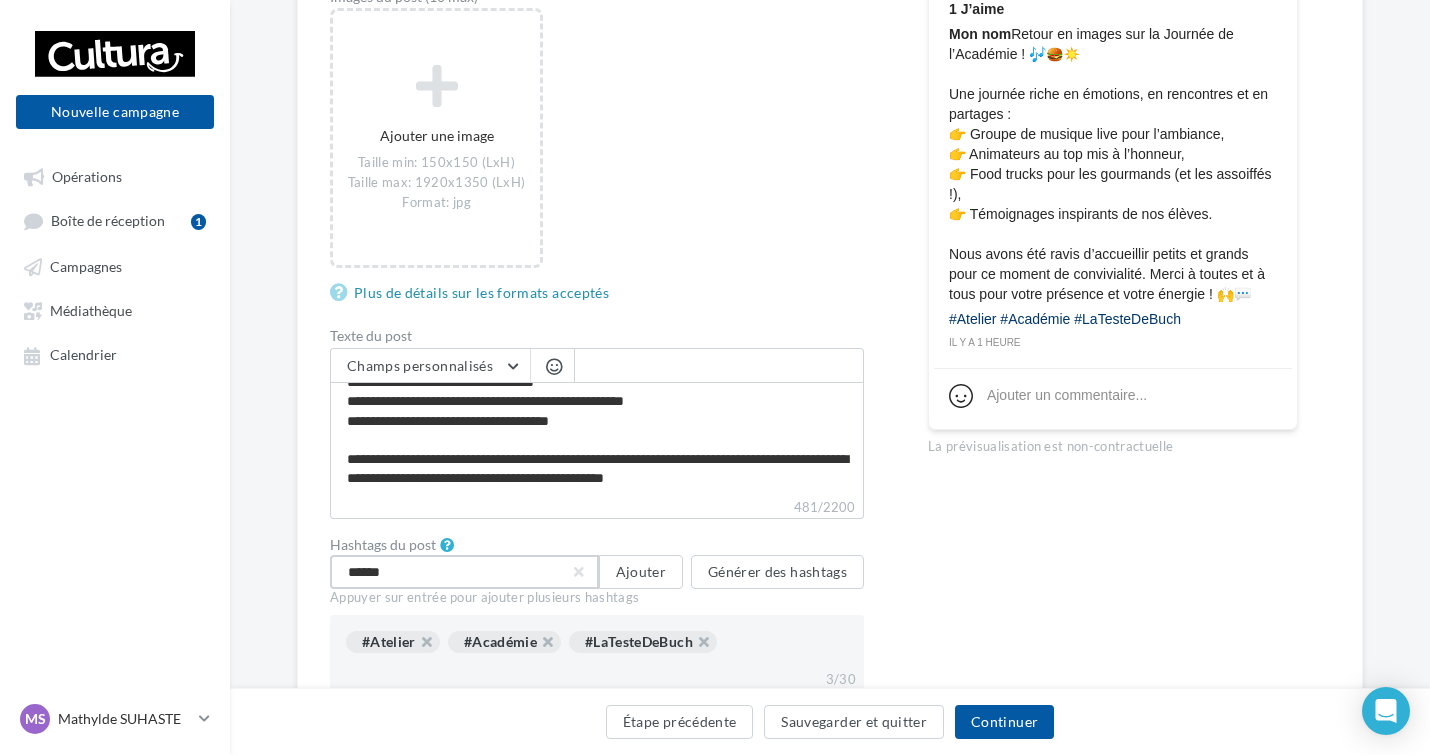 type on "*******" 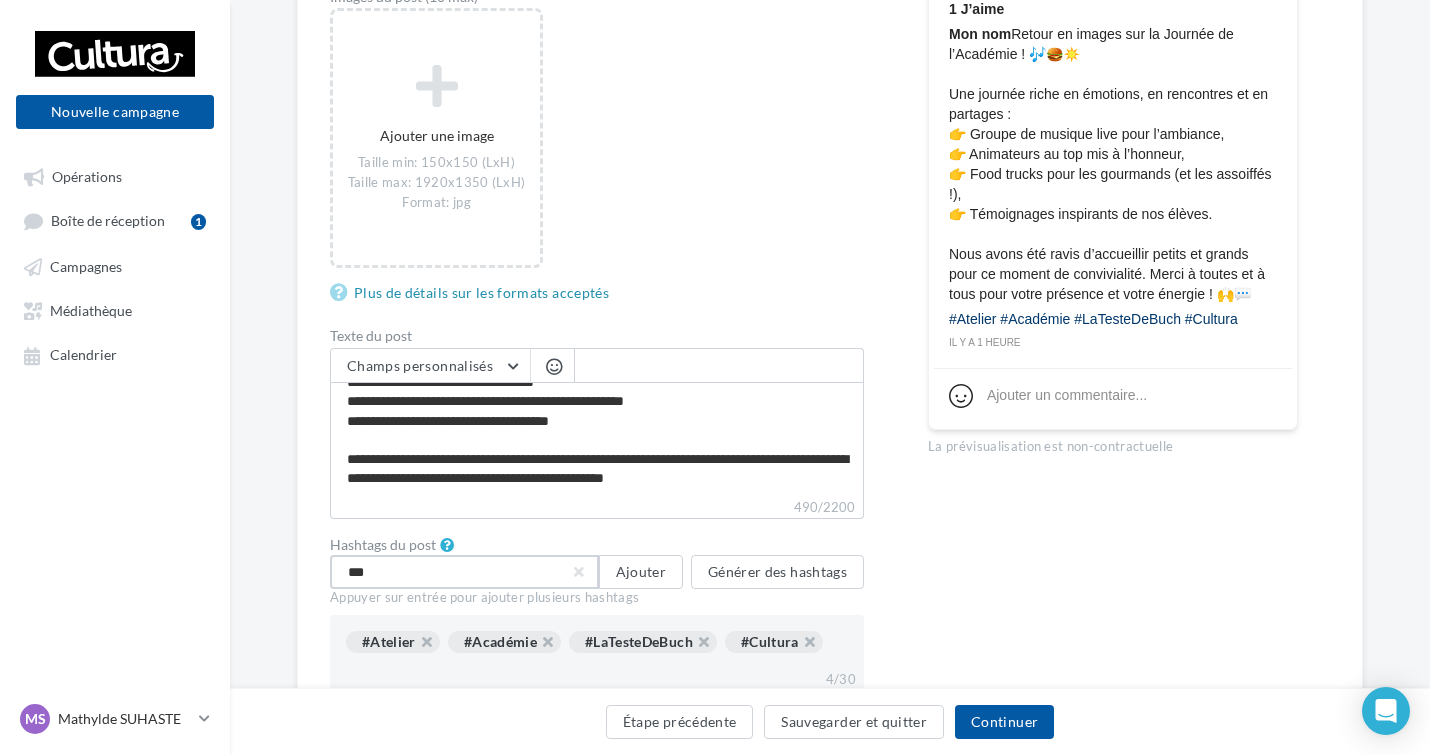 type on "****" 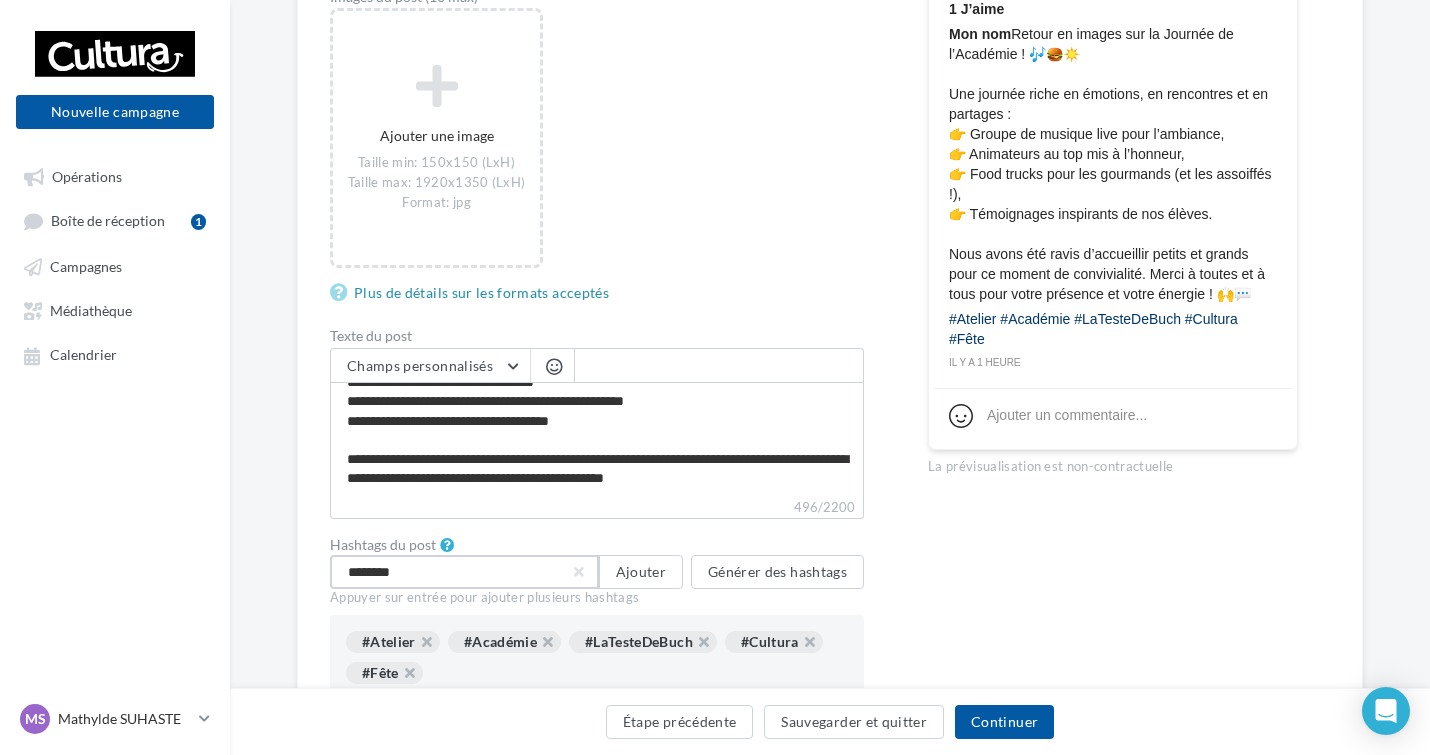 type on "*********" 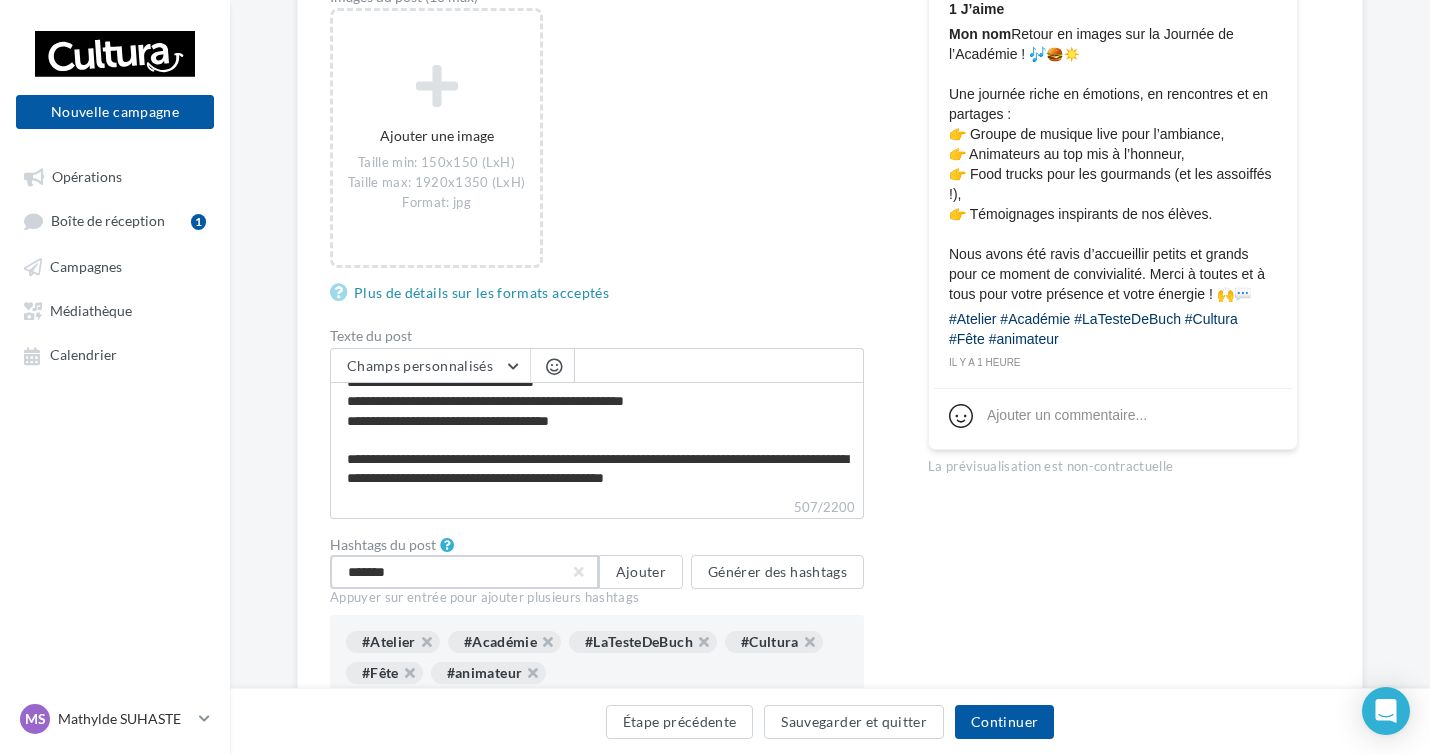 type on "******" 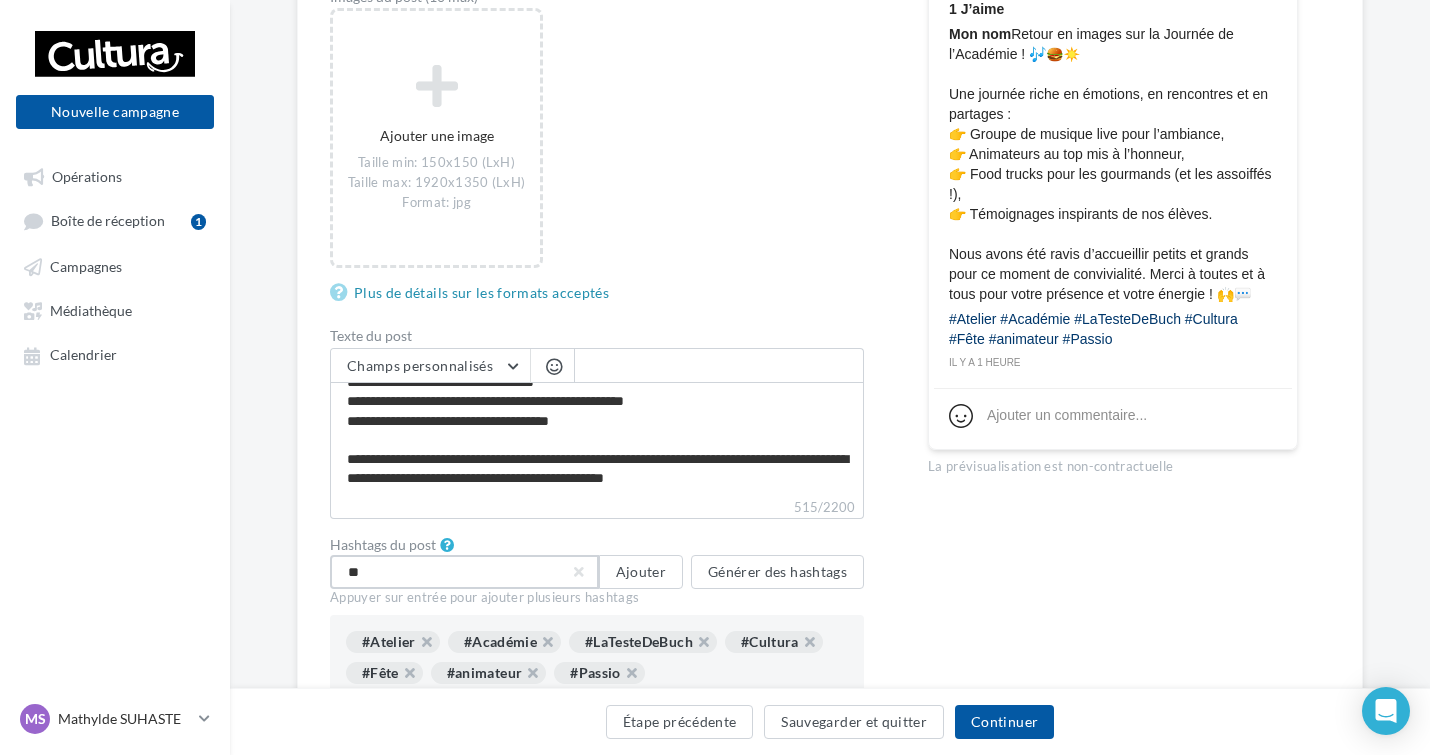 type on "*" 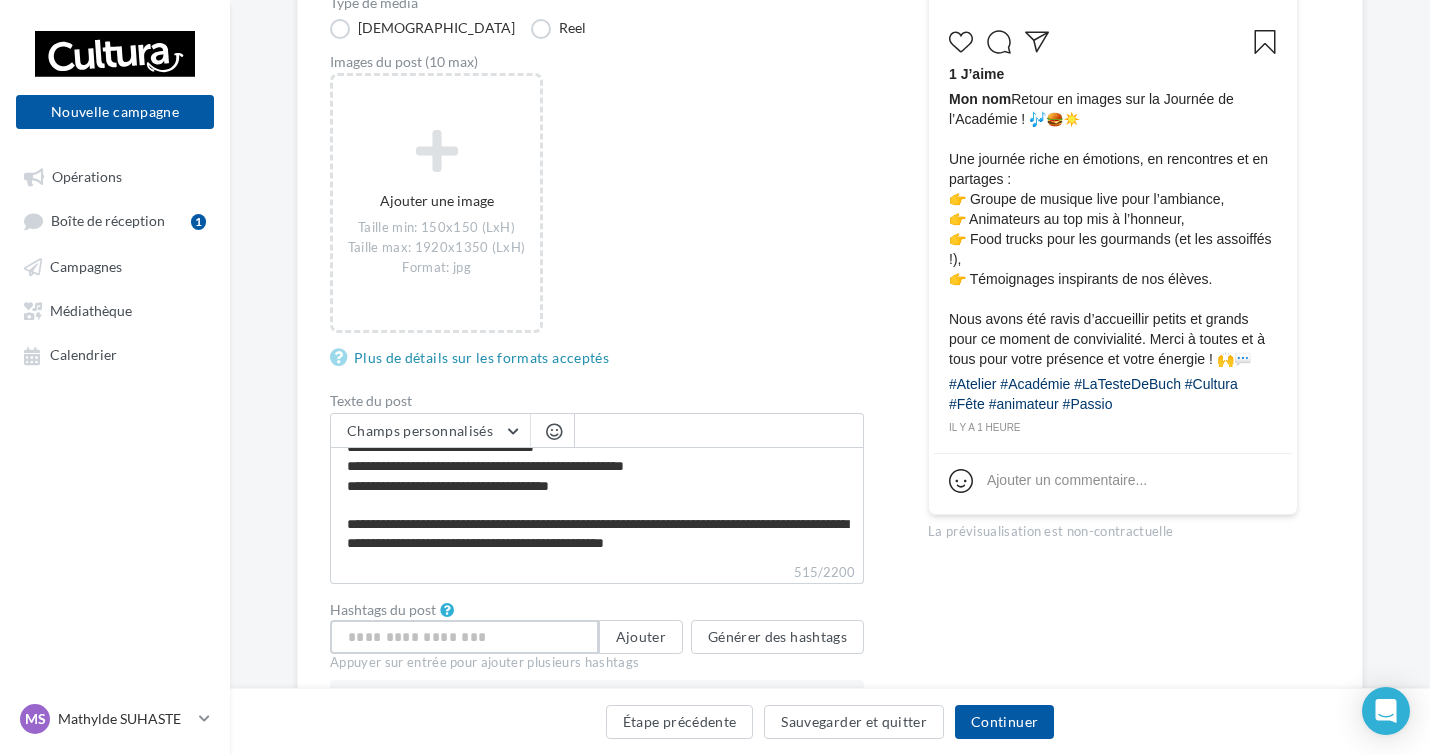 scroll, scrollTop: 554, scrollLeft: 0, axis: vertical 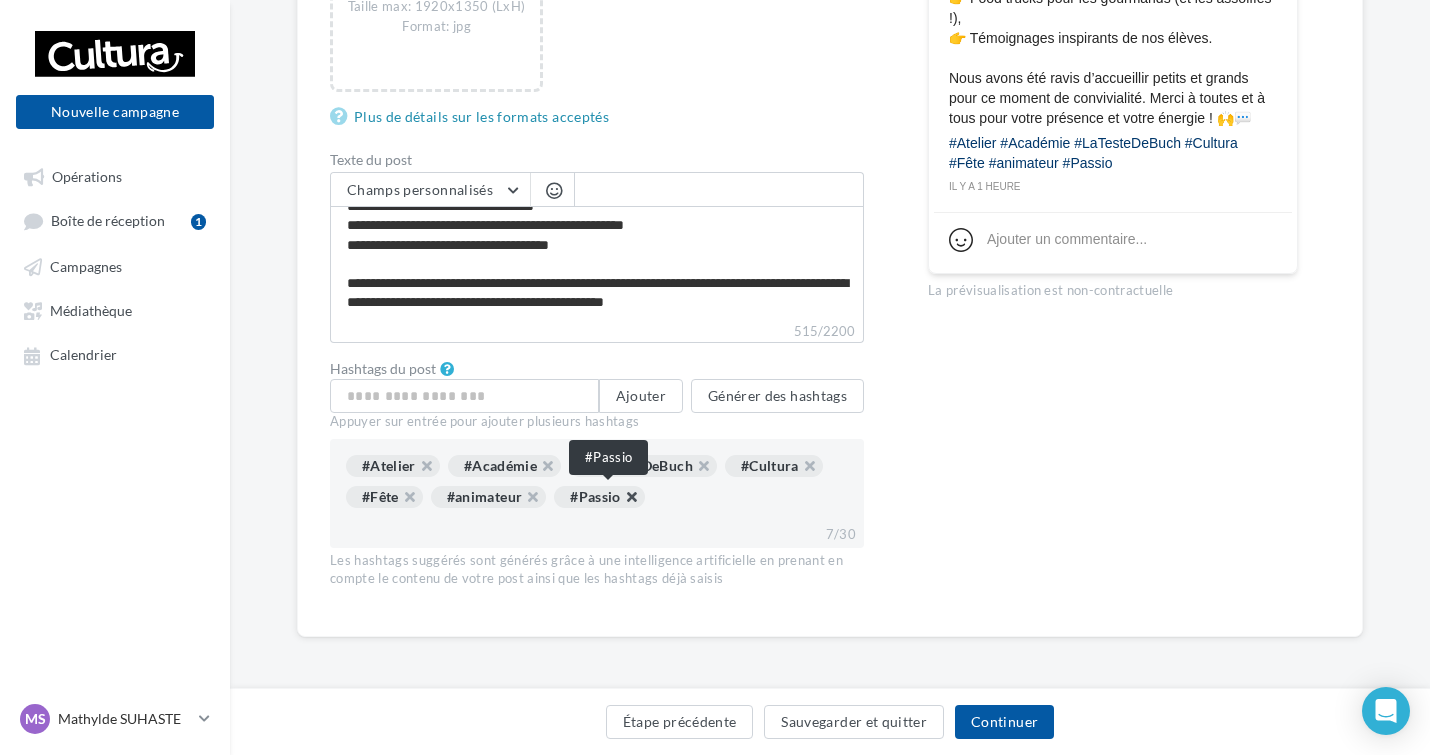 click at bounding box center [621, 502] 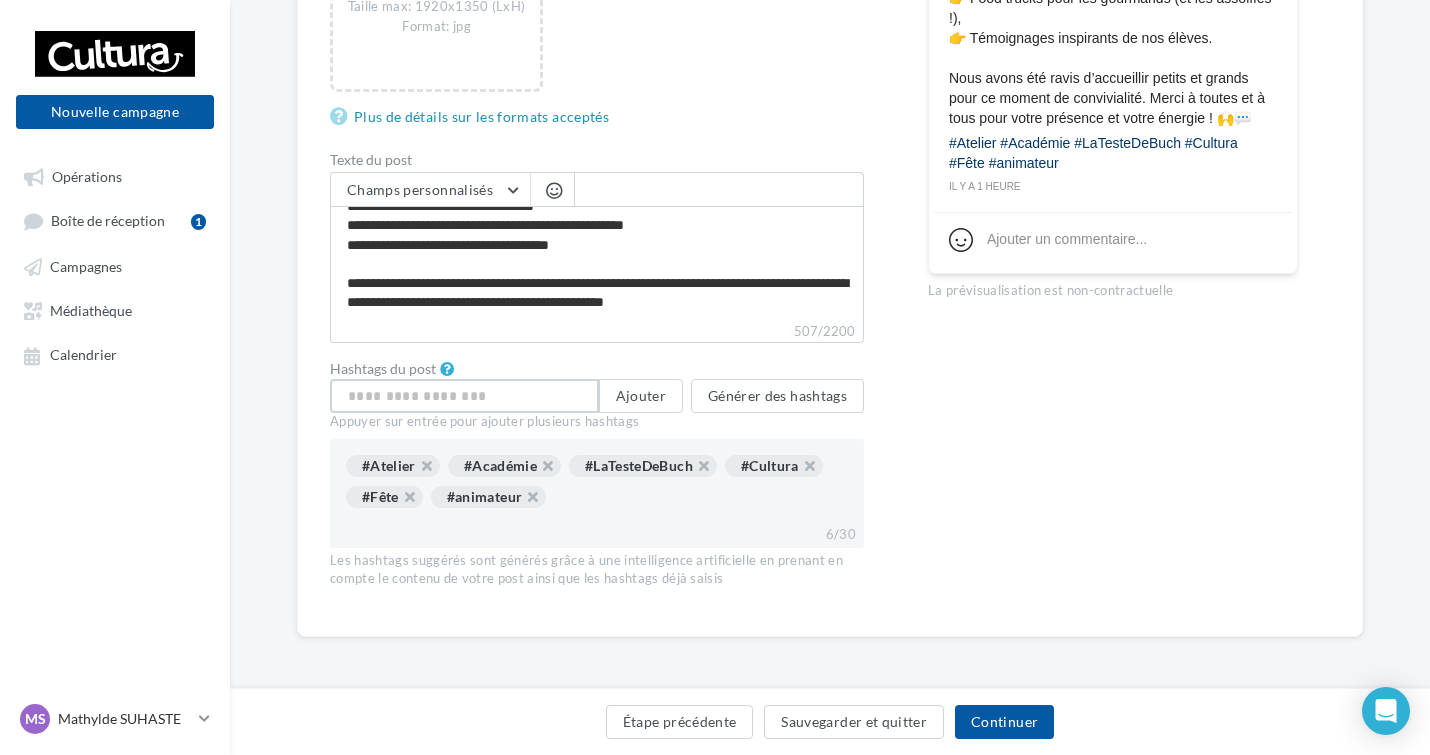 click at bounding box center (464, 396) 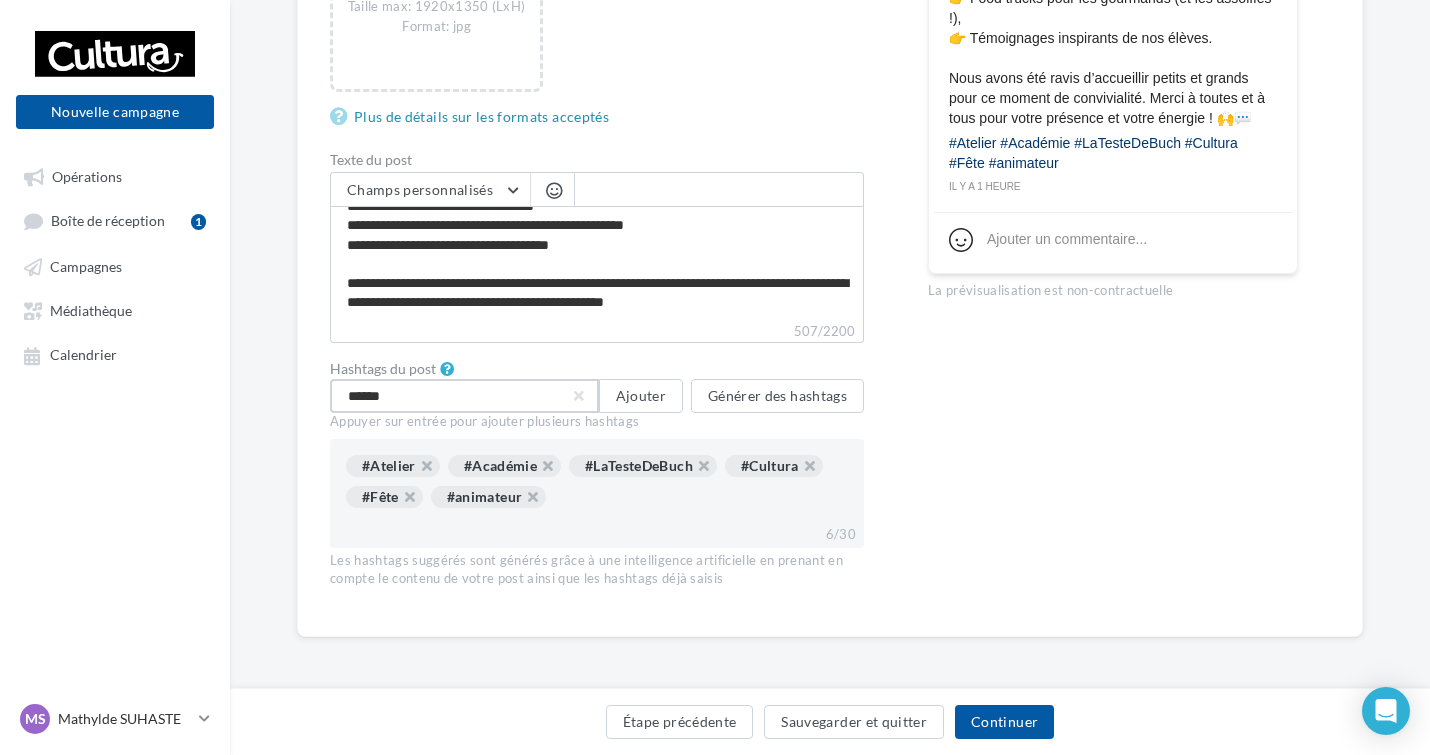 type on "*******" 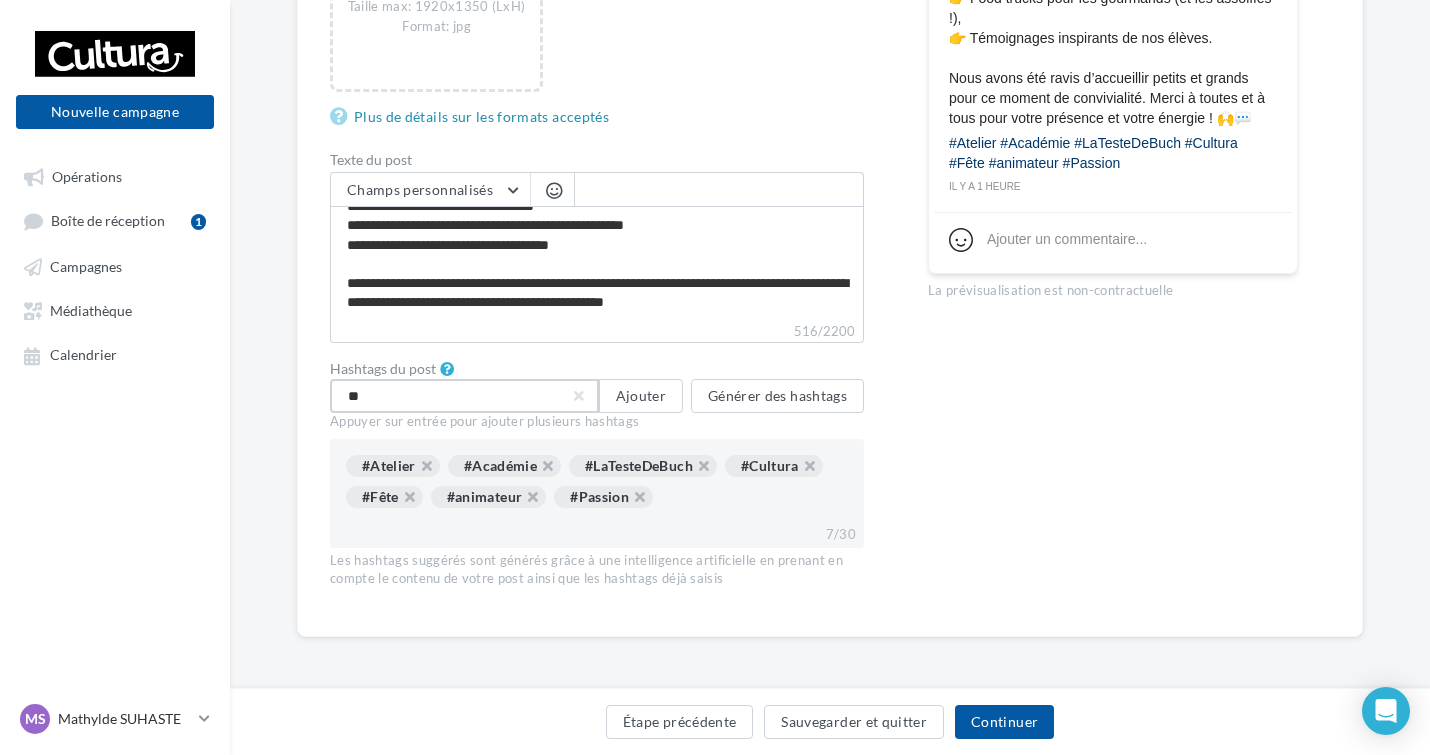 type on "***" 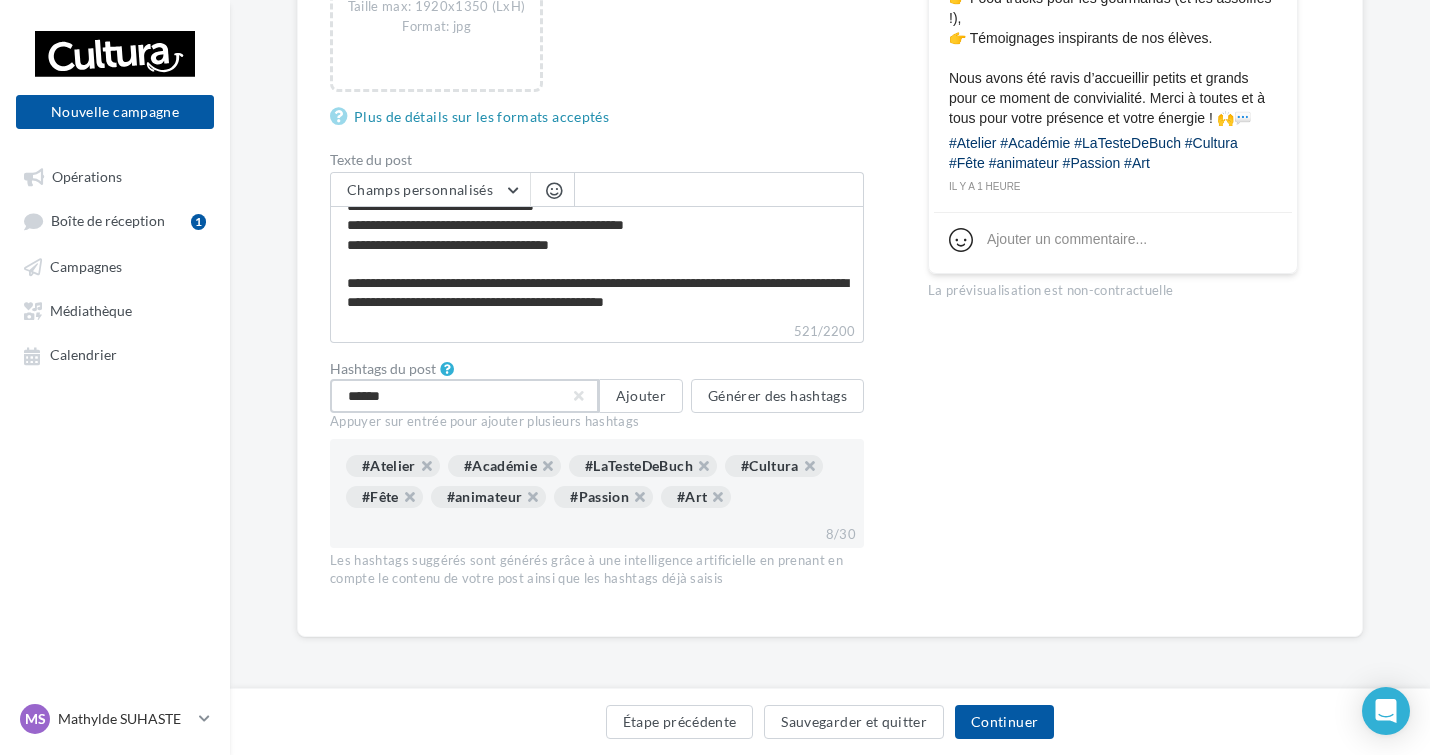 type on "*******" 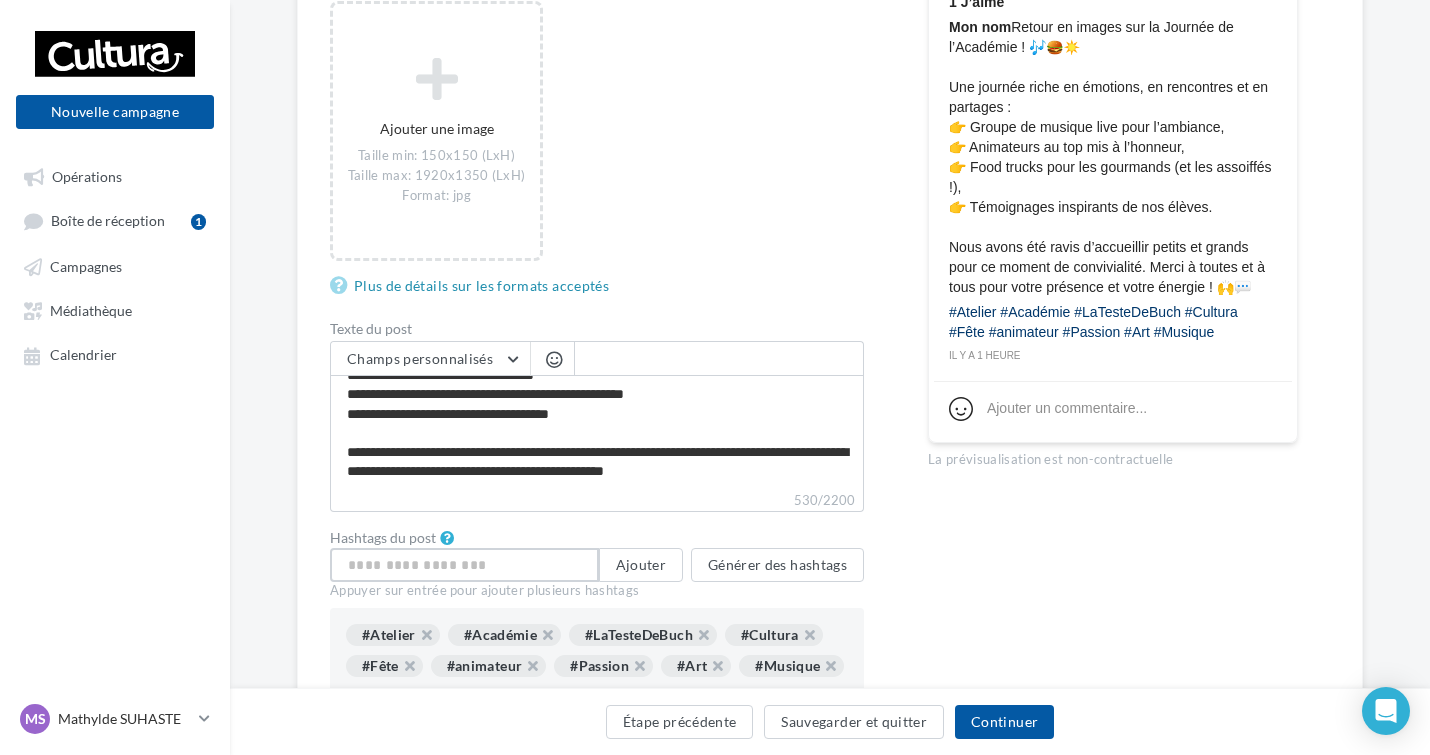 scroll, scrollTop: 576, scrollLeft: 0, axis: vertical 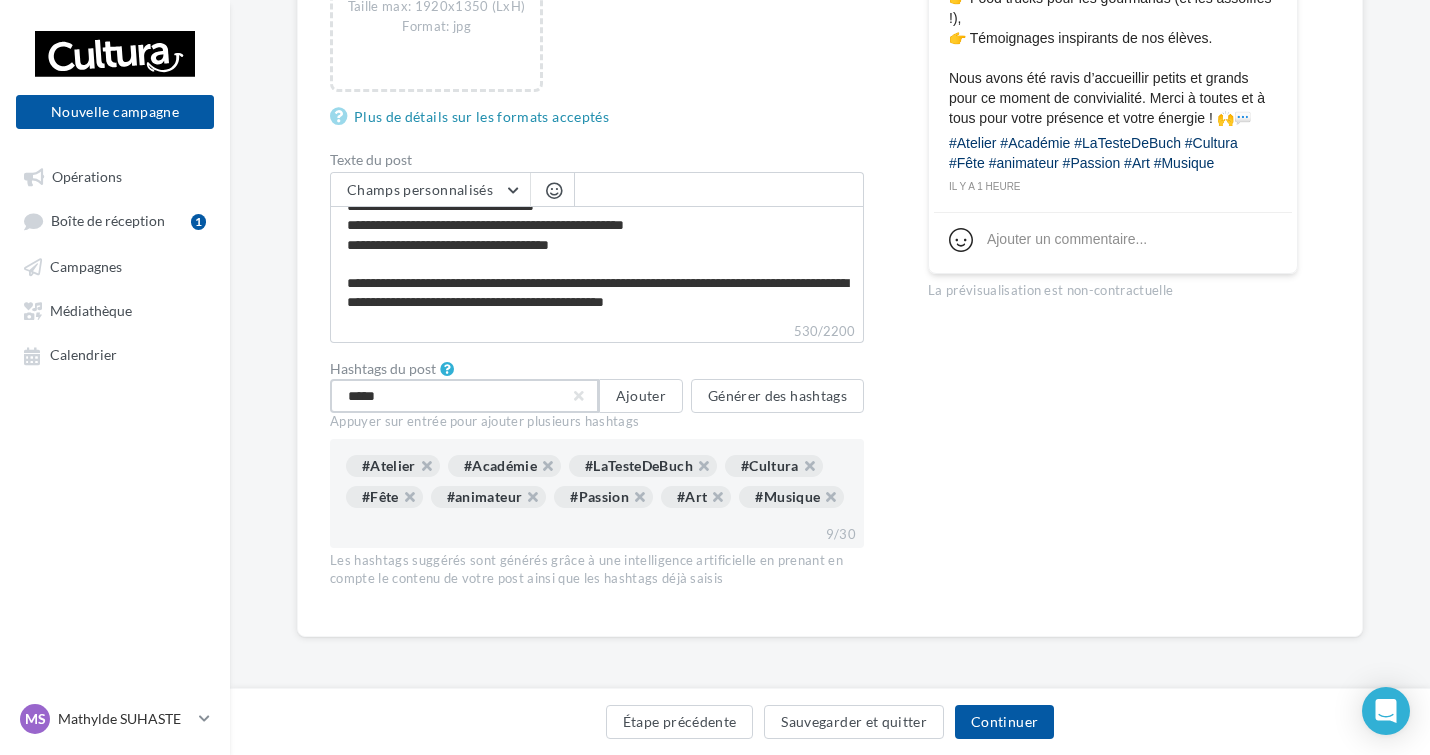 type on "******" 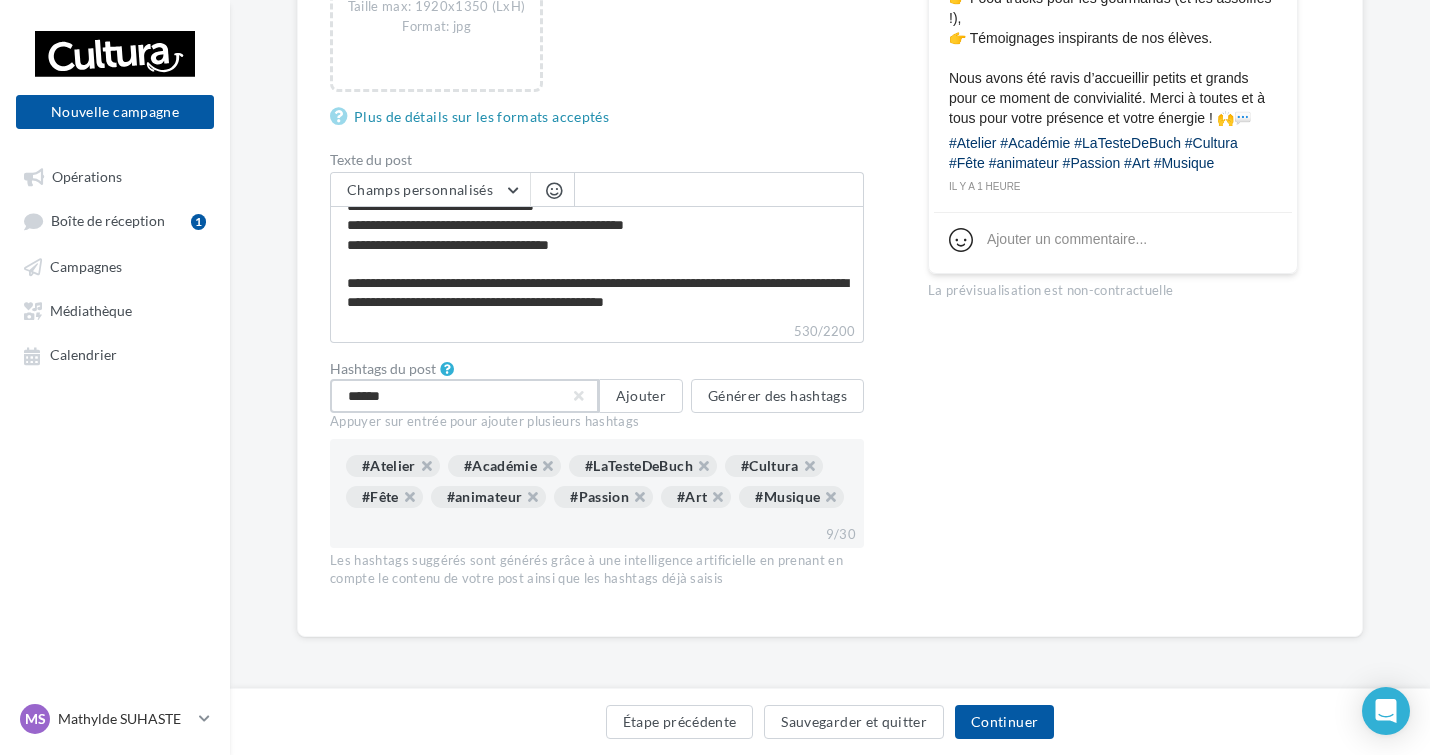 type 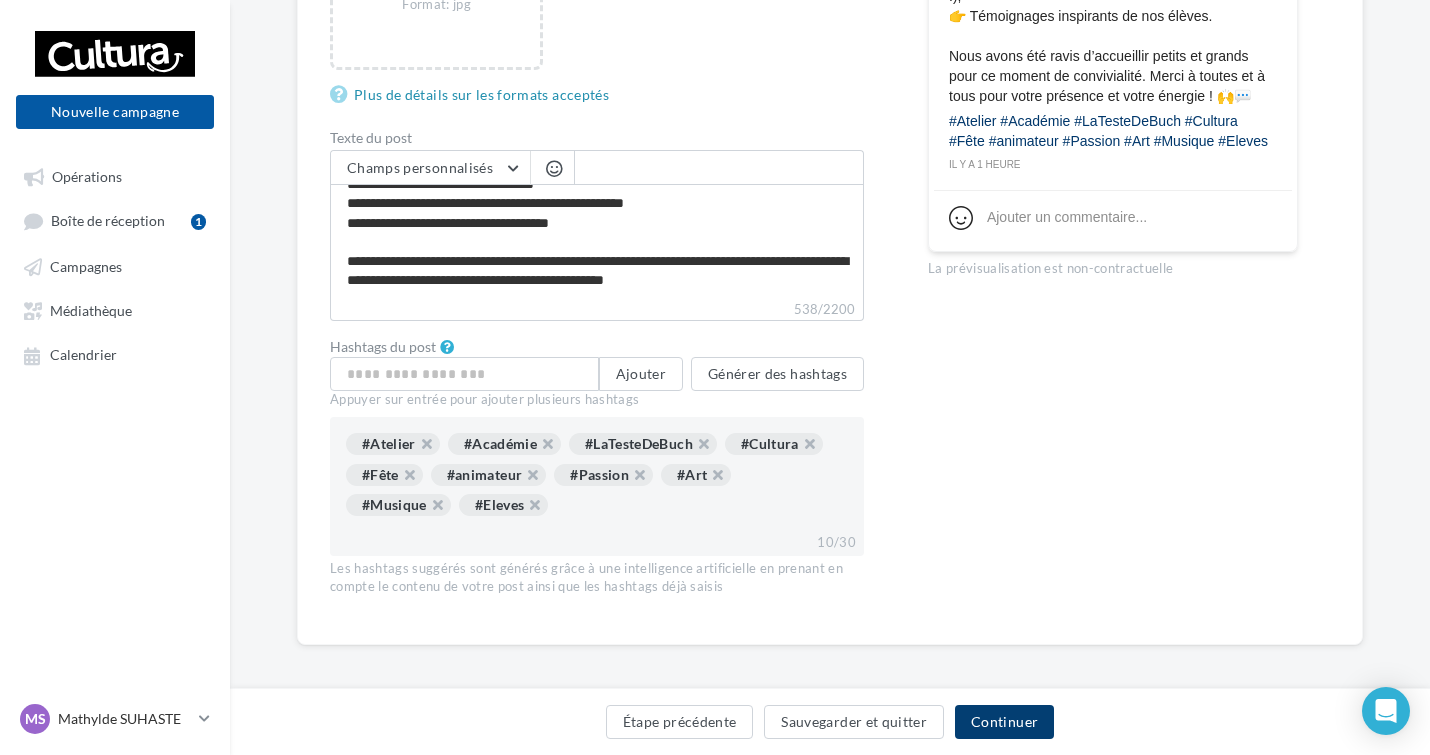 click on "Continuer" at bounding box center [1004, 722] 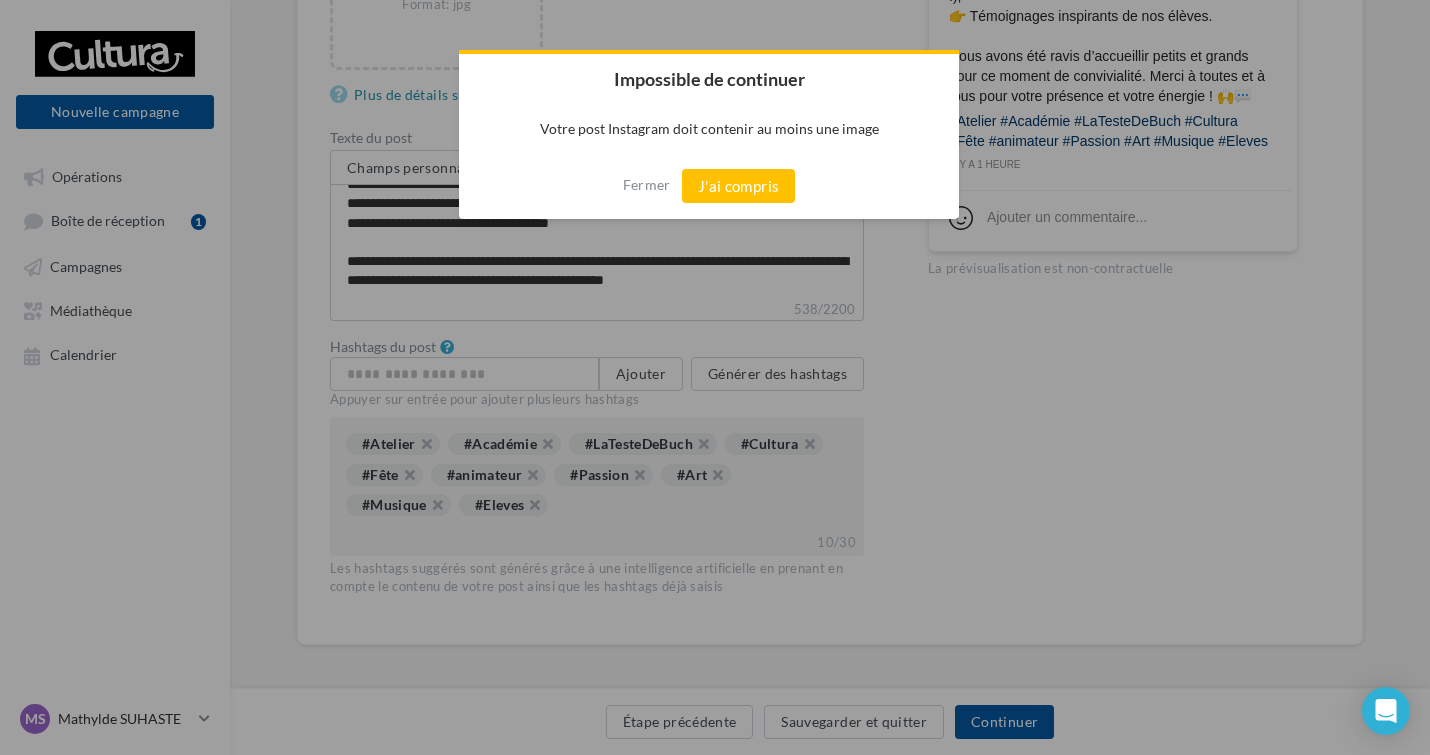 scroll, scrollTop: 574, scrollLeft: 0, axis: vertical 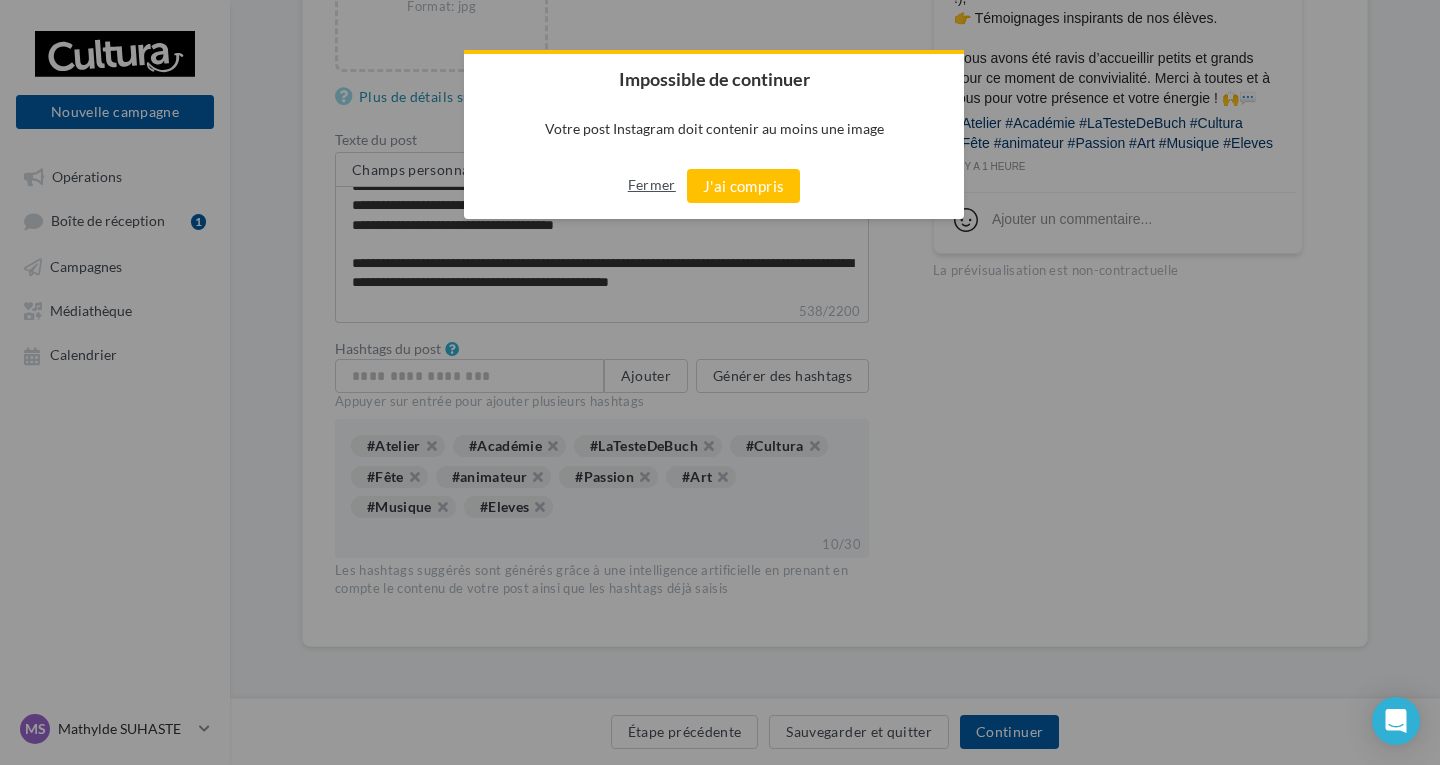 click on "Fermer" at bounding box center (652, 185) 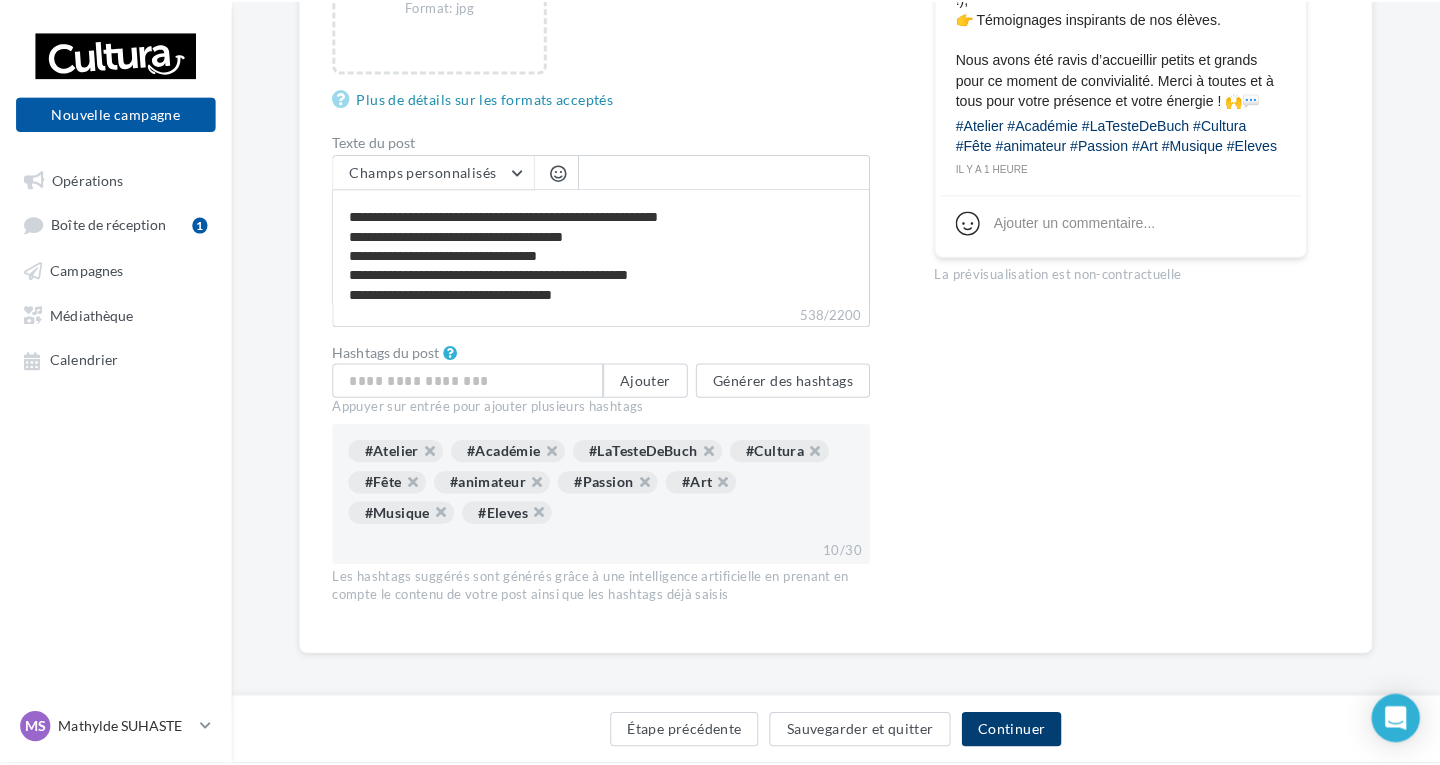 scroll, scrollTop: 0, scrollLeft: 0, axis: both 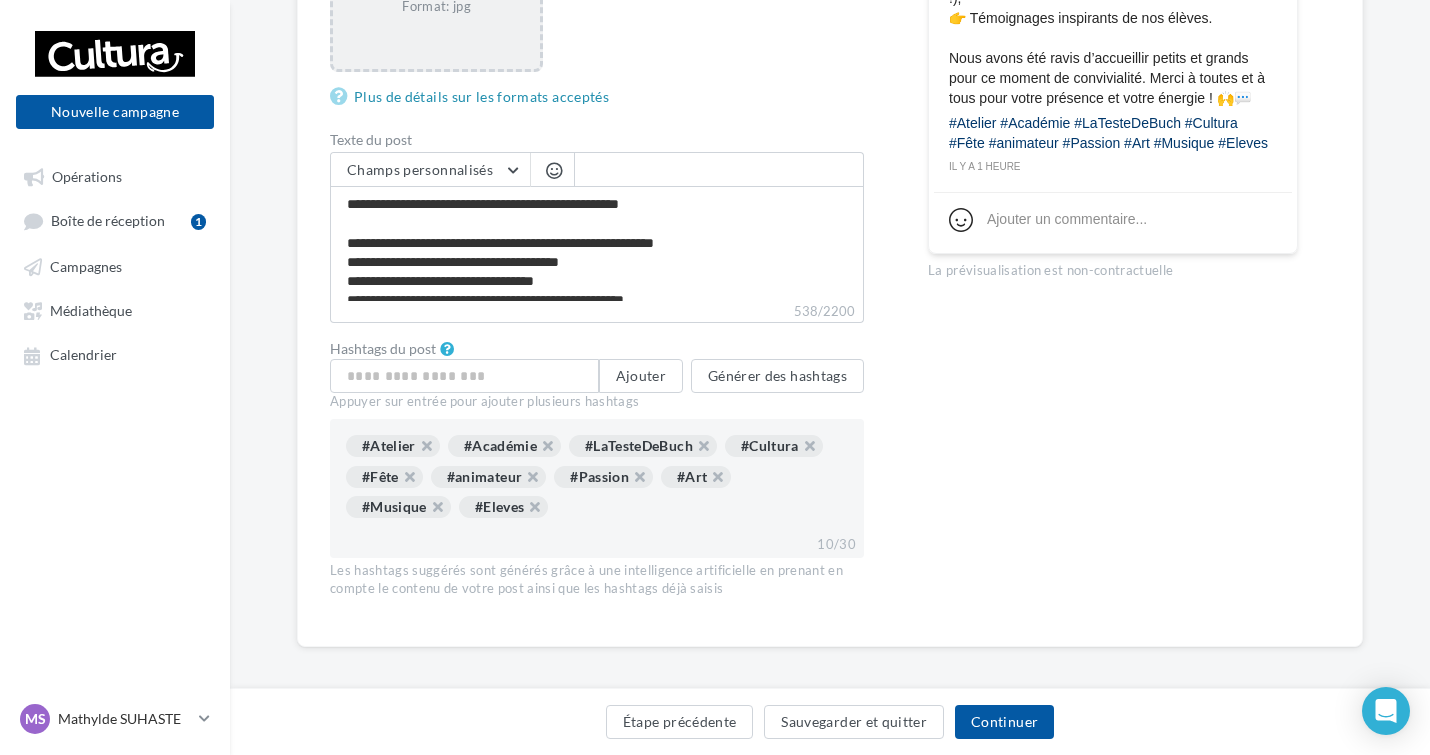 click on "Ajouter une image     Taille min: 150x150 (LxH)   Taille max: 1920x1350 (LxH)   Format: jpg" at bounding box center [436, -58] 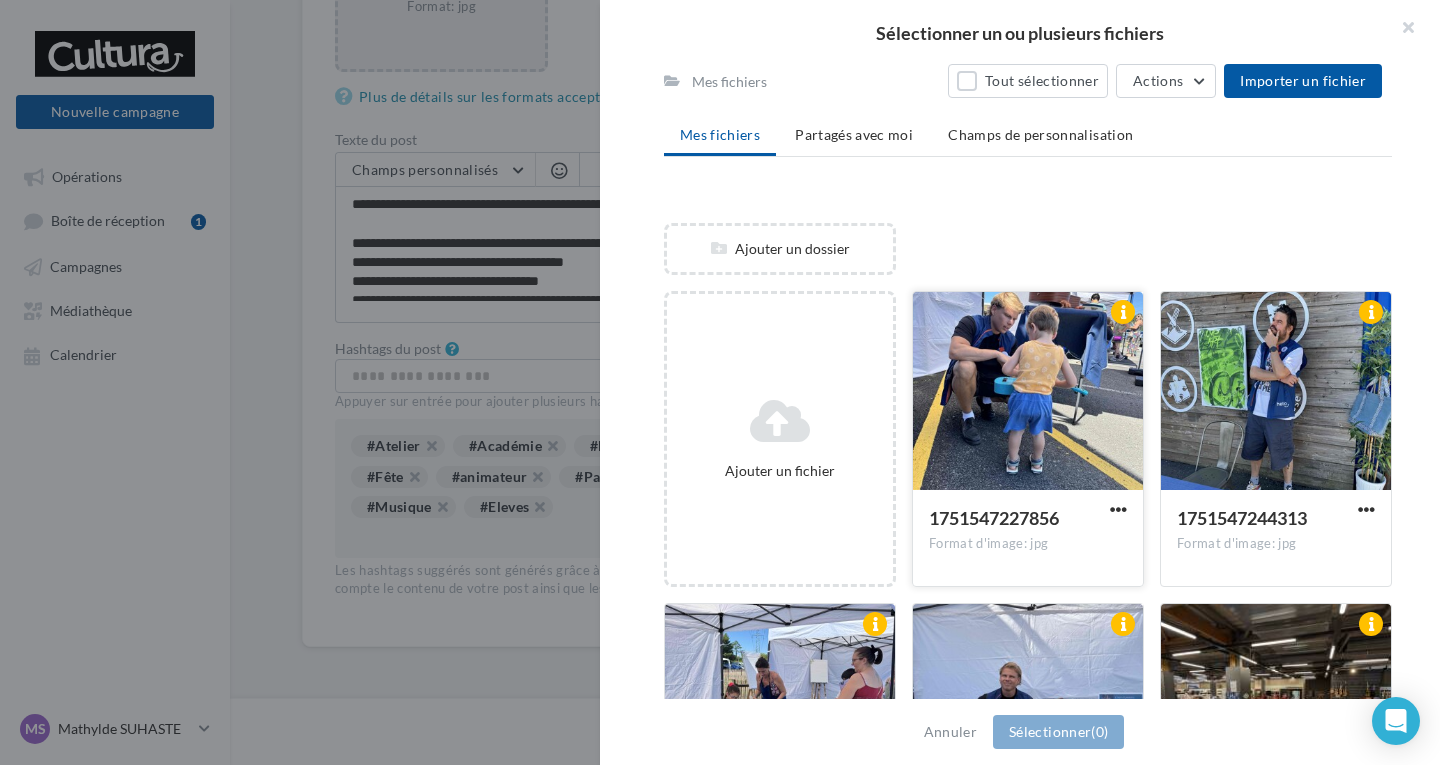scroll, scrollTop: 200, scrollLeft: 0, axis: vertical 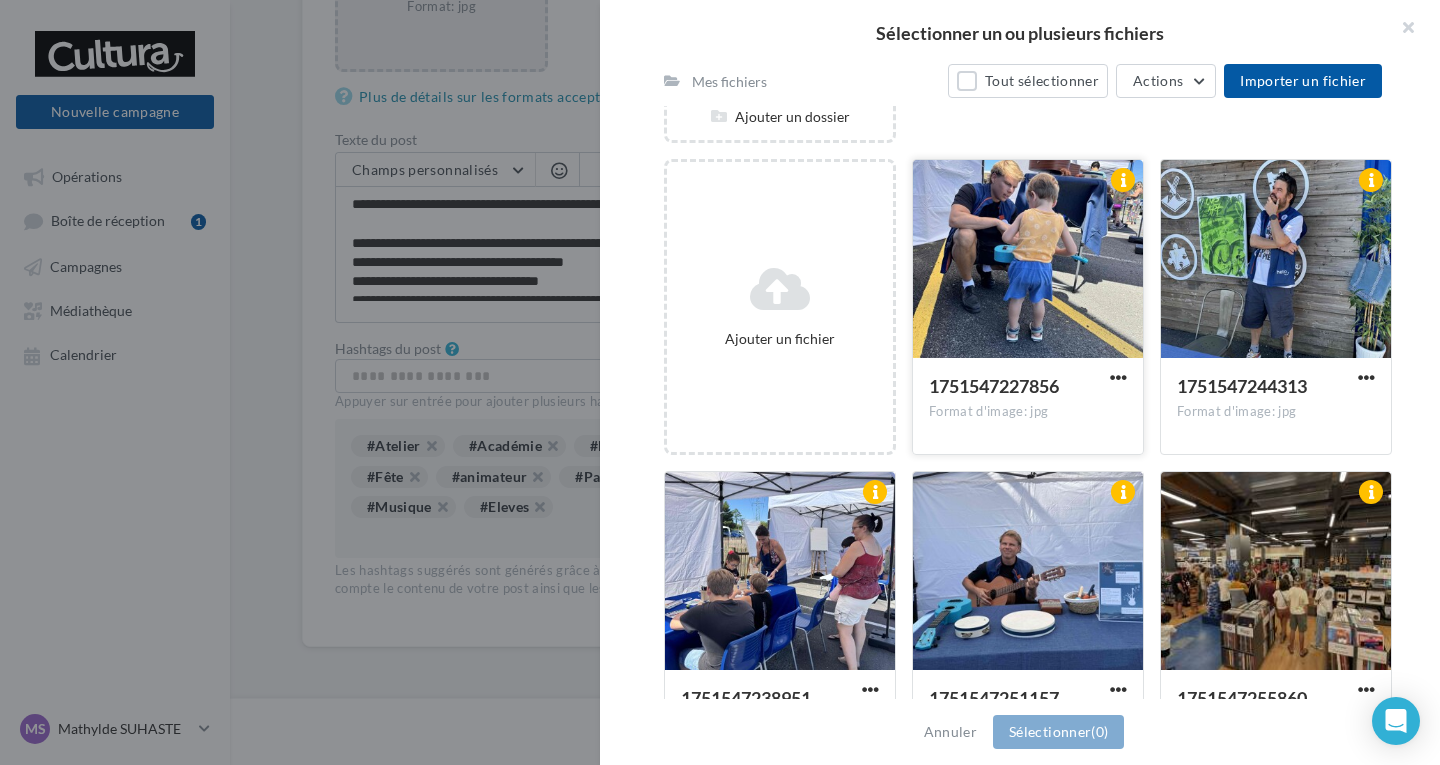 click at bounding box center (1028, 260) 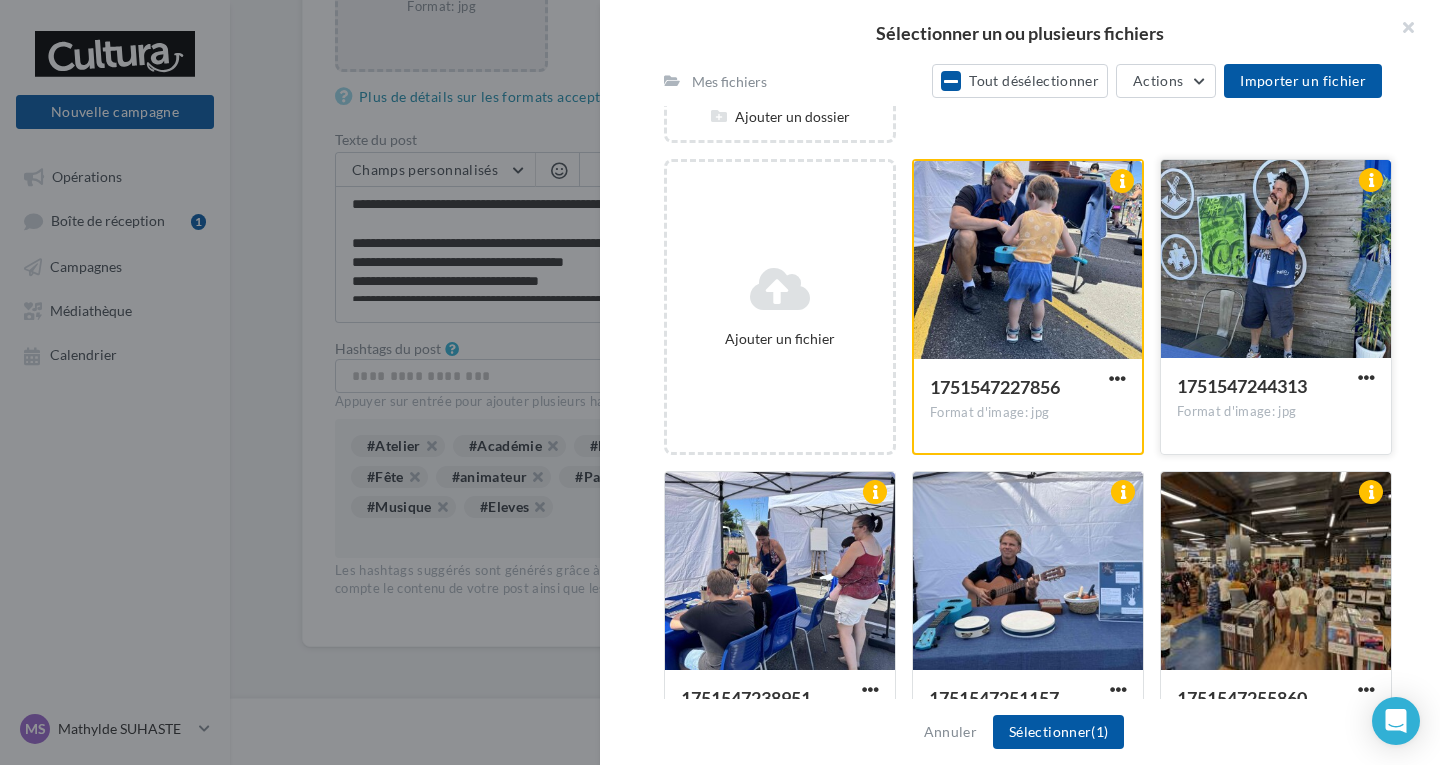 click at bounding box center (1276, 260) 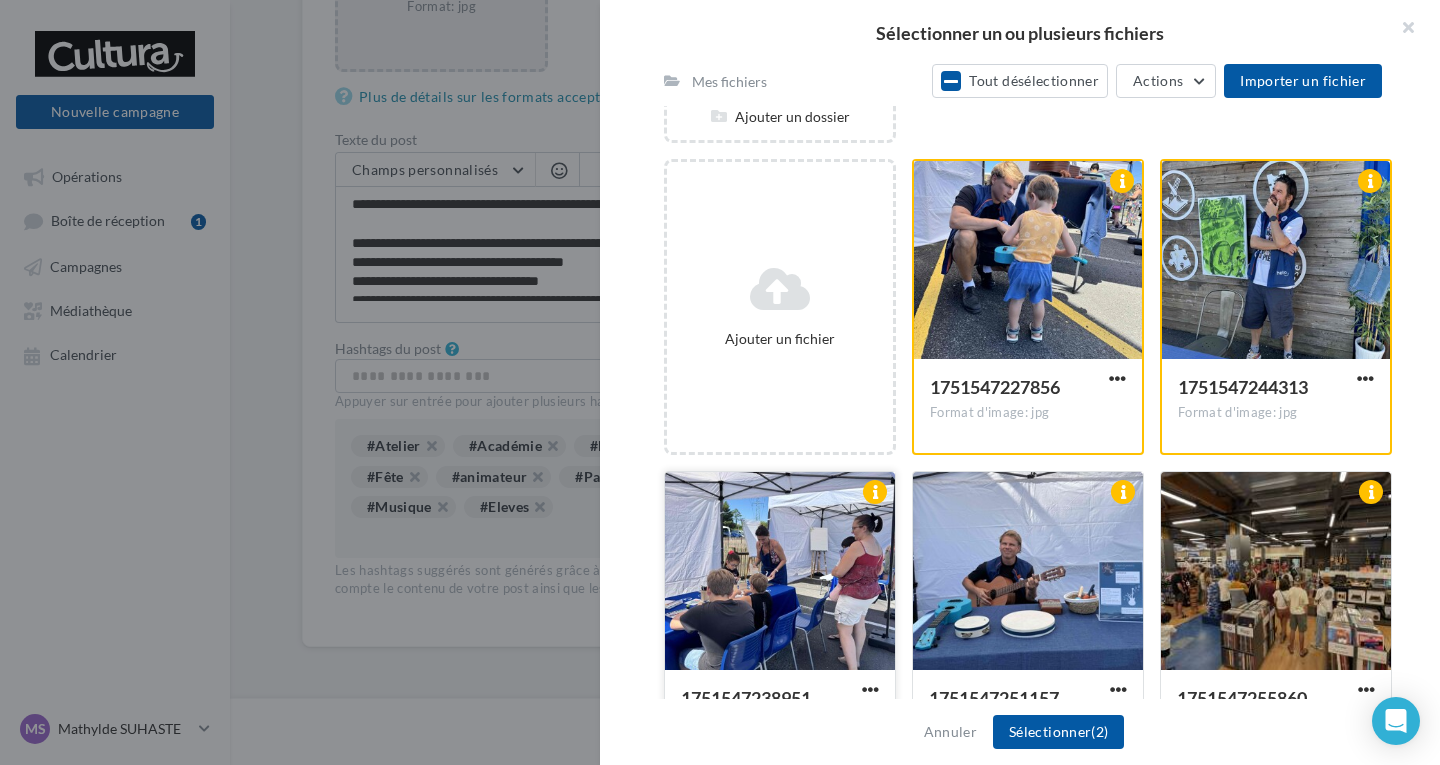 click at bounding box center (780, 572) 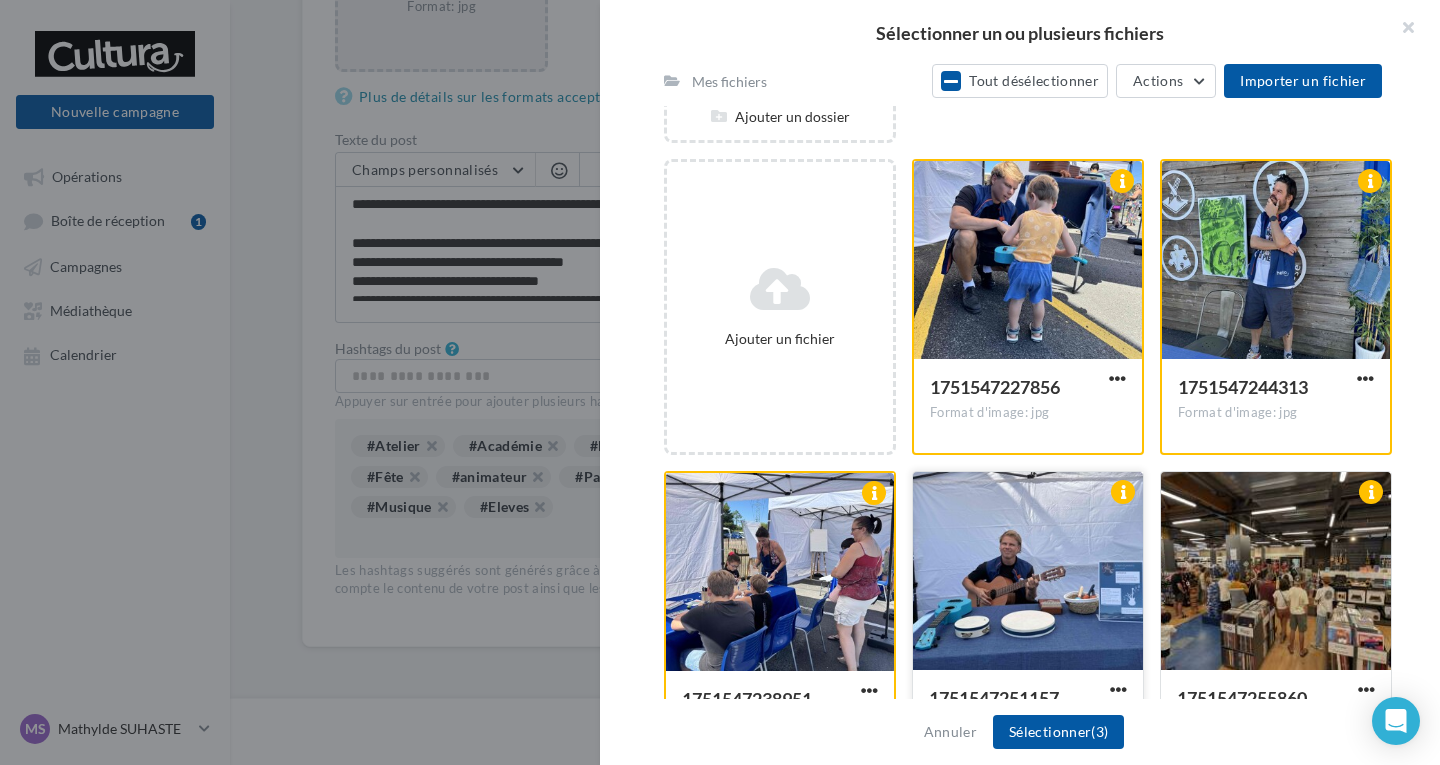 click at bounding box center (1028, 572) 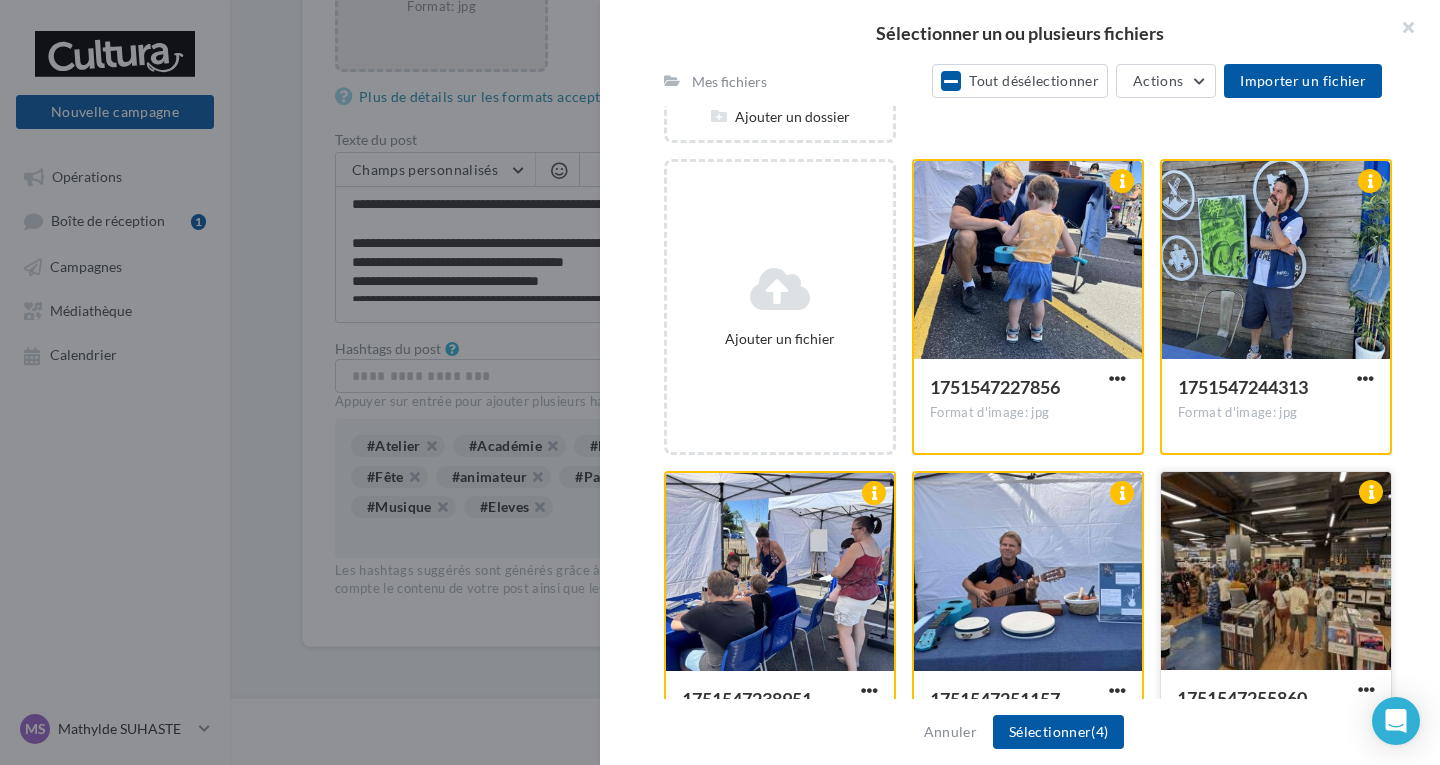 click at bounding box center (1276, 572) 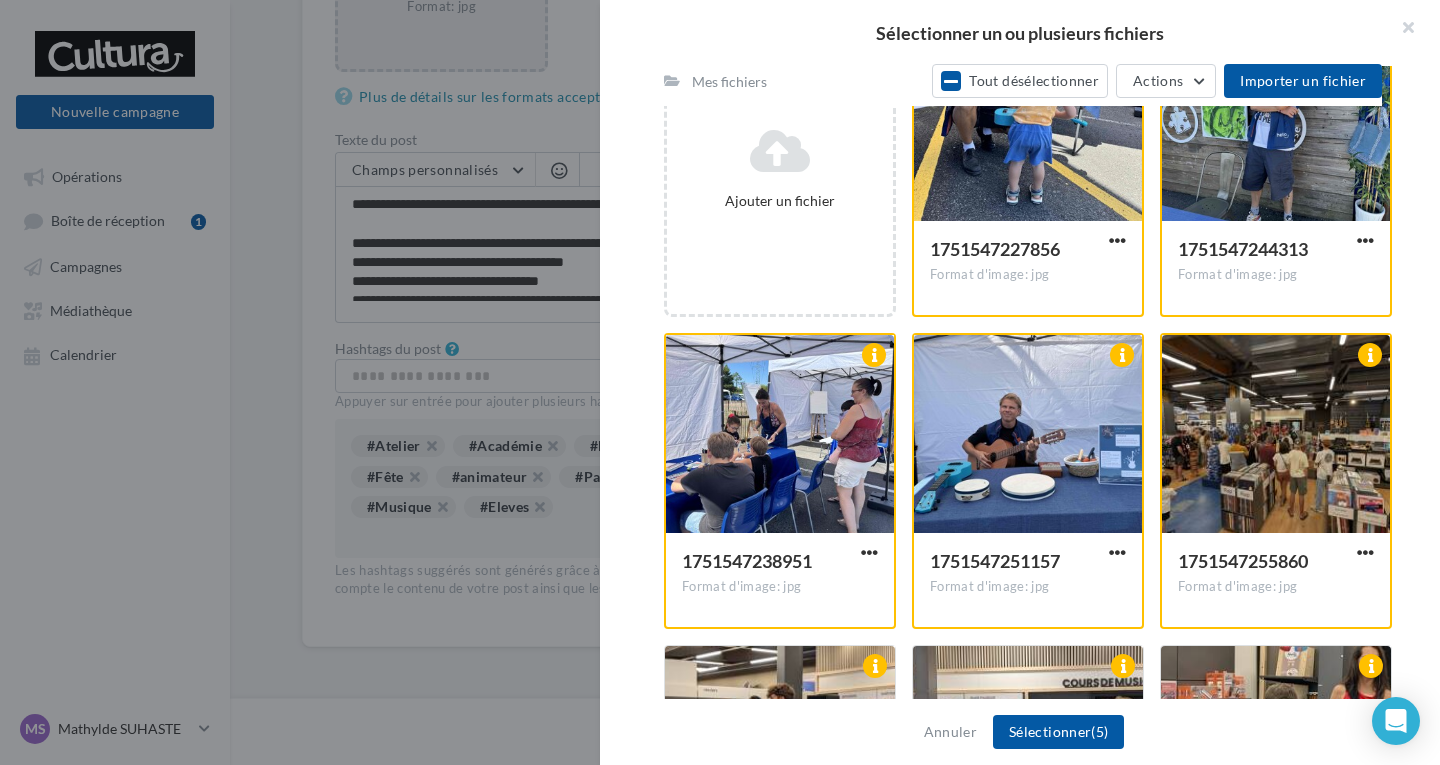 scroll, scrollTop: 600, scrollLeft: 0, axis: vertical 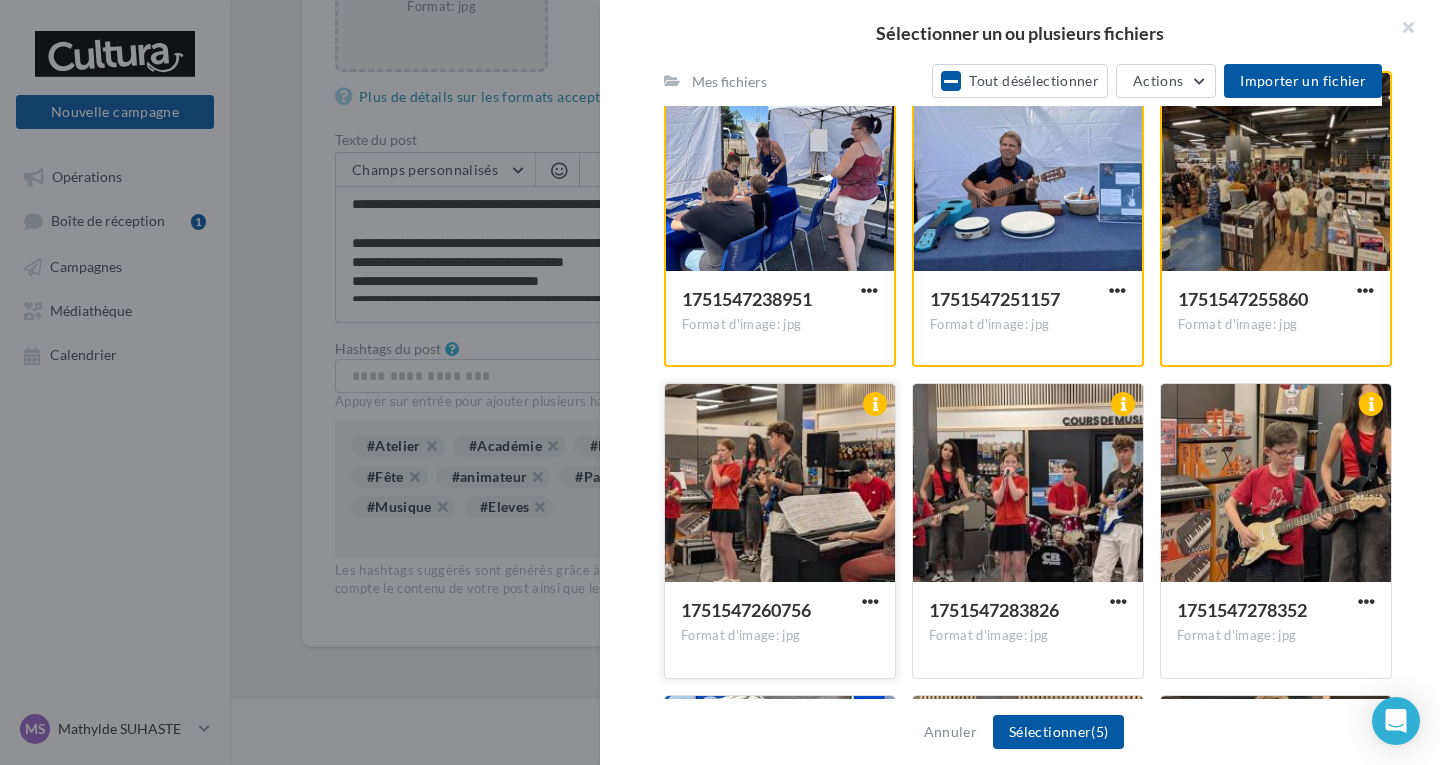 click at bounding box center (780, 484) 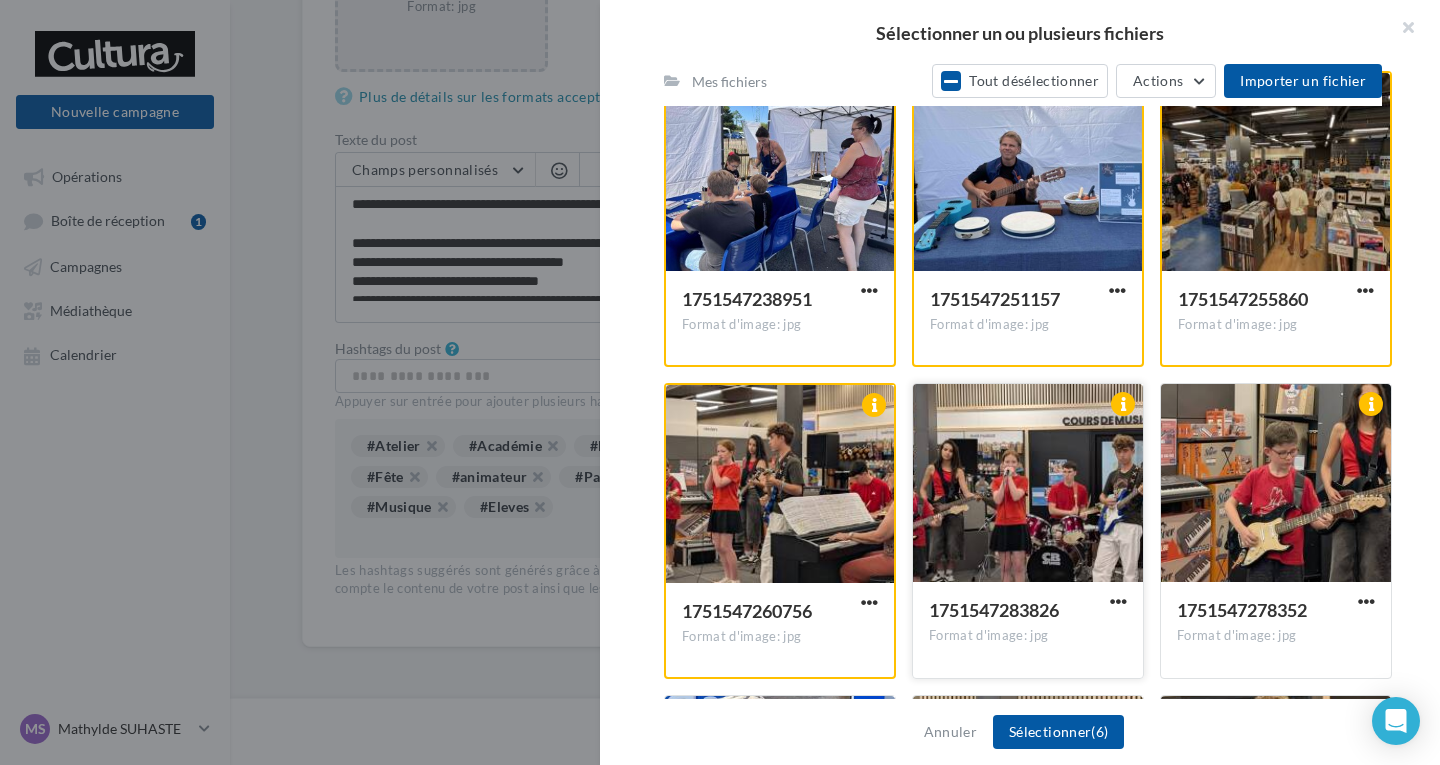 drag, startPoint x: 1040, startPoint y: 480, endPoint x: 1064, endPoint y: 480, distance: 24 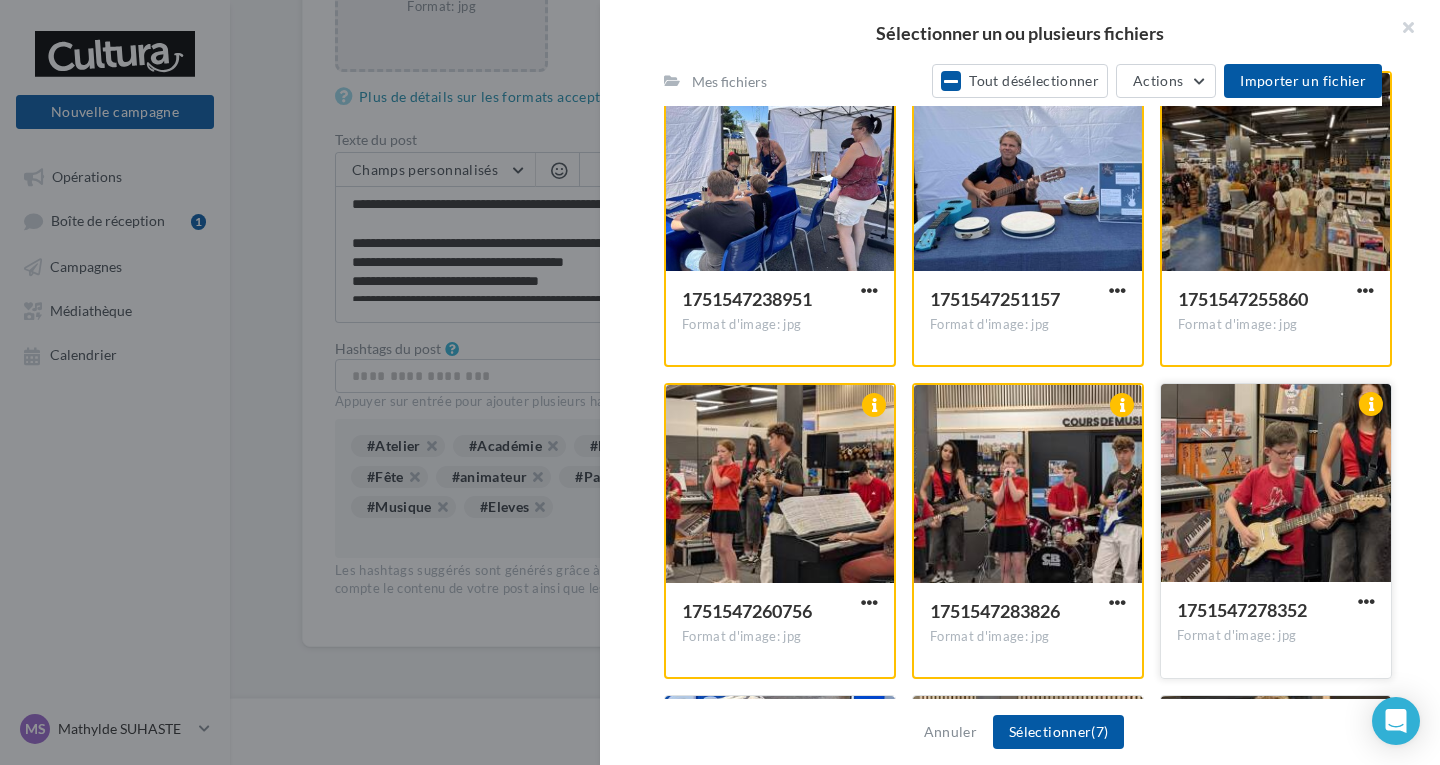 click at bounding box center (1276, 484) 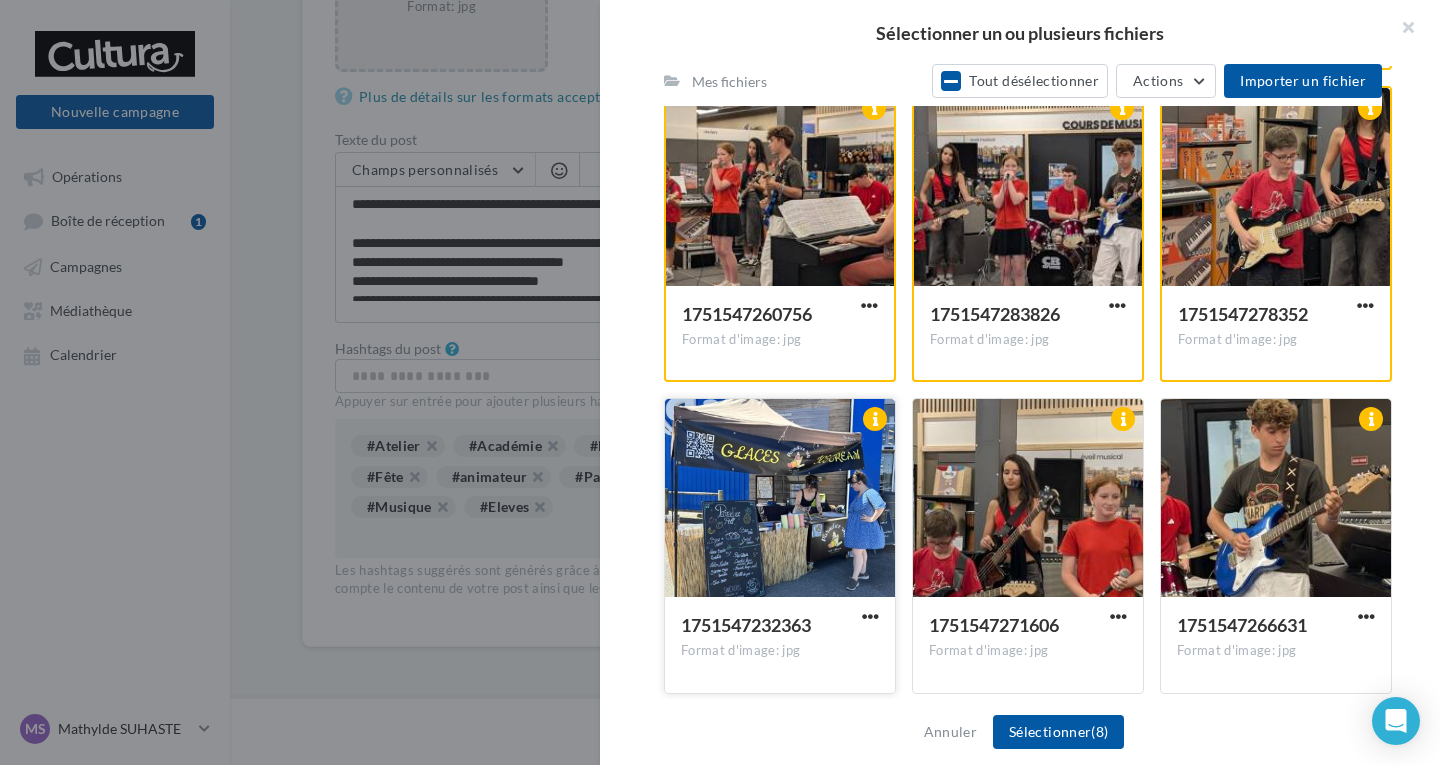 scroll, scrollTop: 906, scrollLeft: 0, axis: vertical 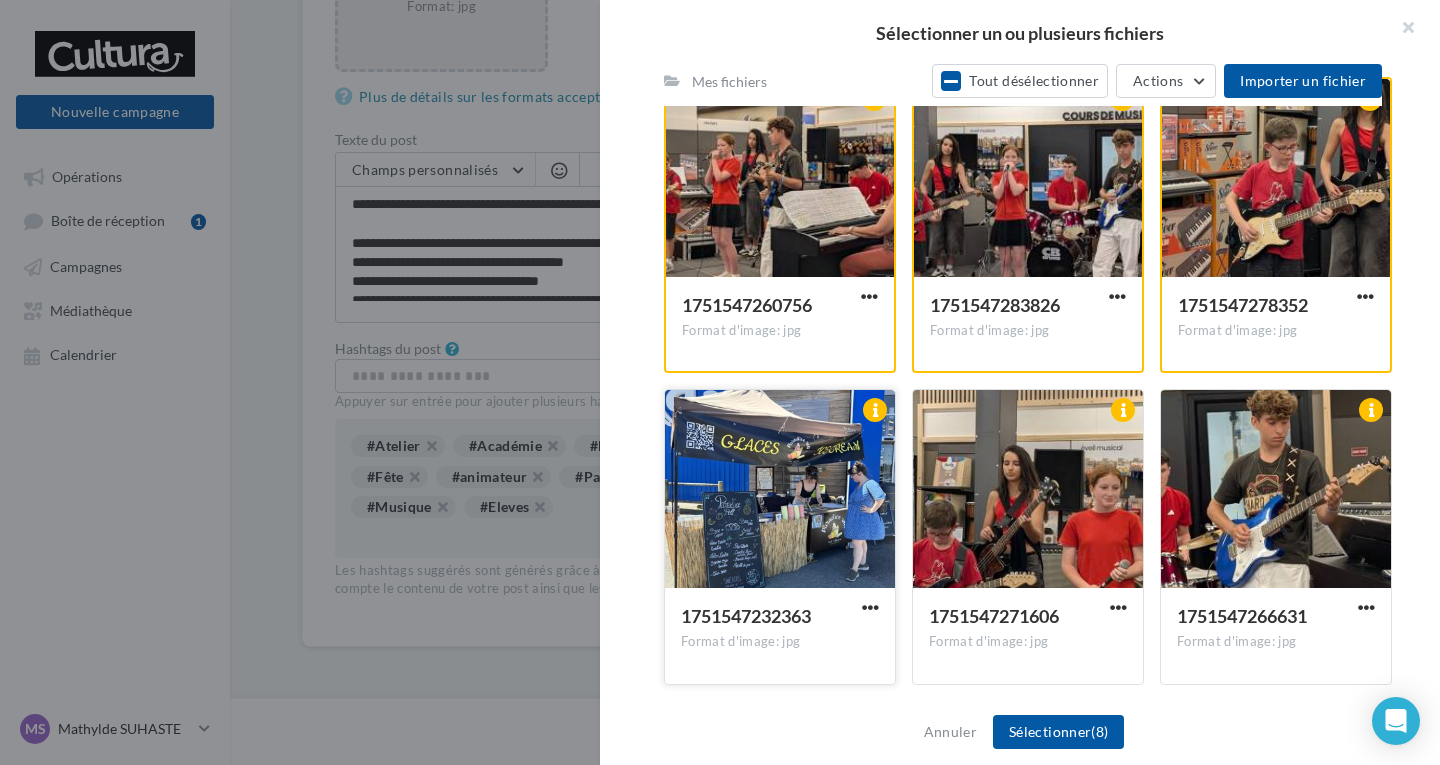 drag, startPoint x: 813, startPoint y: 520, endPoint x: 1029, endPoint y: 488, distance: 218.3575 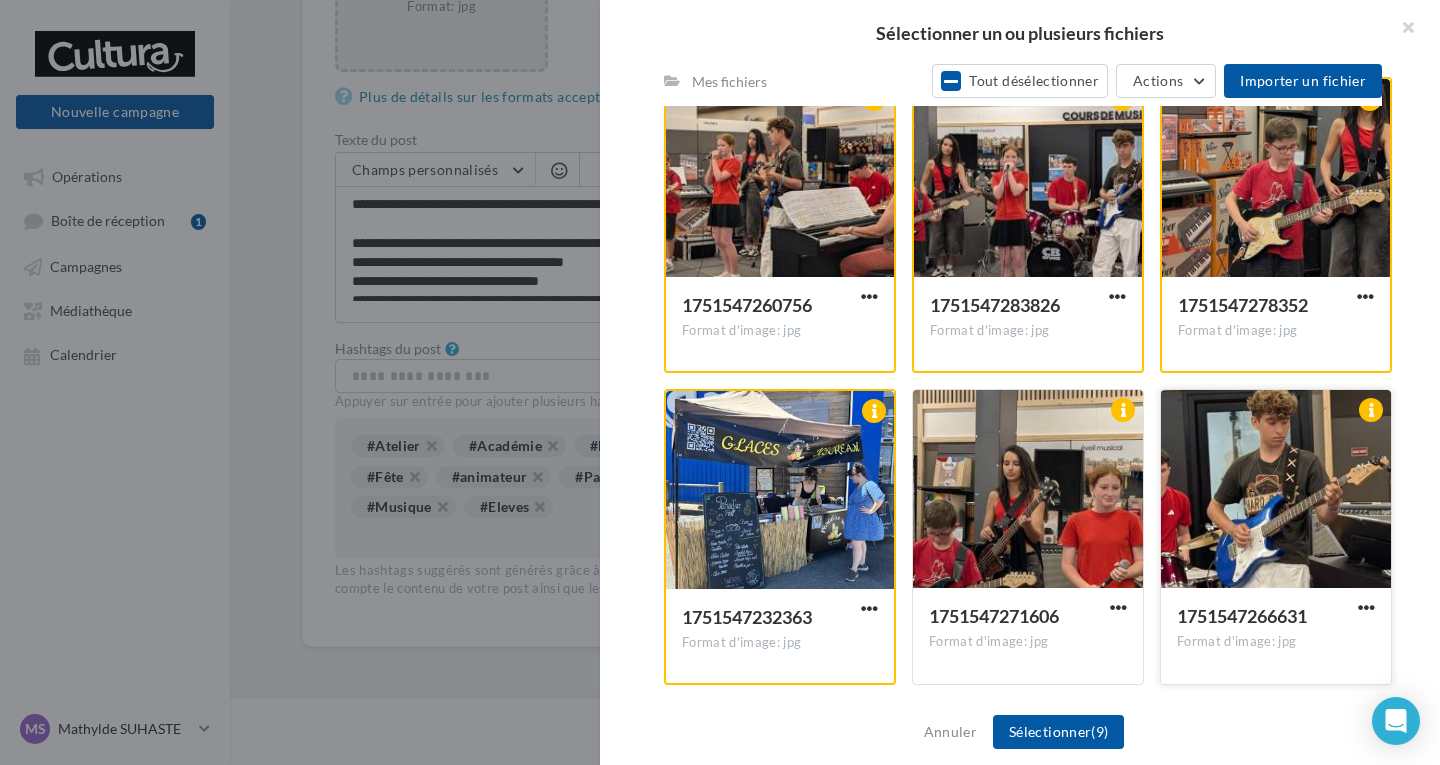 drag, startPoint x: 1114, startPoint y: 483, endPoint x: 1158, endPoint y: 476, distance: 44.553337 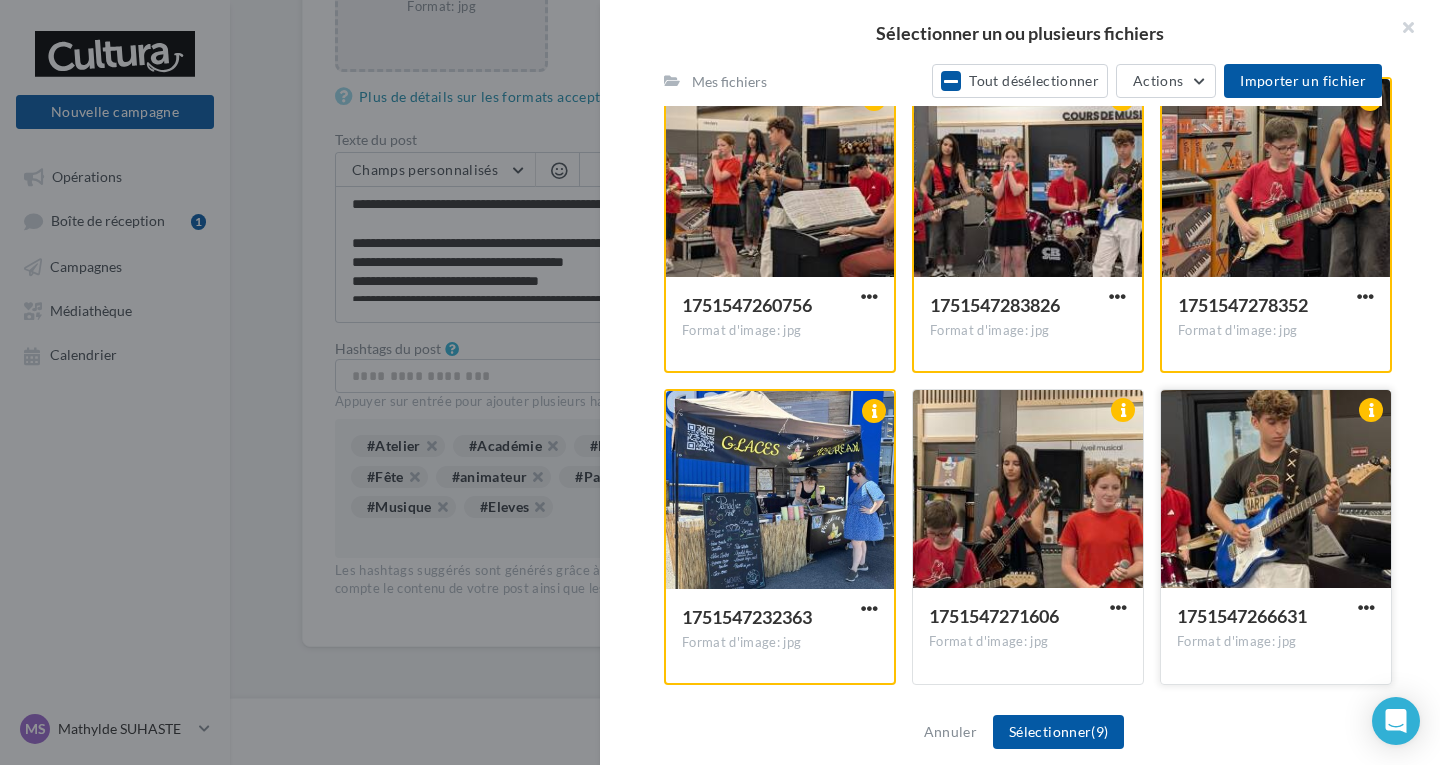 click at bounding box center (1028, 490) 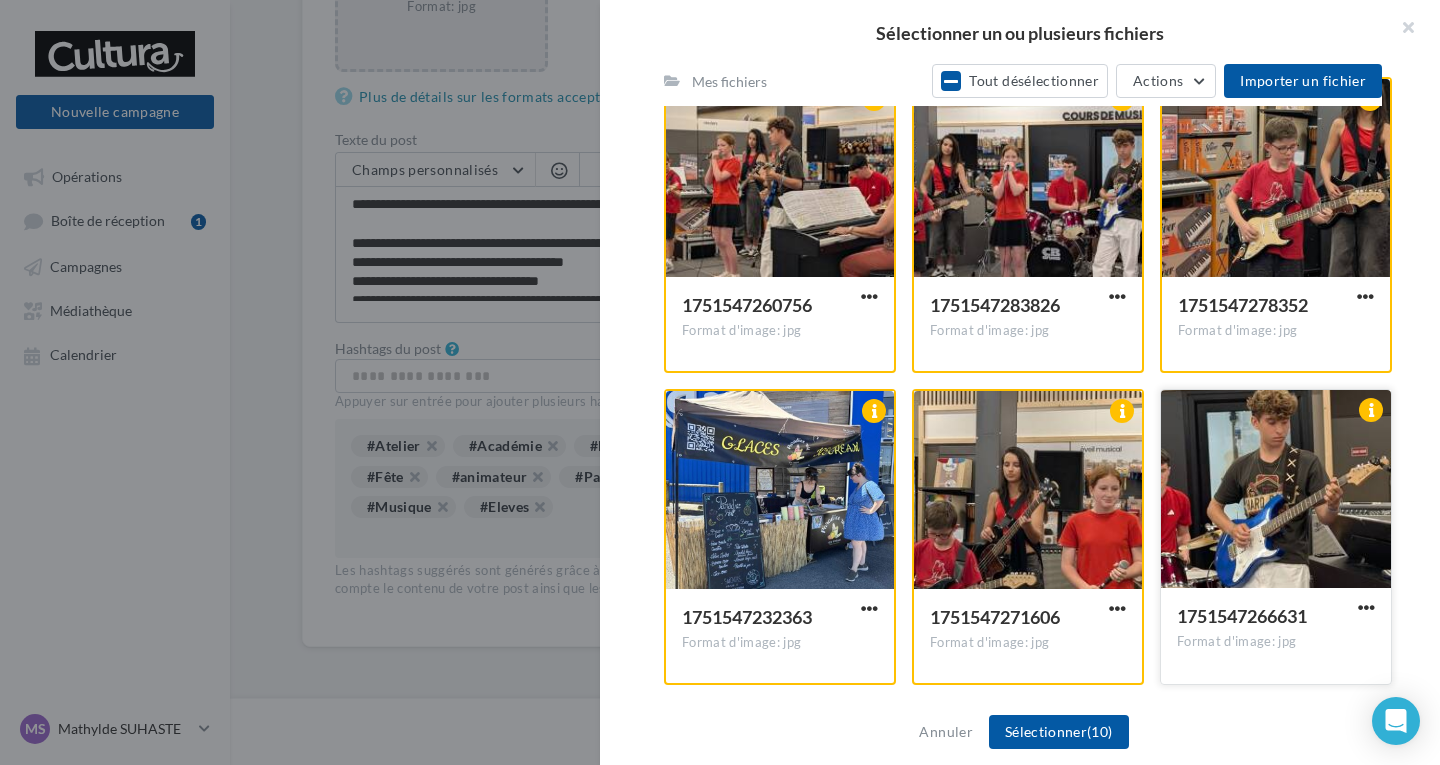 click at bounding box center (1276, 490) 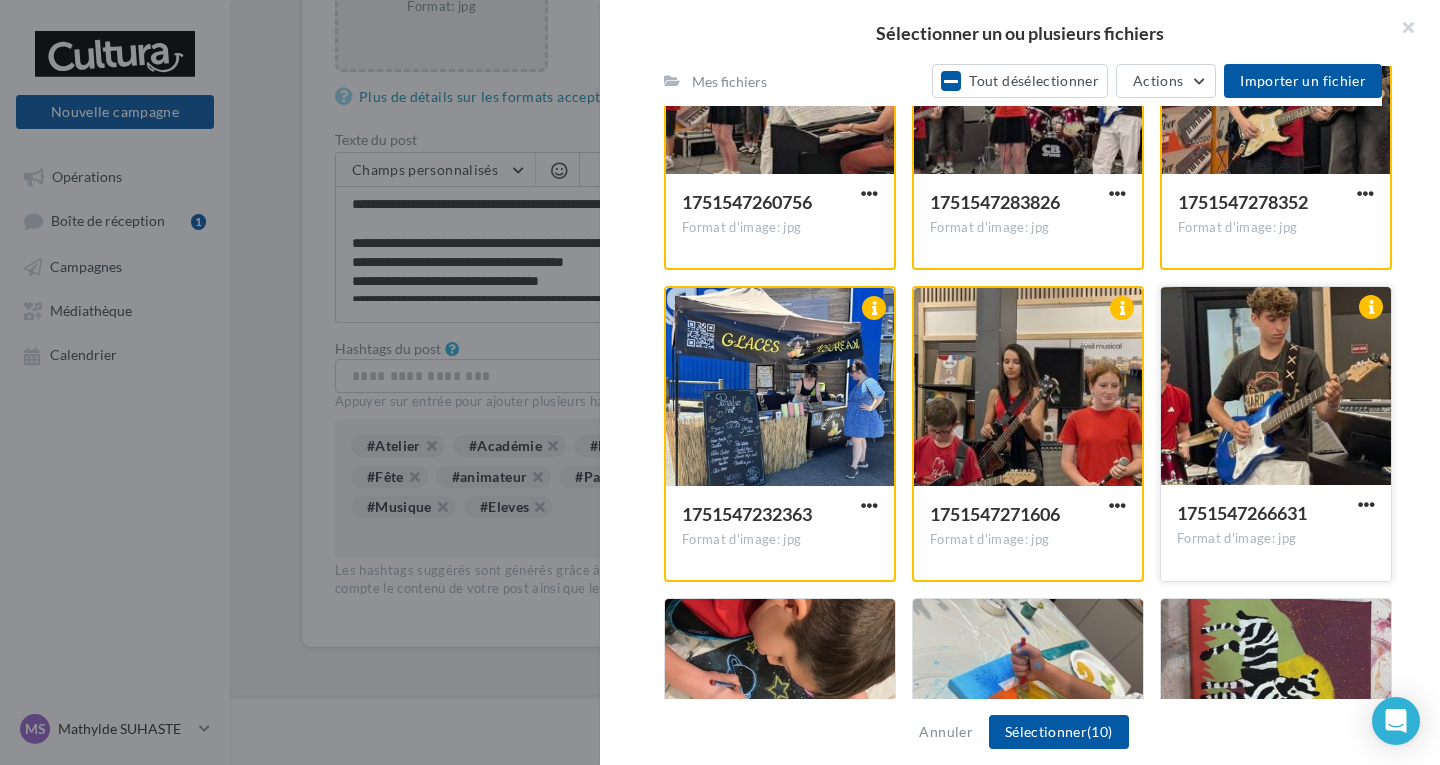 scroll, scrollTop: 1206, scrollLeft: 0, axis: vertical 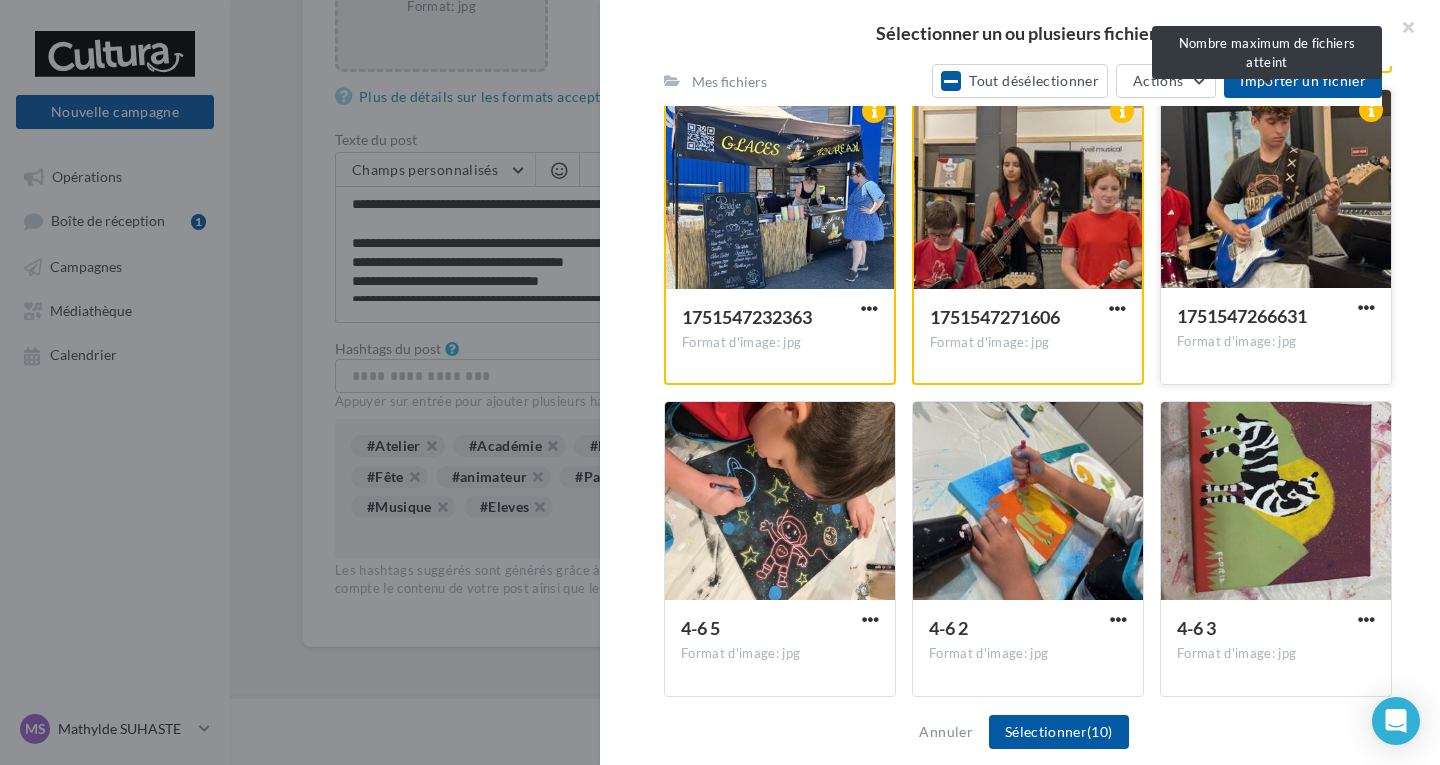 click at bounding box center (1276, 190) 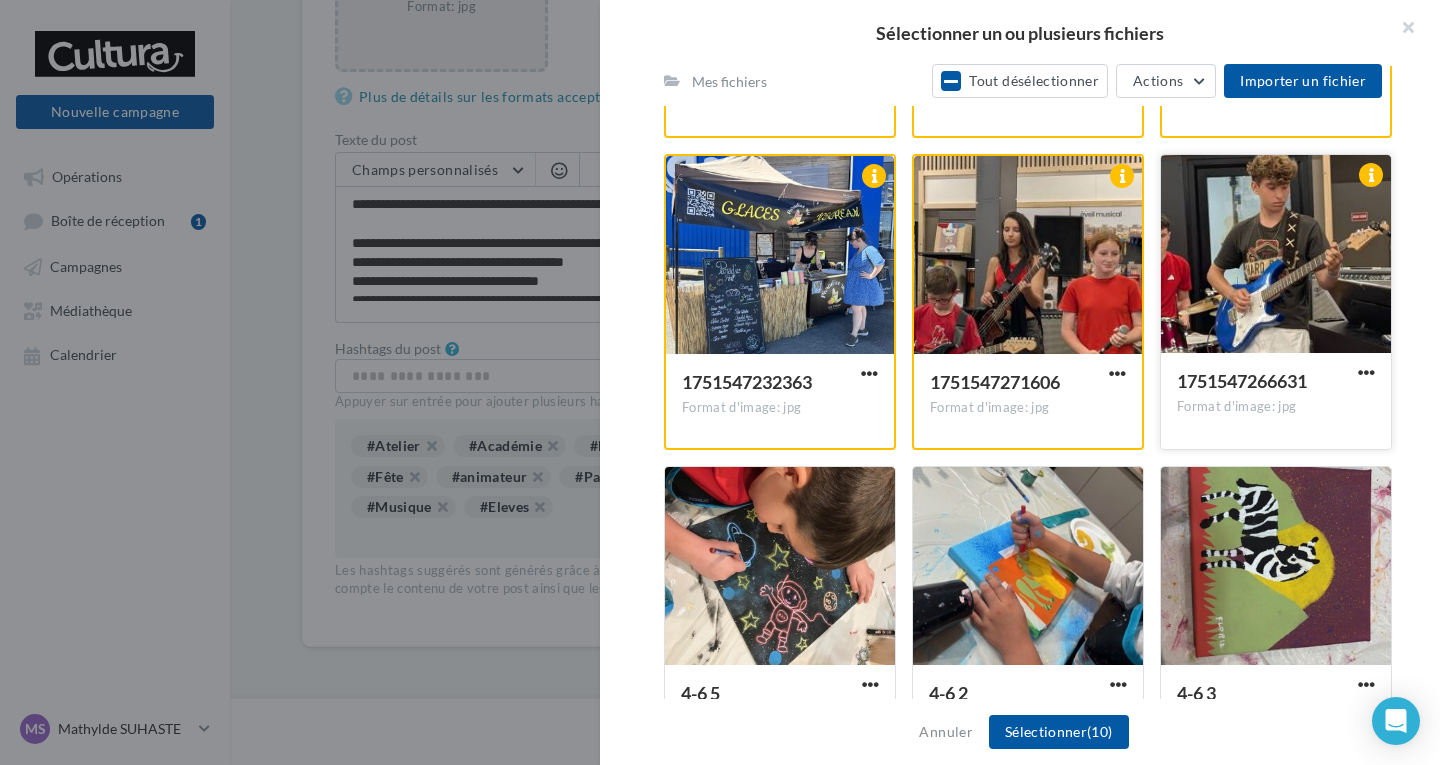 scroll, scrollTop: 1106, scrollLeft: 0, axis: vertical 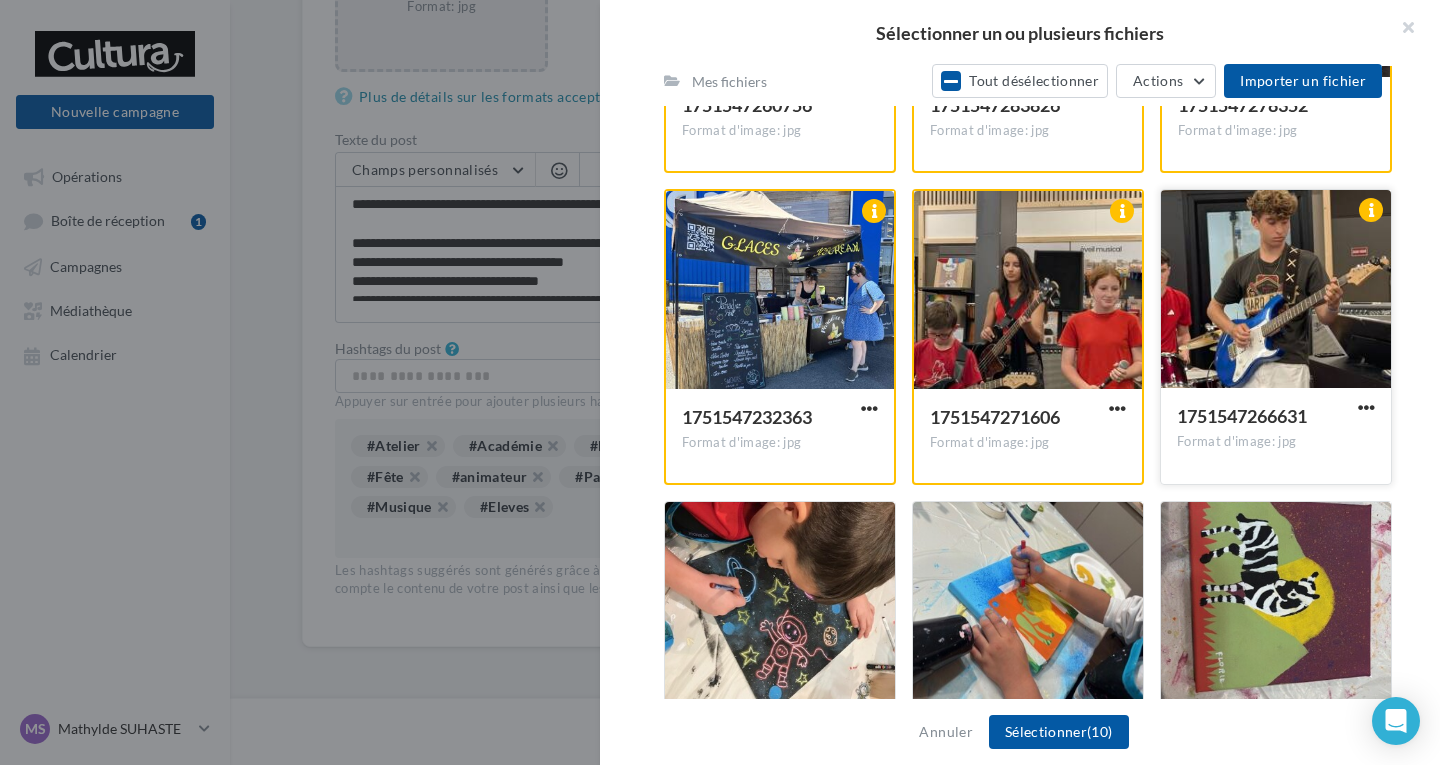 click at bounding box center (1276, 290) 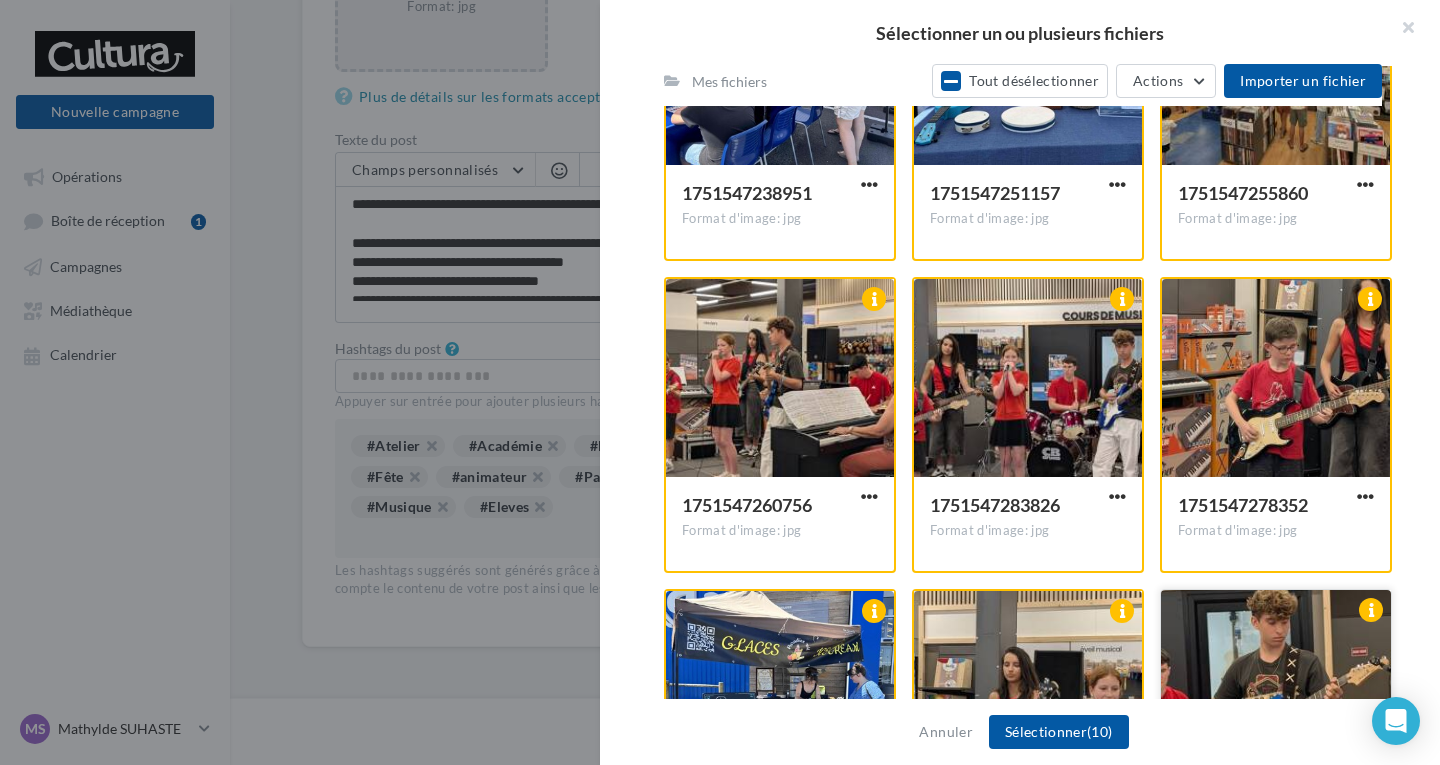 scroll, scrollTop: 806, scrollLeft: 0, axis: vertical 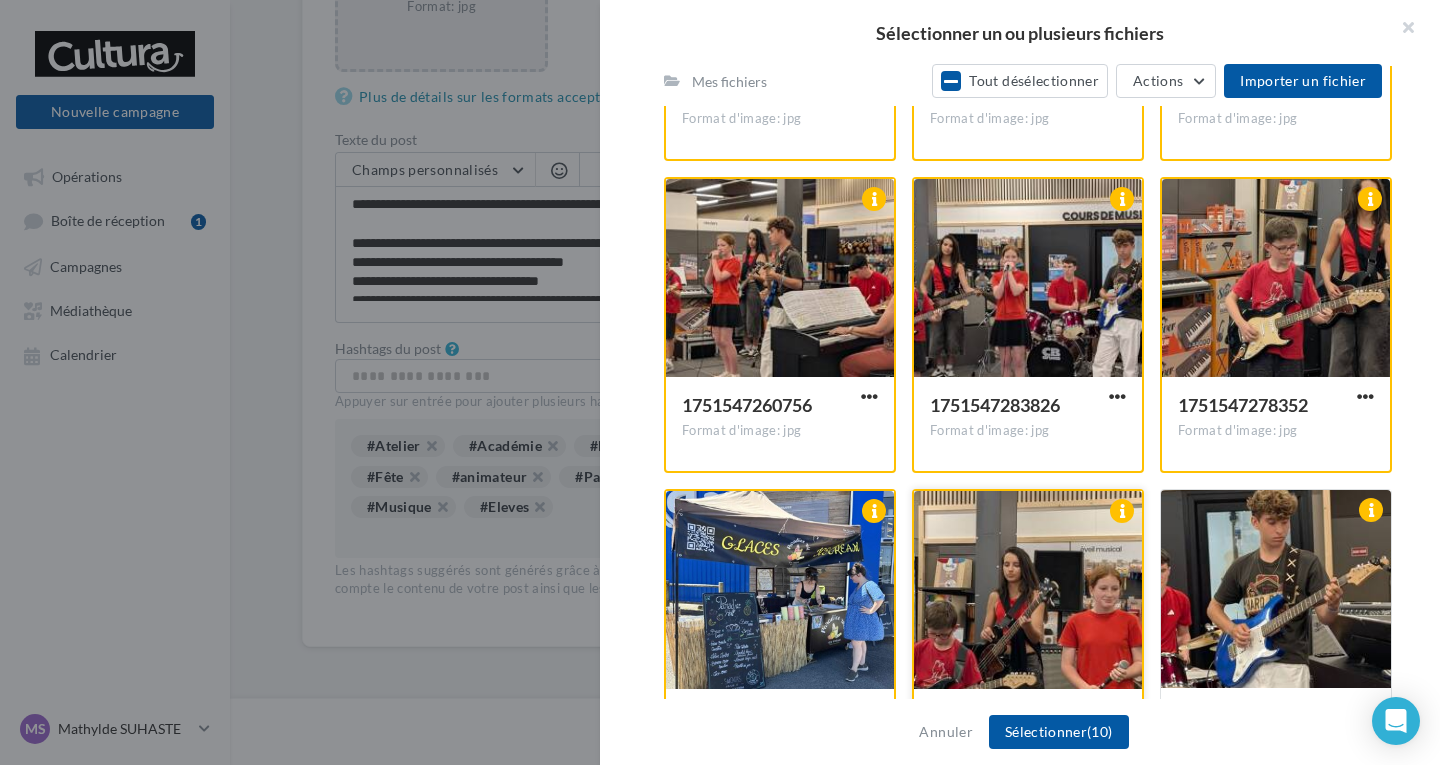 click at bounding box center [1028, 591] 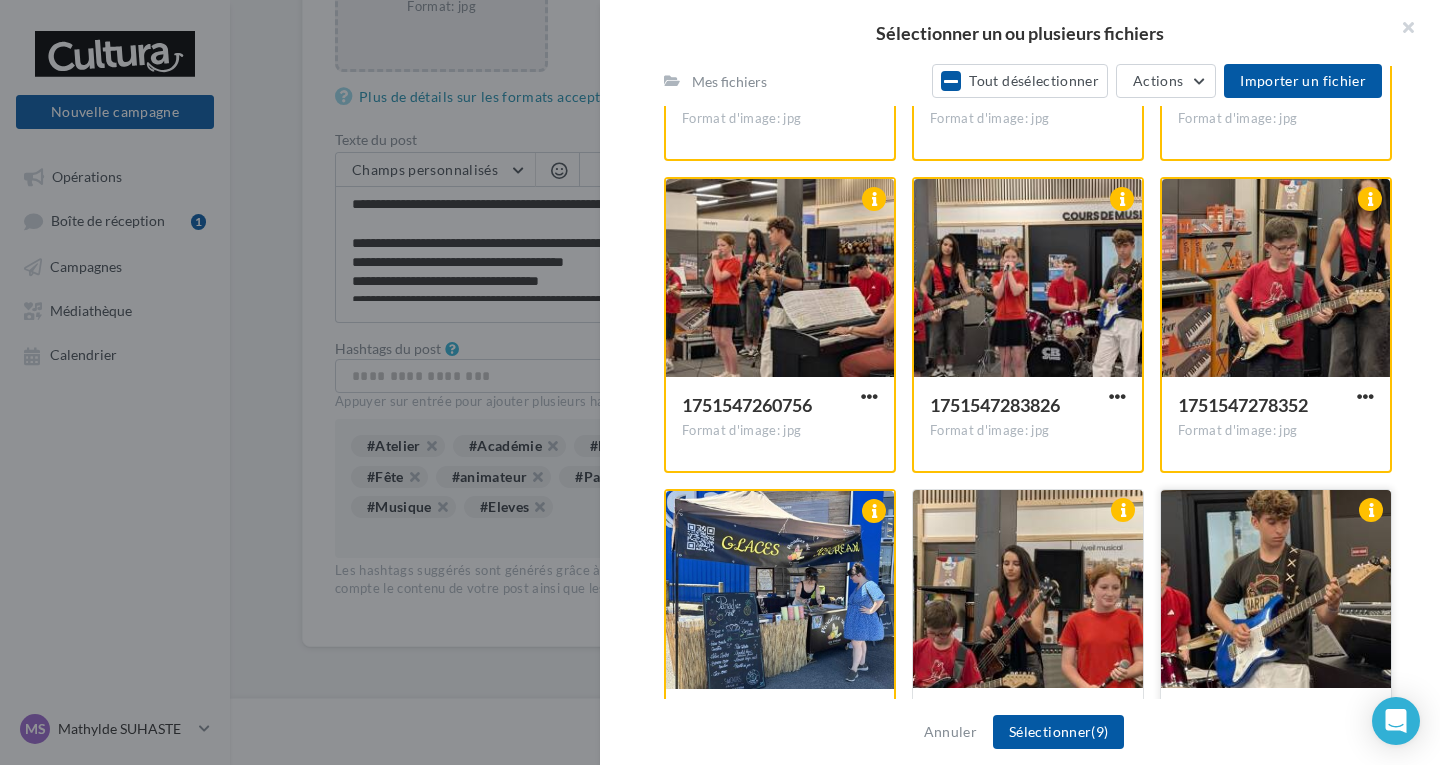 click at bounding box center (1276, 590) 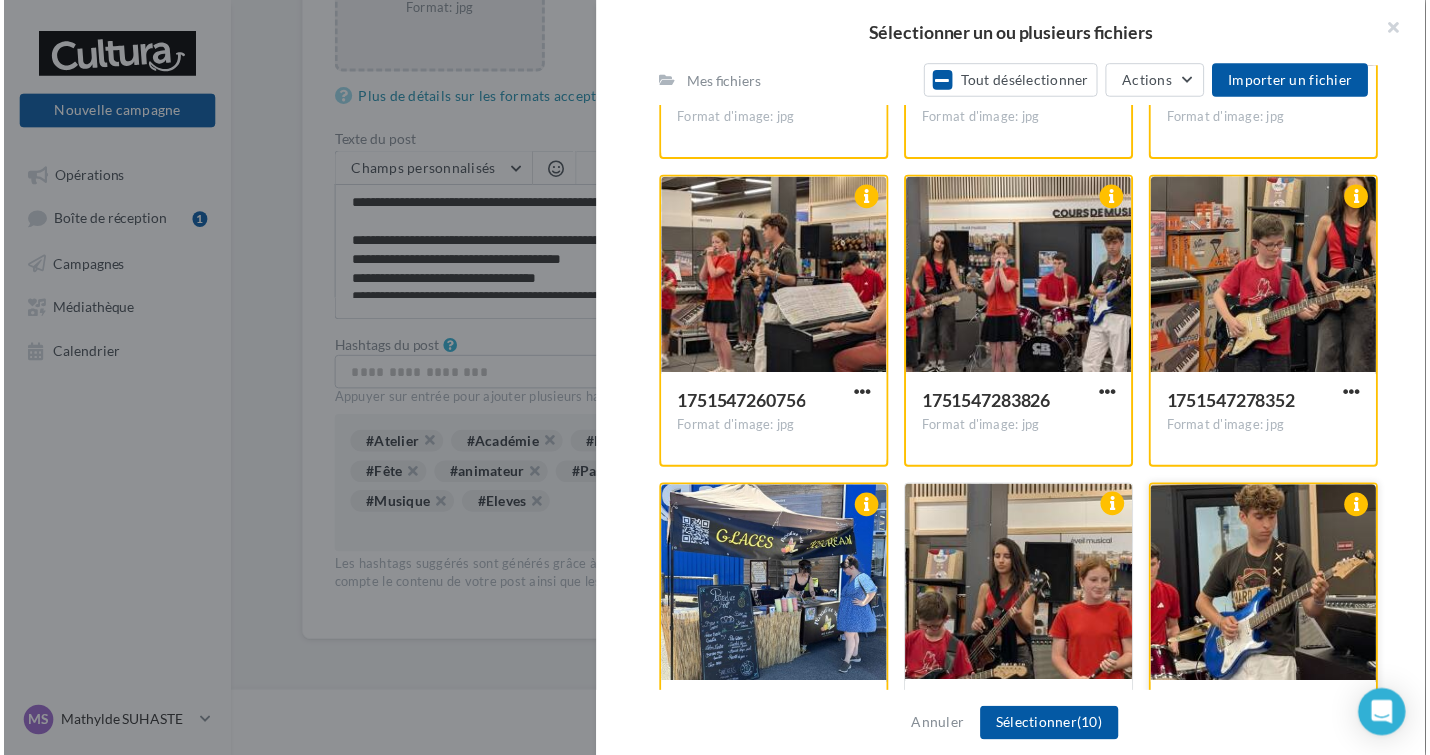scroll, scrollTop: 606, scrollLeft: 0, axis: vertical 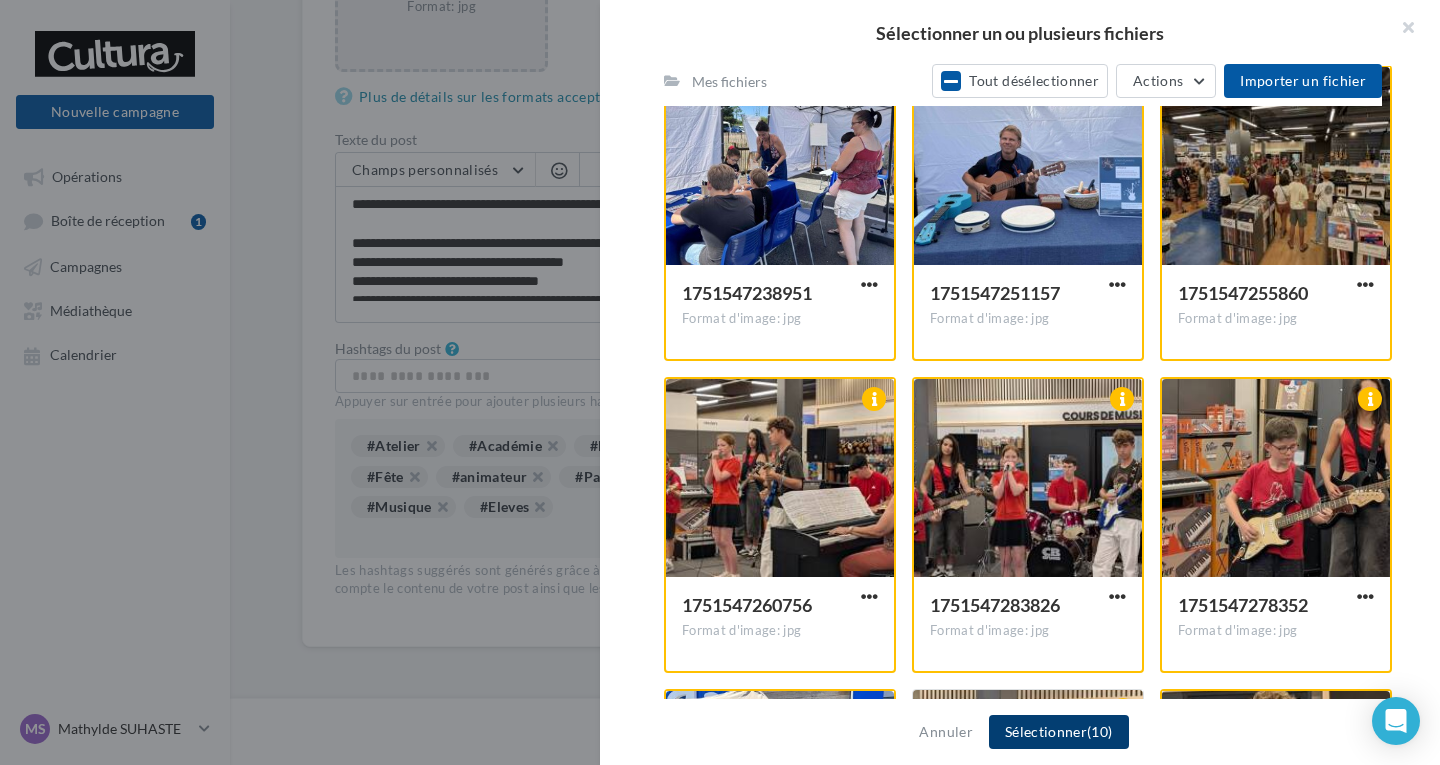click on "Sélectionner   (10)" at bounding box center [1059, 732] 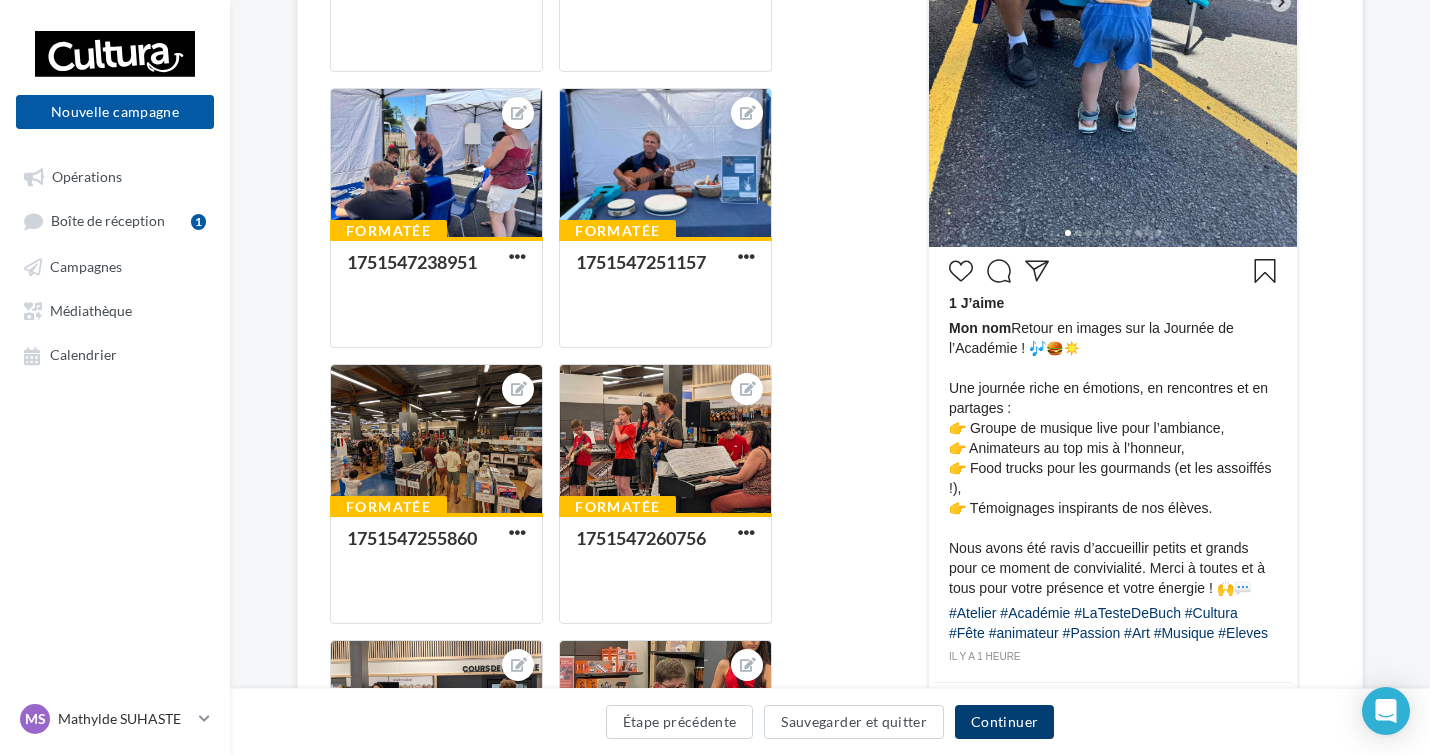 click on "Continuer" at bounding box center [1004, 722] 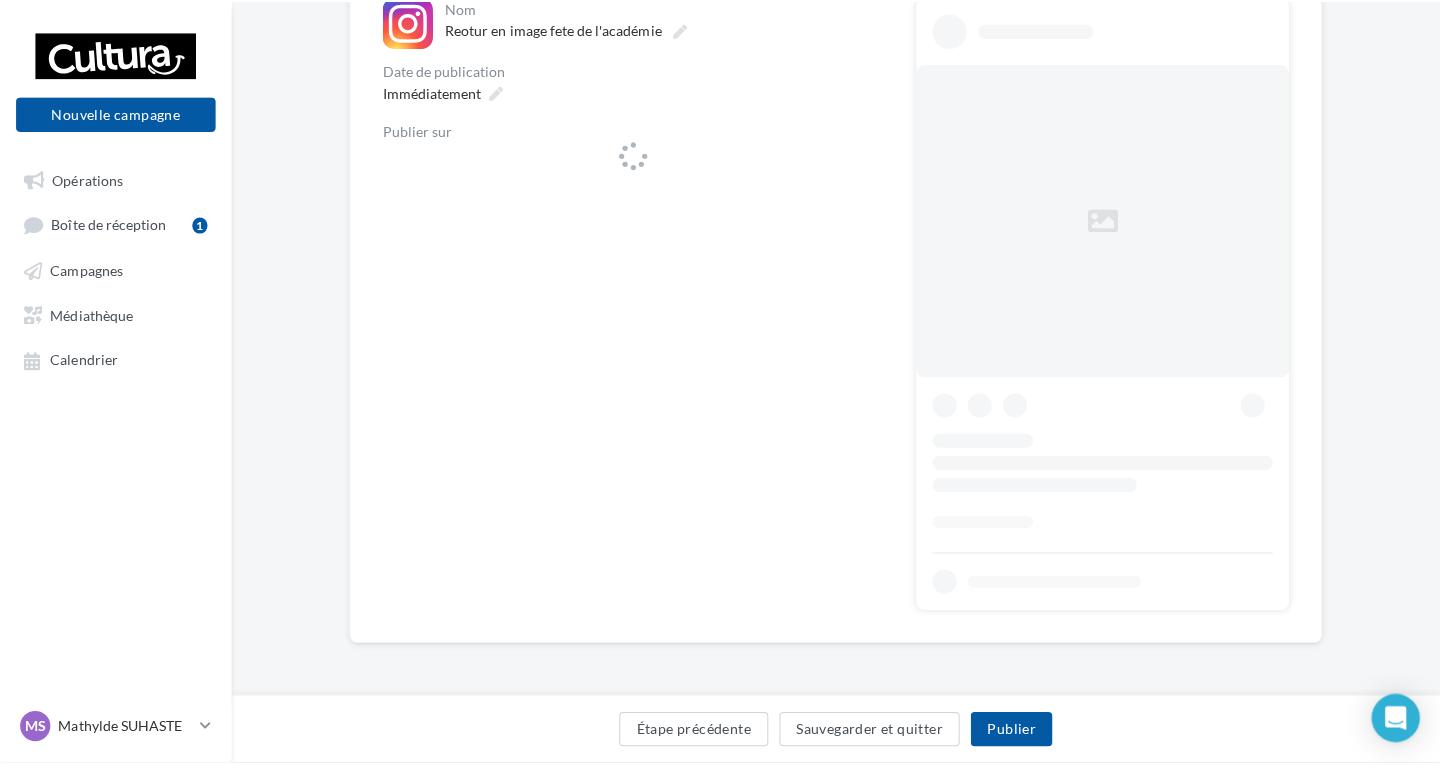 scroll, scrollTop: 0, scrollLeft: 0, axis: both 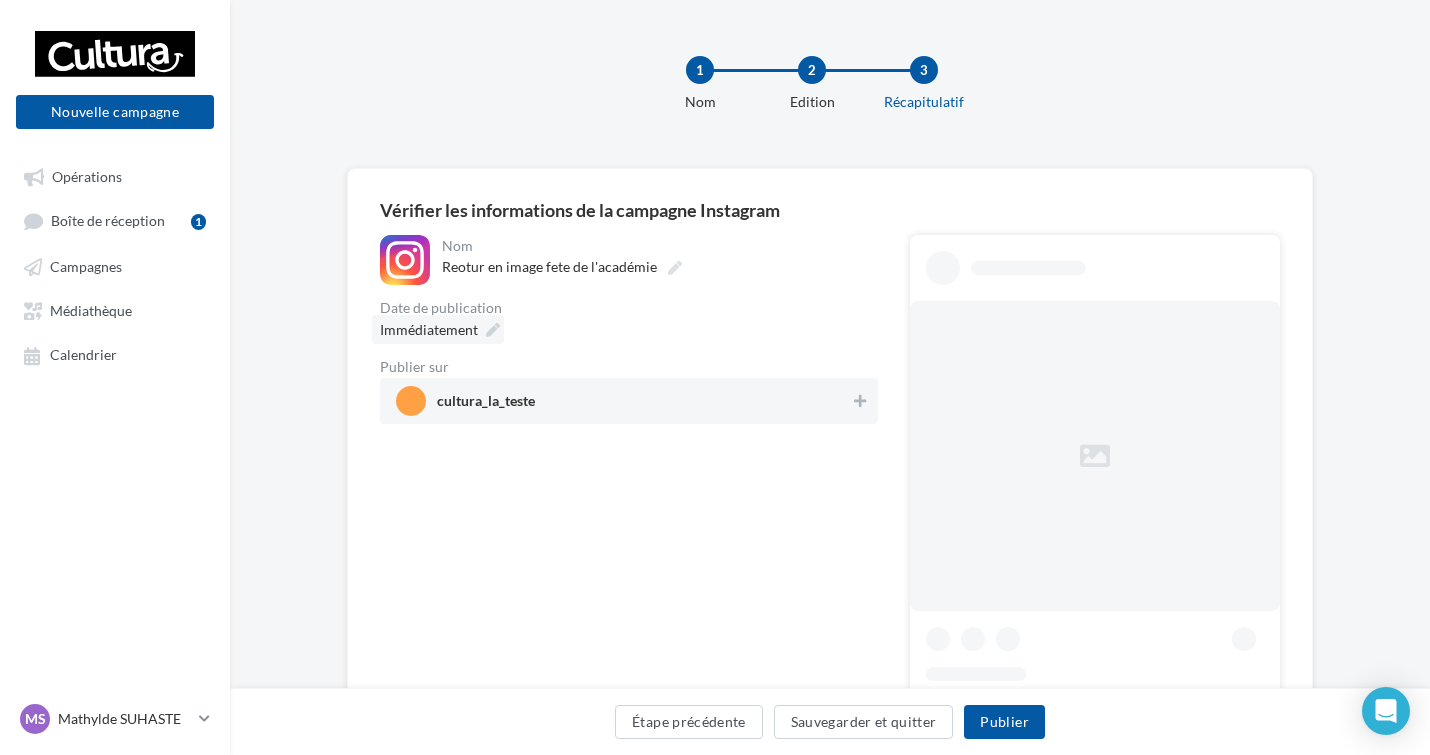 click at bounding box center [493, 330] 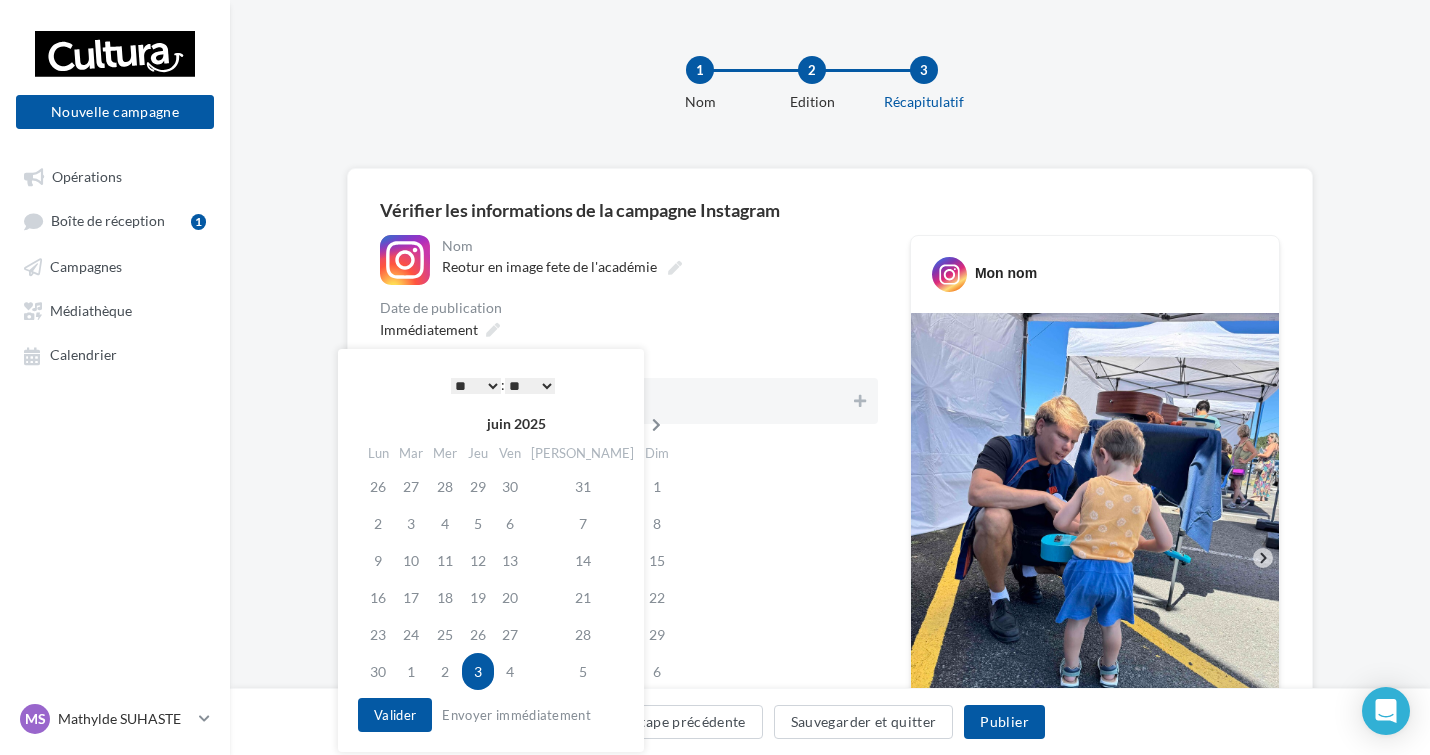 click at bounding box center (656, 425) 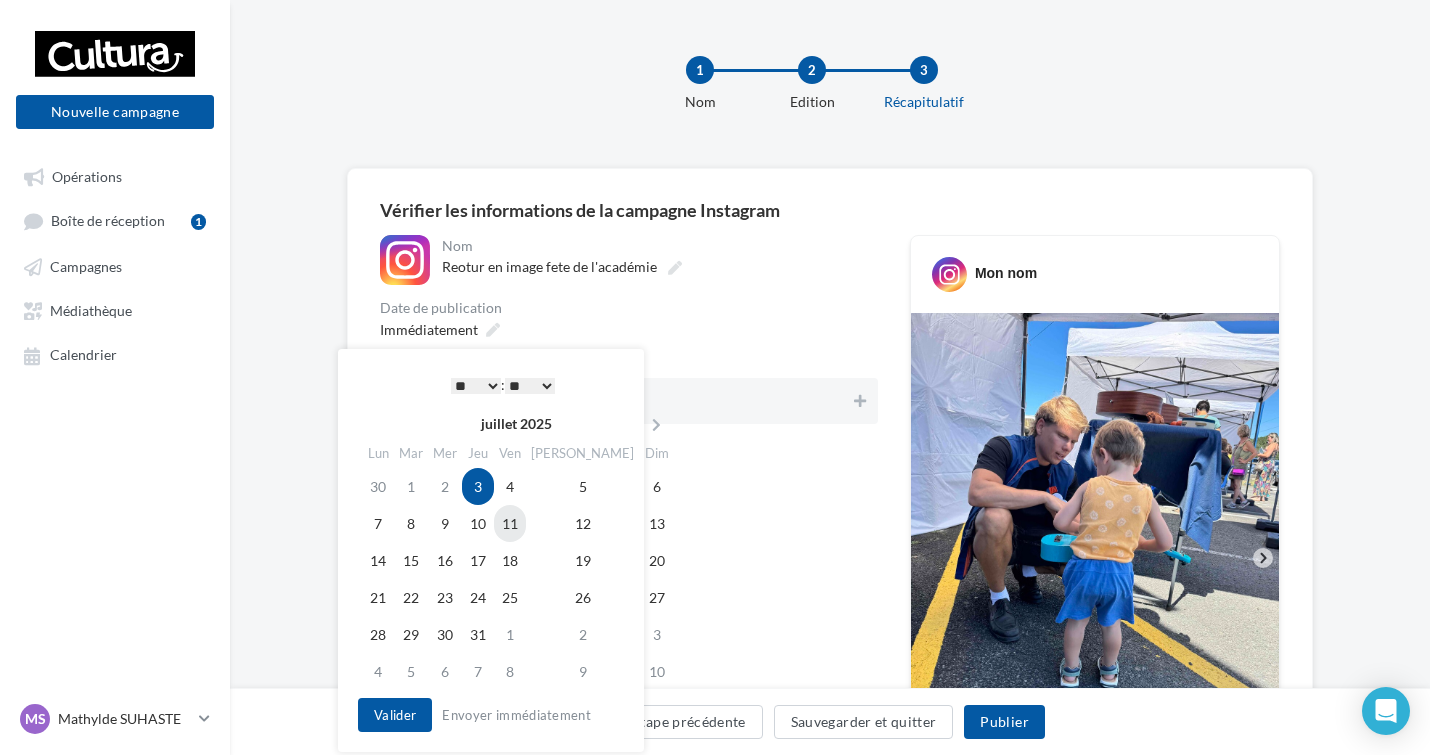 click on "11" at bounding box center (510, 523) 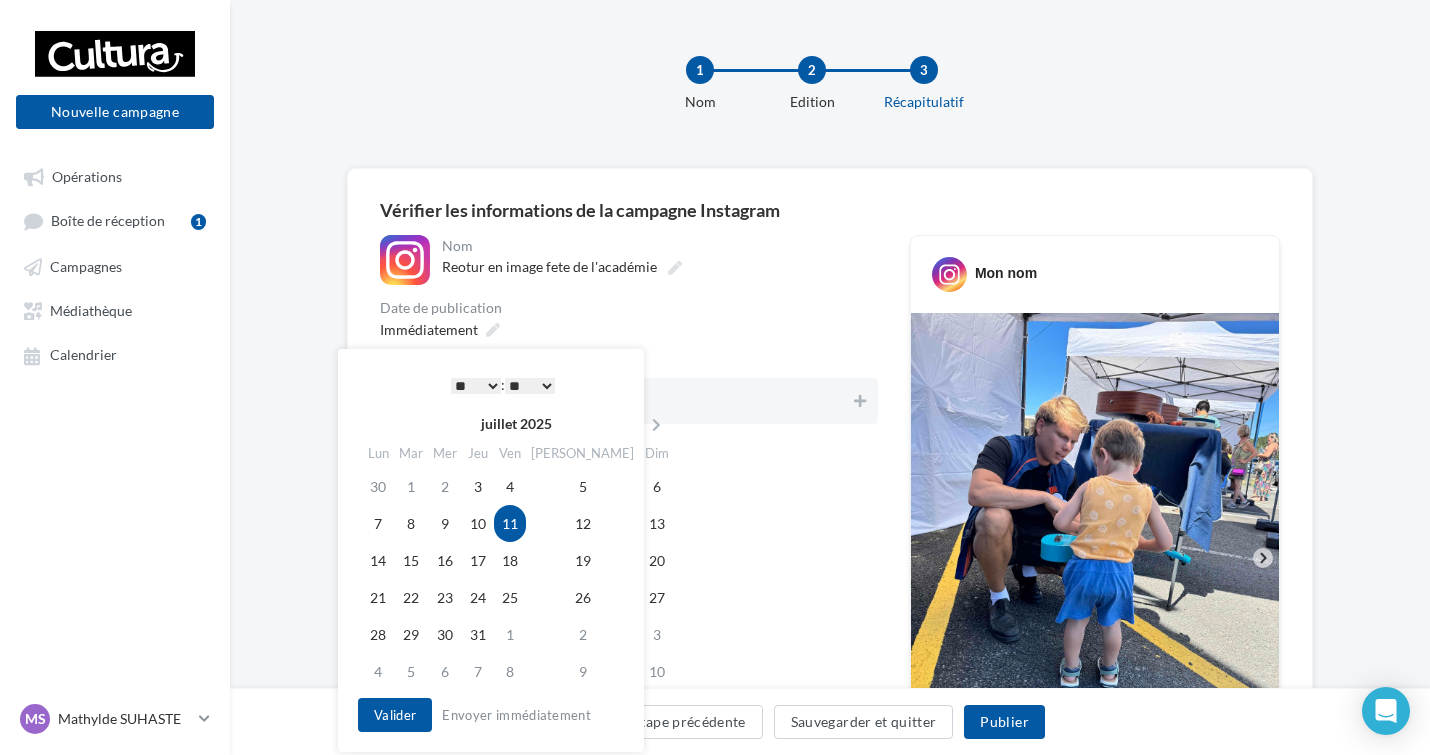 click on "* * * * * * * * * * ** ** ** ** ** ** ** ** ** ** ** ** ** **" at bounding box center (476, 386) 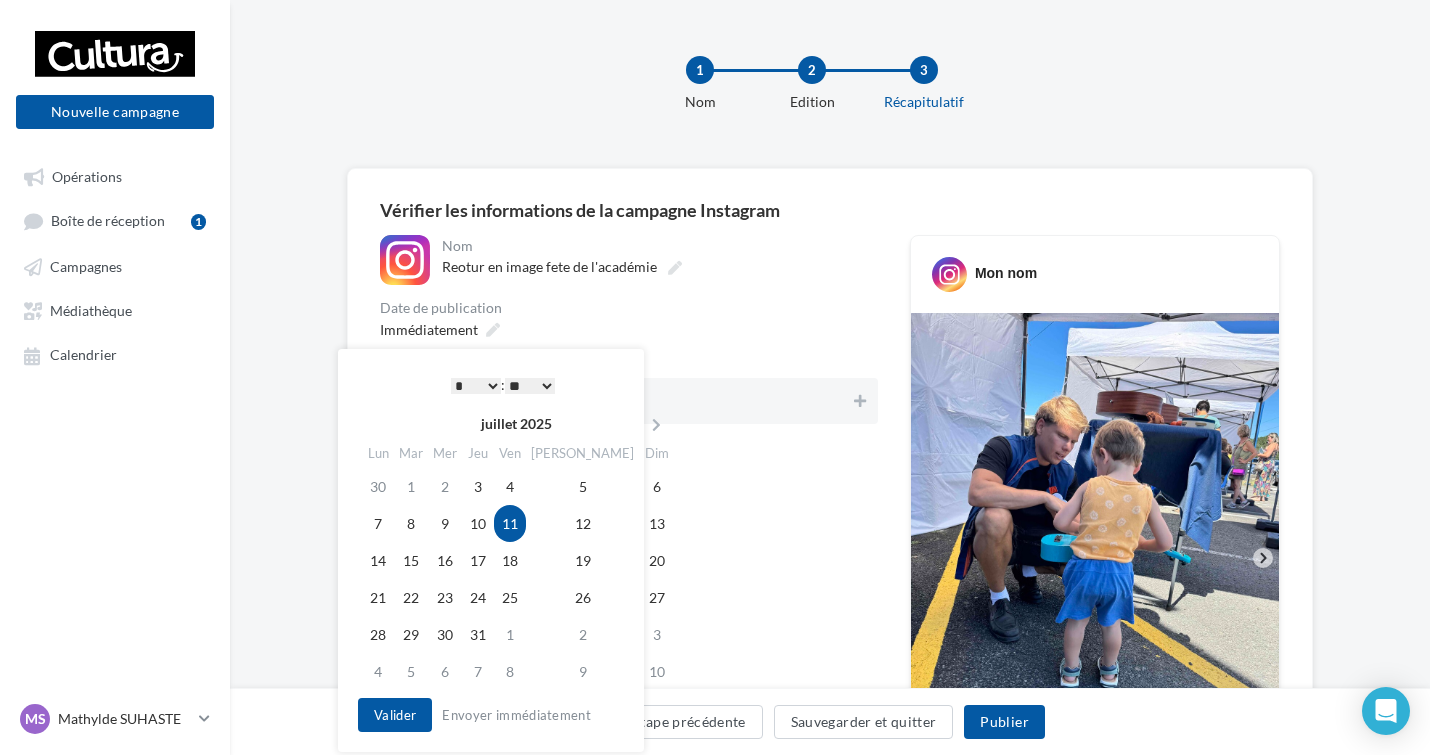 click on "**********" at bounding box center [629, 329] 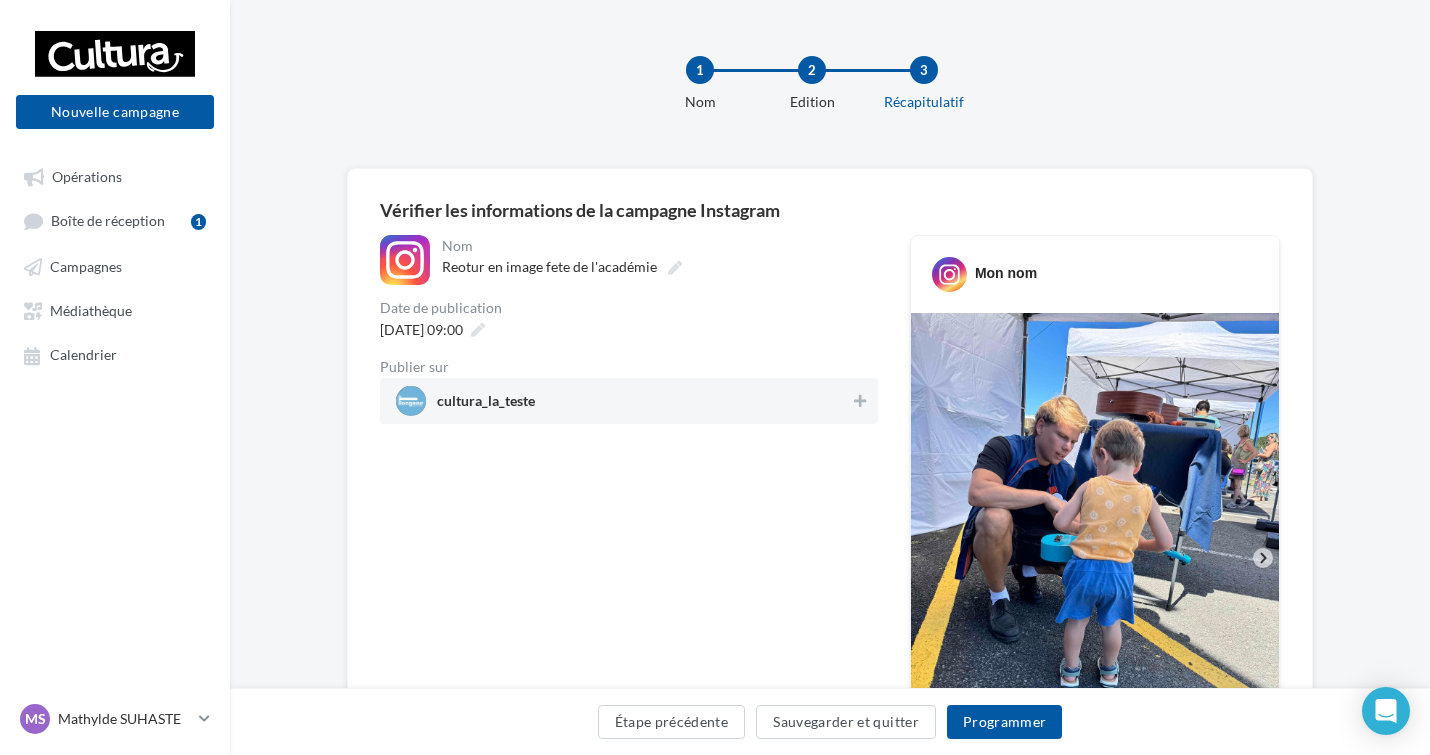 click on "cultura_la_teste" at bounding box center (623, 401) 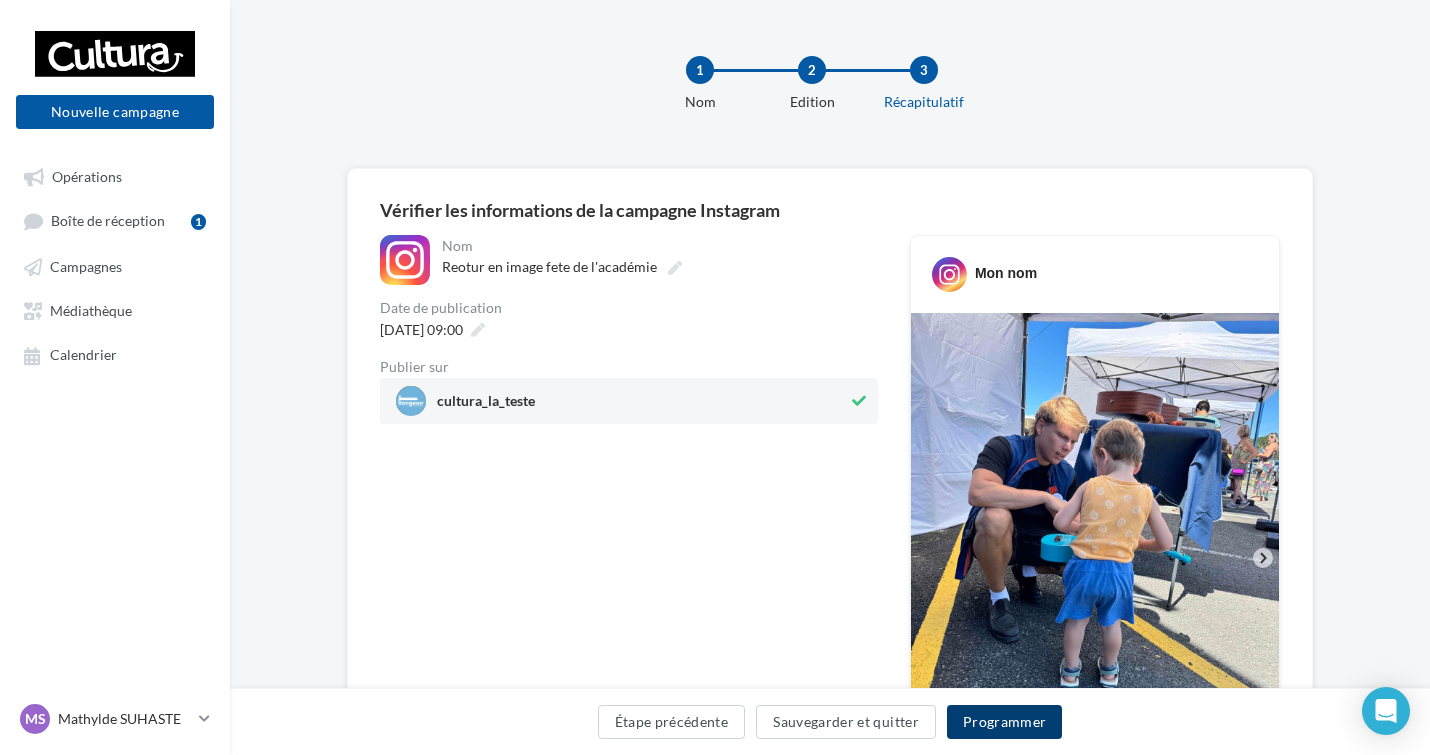 click on "Programmer" at bounding box center (1005, 722) 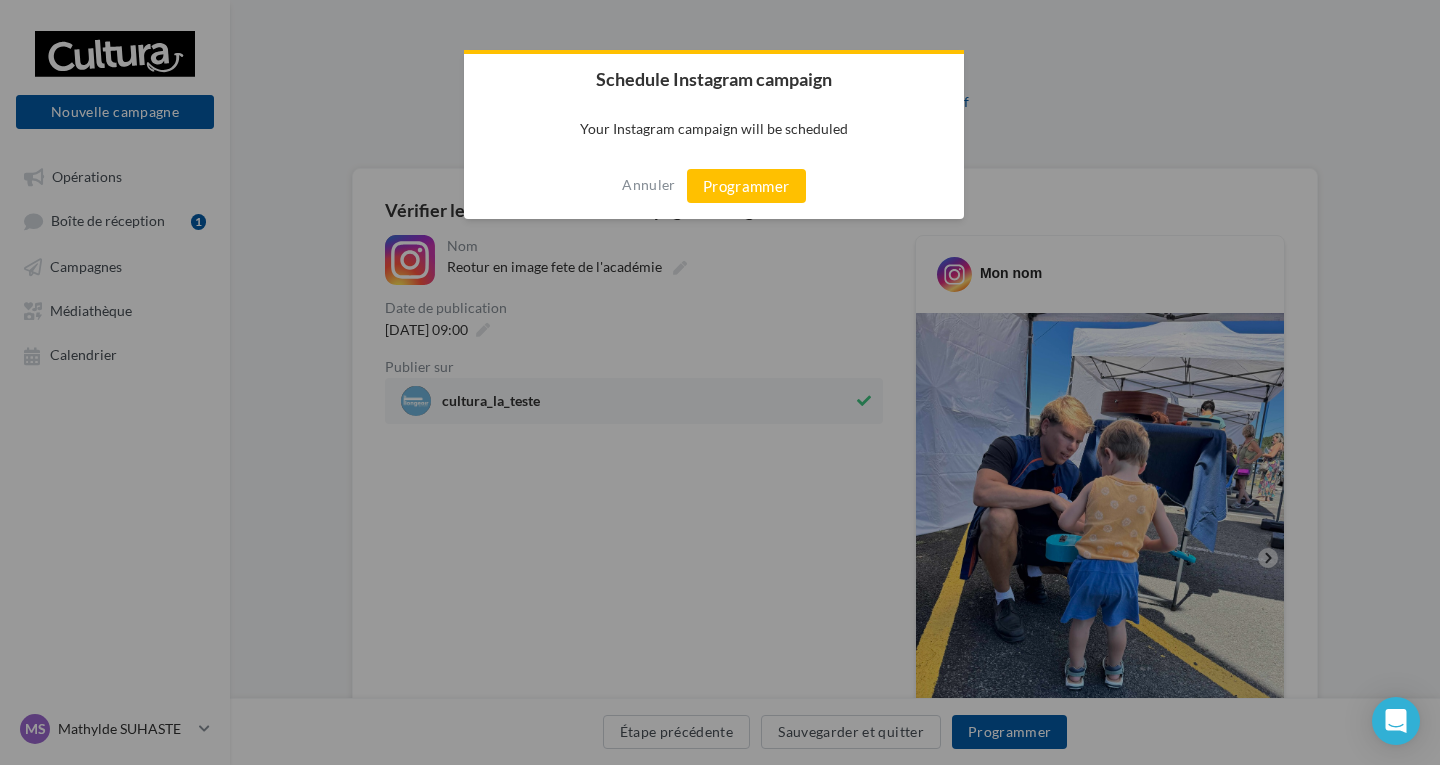 drag, startPoint x: 780, startPoint y: 180, endPoint x: 662, endPoint y: 9, distance: 207.76189 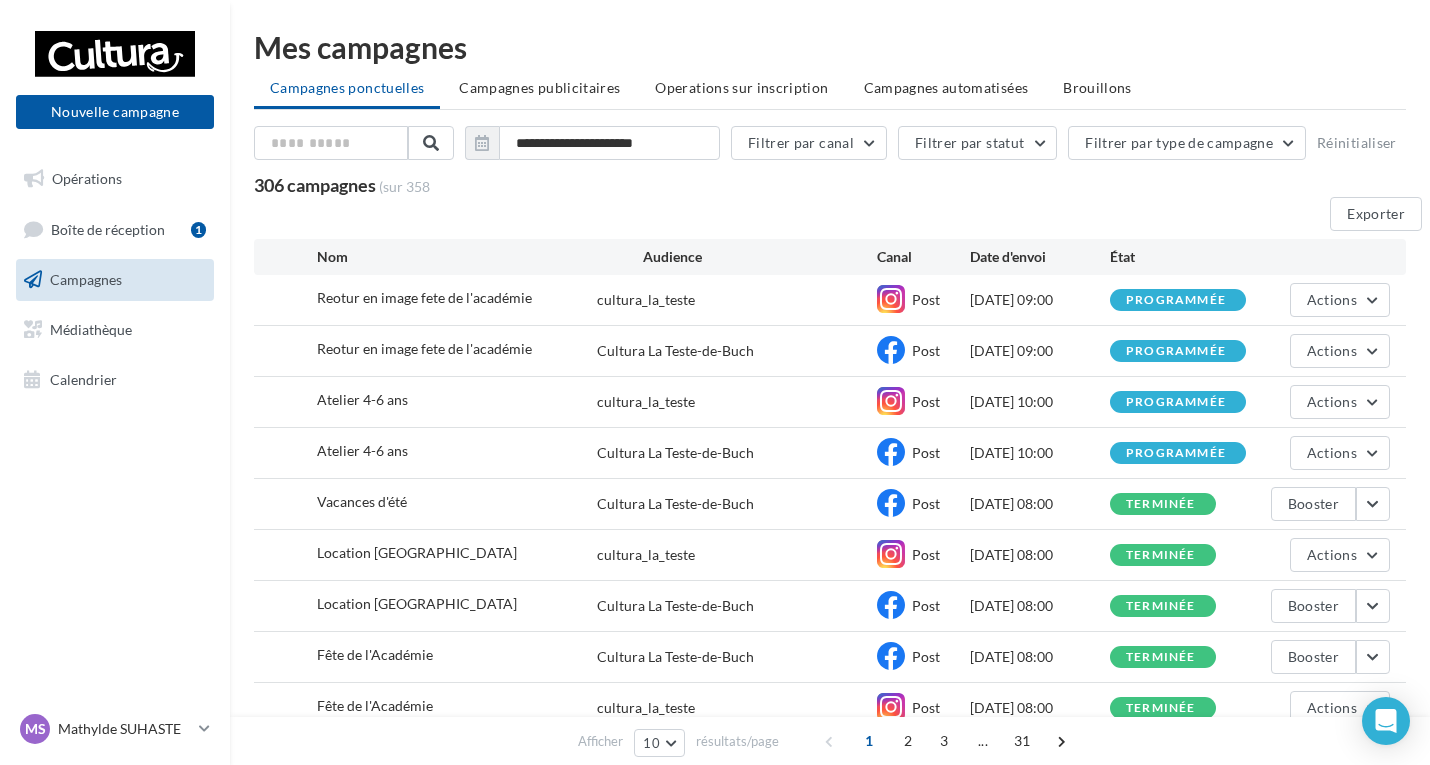 scroll, scrollTop: 0, scrollLeft: 0, axis: both 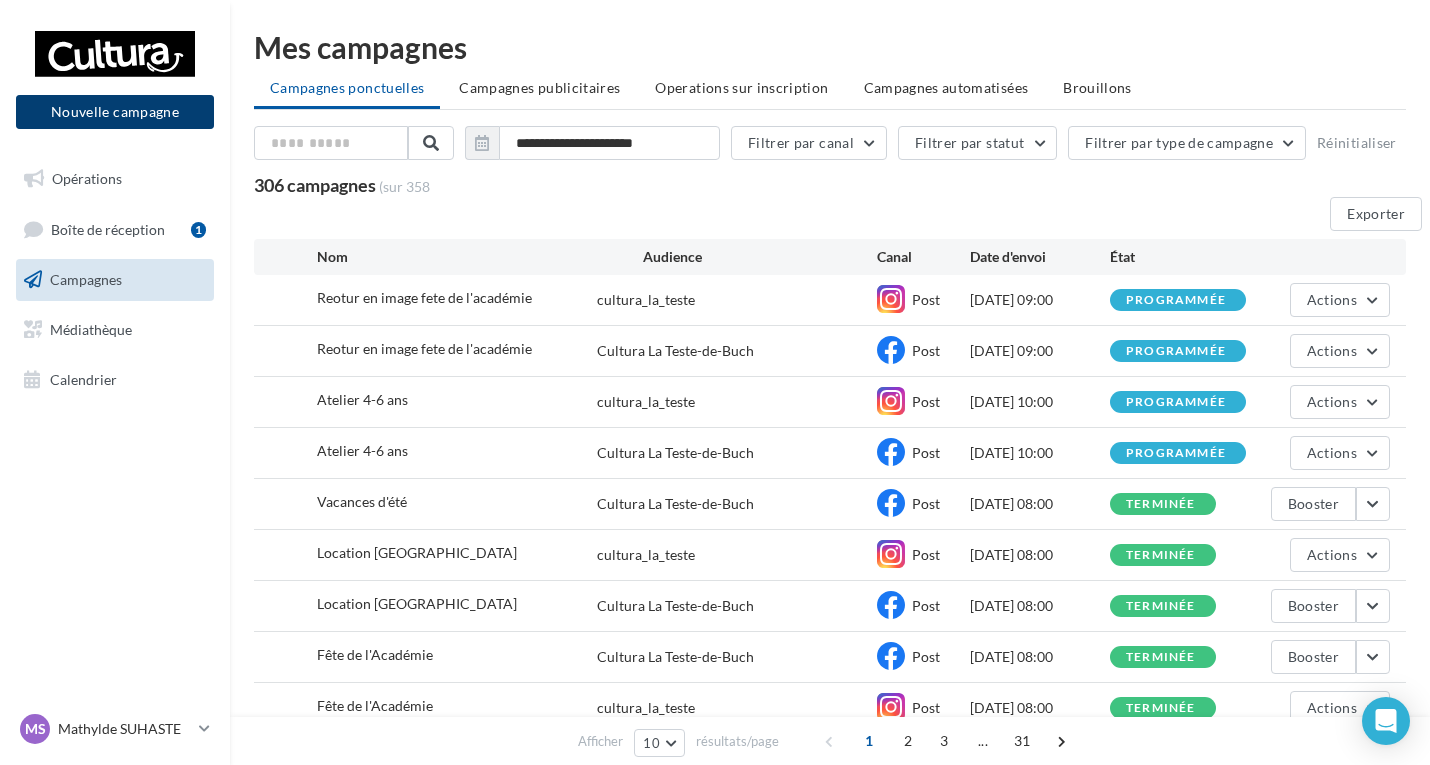 click on "Nouvelle campagne" at bounding box center [115, 112] 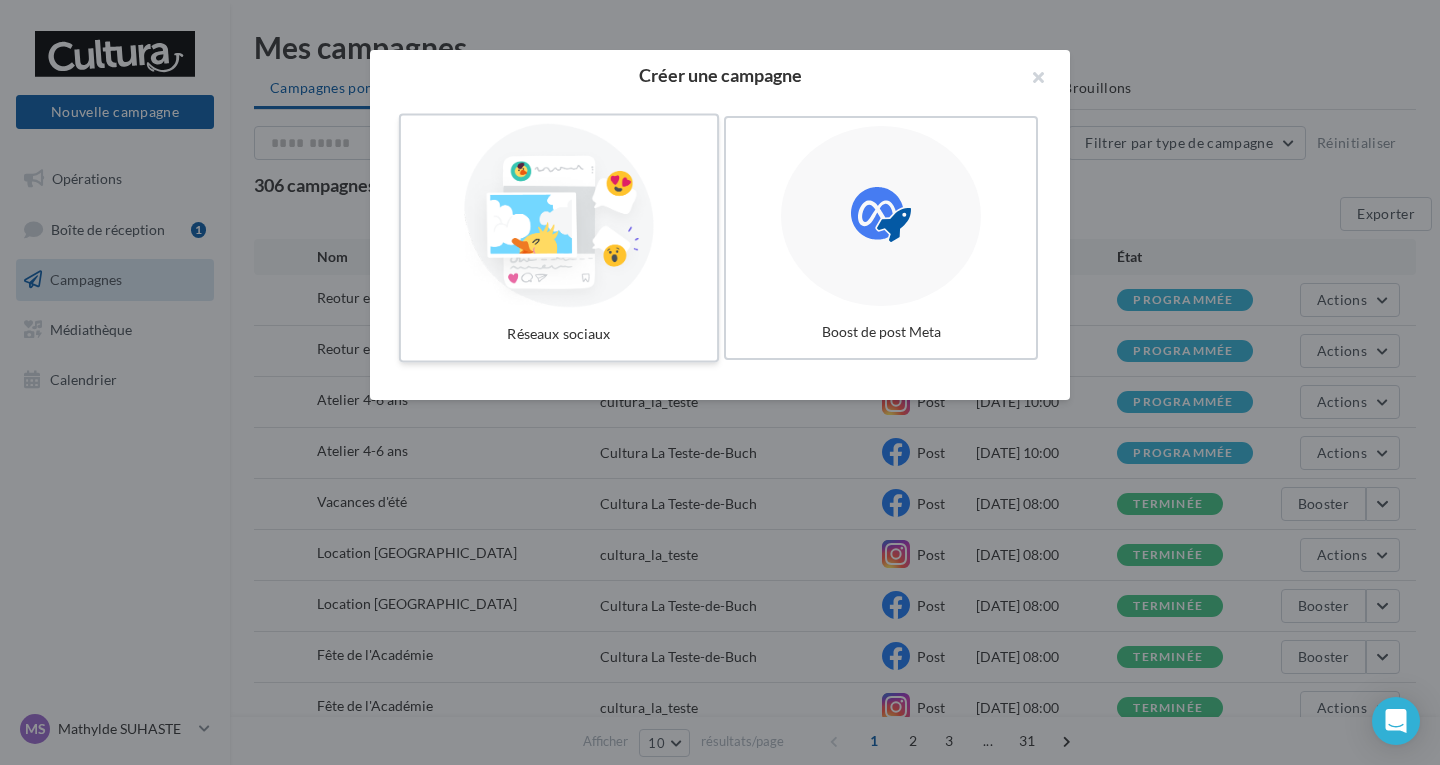 click at bounding box center [559, 216] 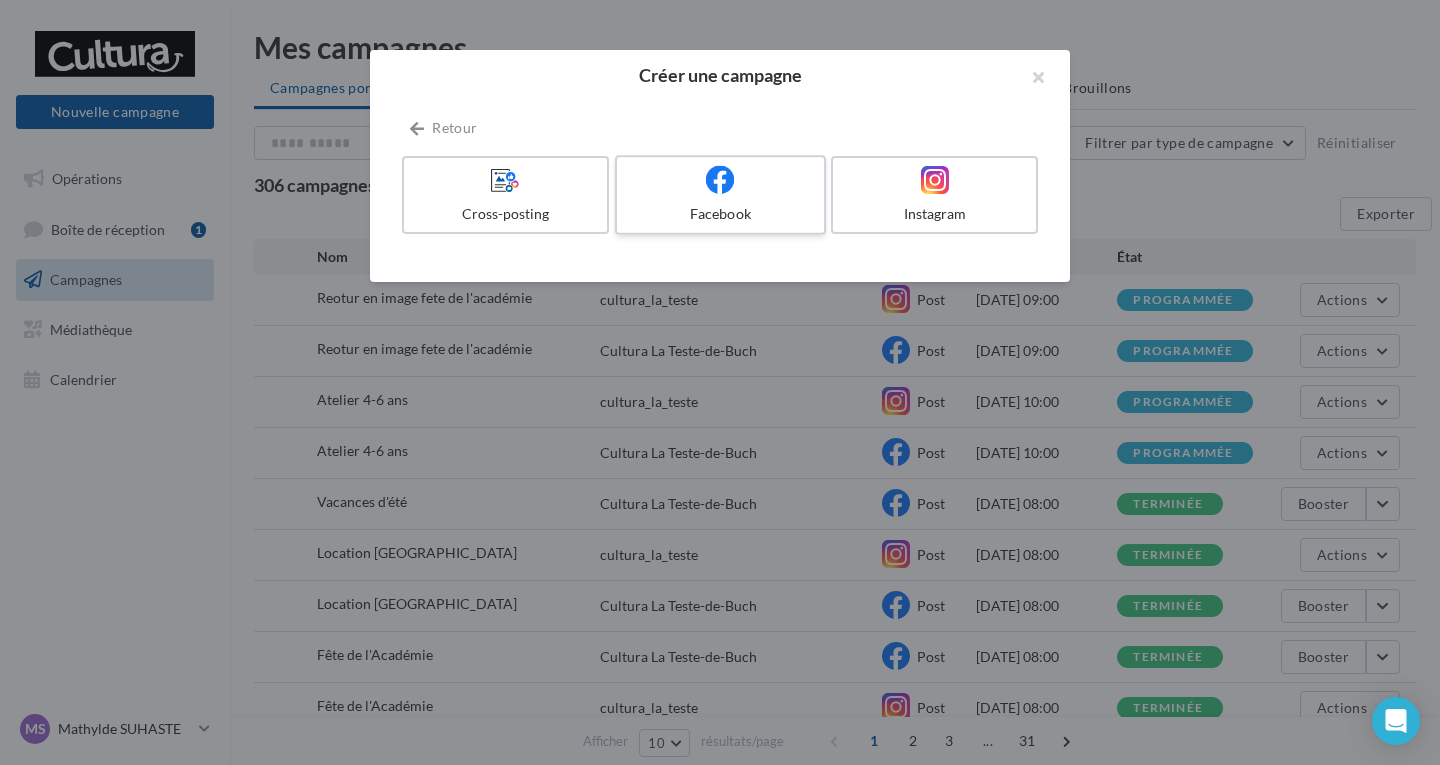 click at bounding box center (720, 179) 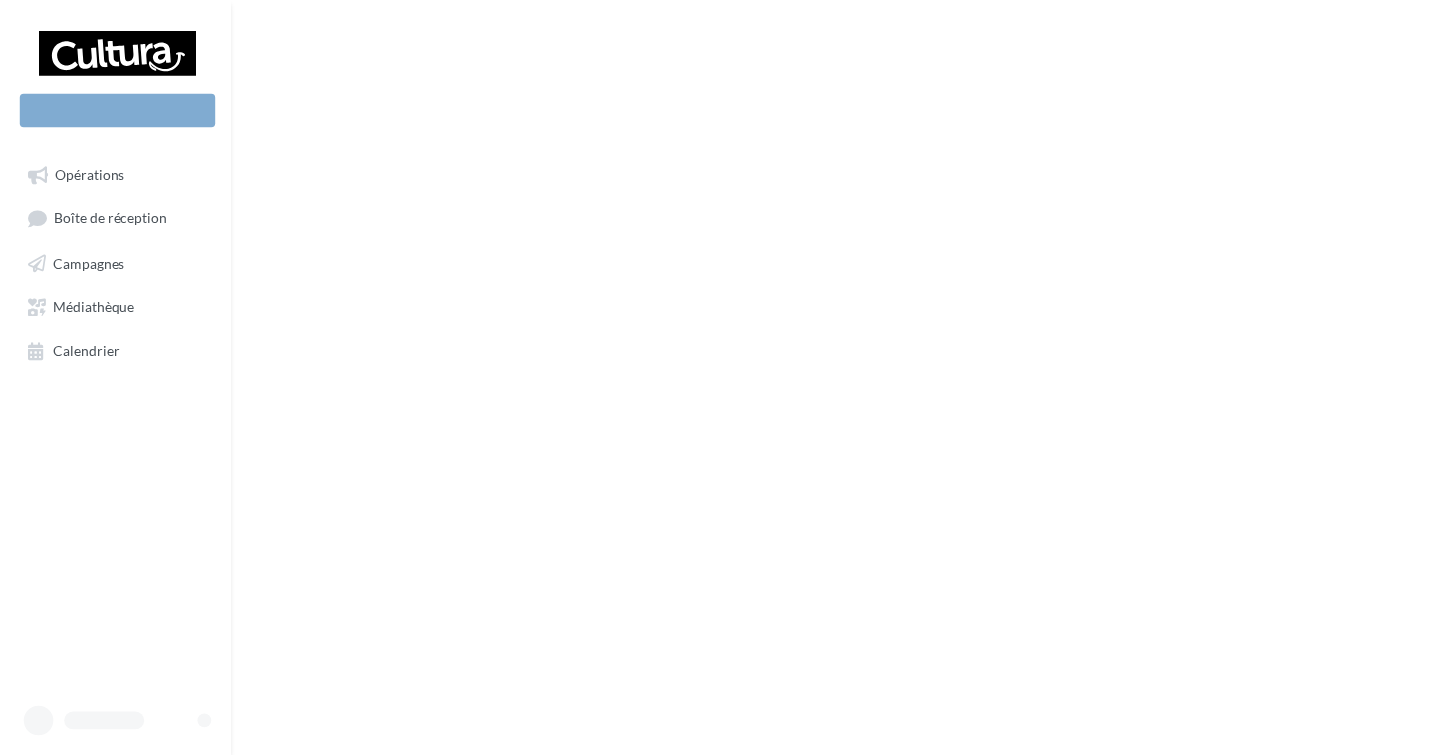 scroll, scrollTop: 0, scrollLeft: 0, axis: both 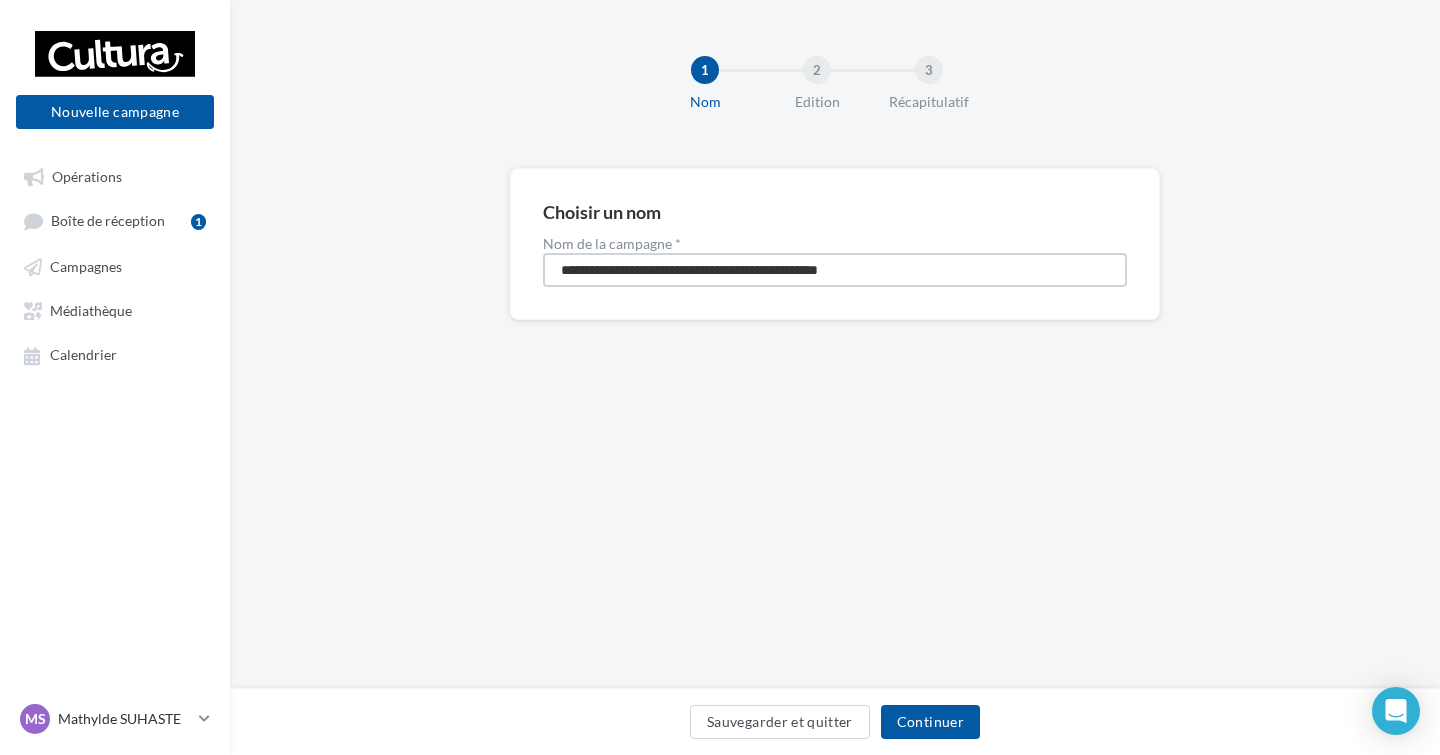 click on "**********" at bounding box center (835, 270) 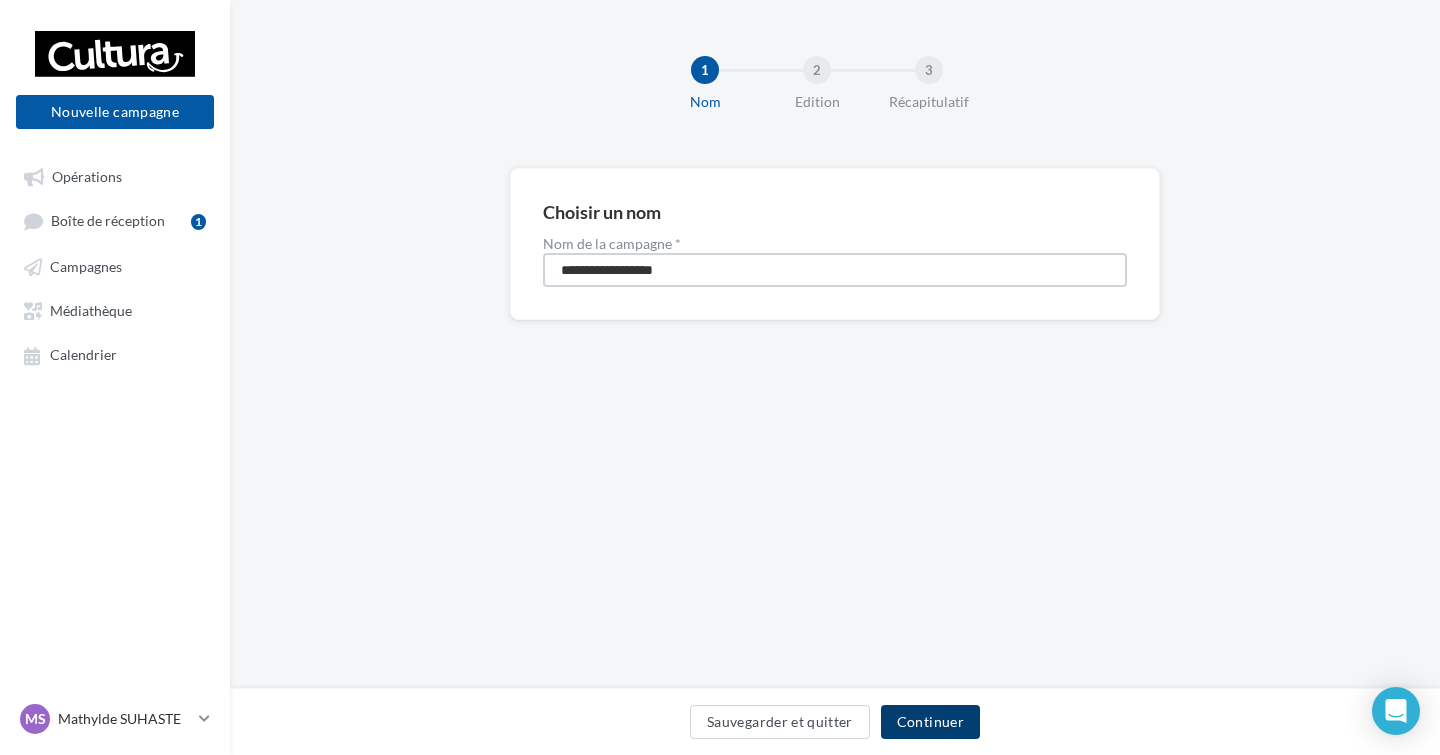 type on "**********" 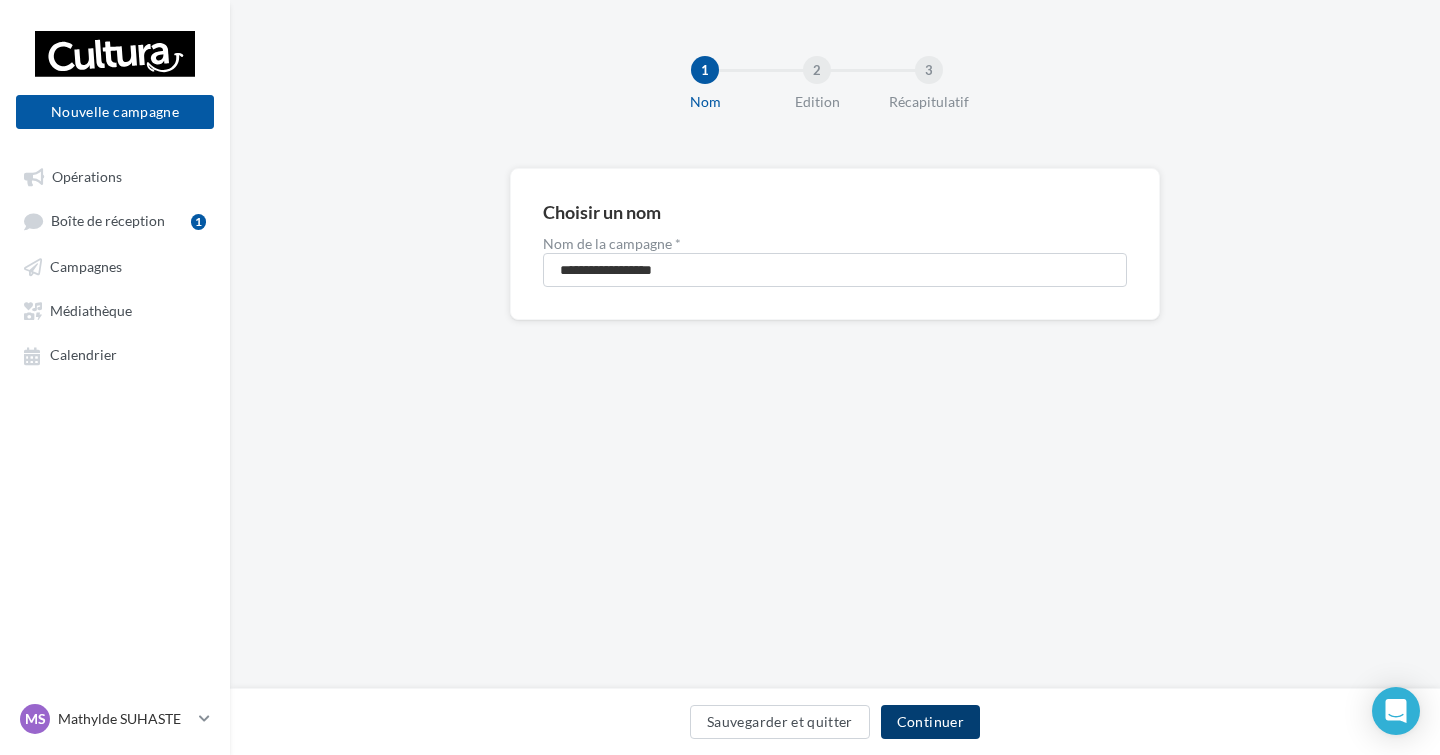 click on "Continuer" at bounding box center (930, 722) 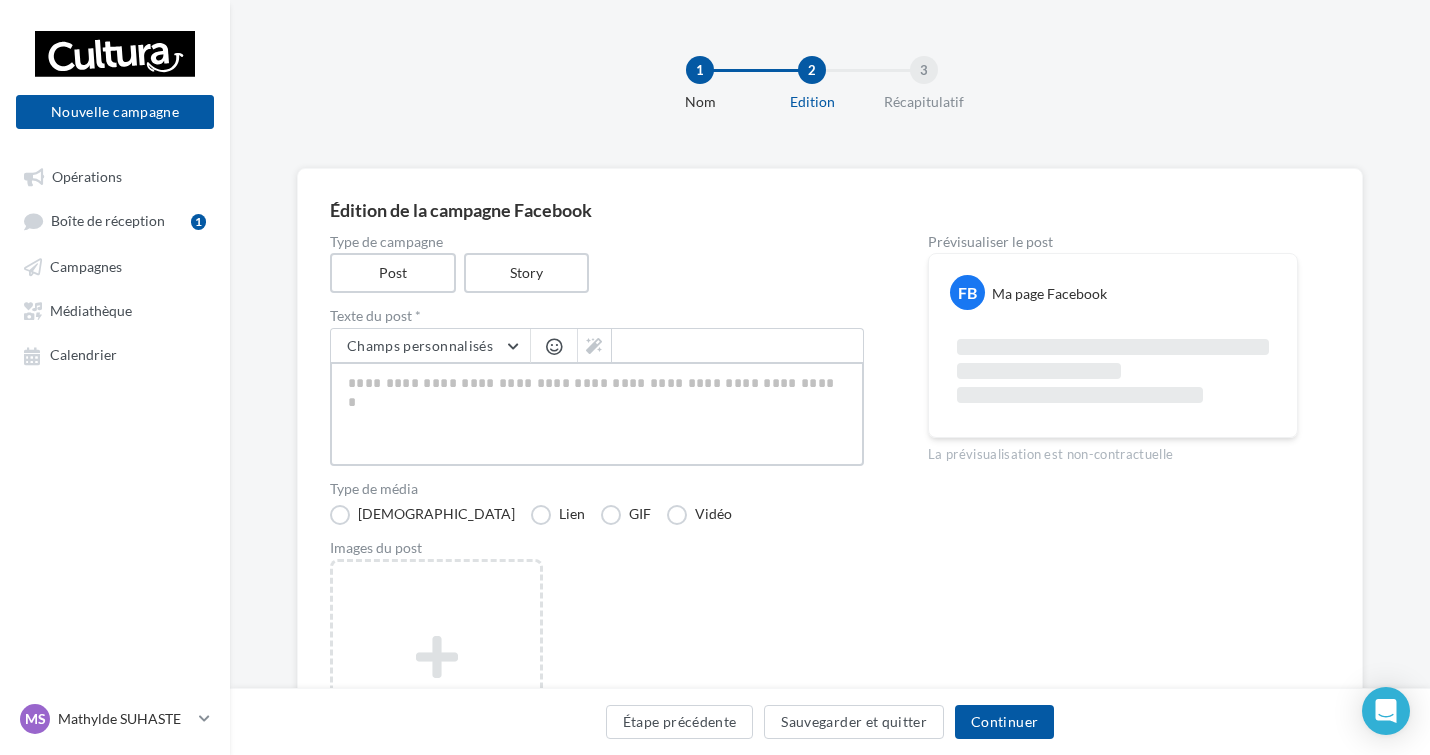 click at bounding box center (597, 414) 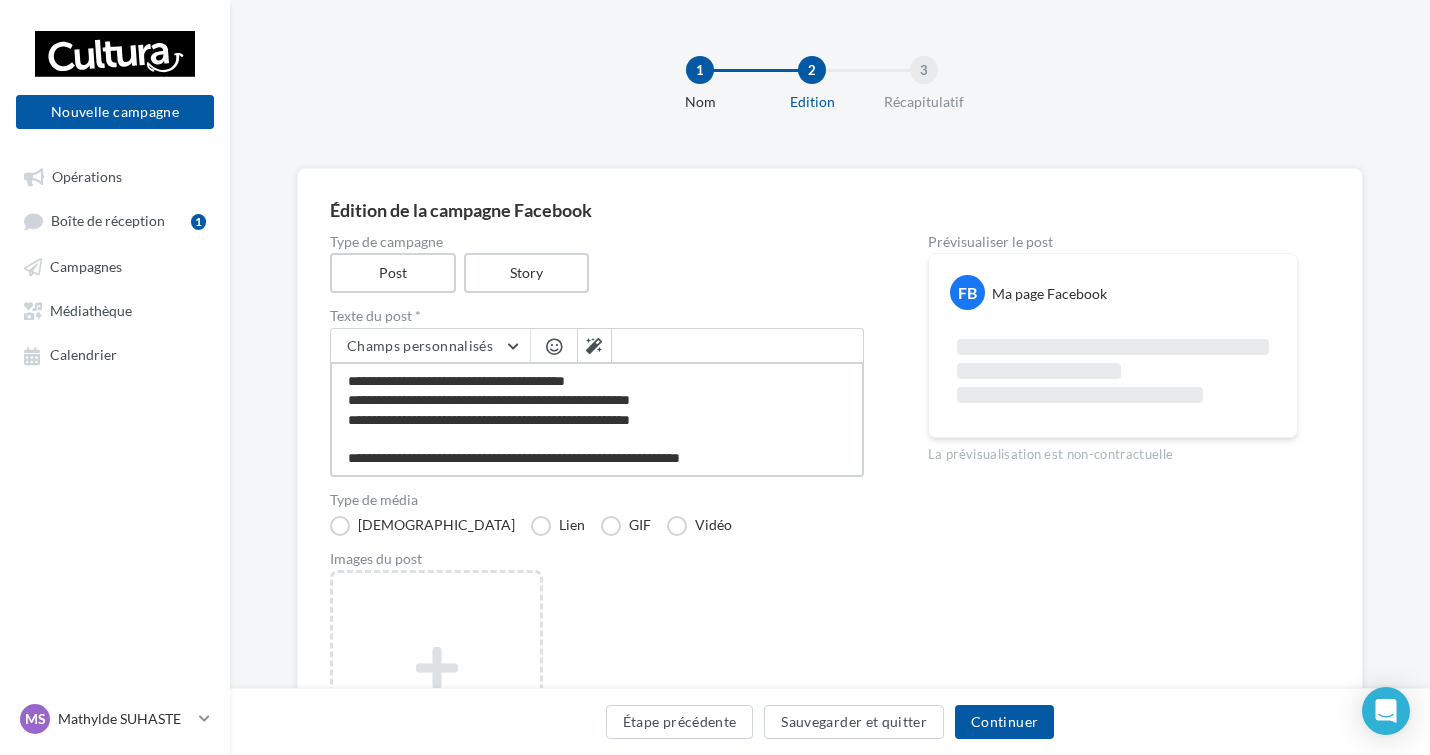 type on "**********" 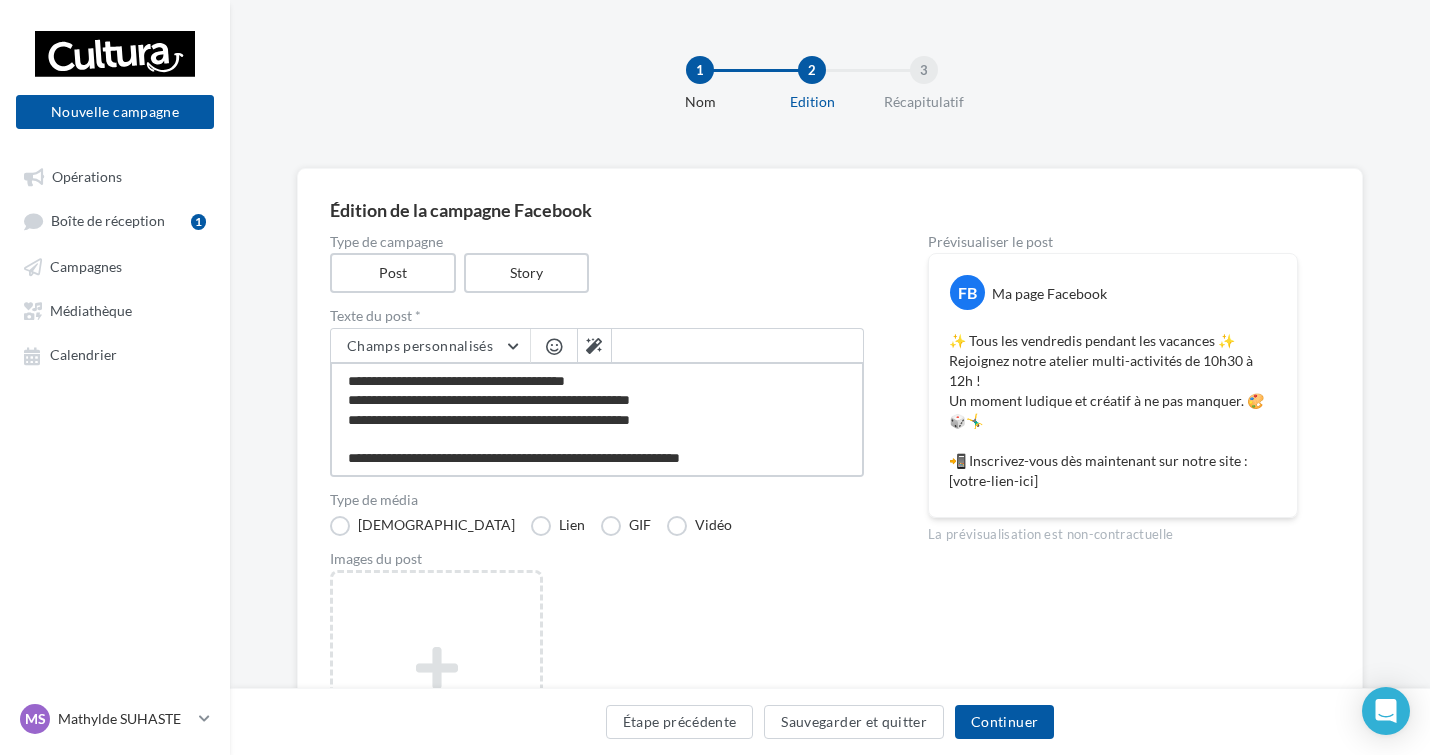 scroll, scrollTop: 1, scrollLeft: 0, axis: vertical 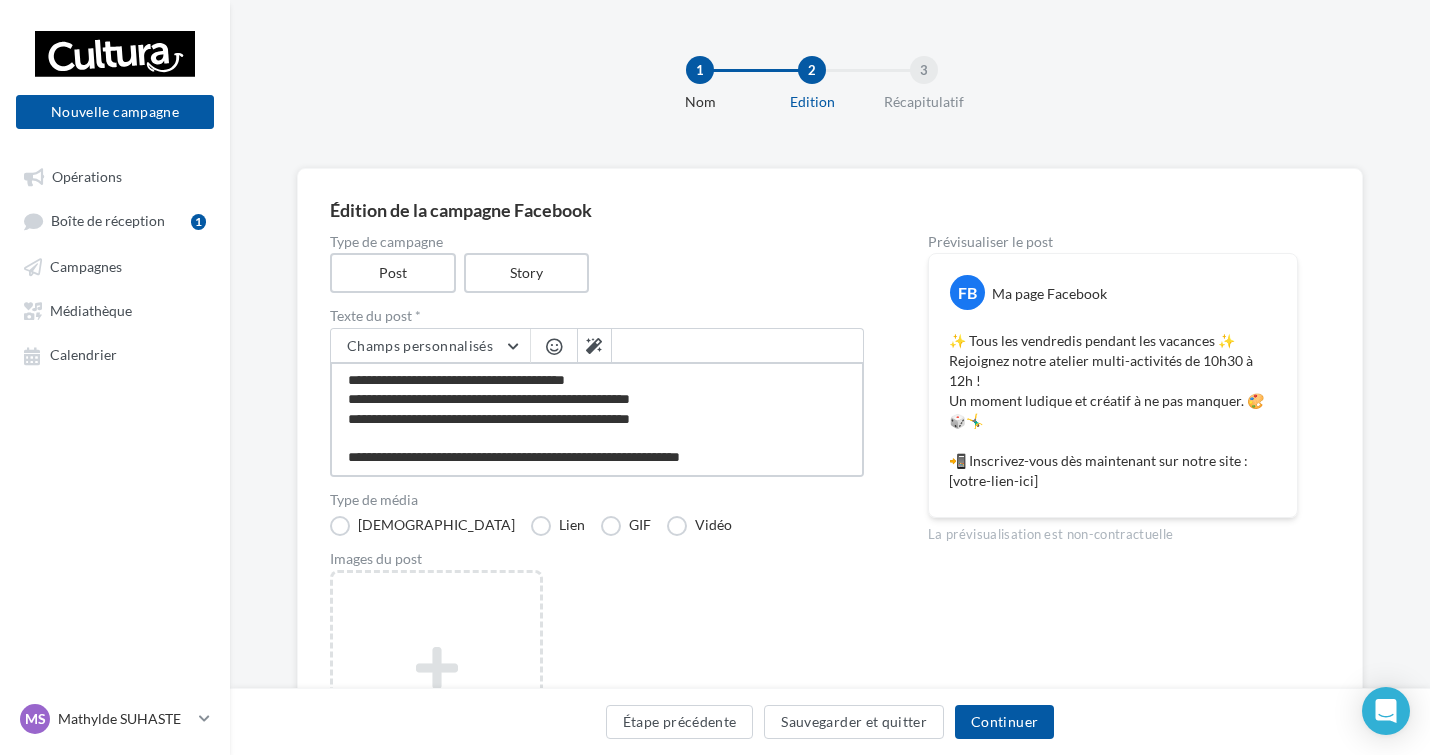 drag, startPoint x: 742, startPoint y: 467, endPoint x: 648, endPoint y: 449, distance: 95.707886 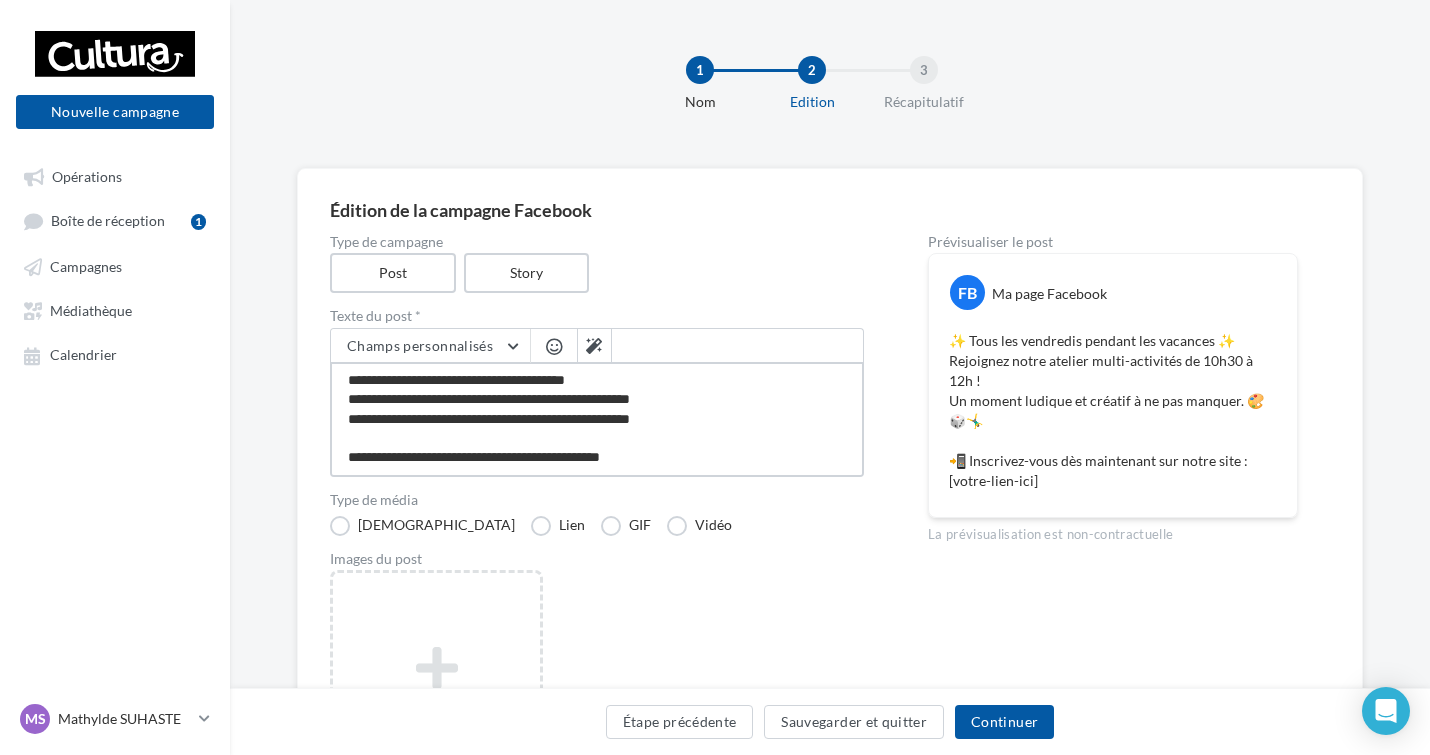 paste on "**********" 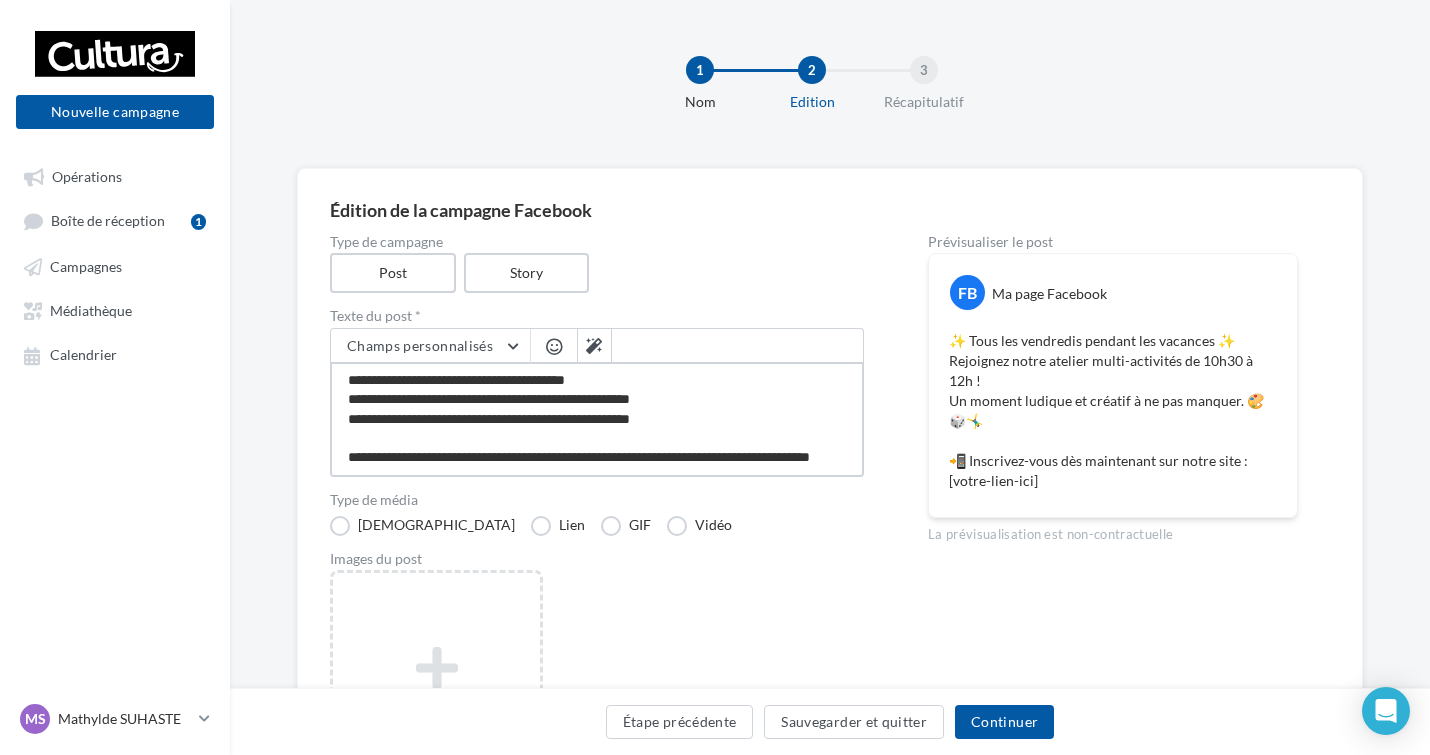 scroll, scrollTop: 12, scrollLeft: 0, axis: vertical 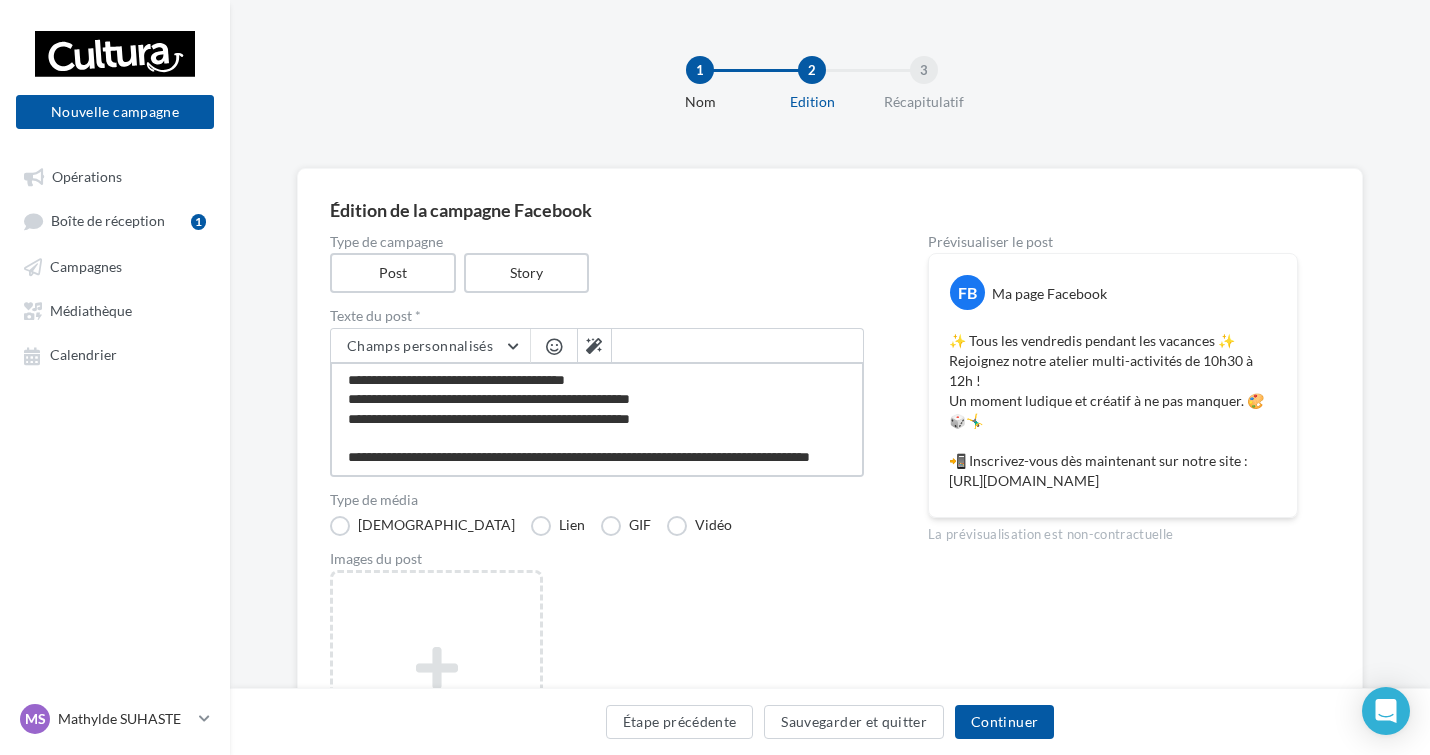 click on "**********" at bounding box center (597, 419) 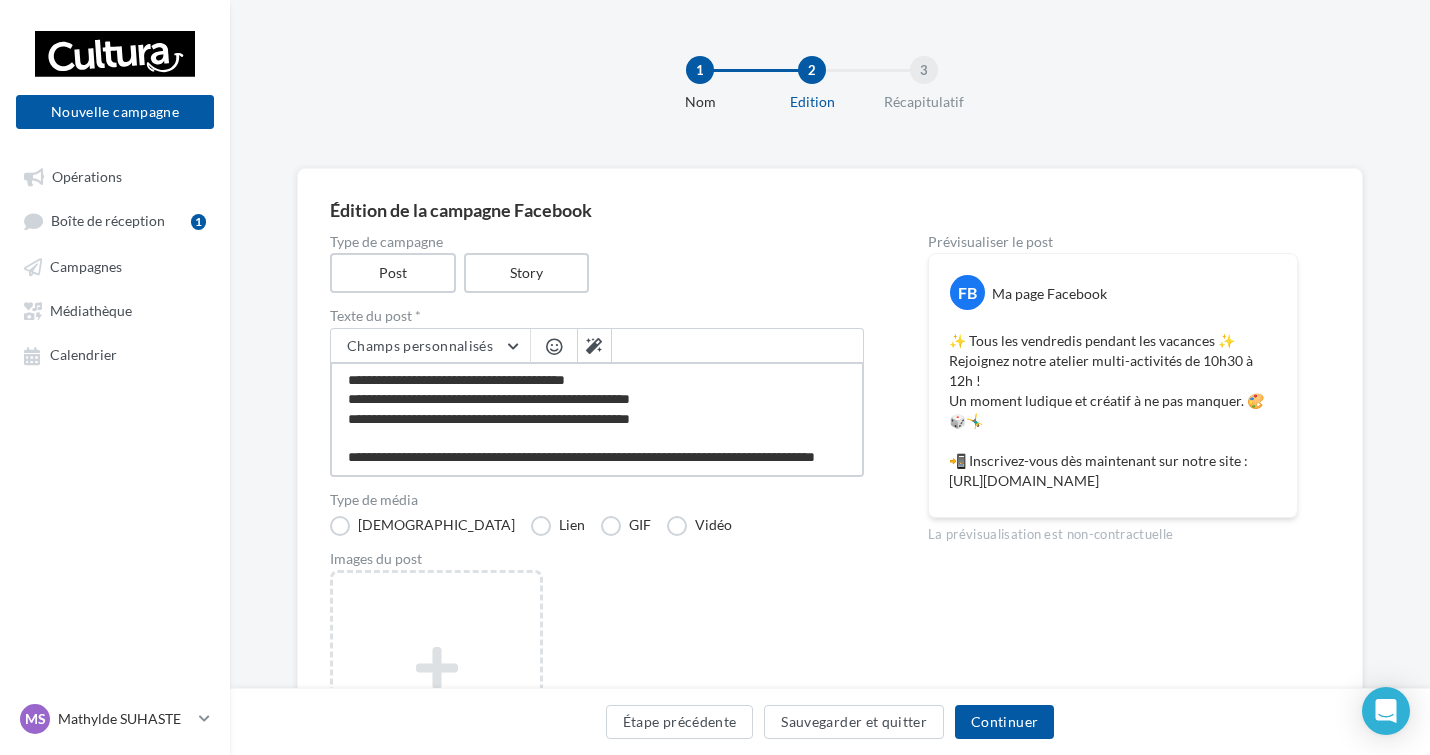 scroll, scrollTop: 31, scrollLeft: 0, axis: vertical 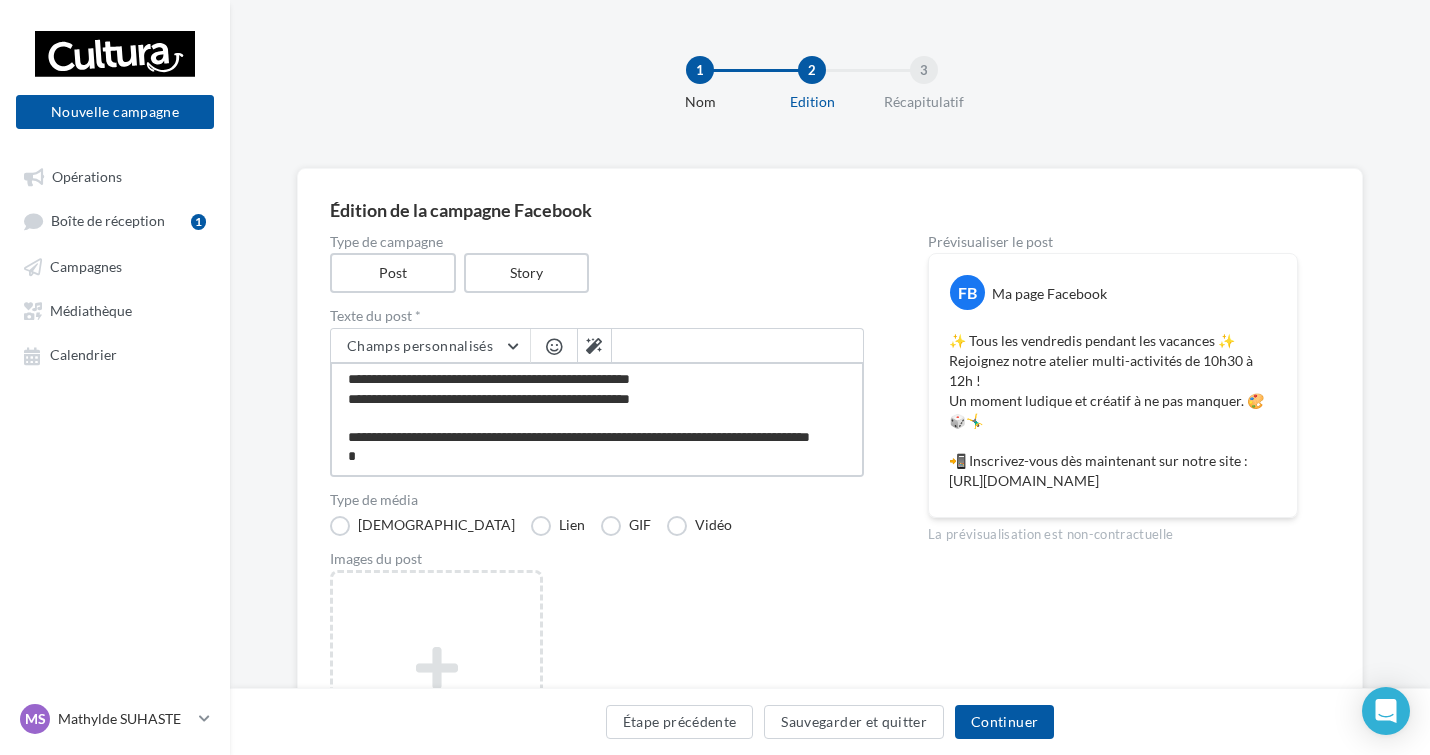 type on "**********" 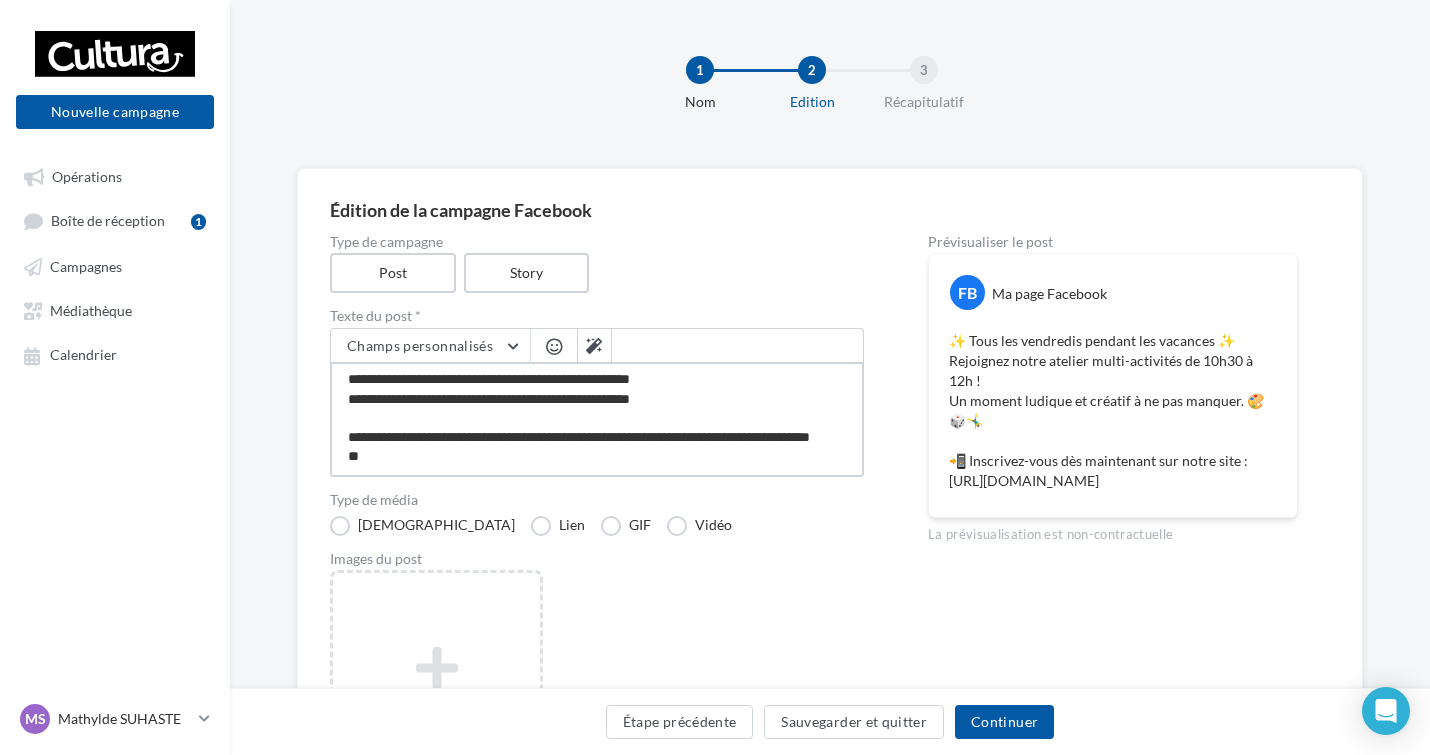 type on "**********" 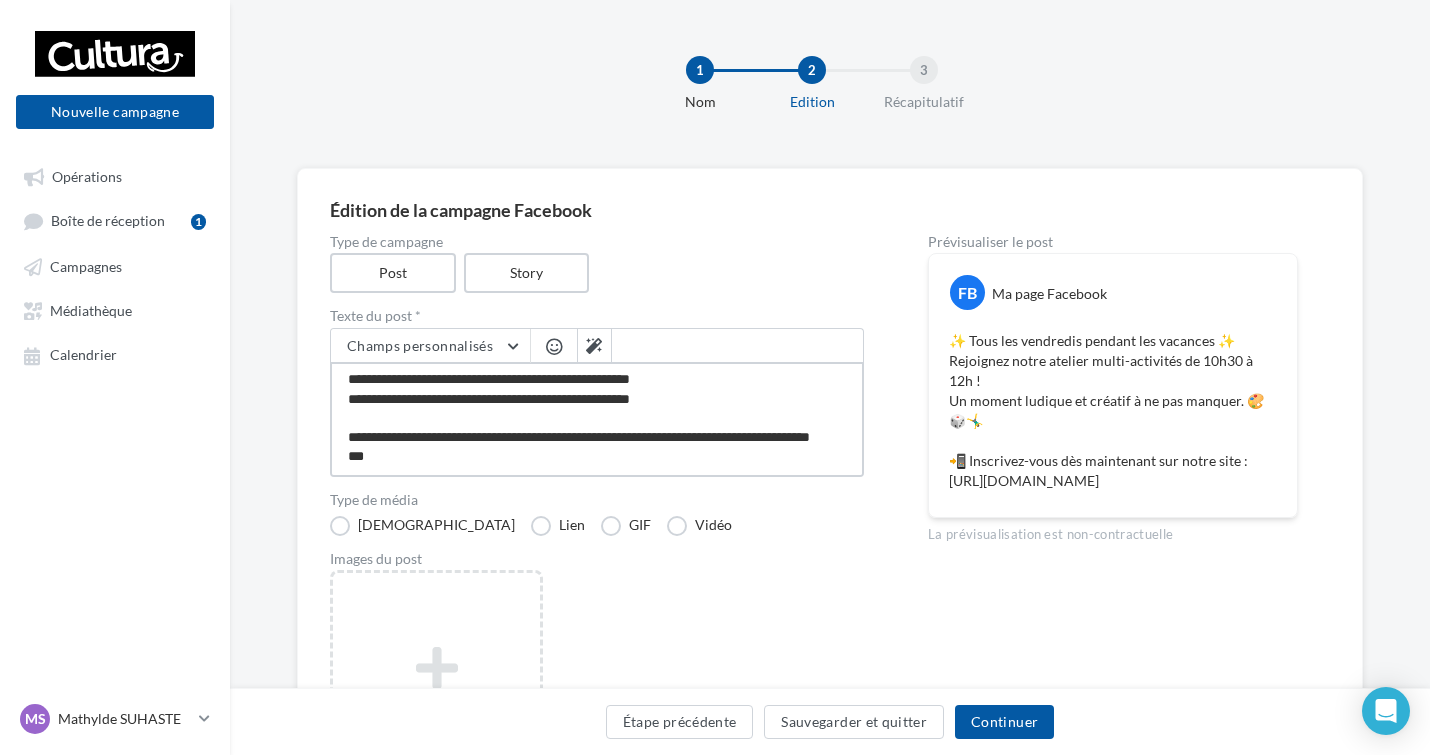 type on "**********" 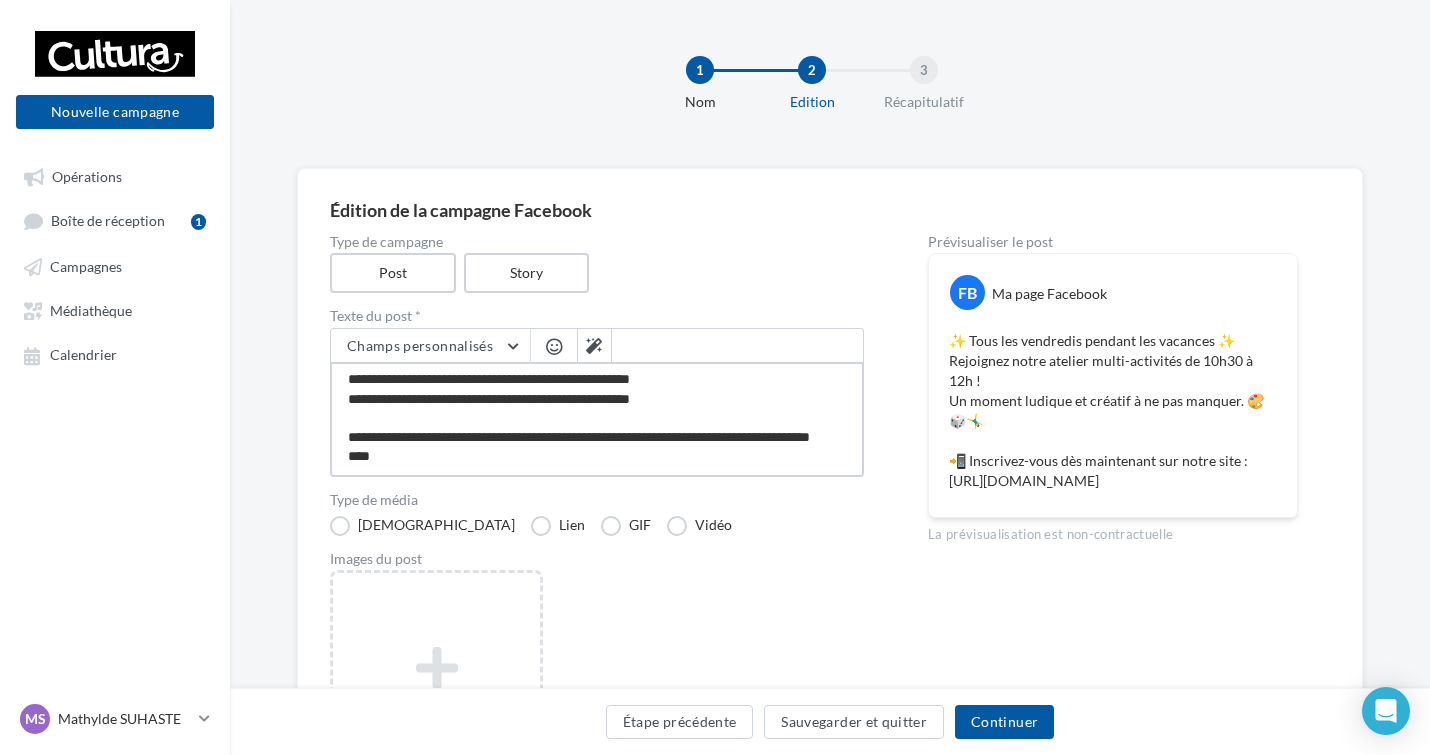 type on "**********" 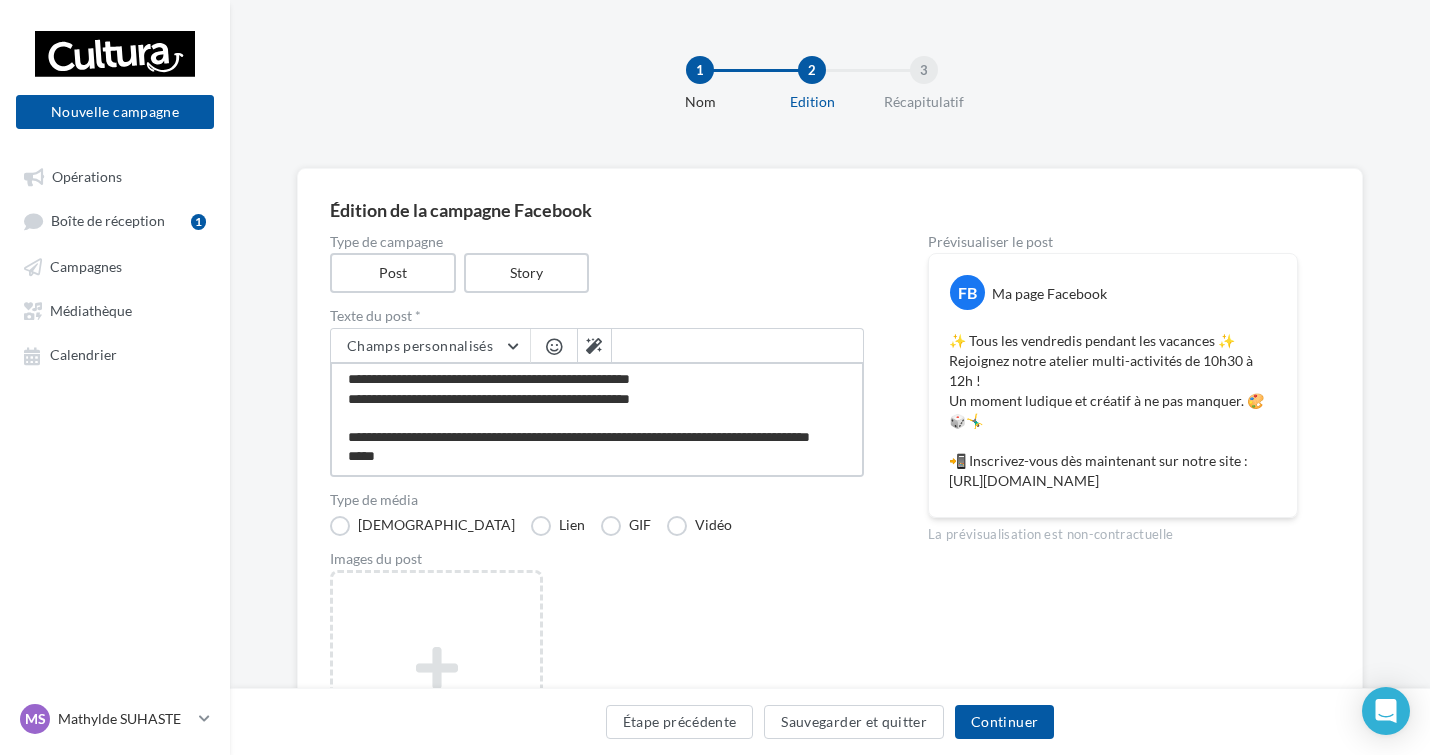 type on "**********" 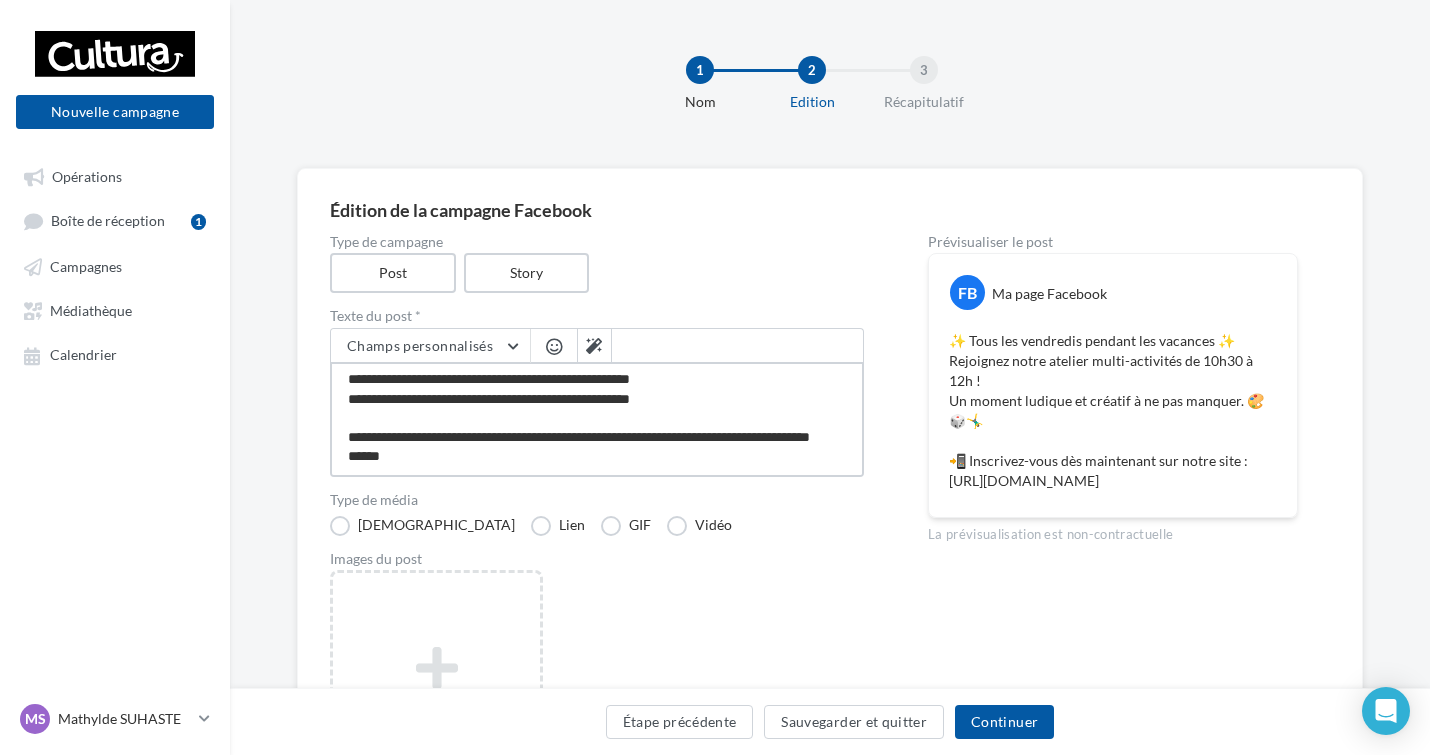 type on "**********" 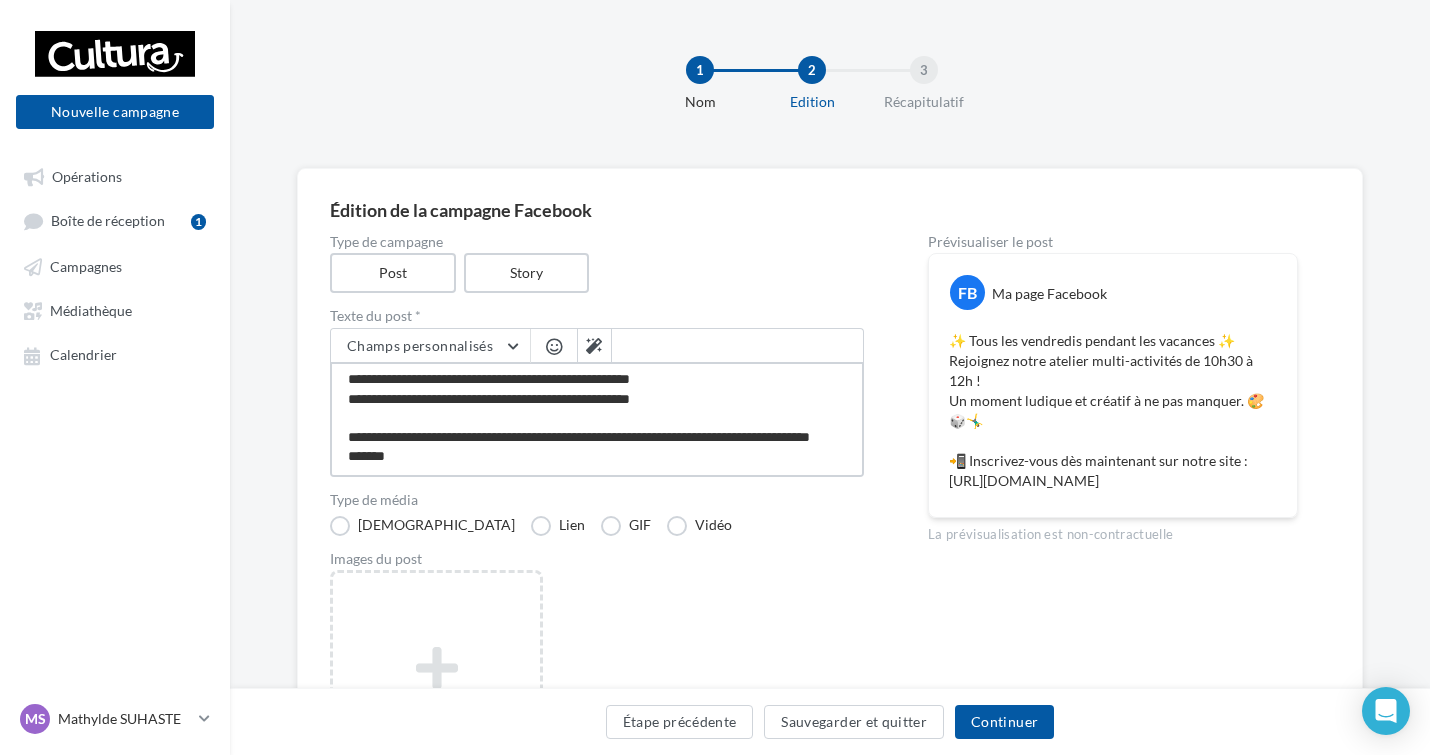 type on "**********" 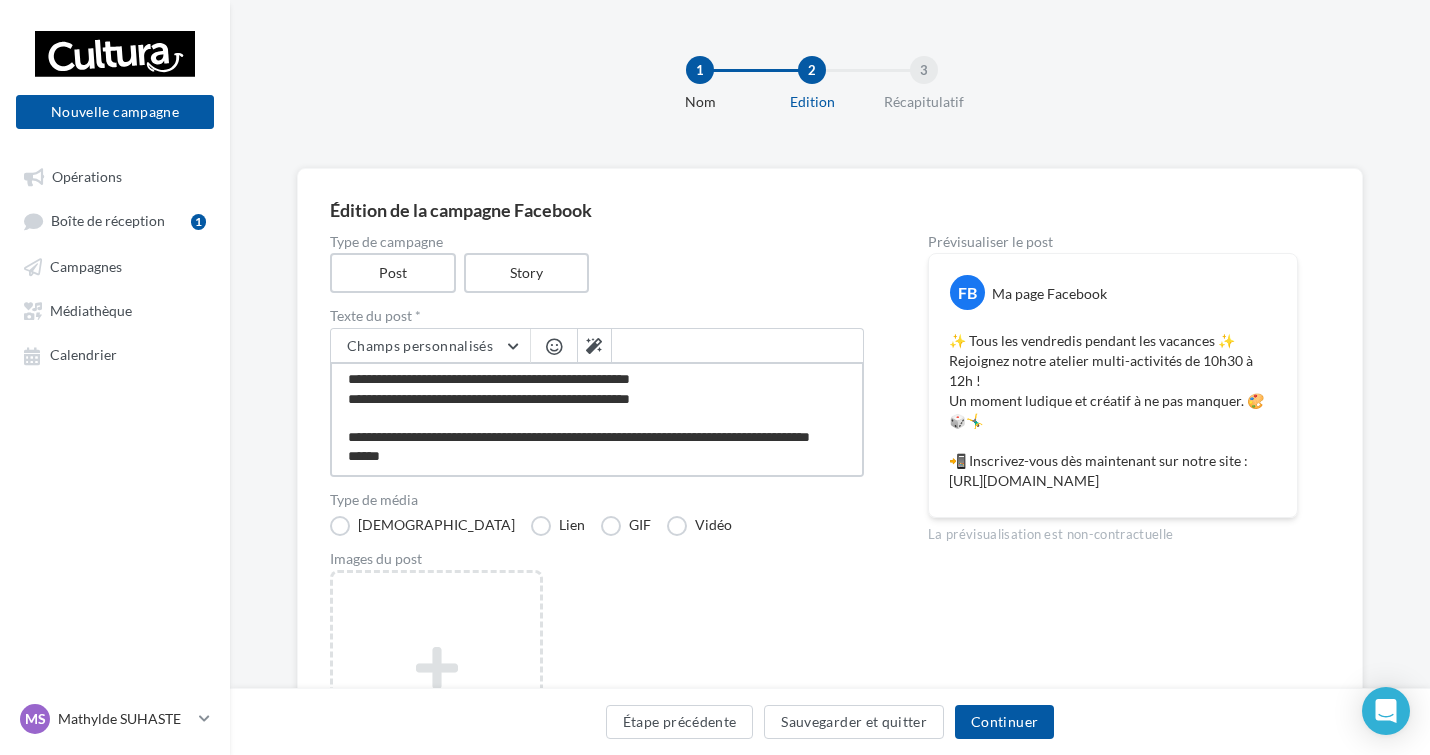 type on "**********" 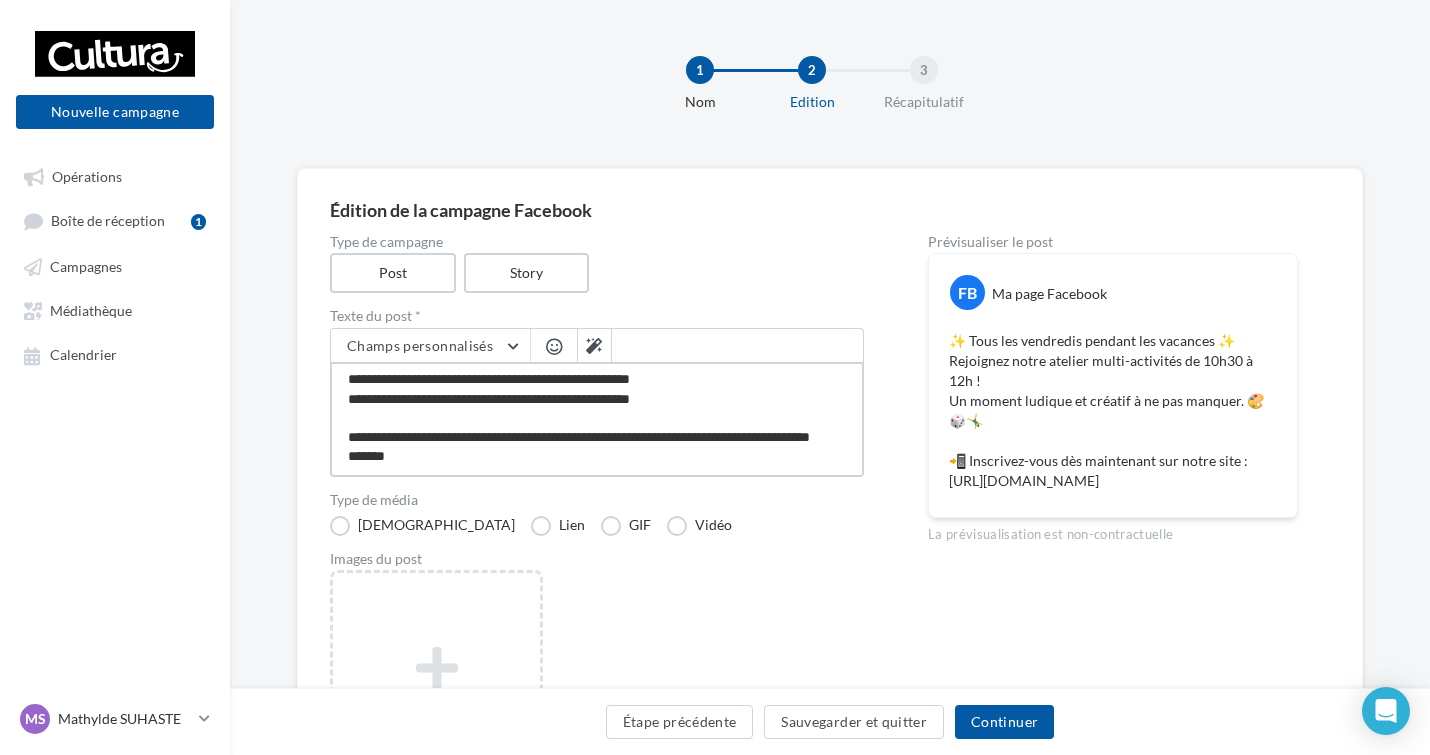 type on "**********" 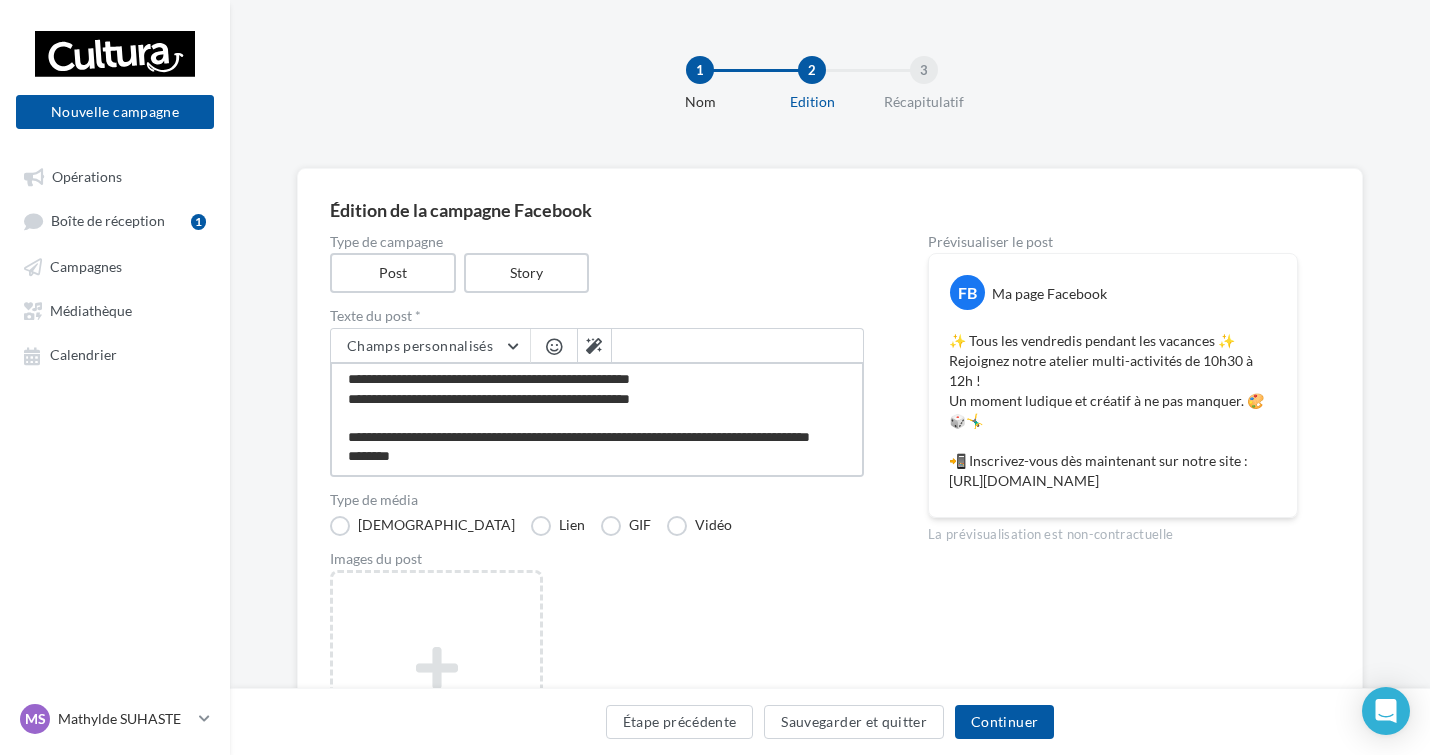 type on "**********" 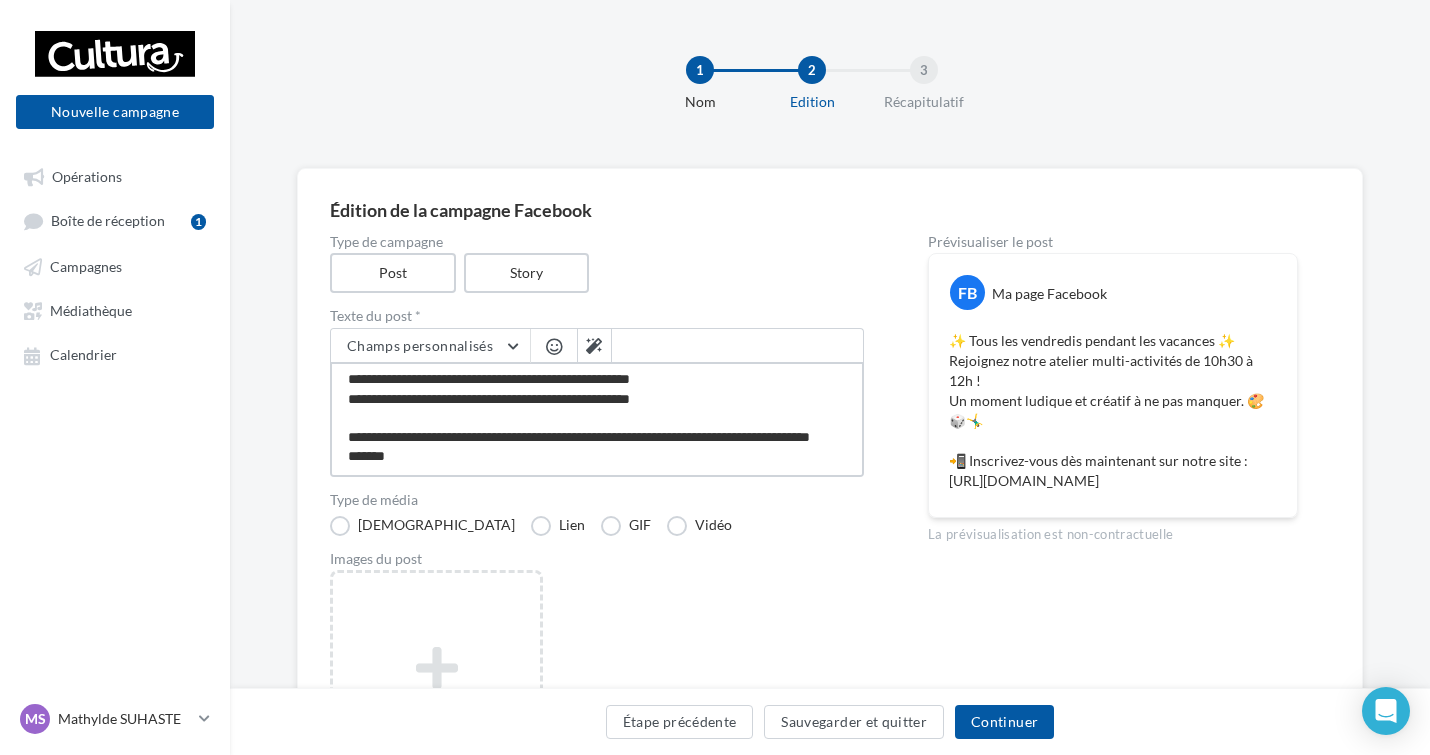 type on "**********" 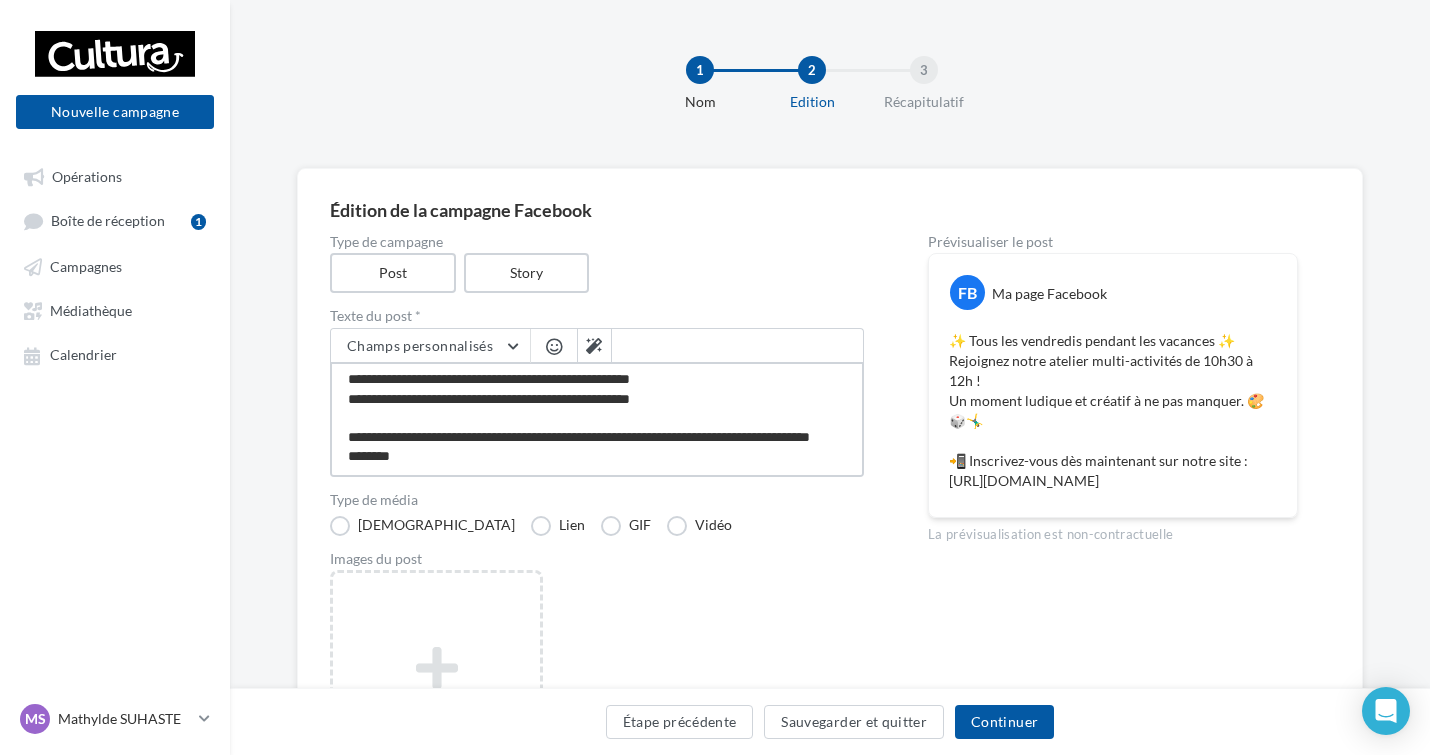 type on "**********" 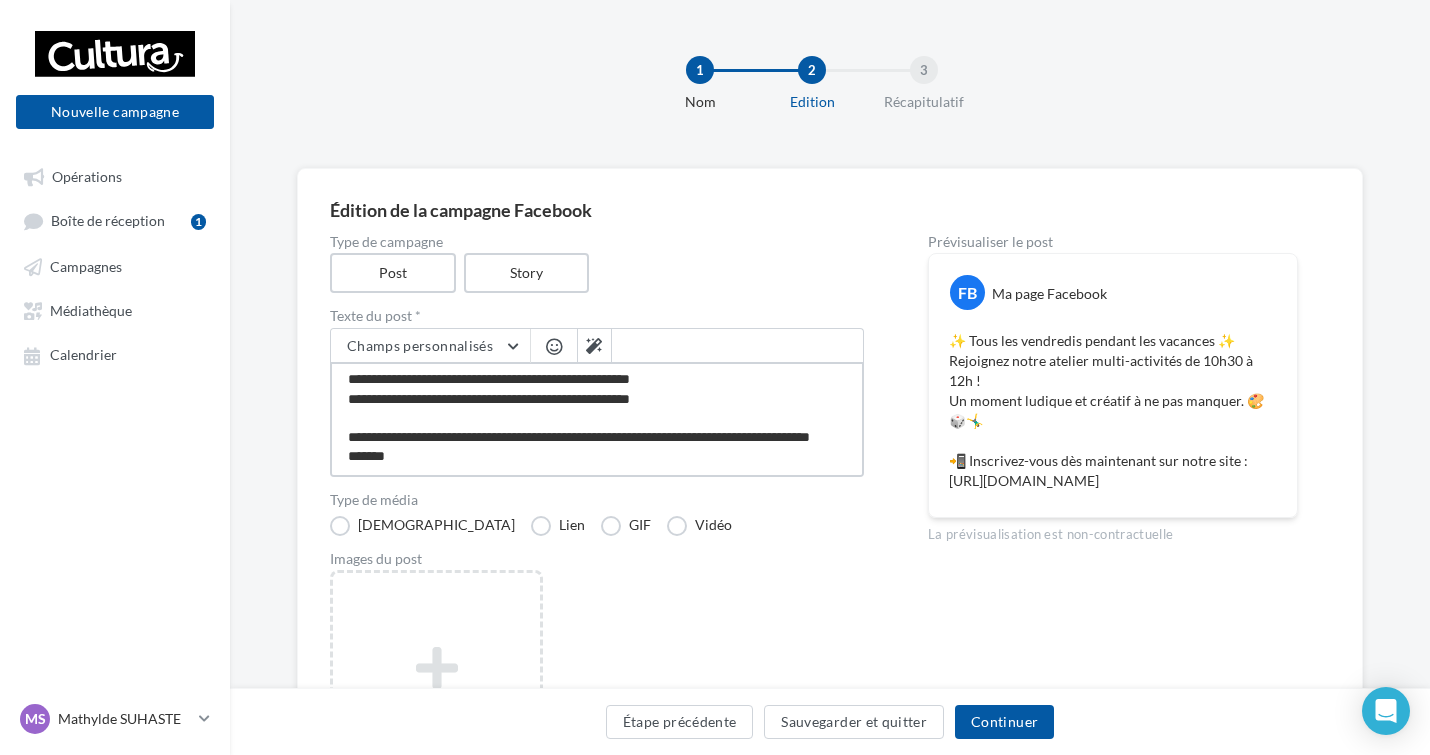 type on "**********" 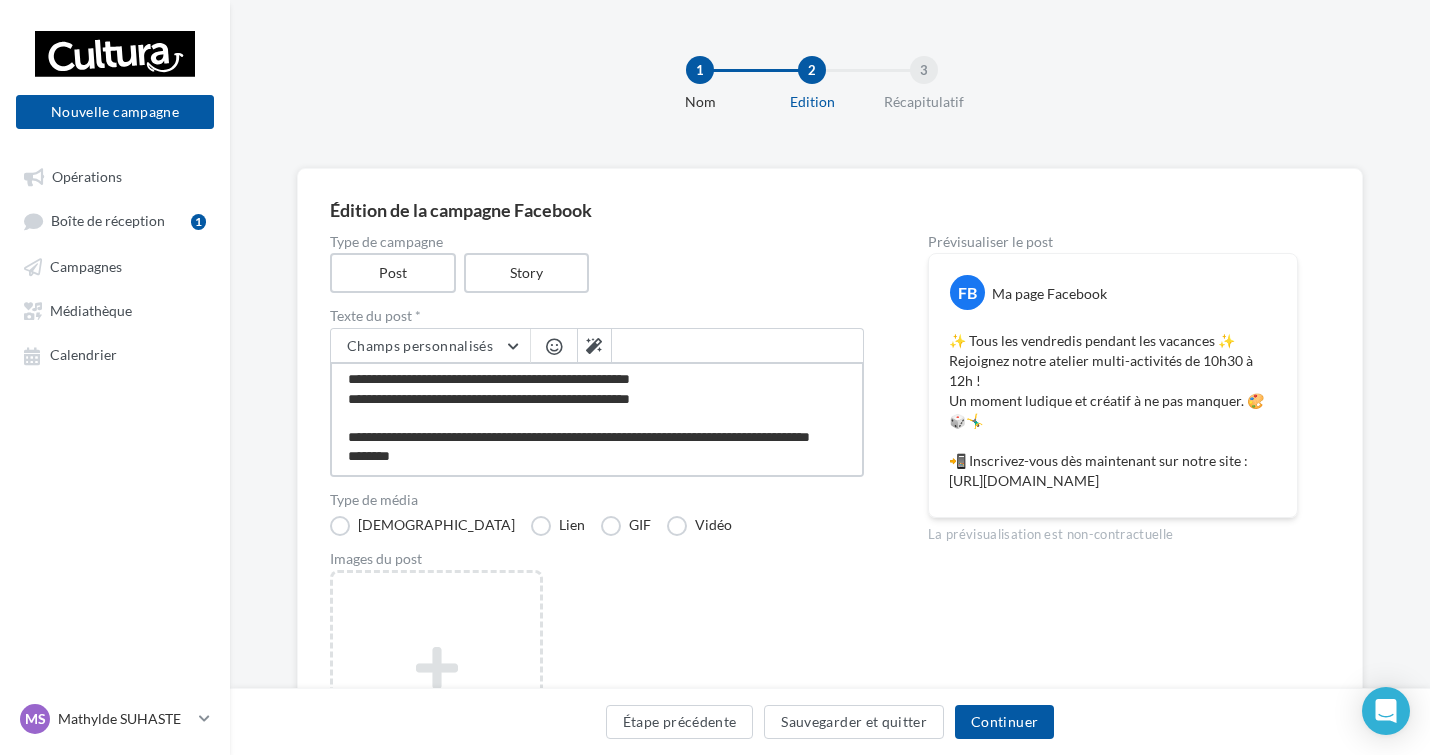 type on "**********" 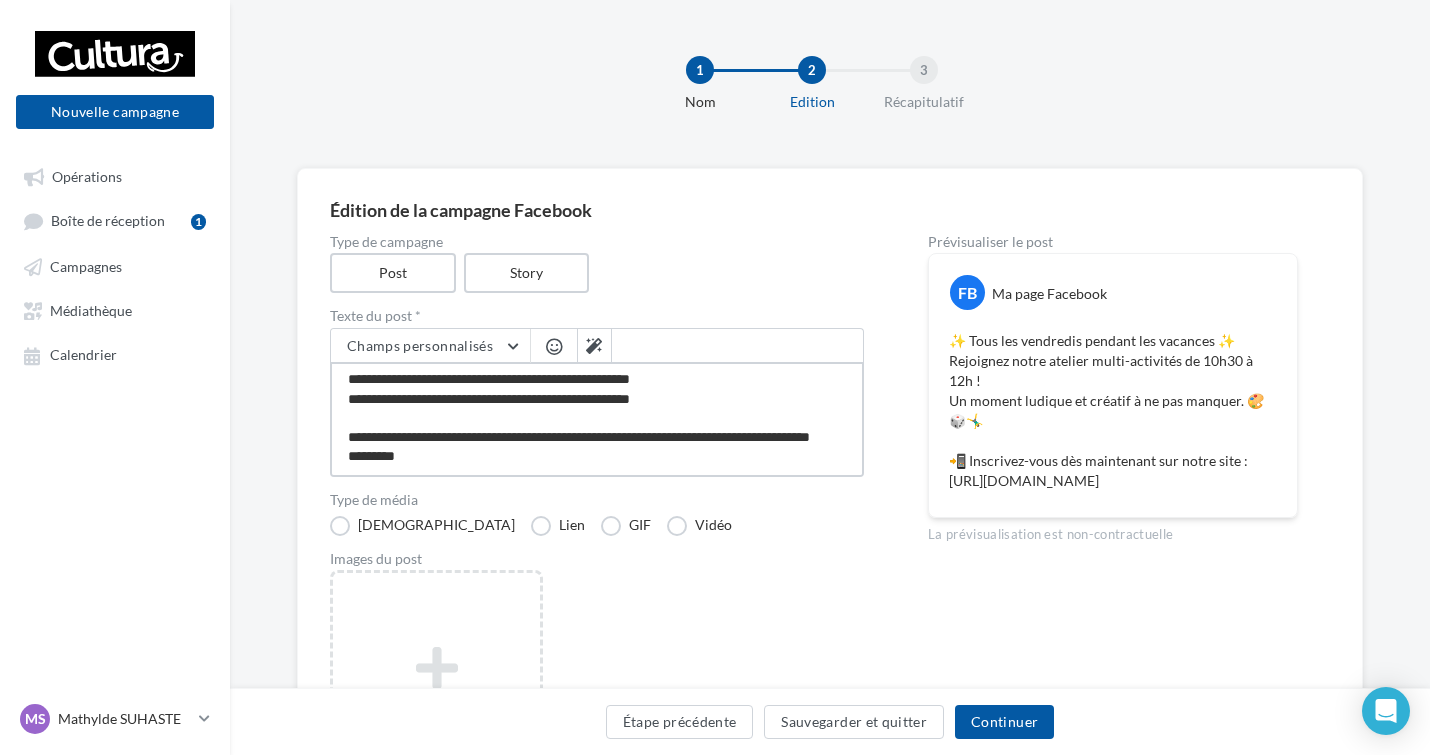 type on "**********" 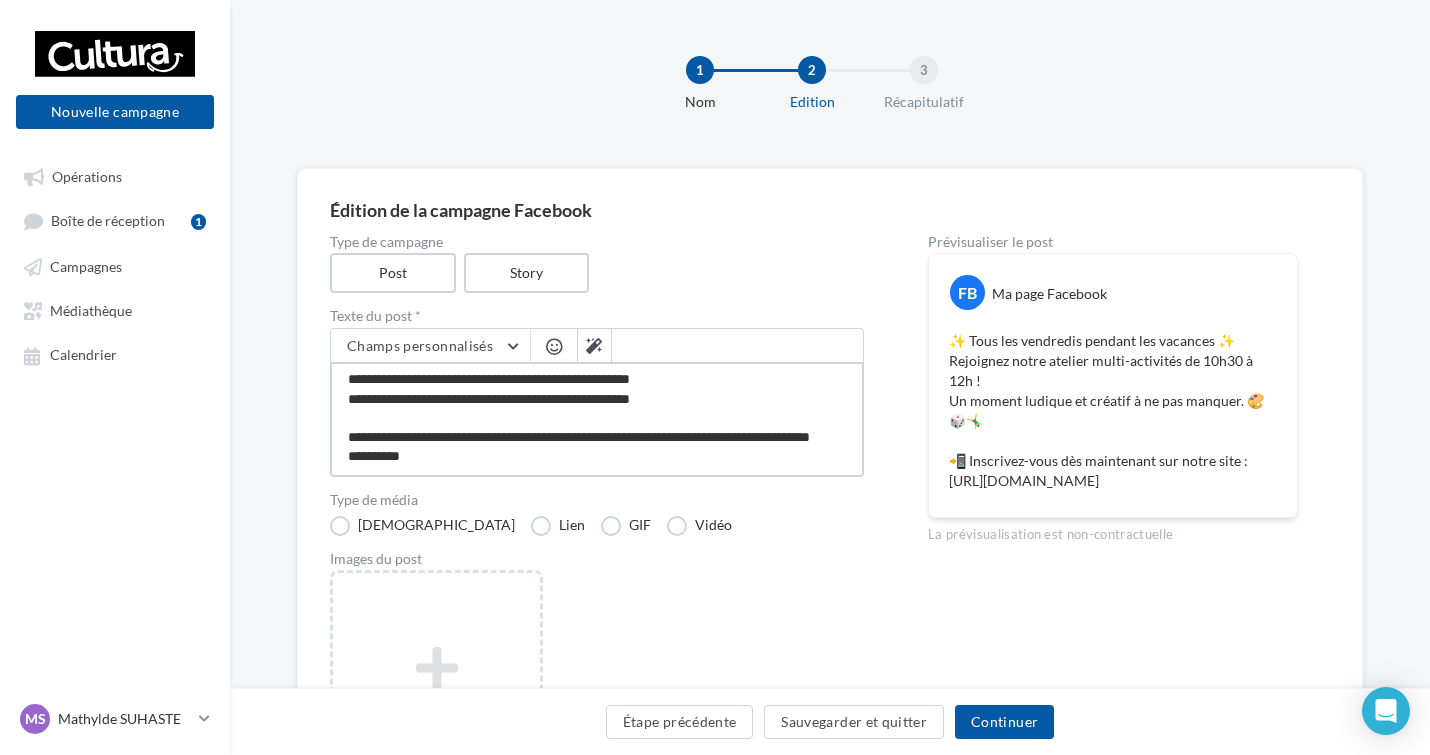 type on "**********" 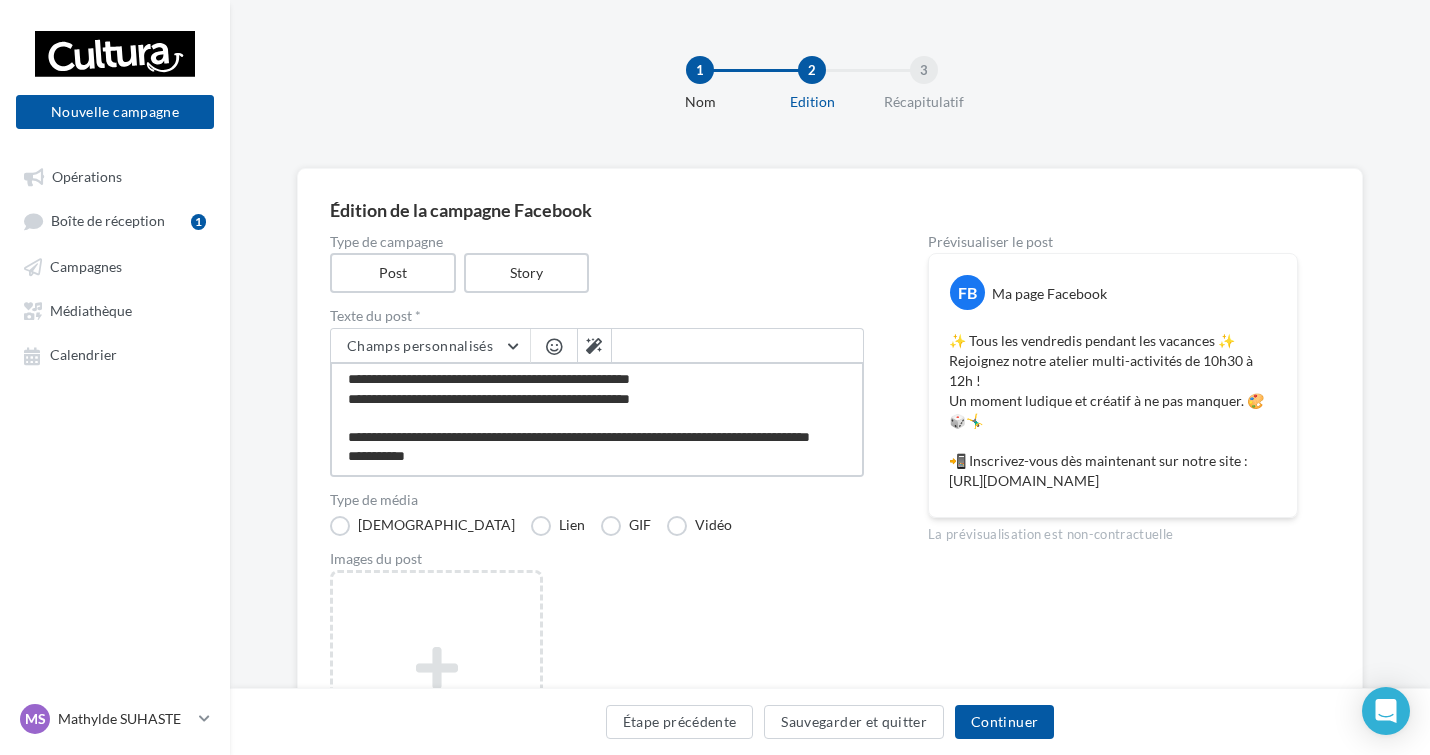 type on "**********" 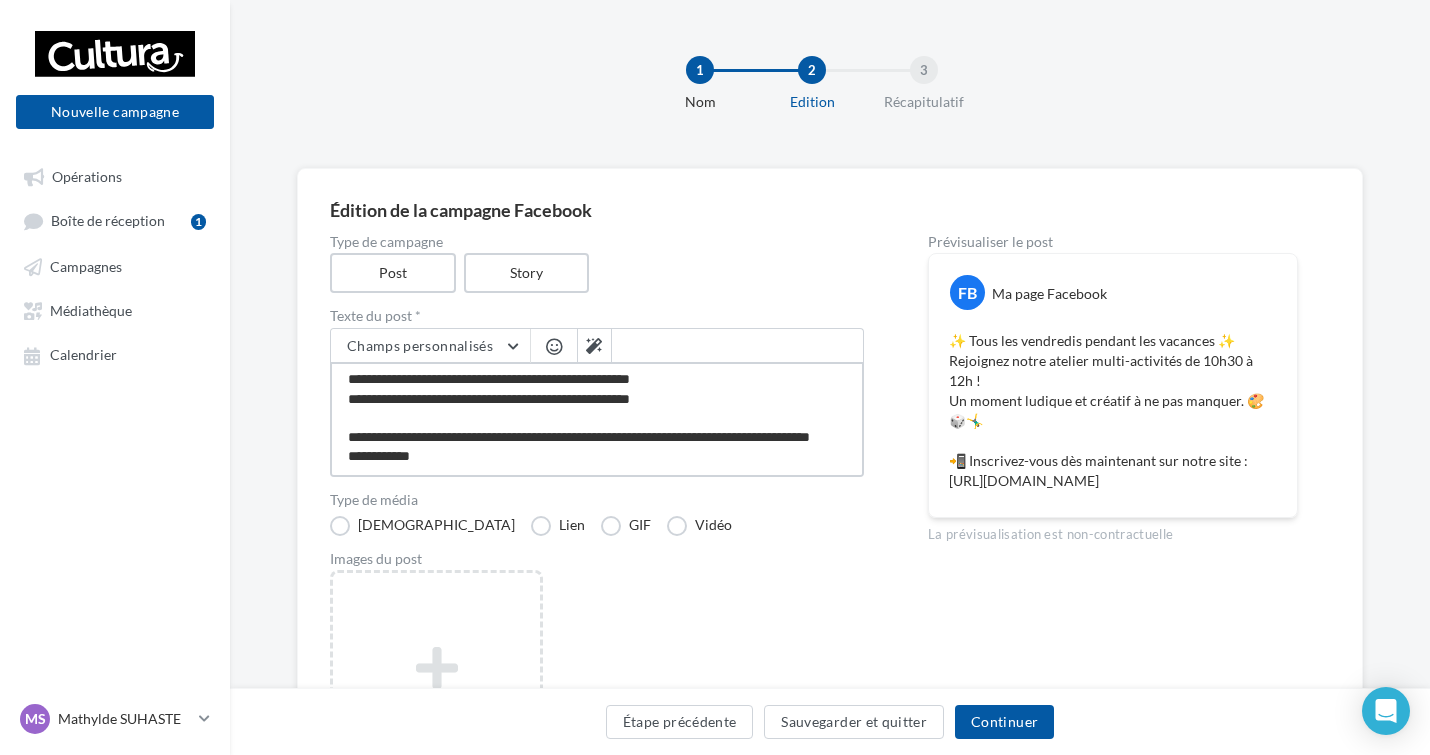 type on "**********" 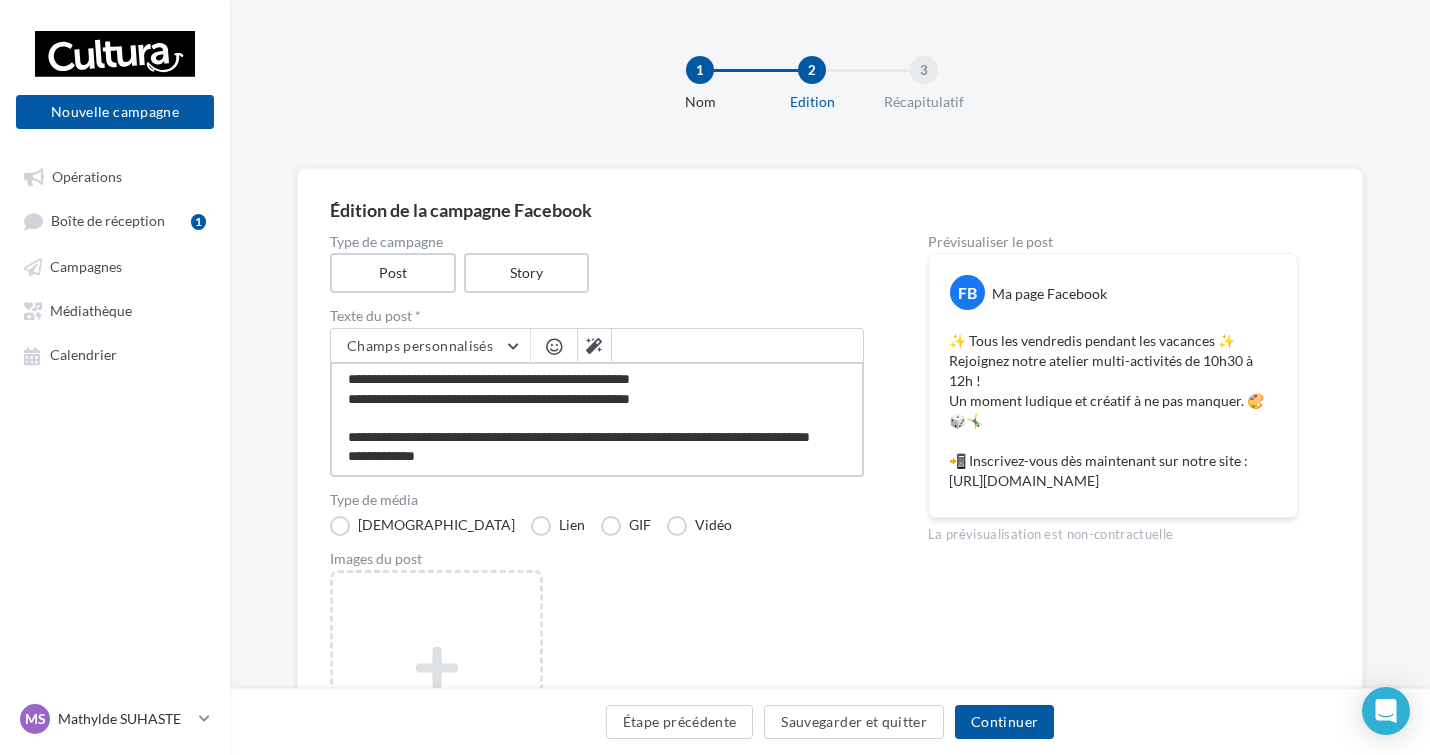 type on "**********" 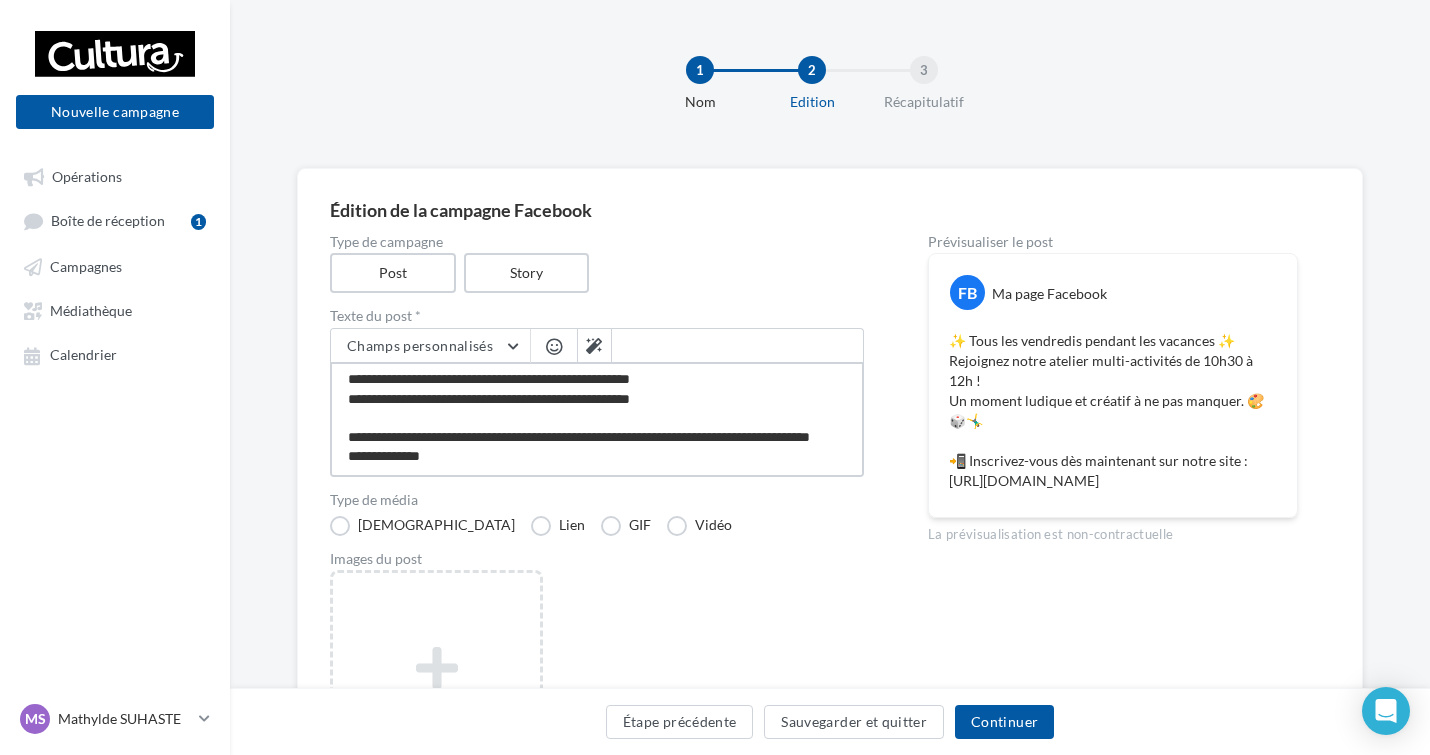 type on "**********" 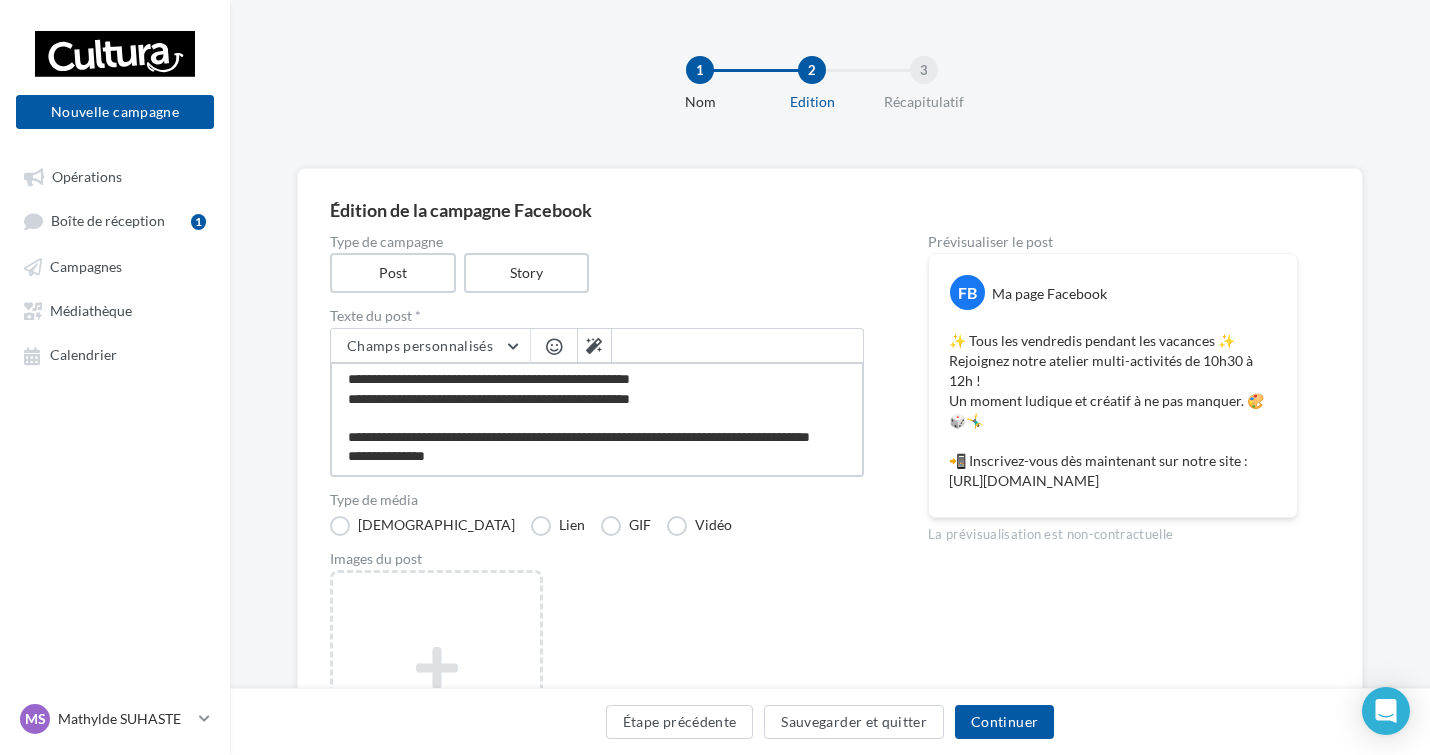 type on "**********" 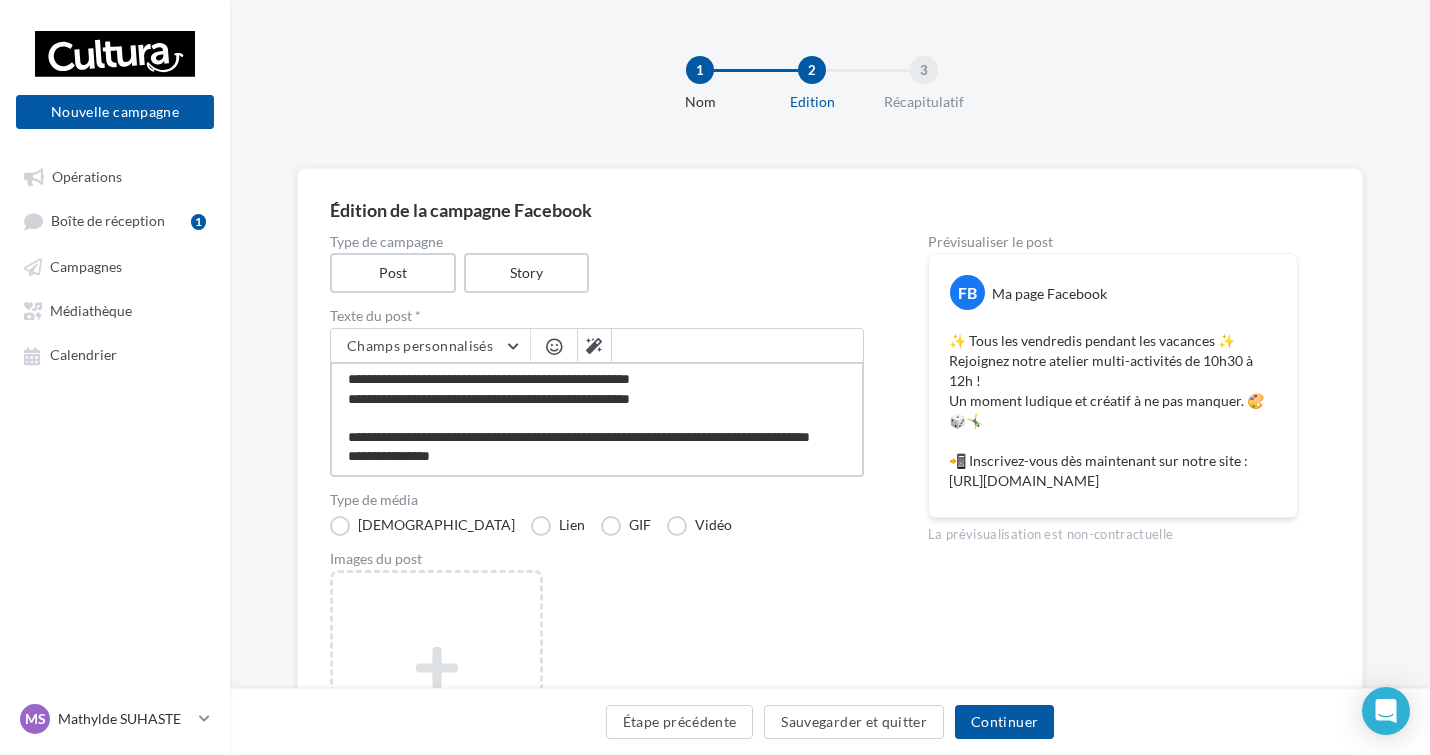 type on "**********" 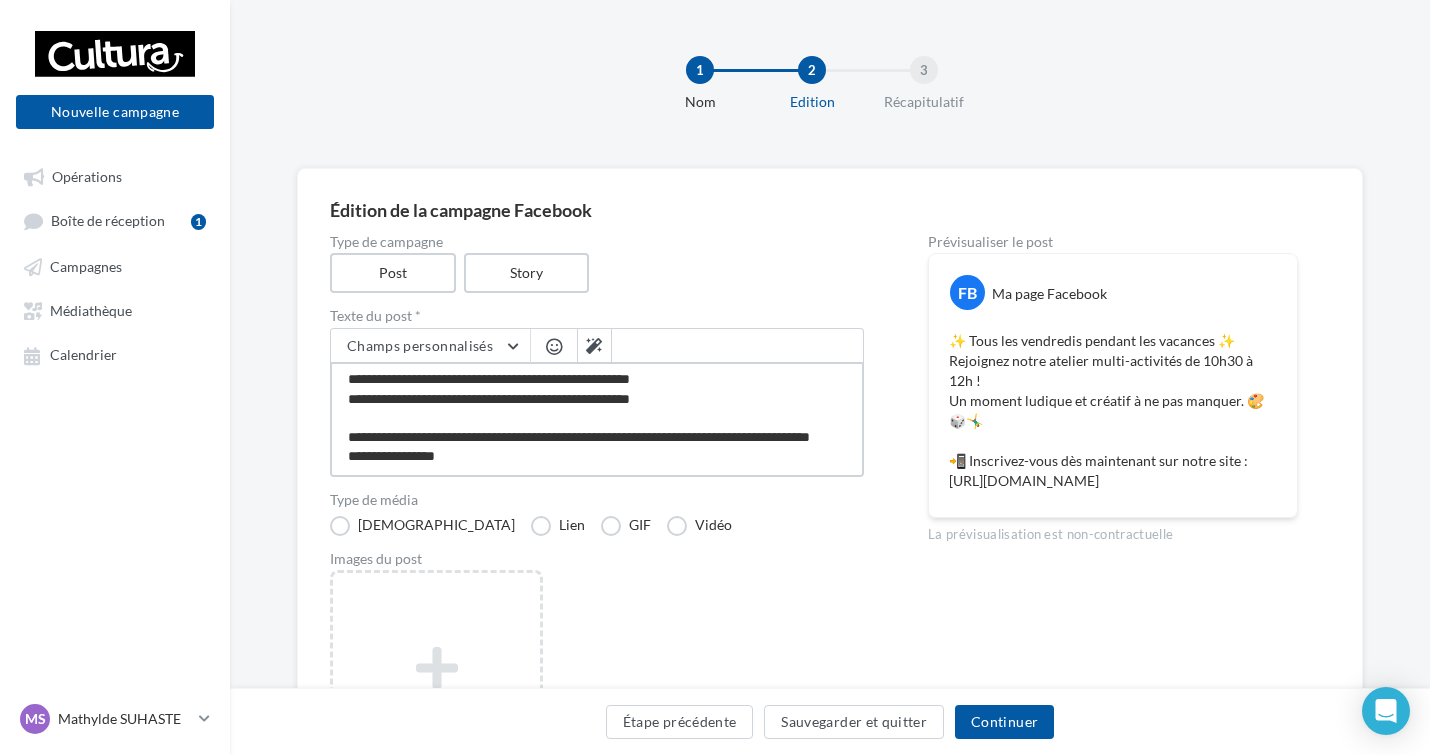 type on "**********" 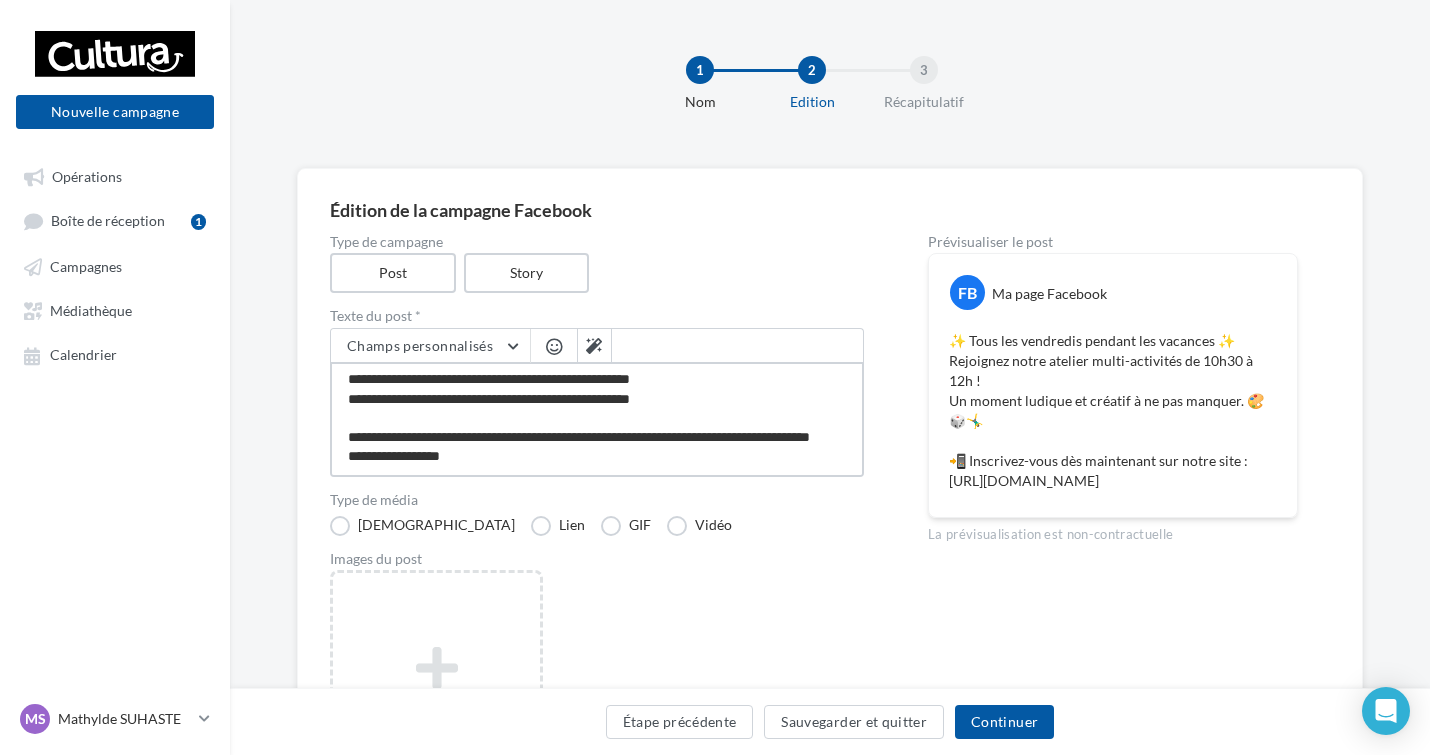 type on "**********" 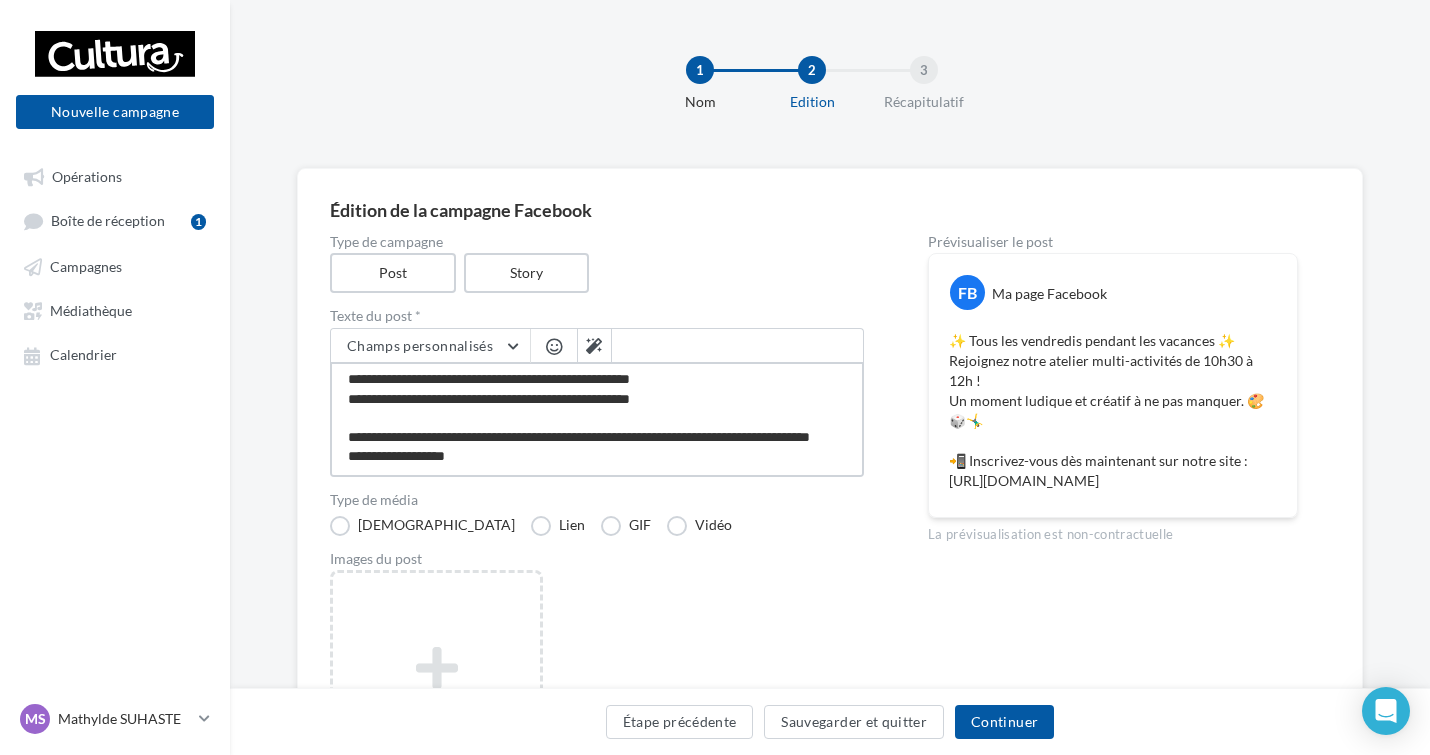 type on "**********" 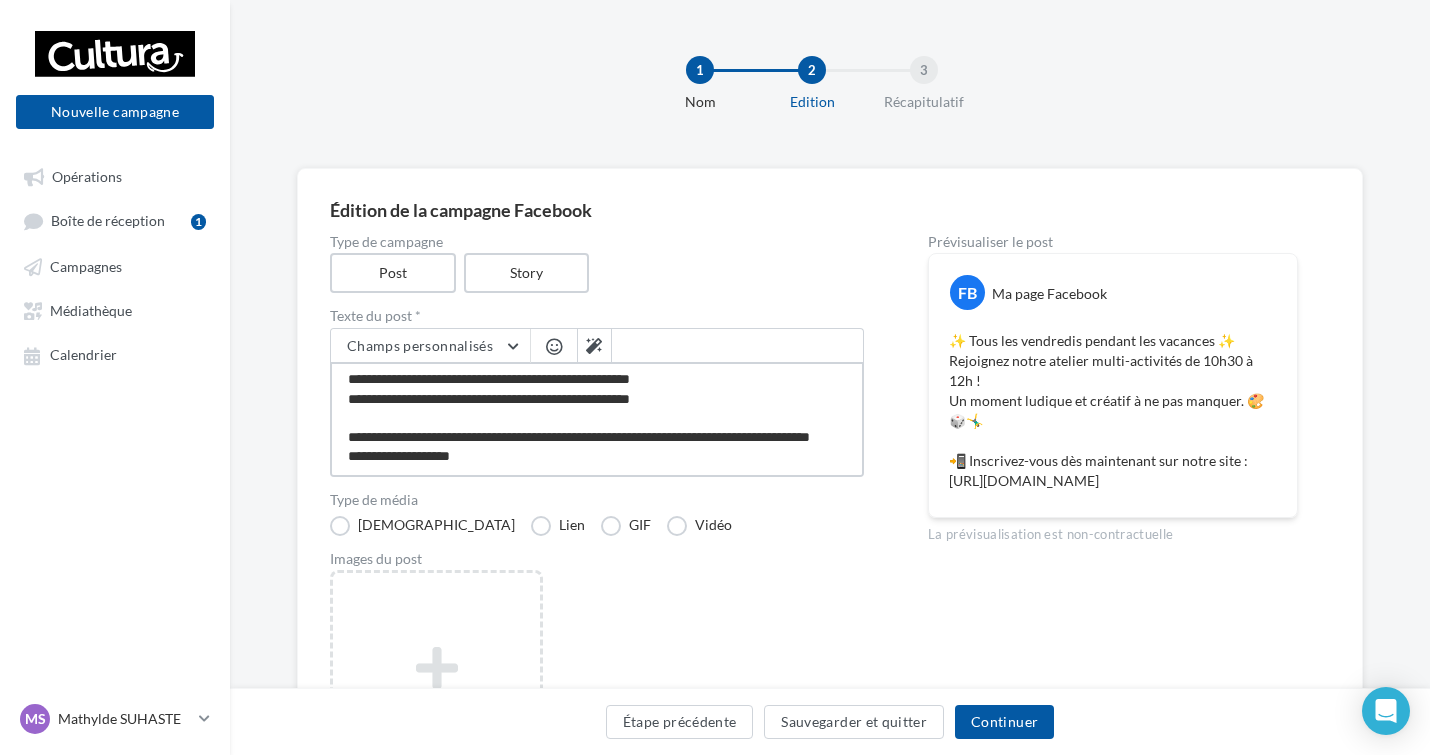 type on "**********" 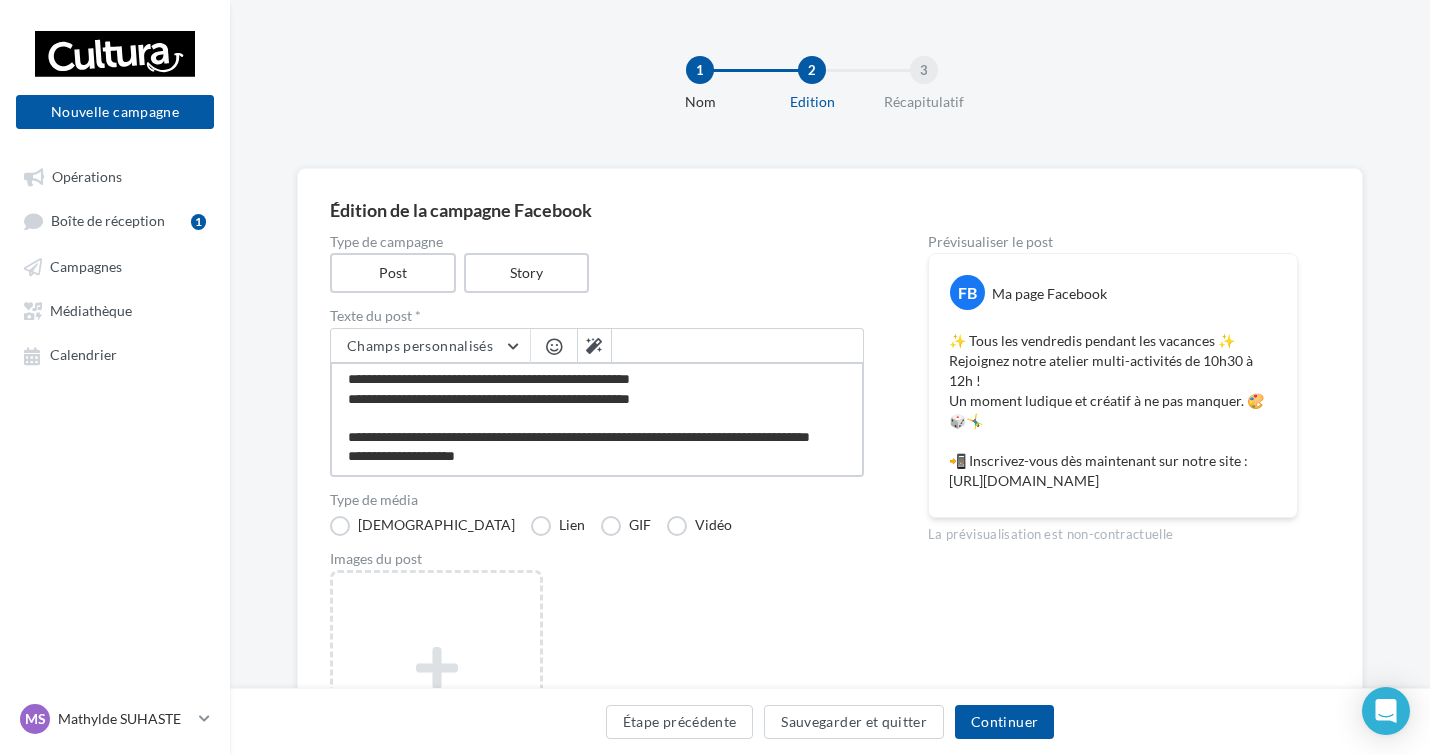 type on "**********" 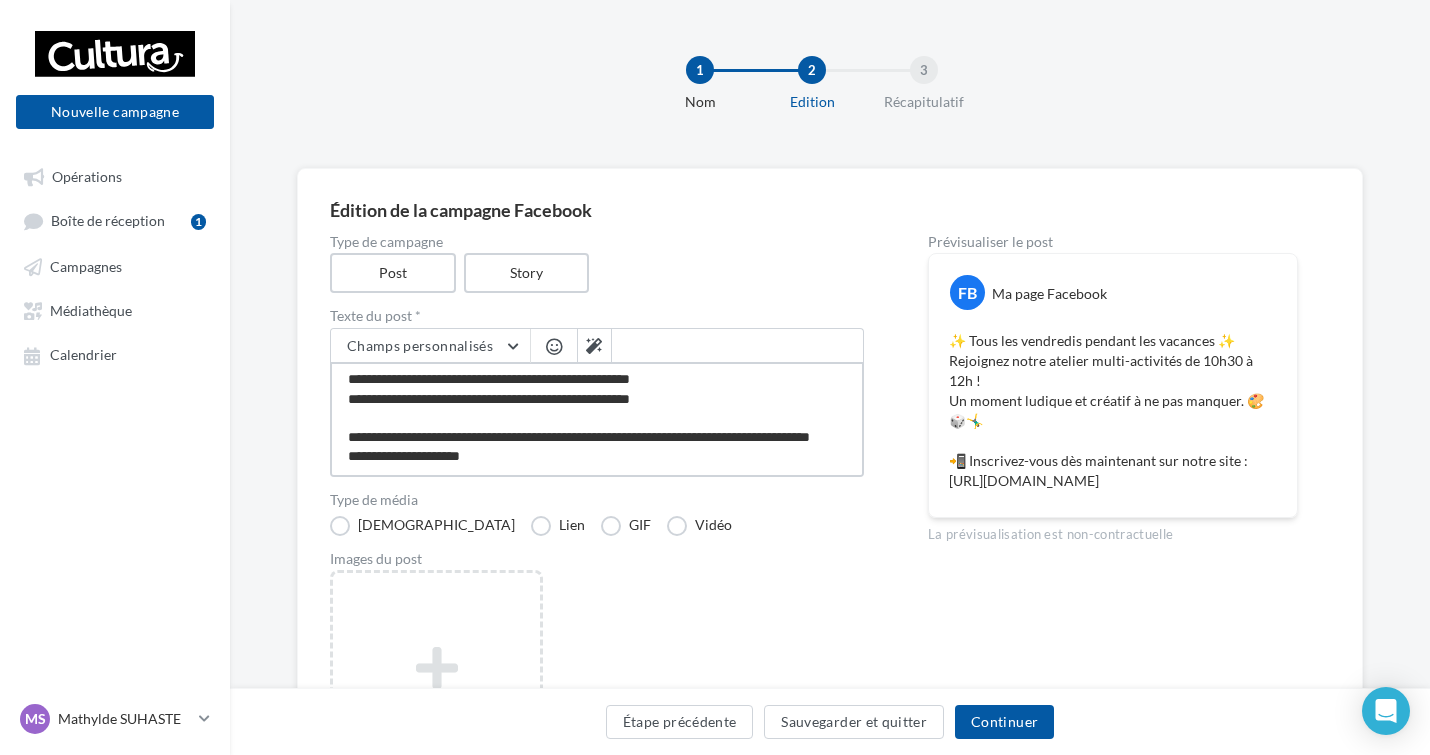 type on "**********" 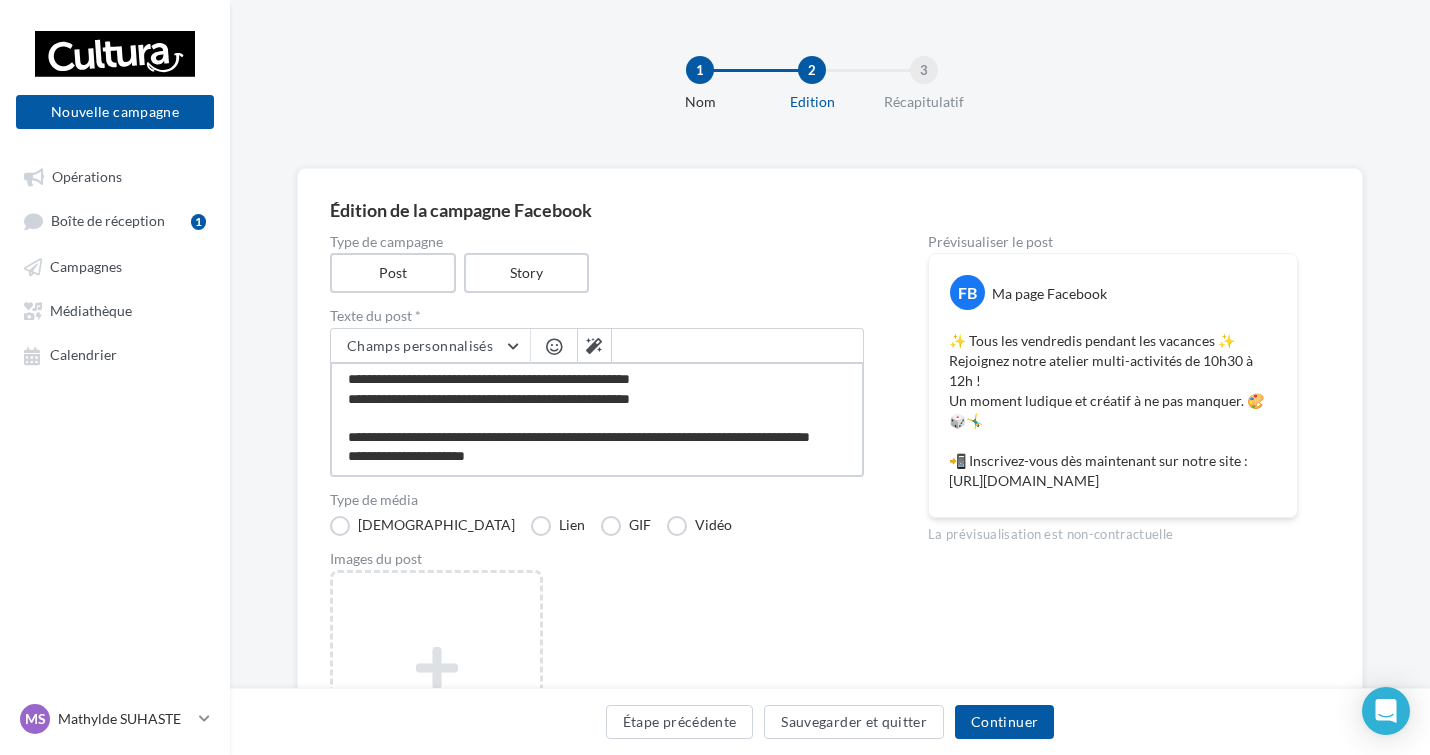 type on "**********" 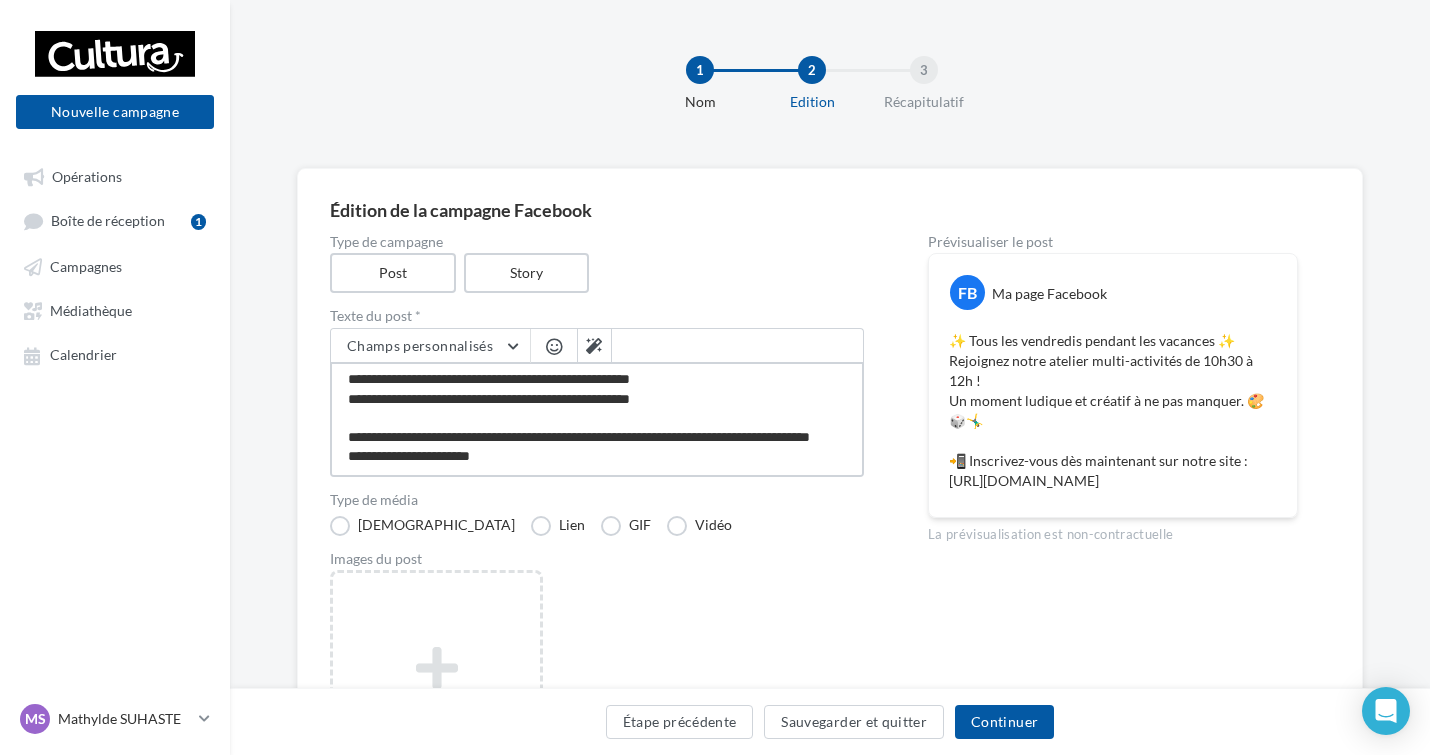 type on "**********" 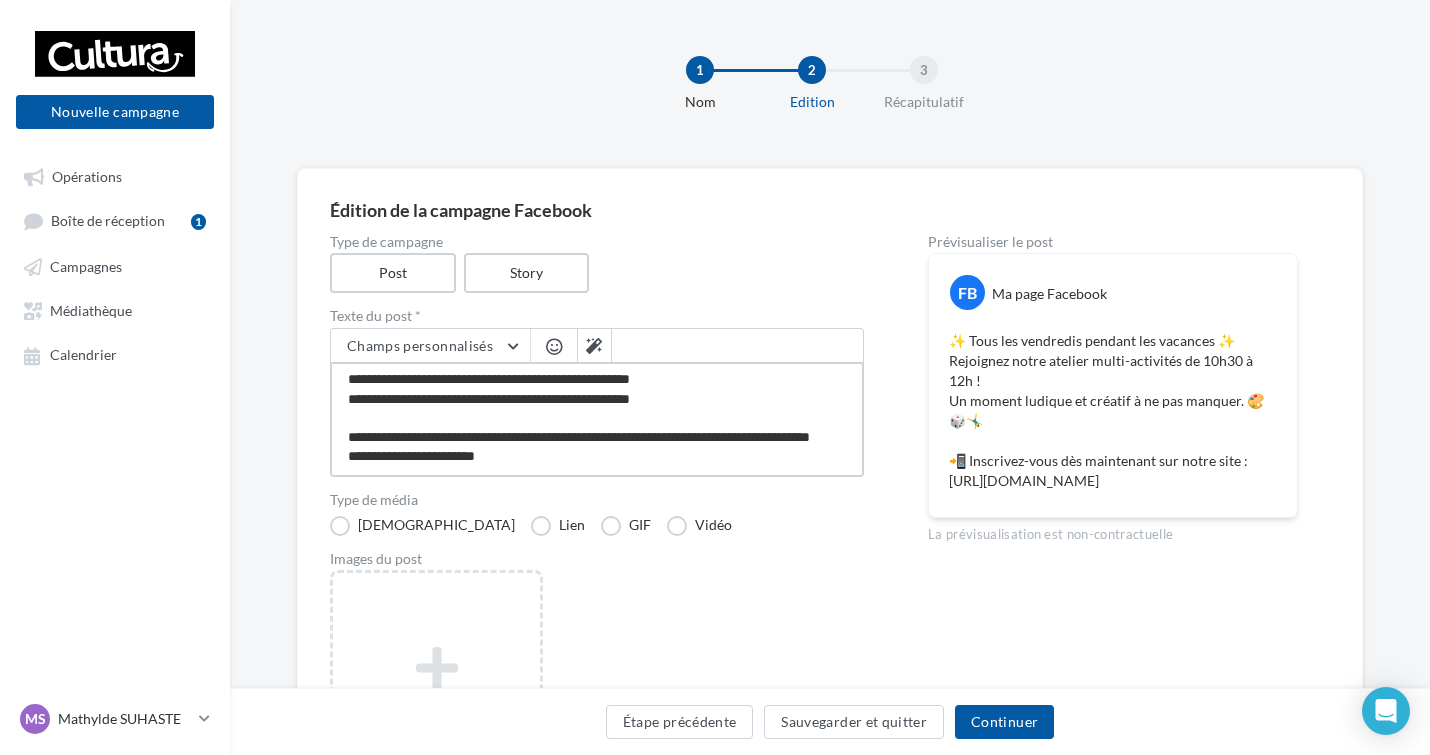type on "**********" 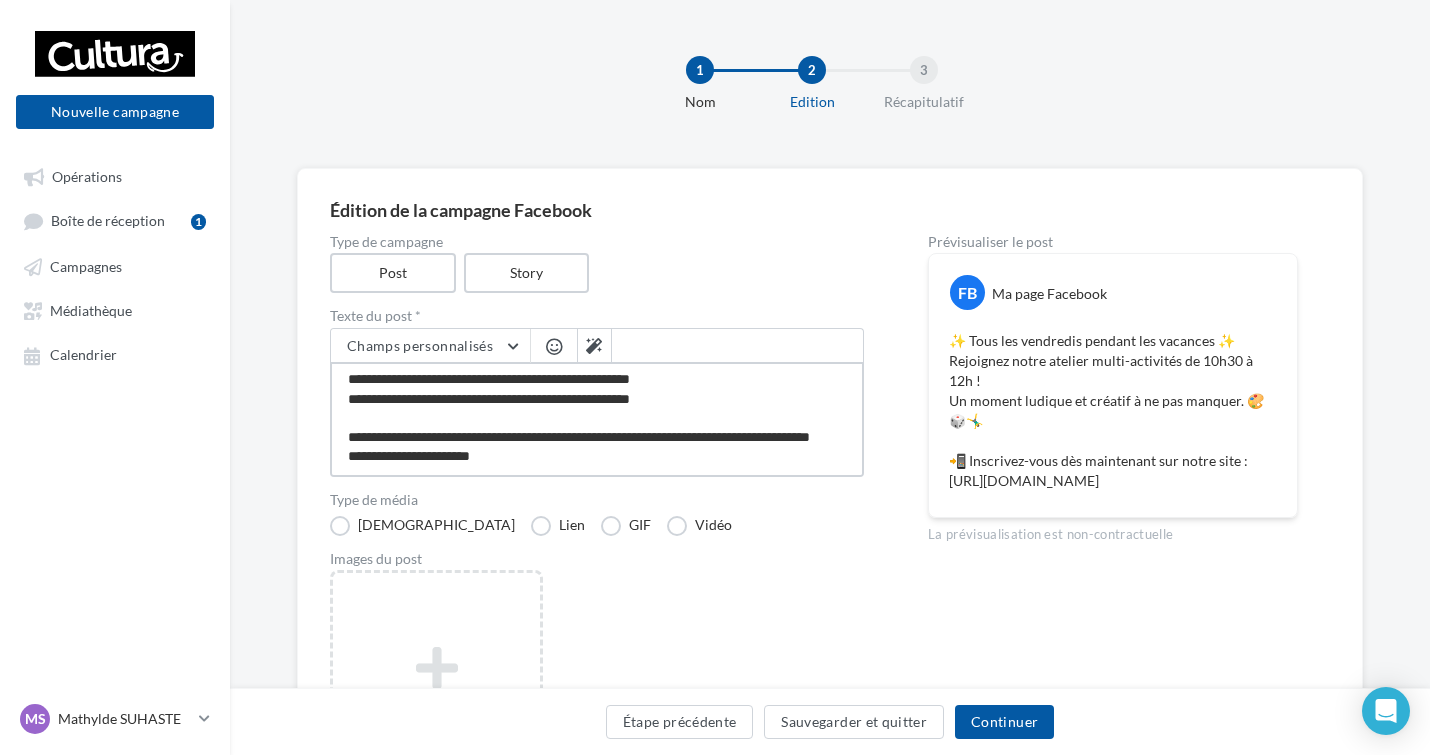 type on "**********" 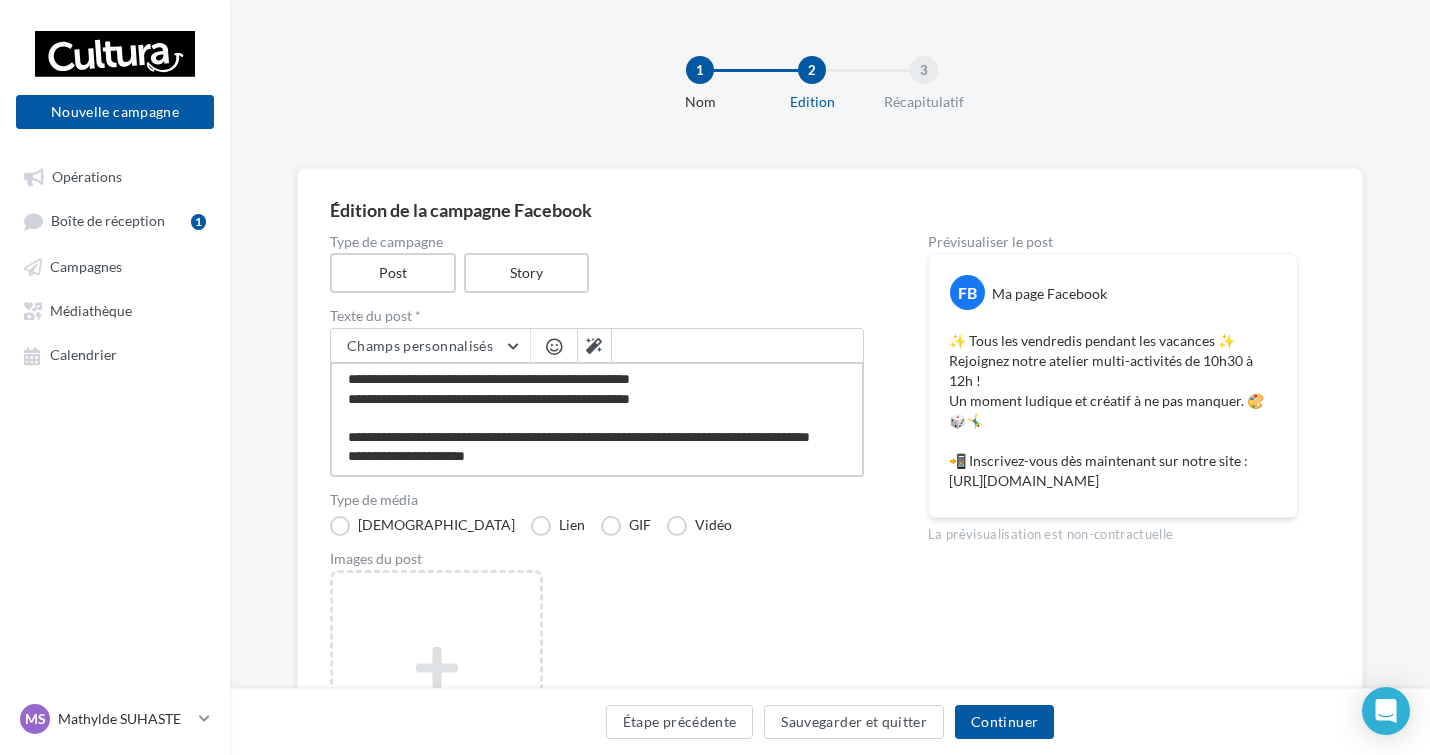 type on "**********" 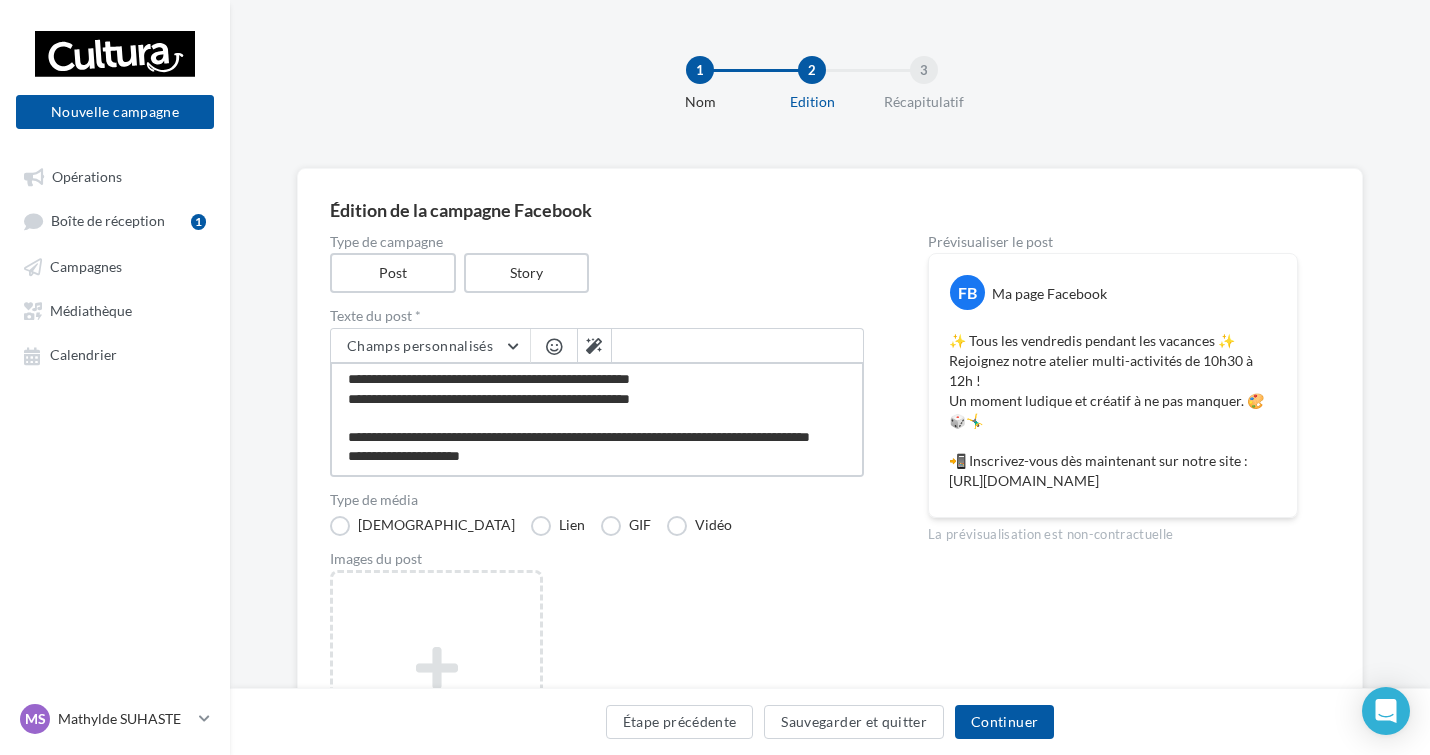 type on "**********" 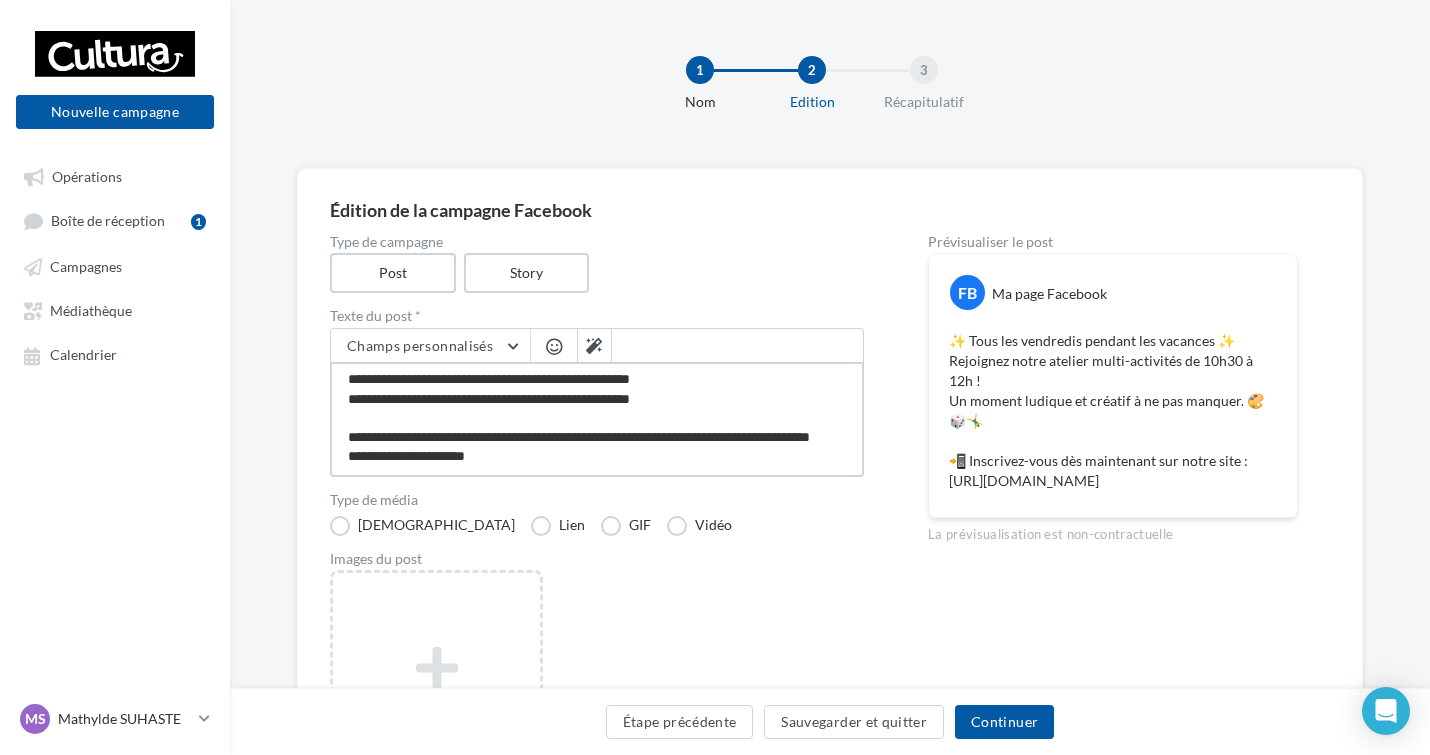 type on "**********" 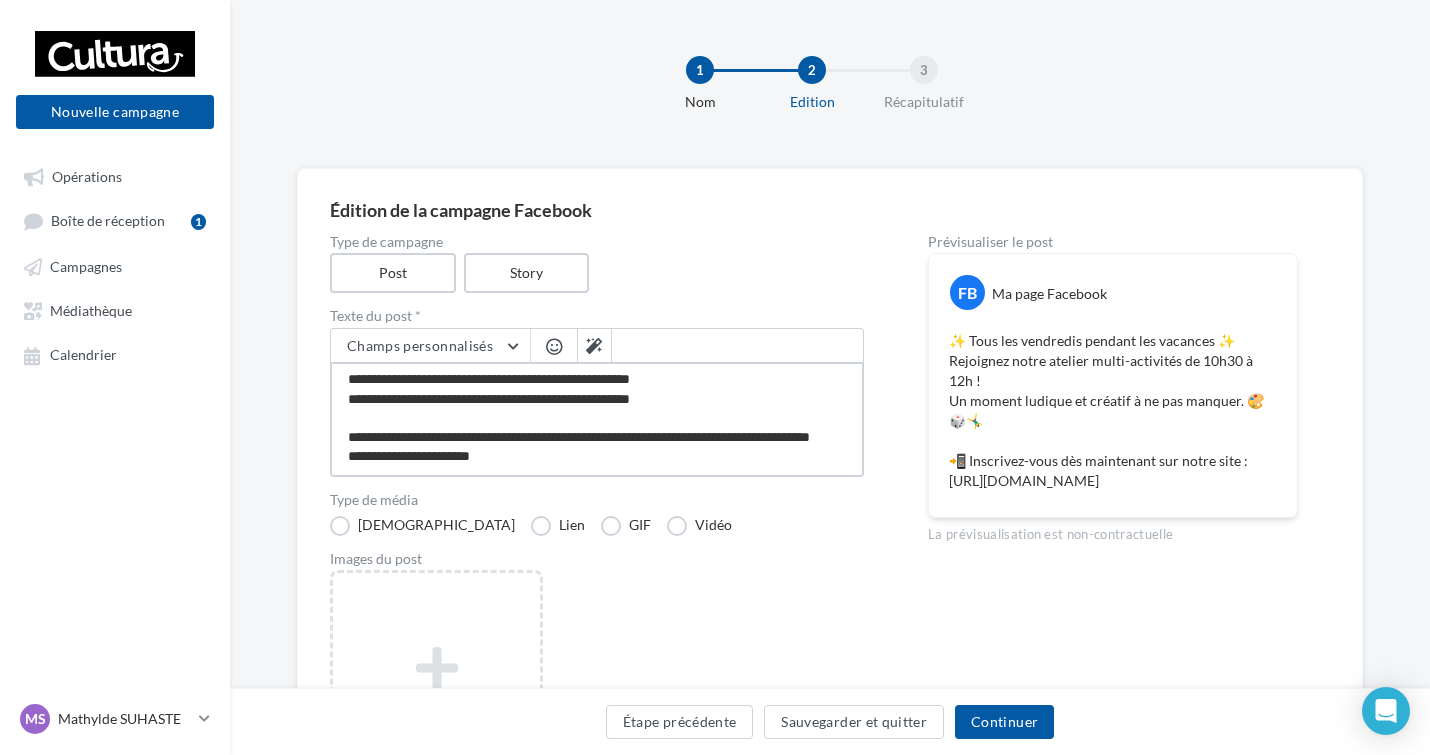 type on "**********" 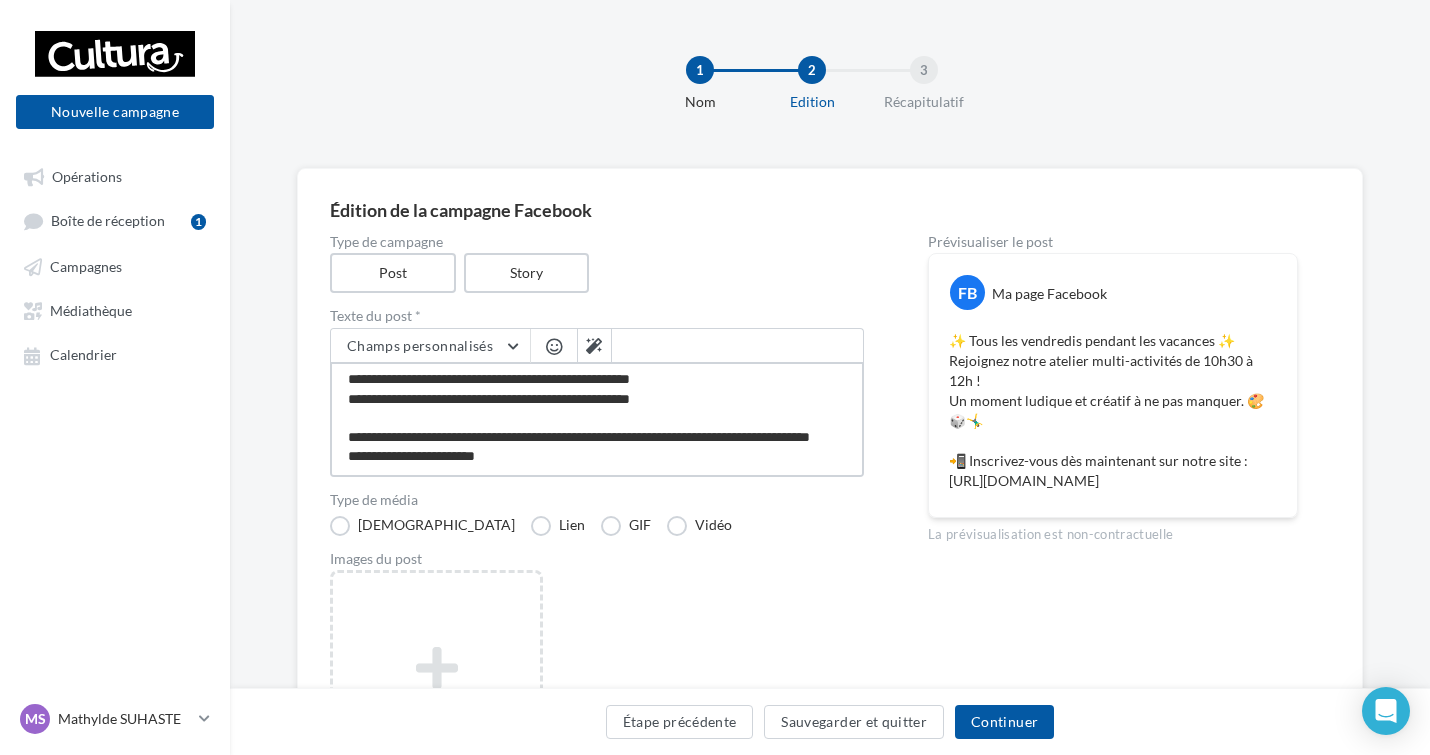 type on "**********" 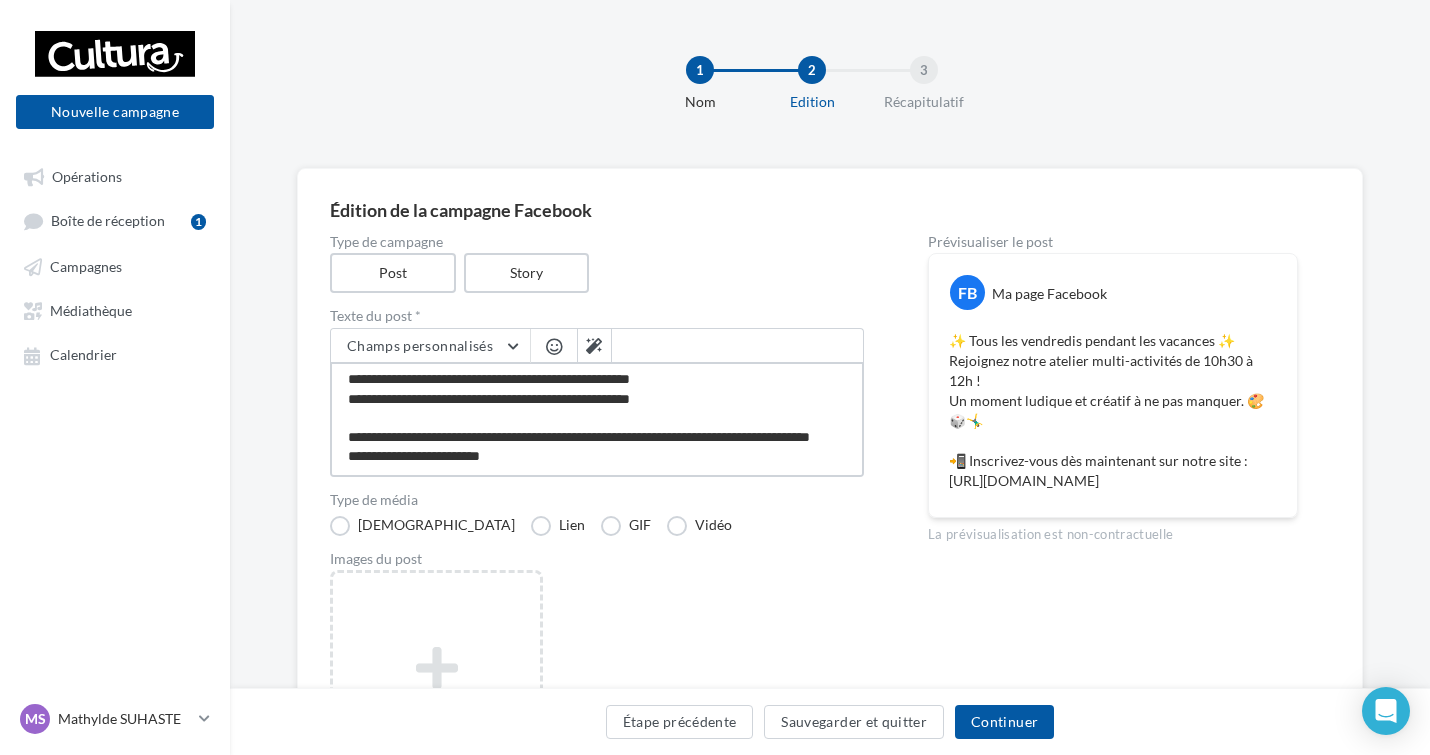 click on "**********" at bounding box center [597, 419] 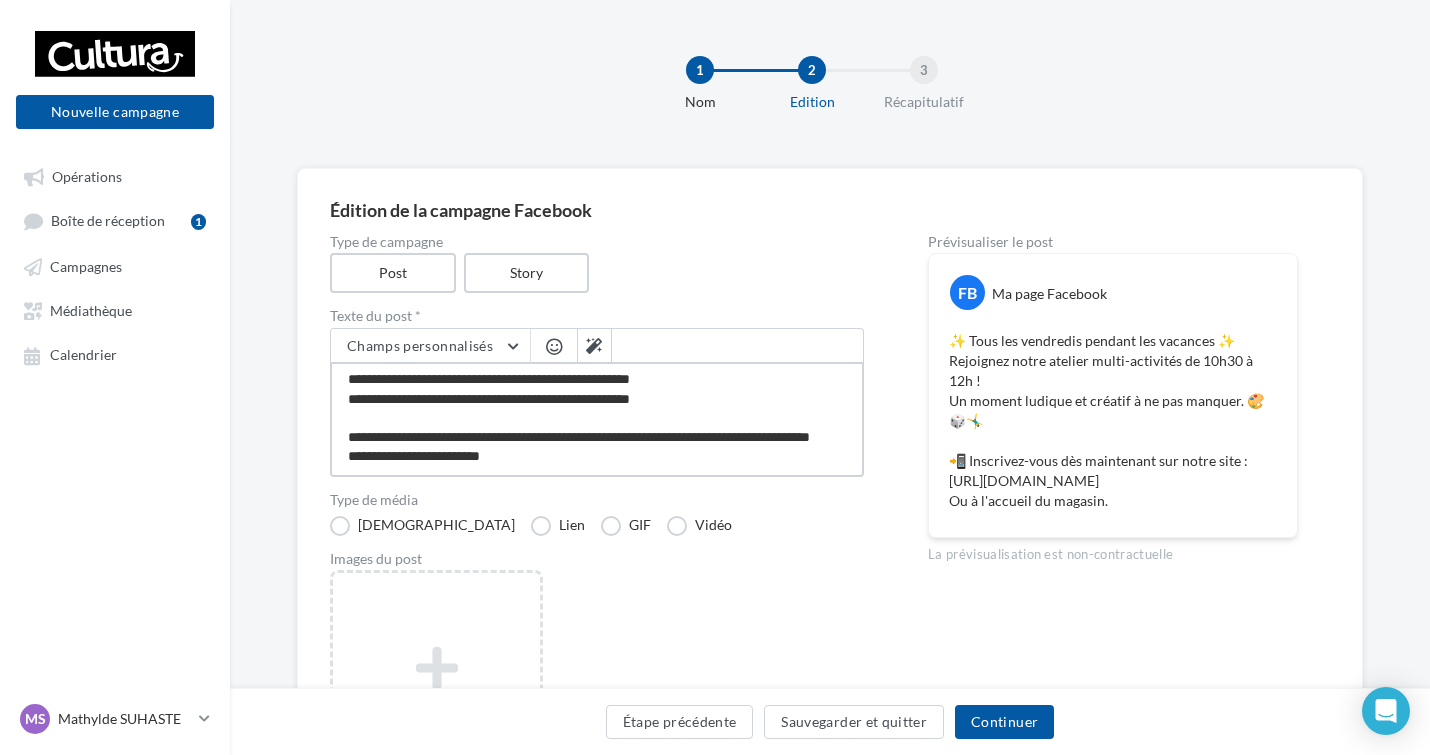 type on "**********" 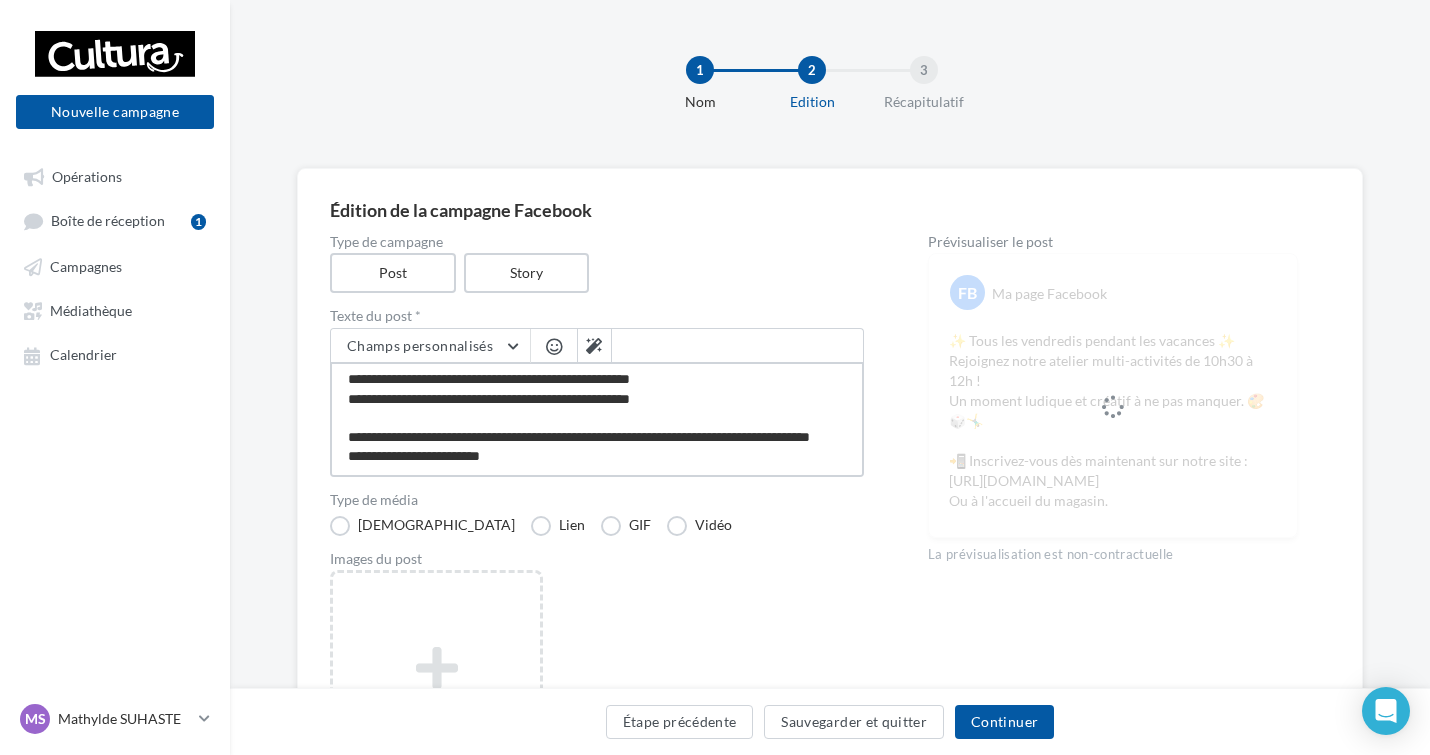 type on "**********" 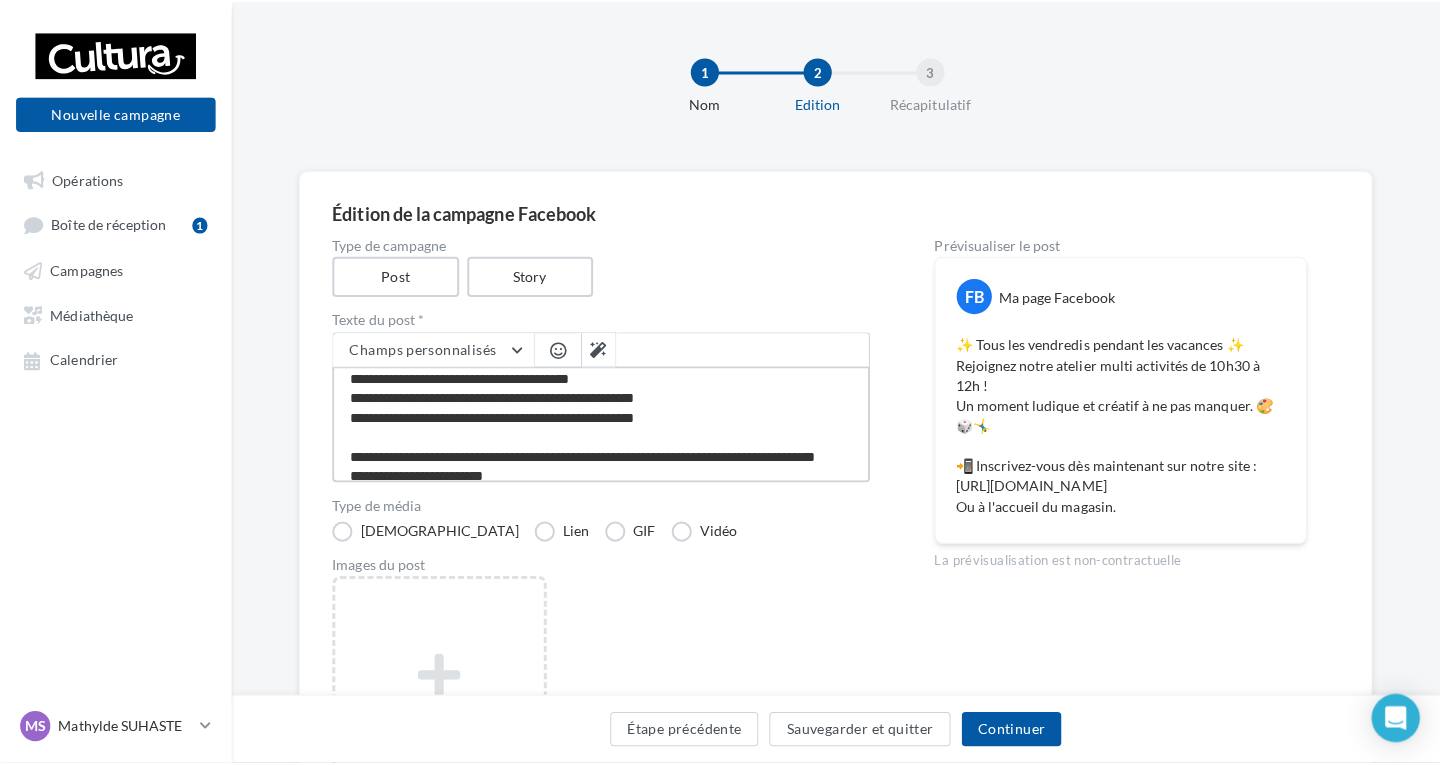 scroll, scrollTop: 0, scrollLeft: 0, axis: both 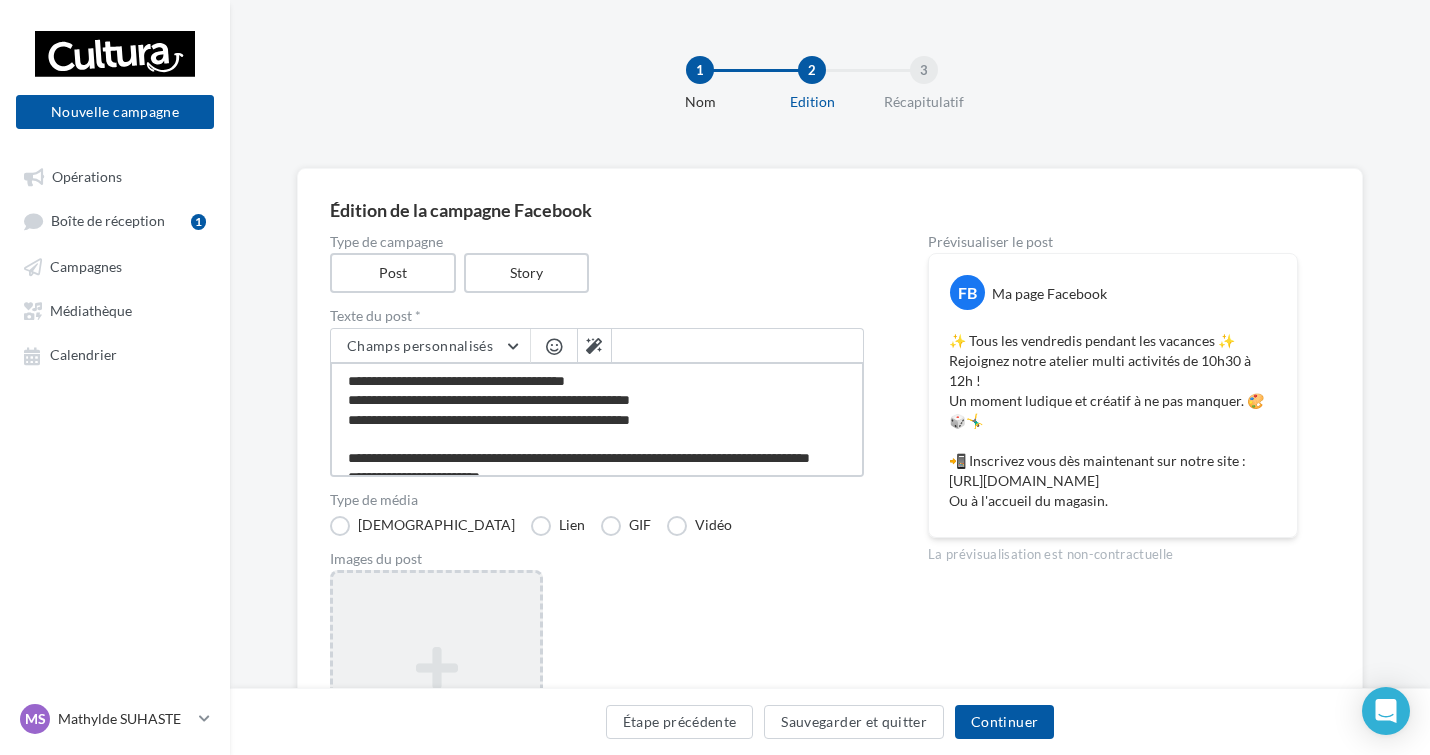 type on "**********" 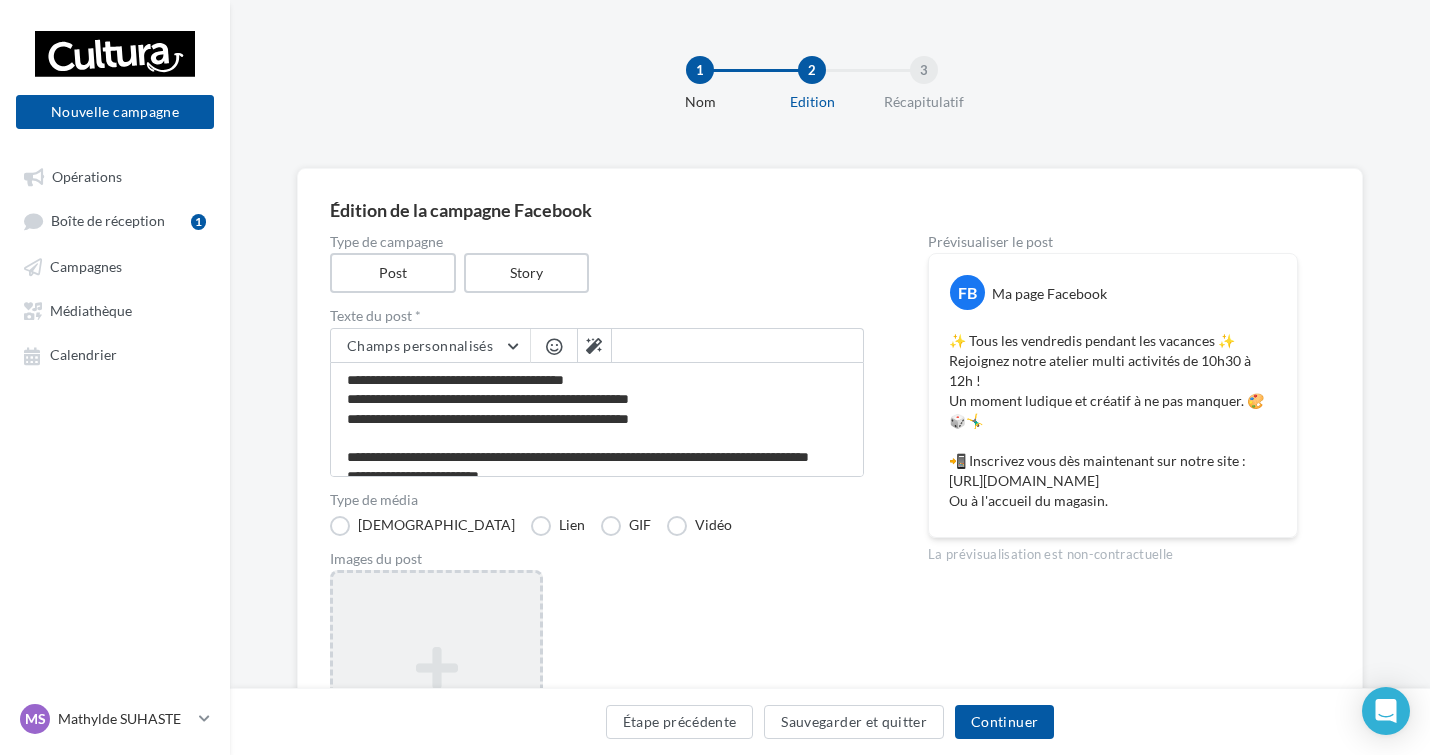 click on "Ajouter une image     Format: png, jpg" at bounding box center (436, 700) 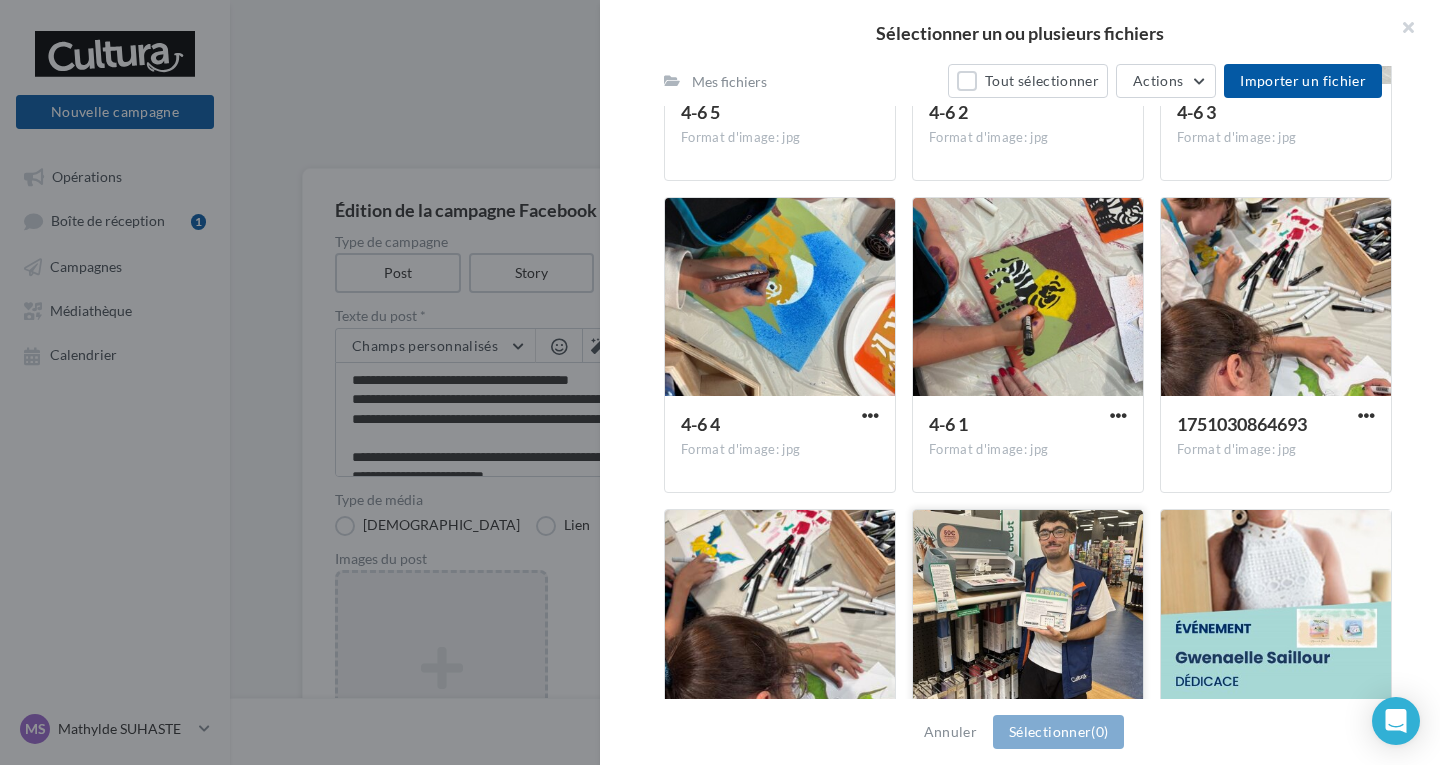 scroll, scrollTop: 1930, scrollLeft: 0, axis: vertical 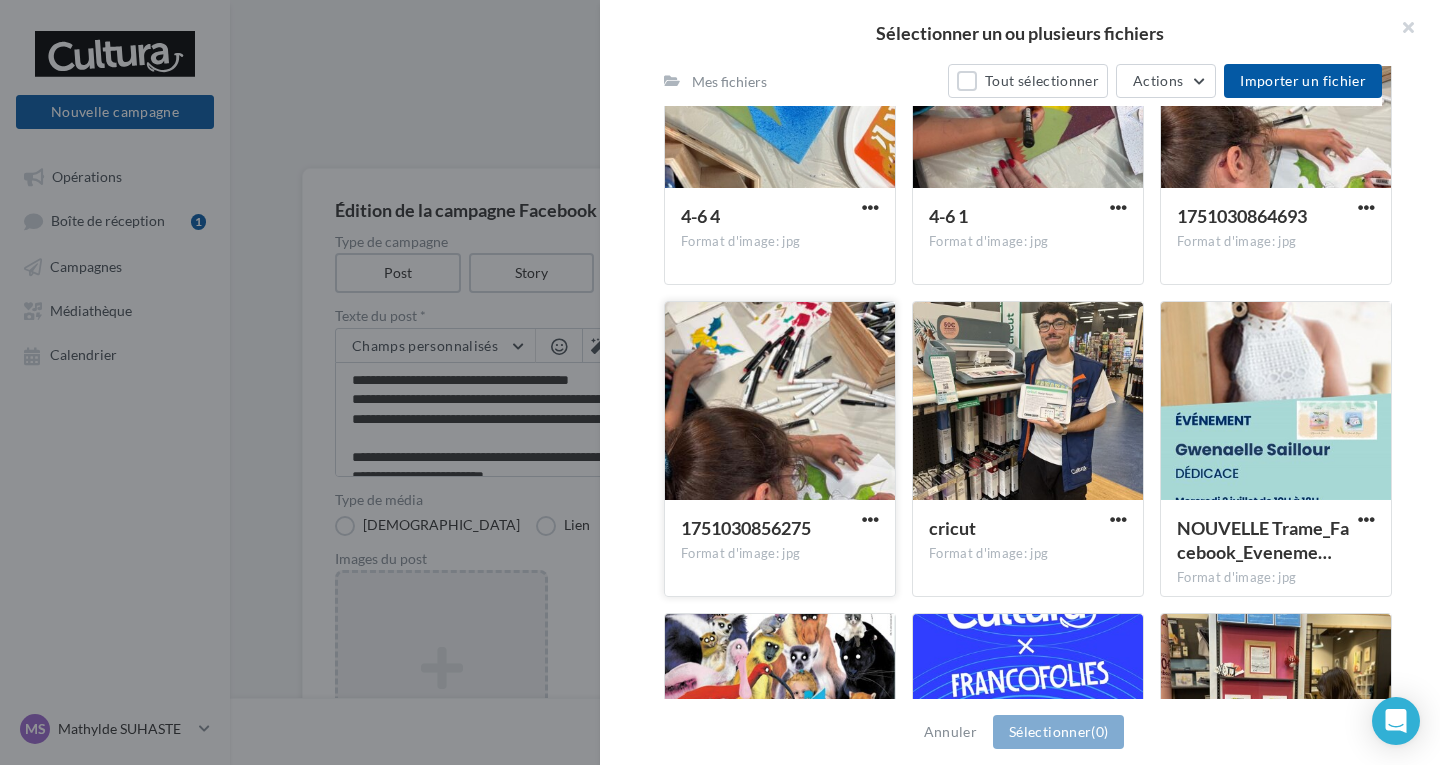 click at bounding box center [780, 402] 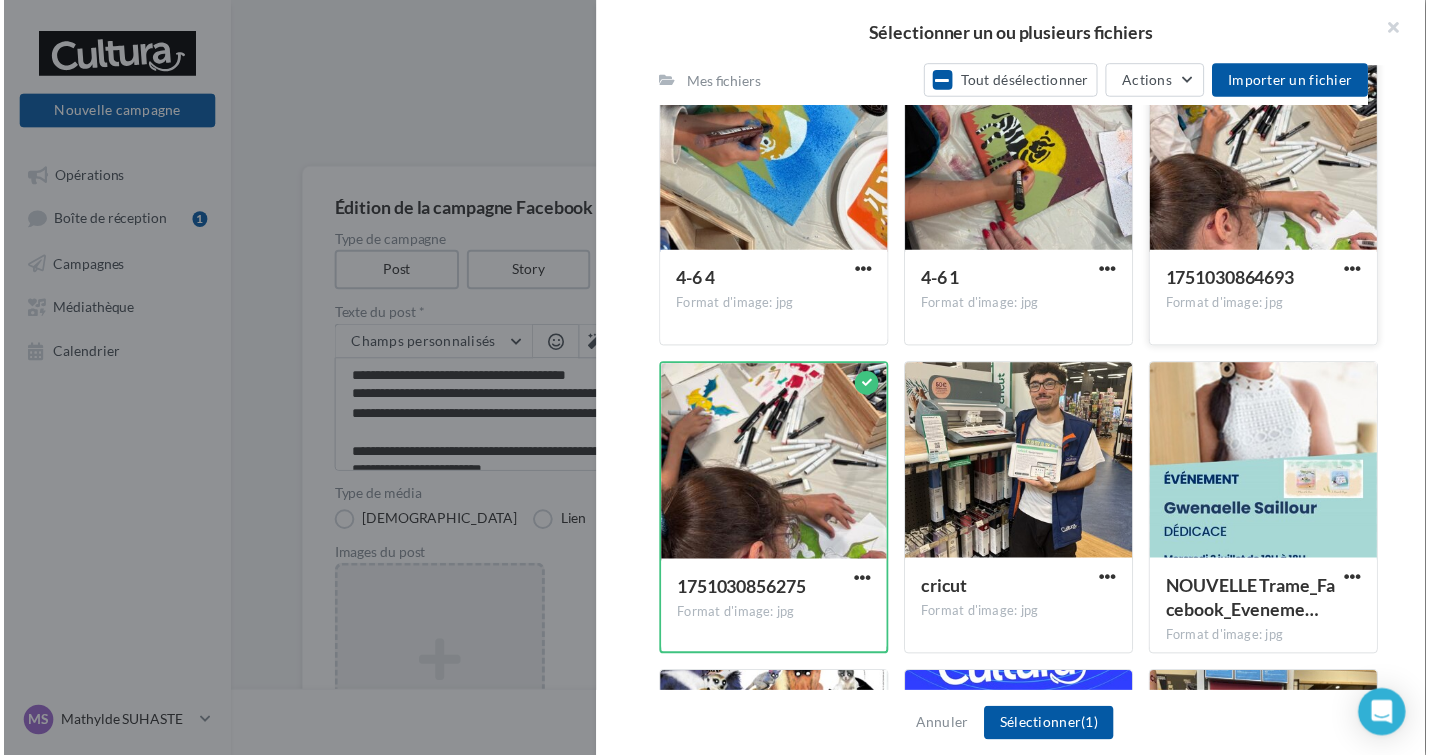 scroll, scrollTop: 1830, scrollLeft: 0, axis: vertical 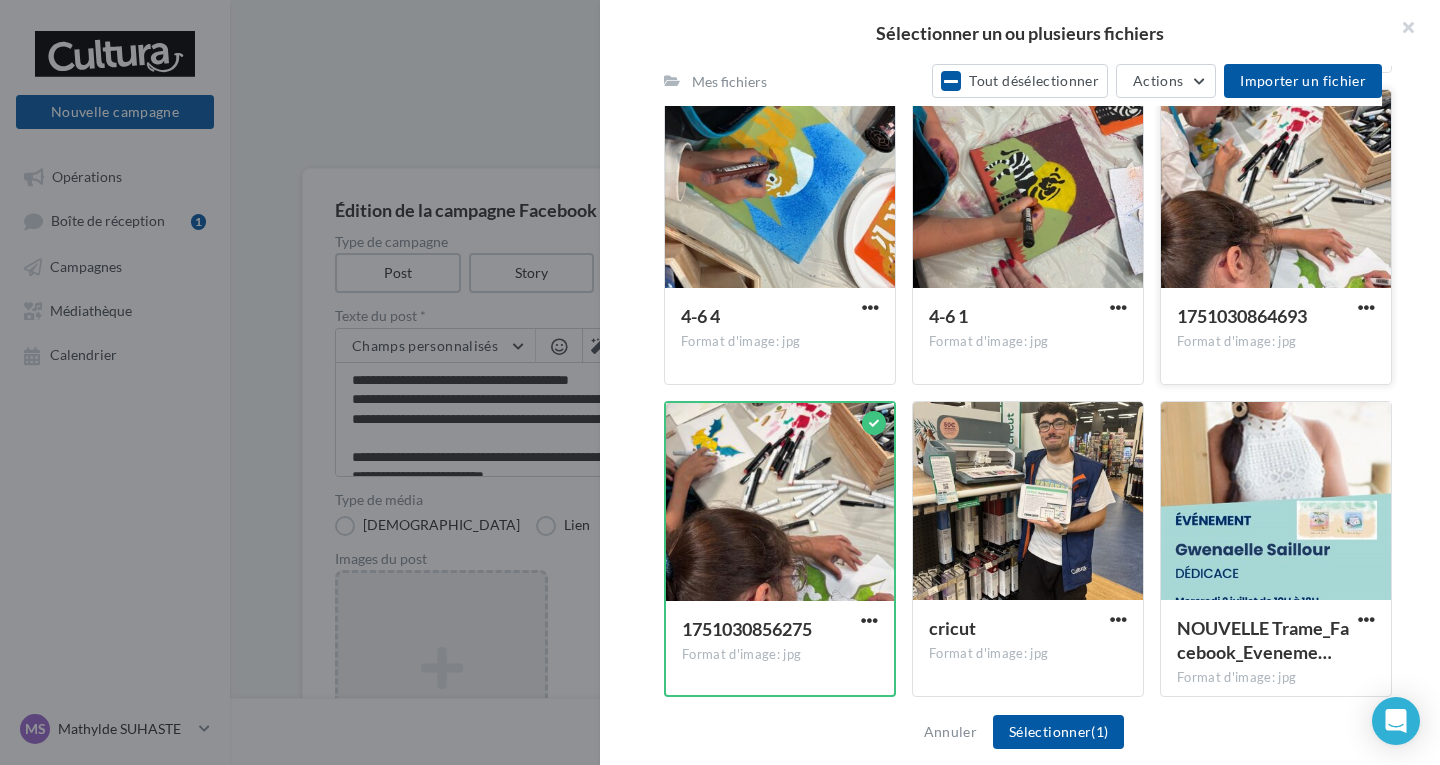 click at bounding box center (1276, 190) 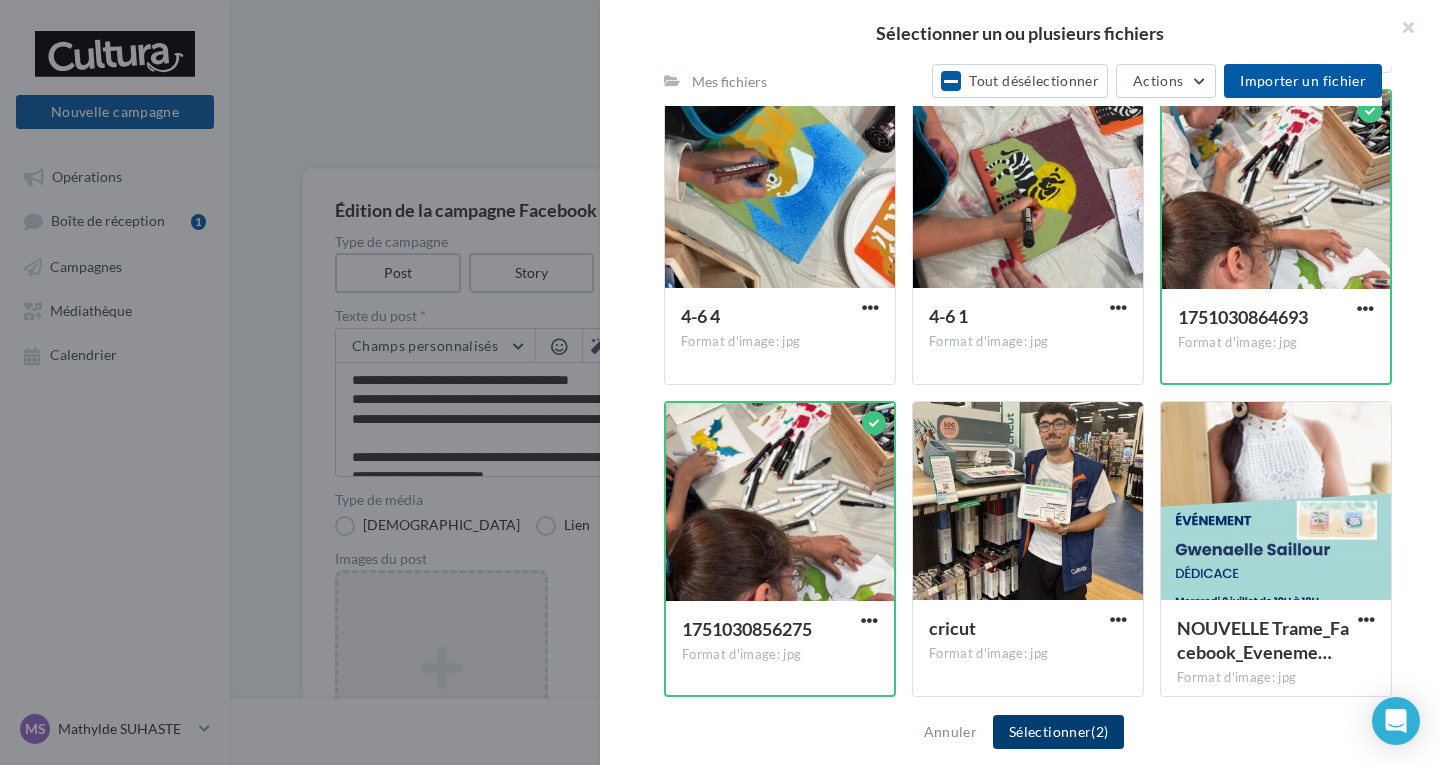click on "(2)" at bounding box center (1099, 731) 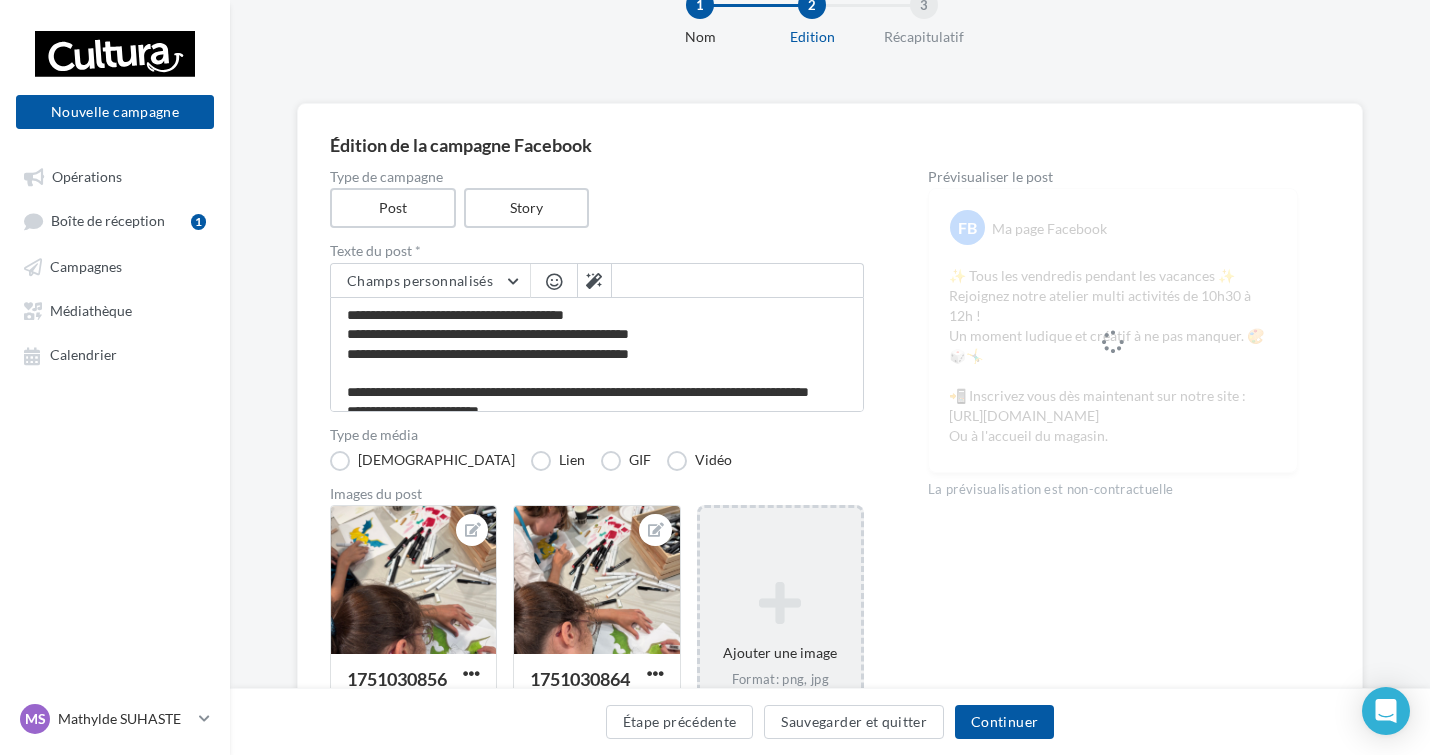 scroll, scrollTop: 100, scrollLeft: 0, axis: vertical 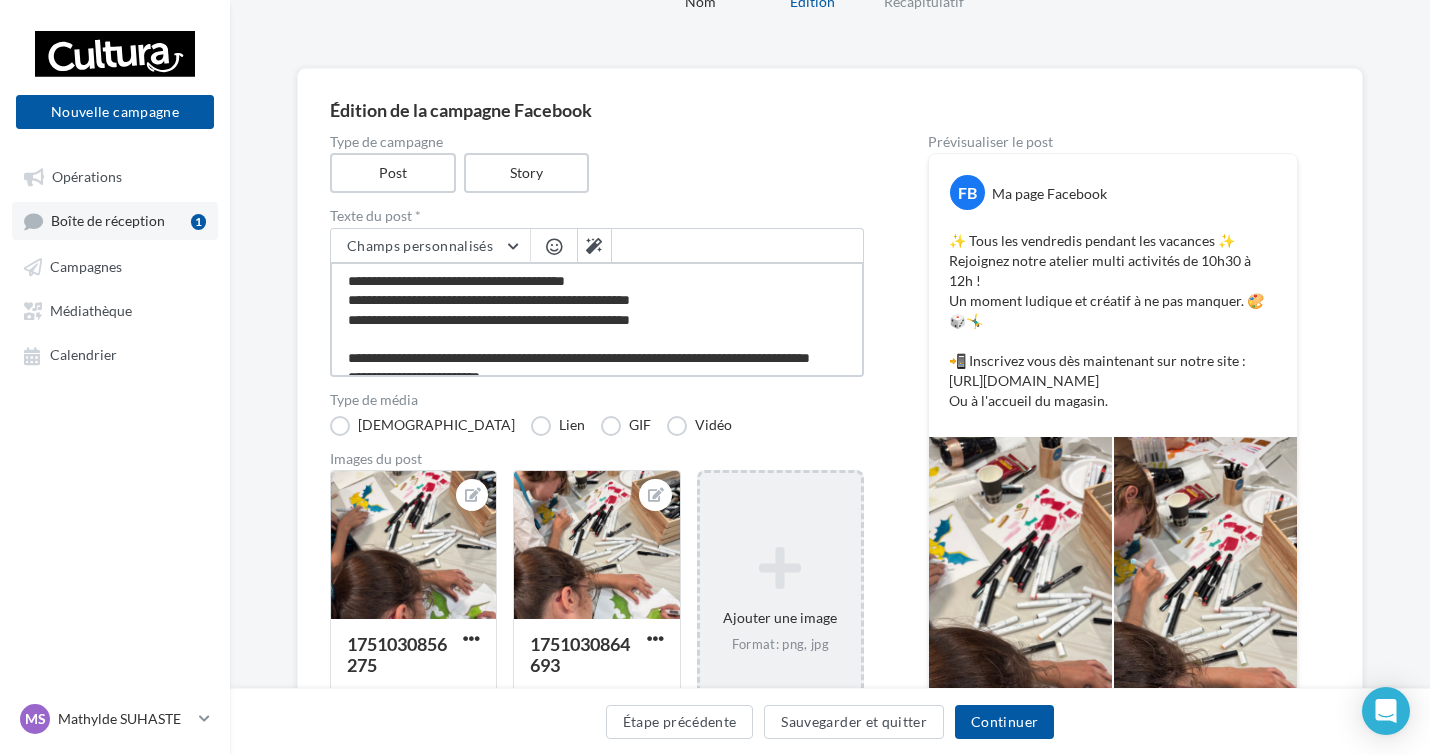 drag, startPoint x: 666, startPoint y: 361, endPoint x: 204, endPoint y: 238, distance: 478.09308 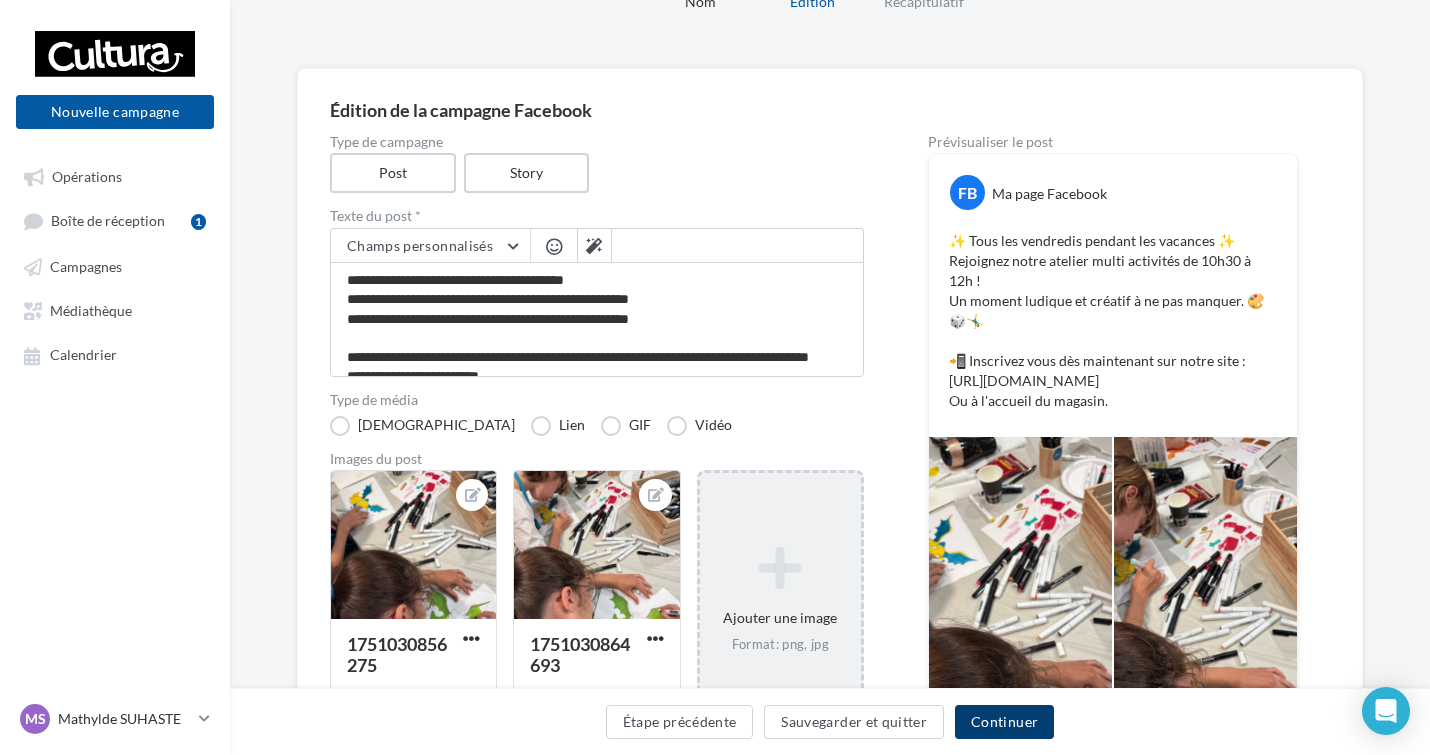 click on "Continuer" at bounding box center (1004, 722) 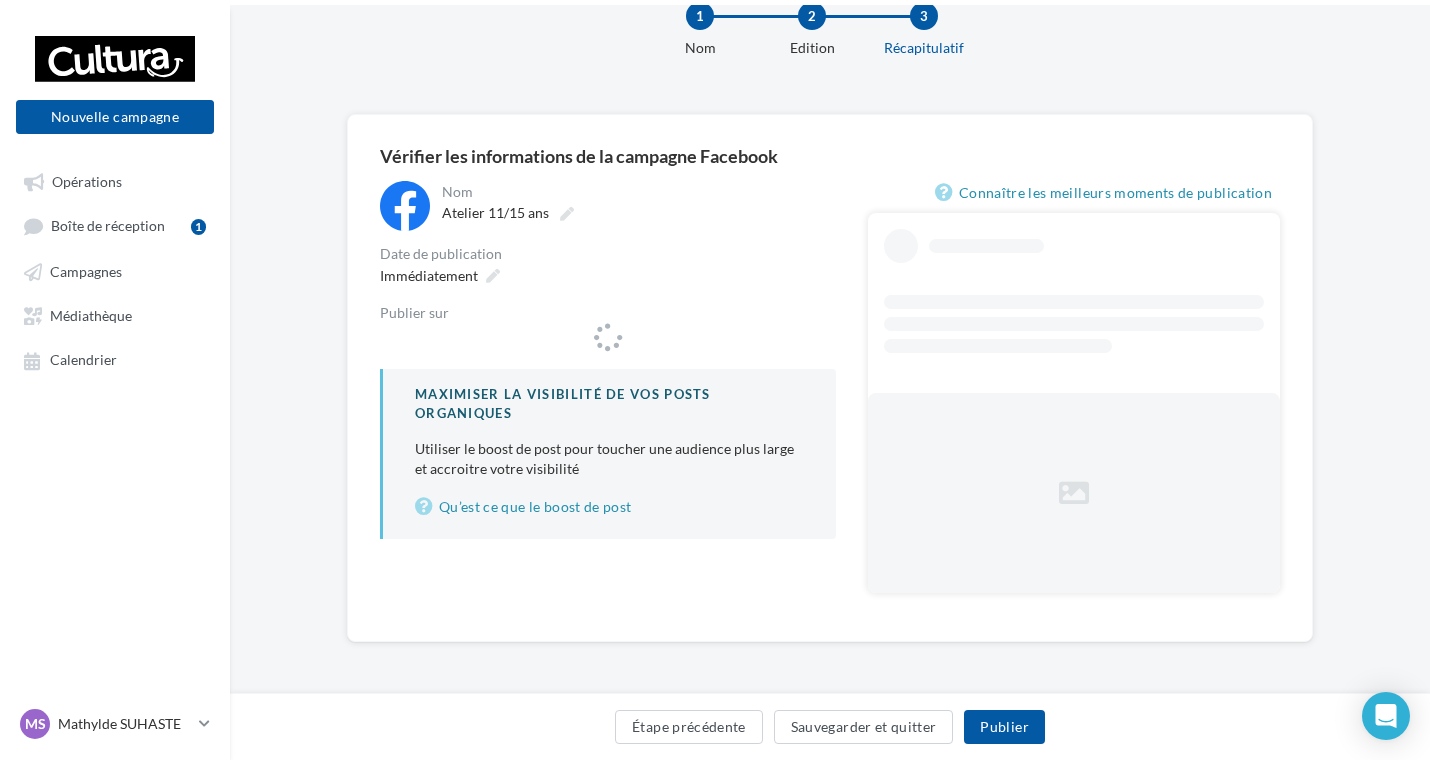 scroll, scrollTop: 0, scrollLeft: 0, axis: both 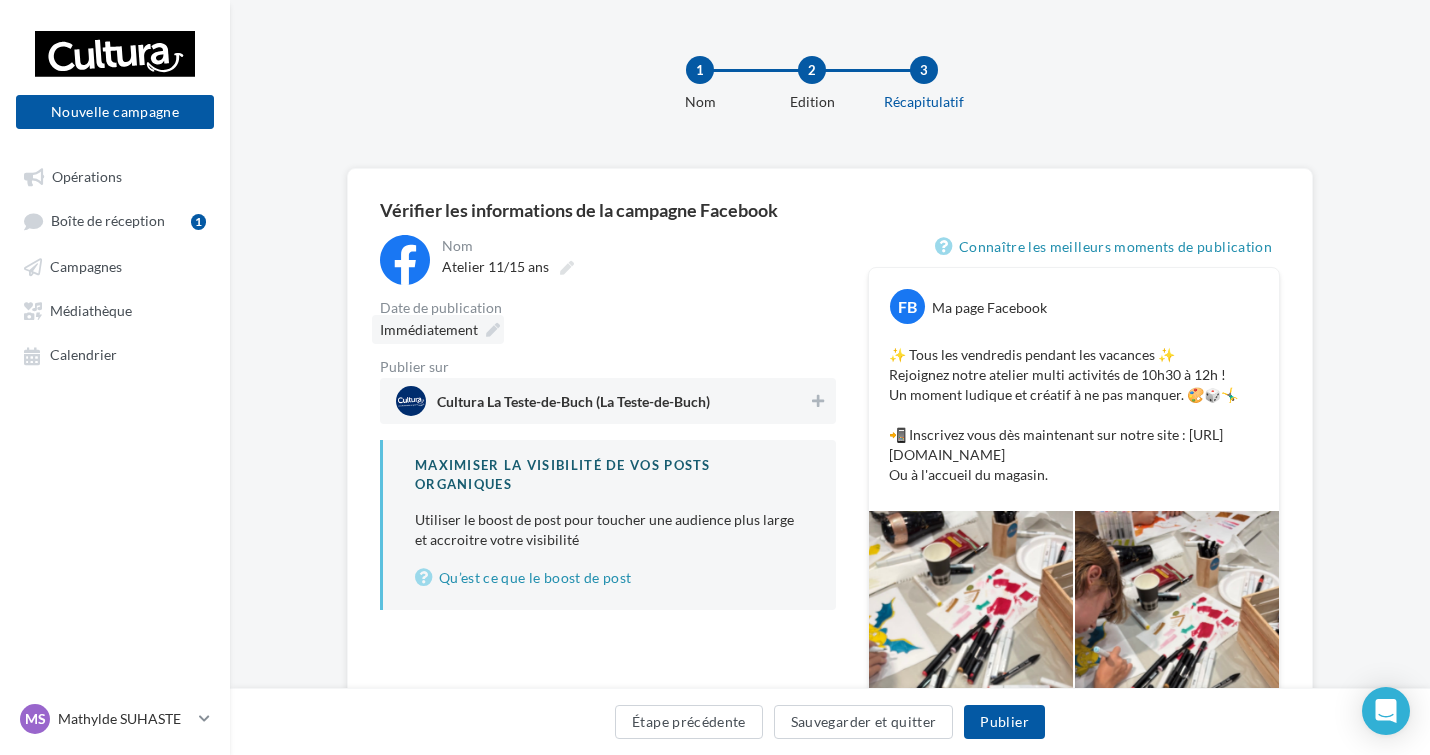 click on "Immédiatement" at bounding box center (438, 329) 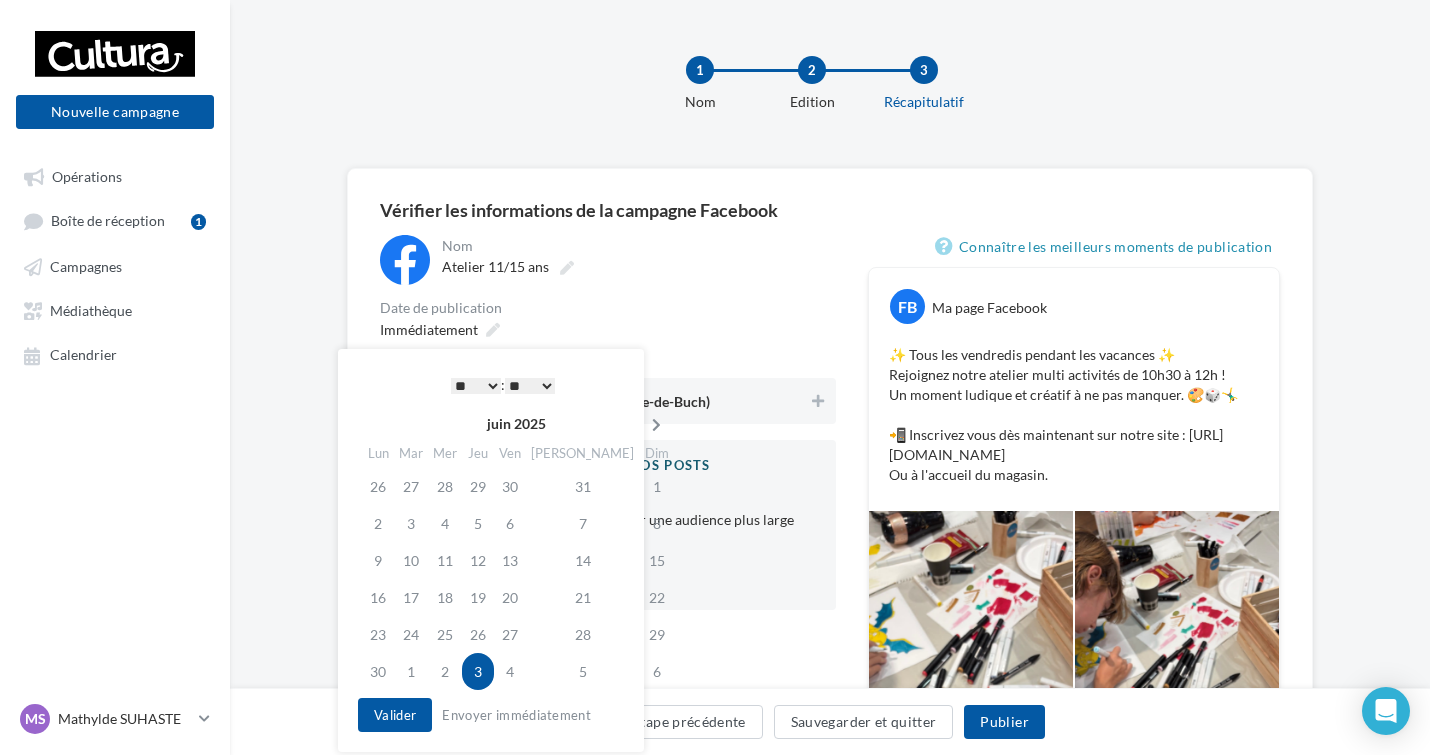 click at bounding box center (656, 425) 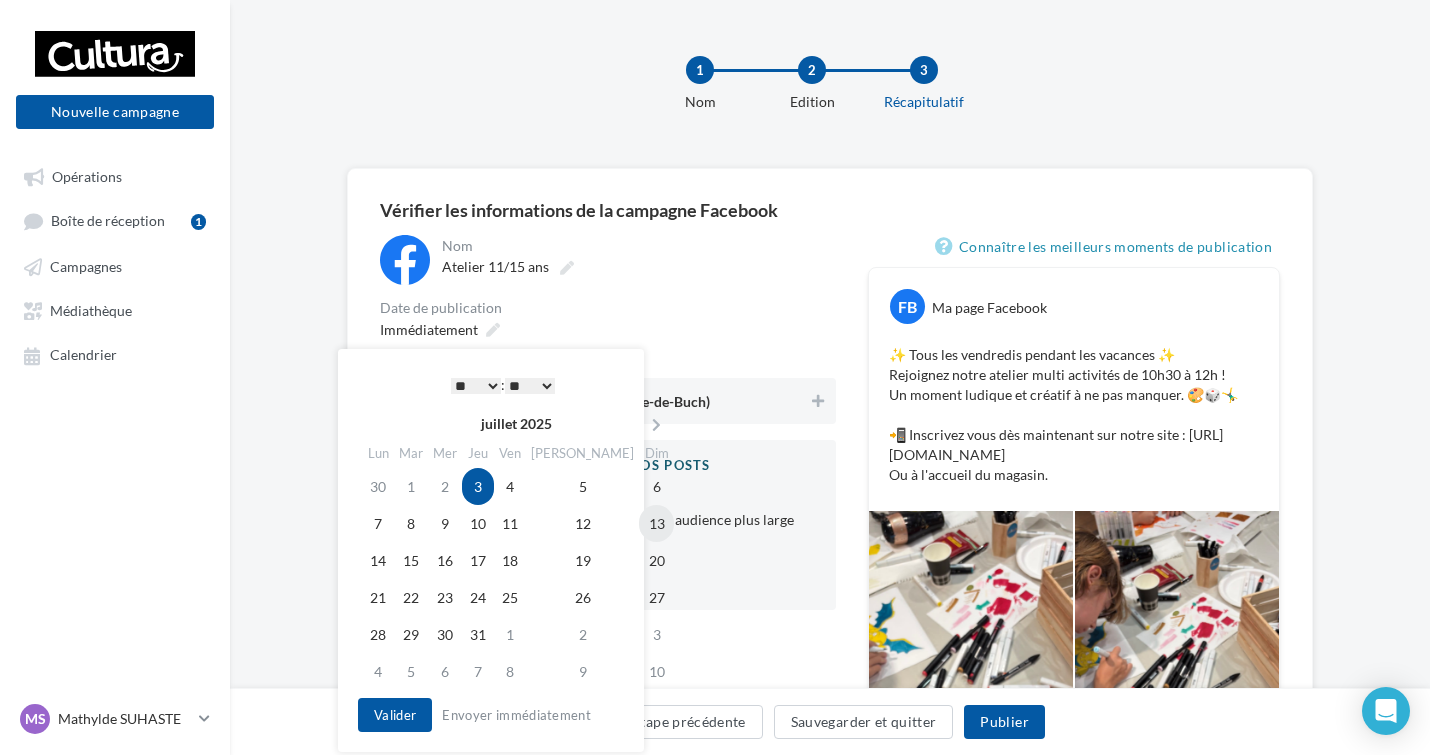 click on "13" at bounding box center [656, 523] 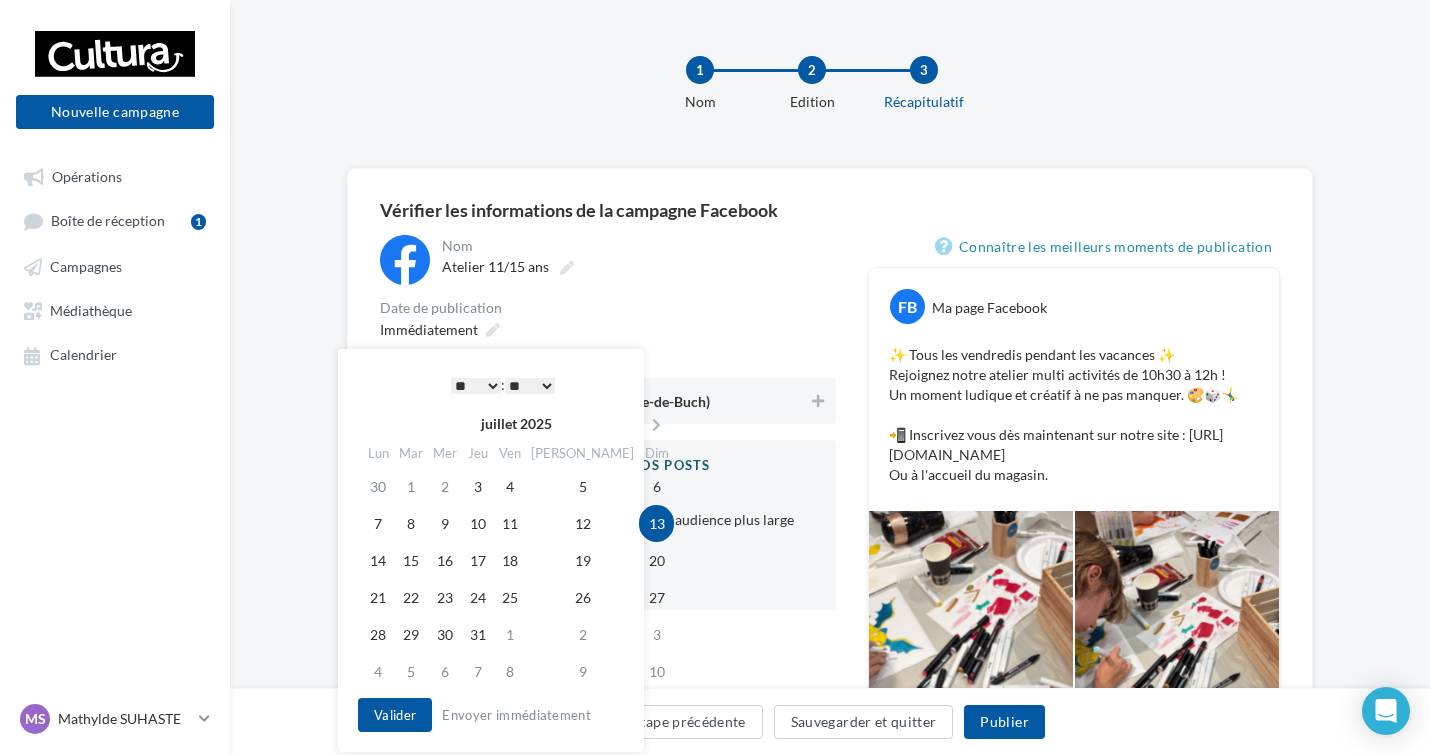 click on "* * * * * * * * * * ** ** ** ** ** ** ** ** ** ** ** ** ** **" at bounding box center (476, 386) 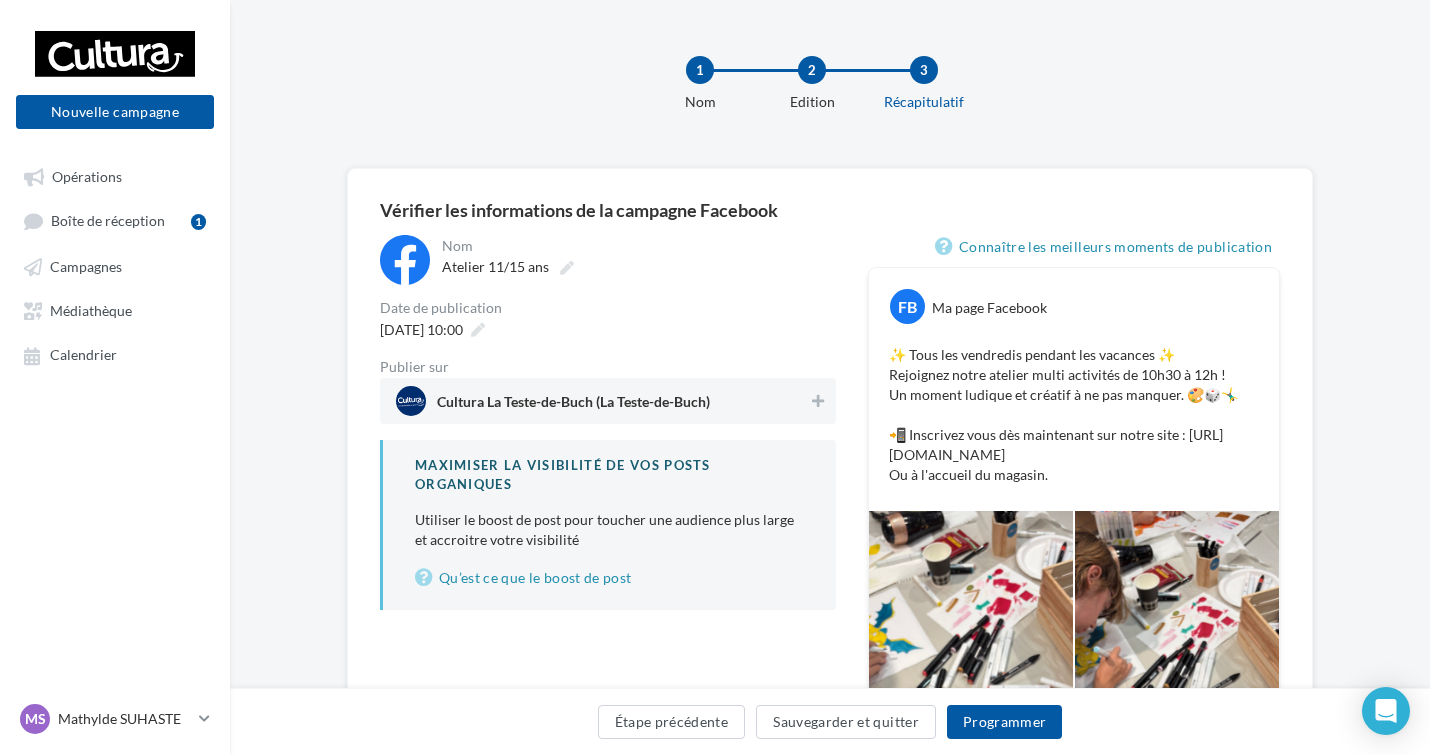 click on "Cultura La Teste-de-Buch (La Teste-de-Buch)" at bounding box center (602, 401) 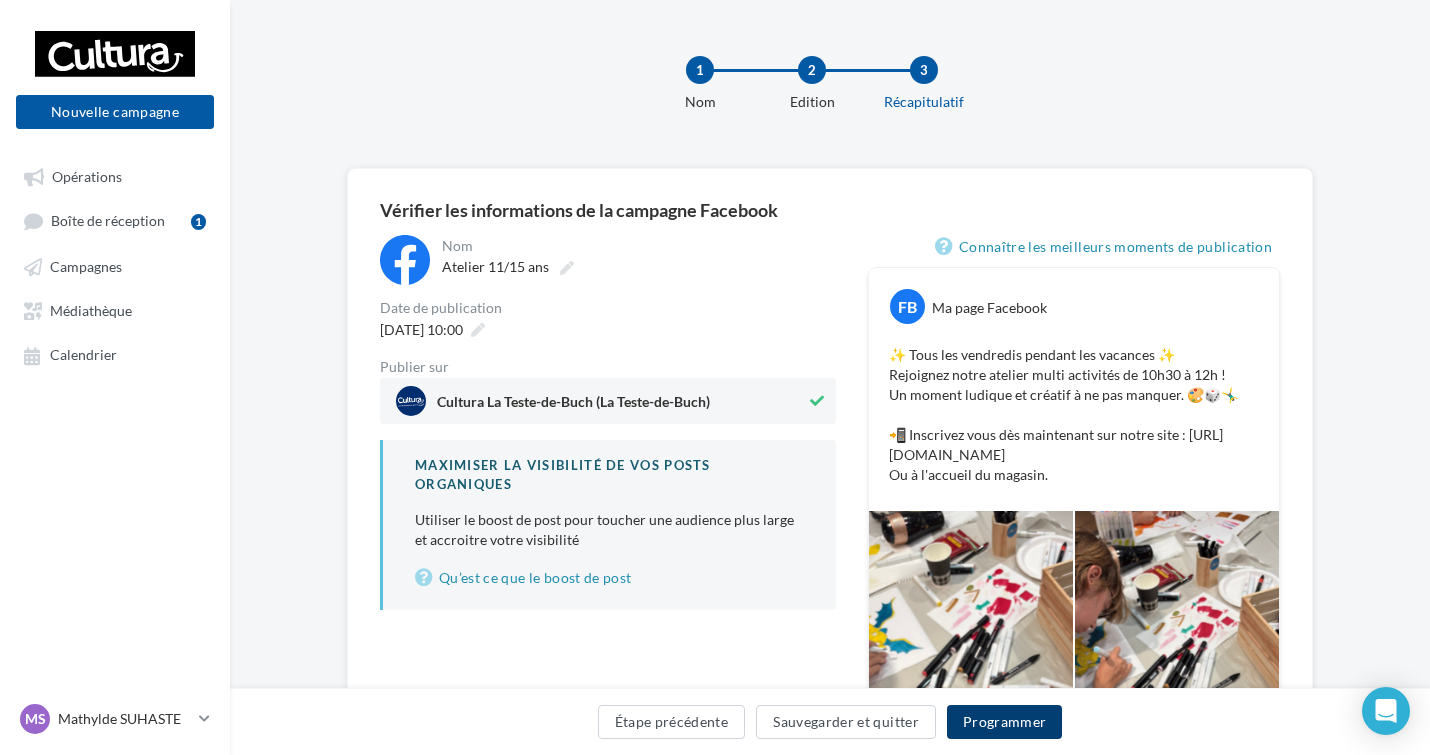 click on "Programmer" at bounding box center (1005, 722) 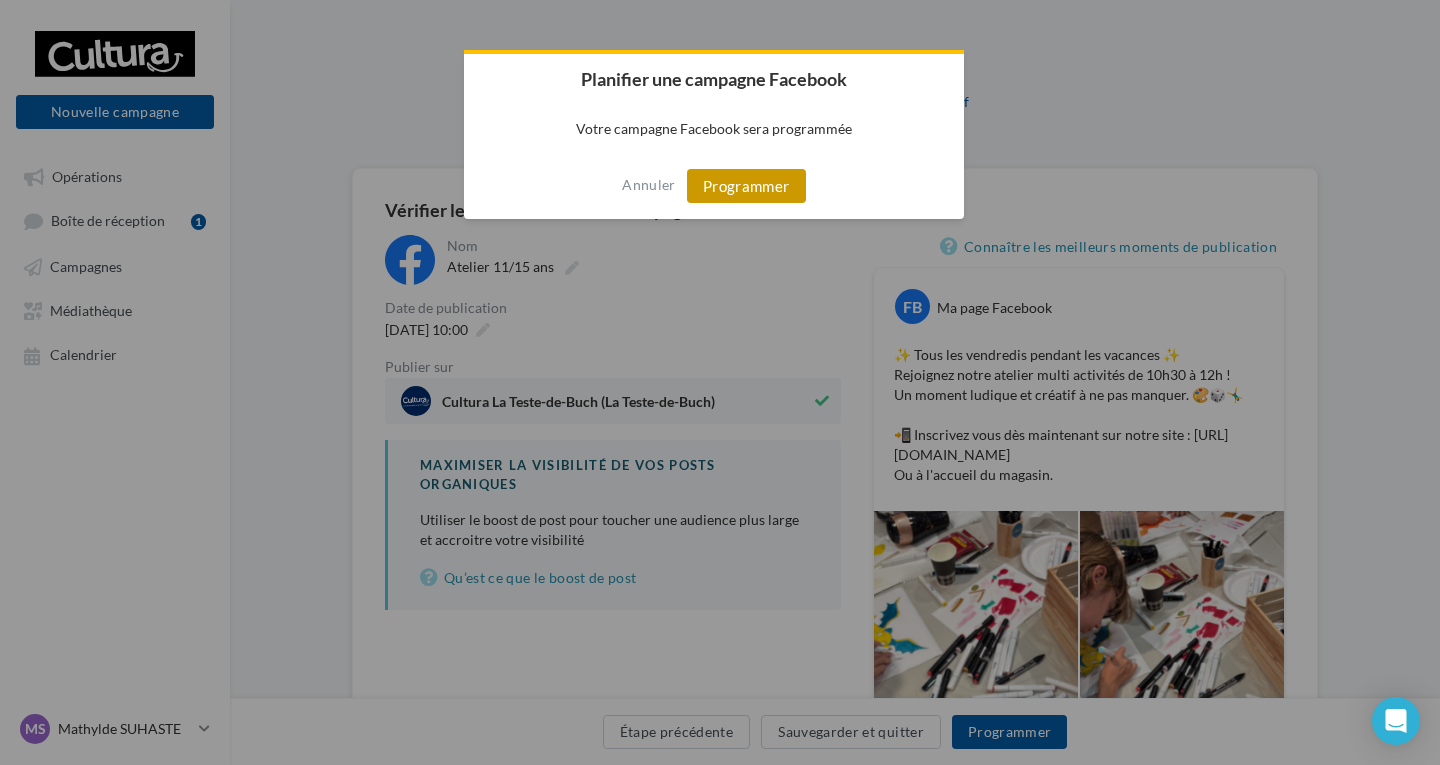 click on "Programmer" at bounding box center (746, 186) 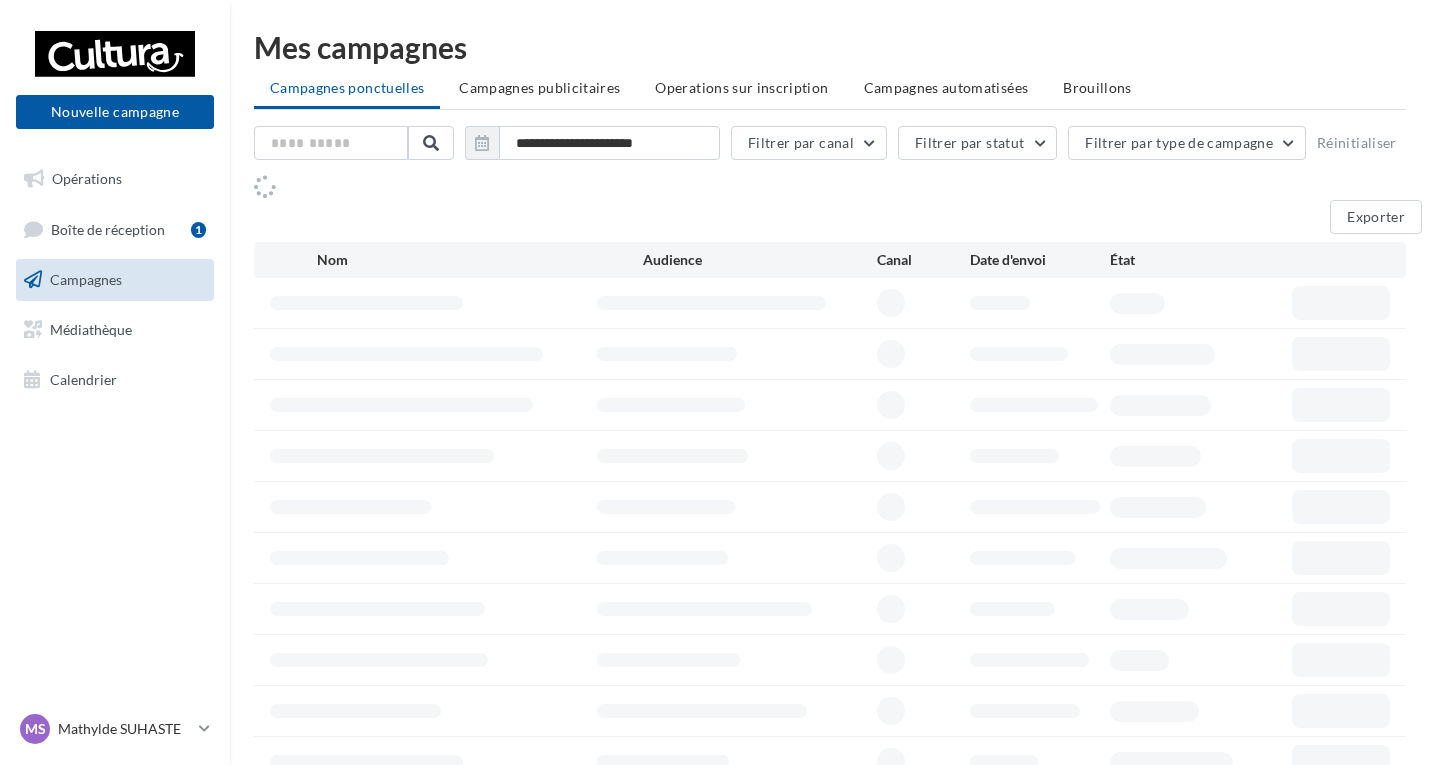 scroll, scrollTop: 0, scrollLeft: 0, axis: both 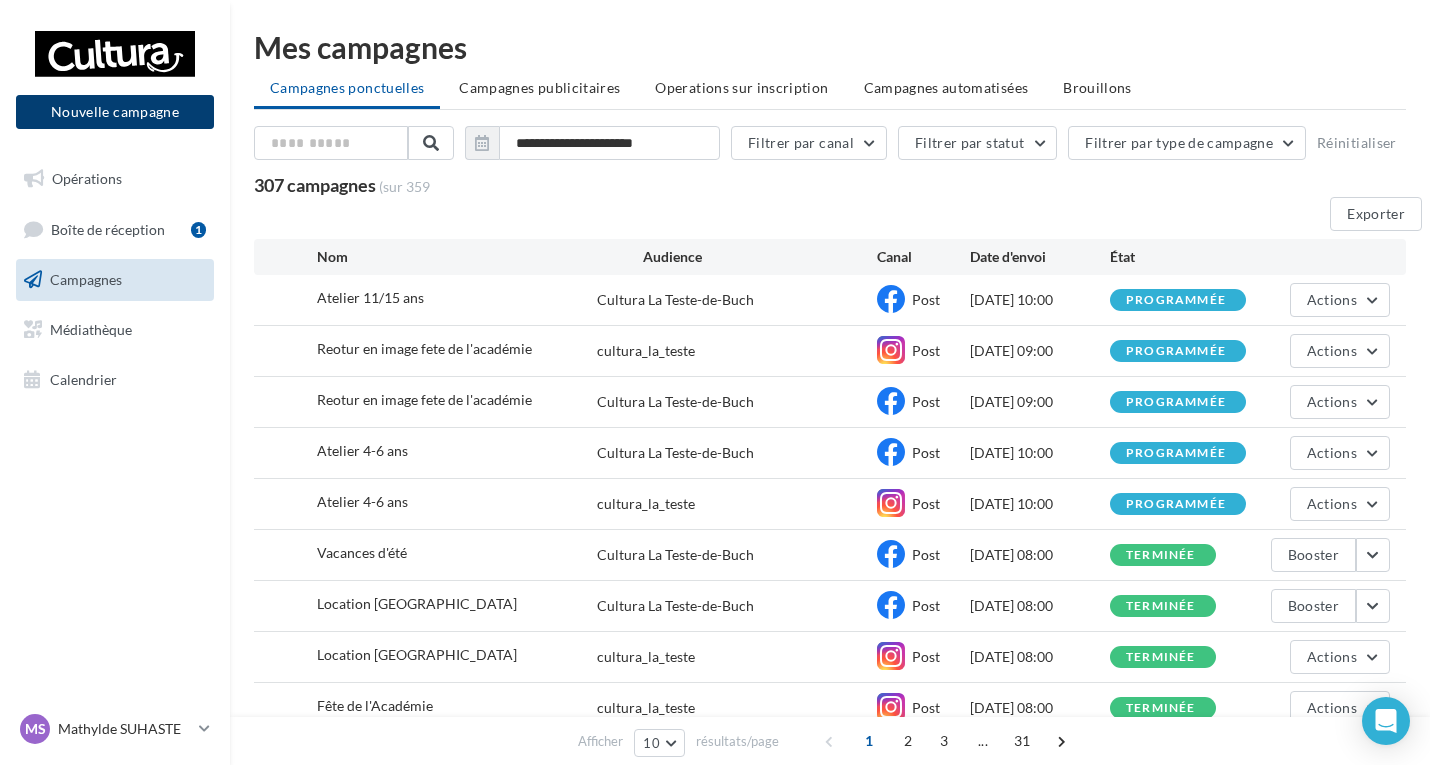 click on "Nouvelle campagne" at bounding box center [115, 112] 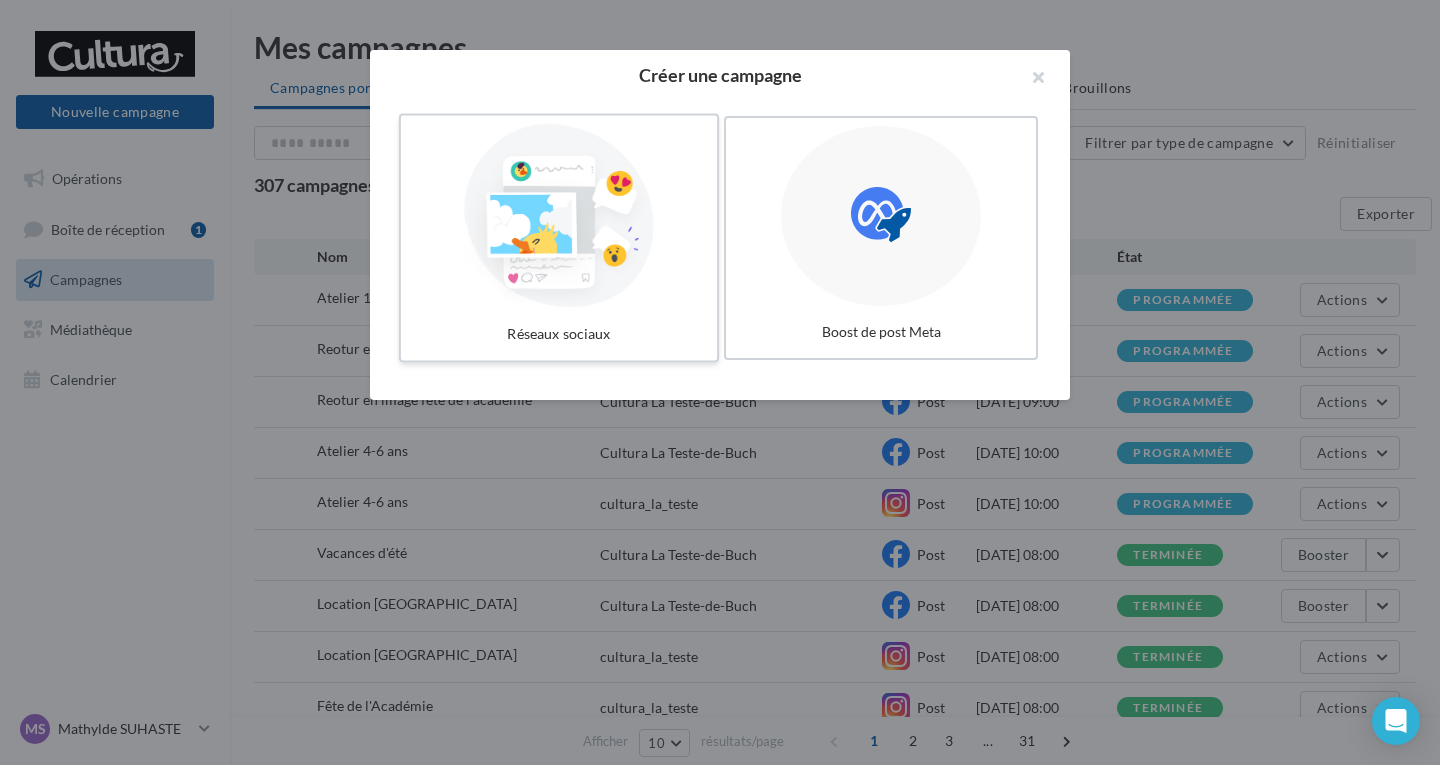 click at bounding box center (559, 216) 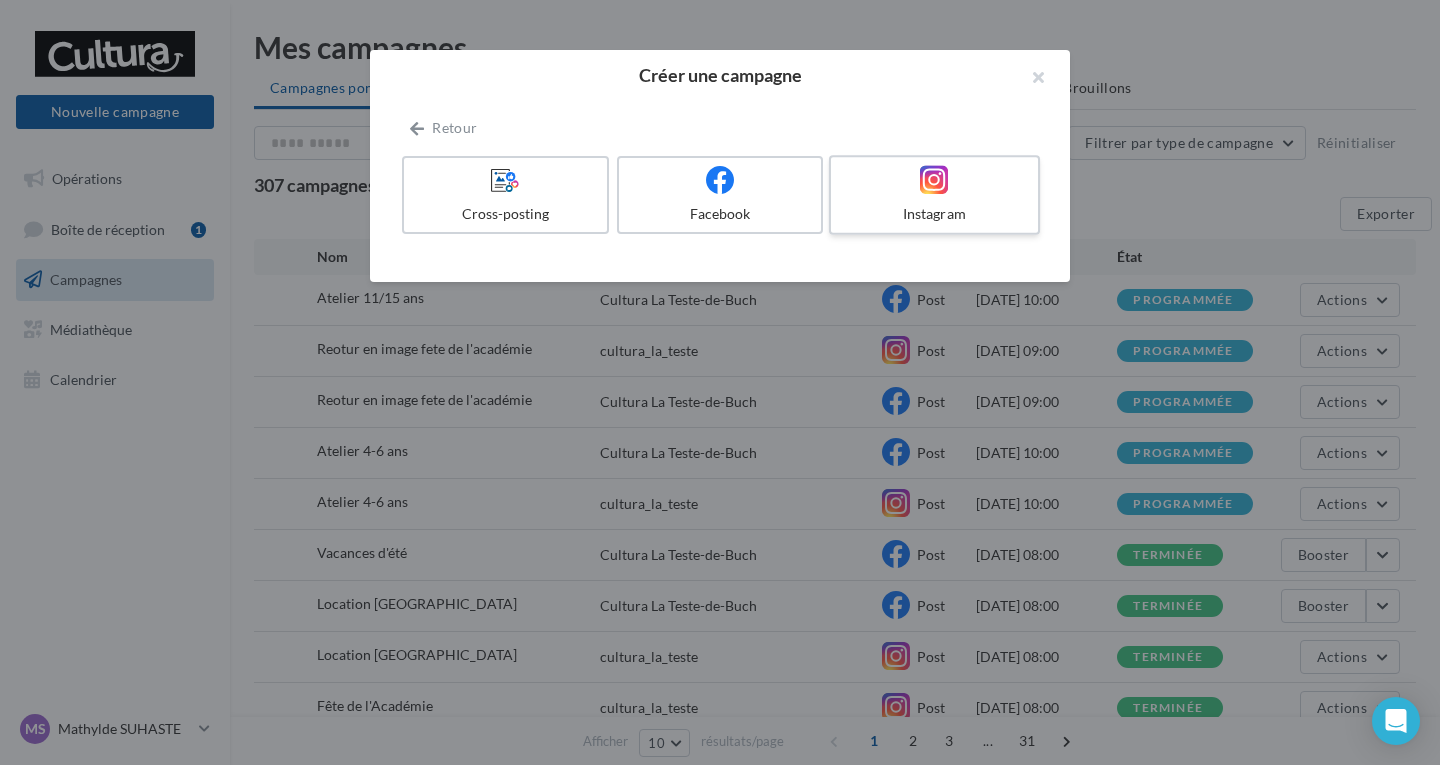 click at bounding box center (934, 180) 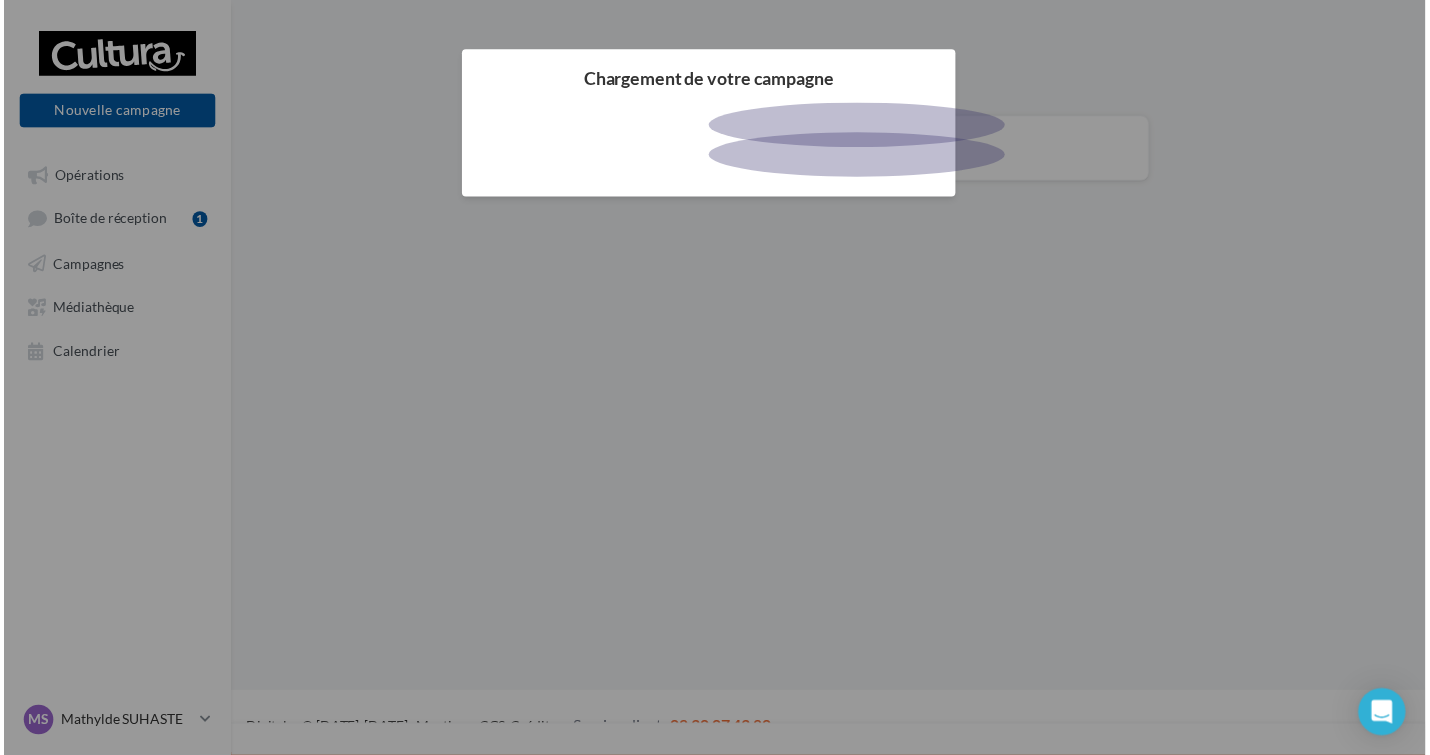scroll, scrollTop: 0, scrollLeft: 0, axis: both 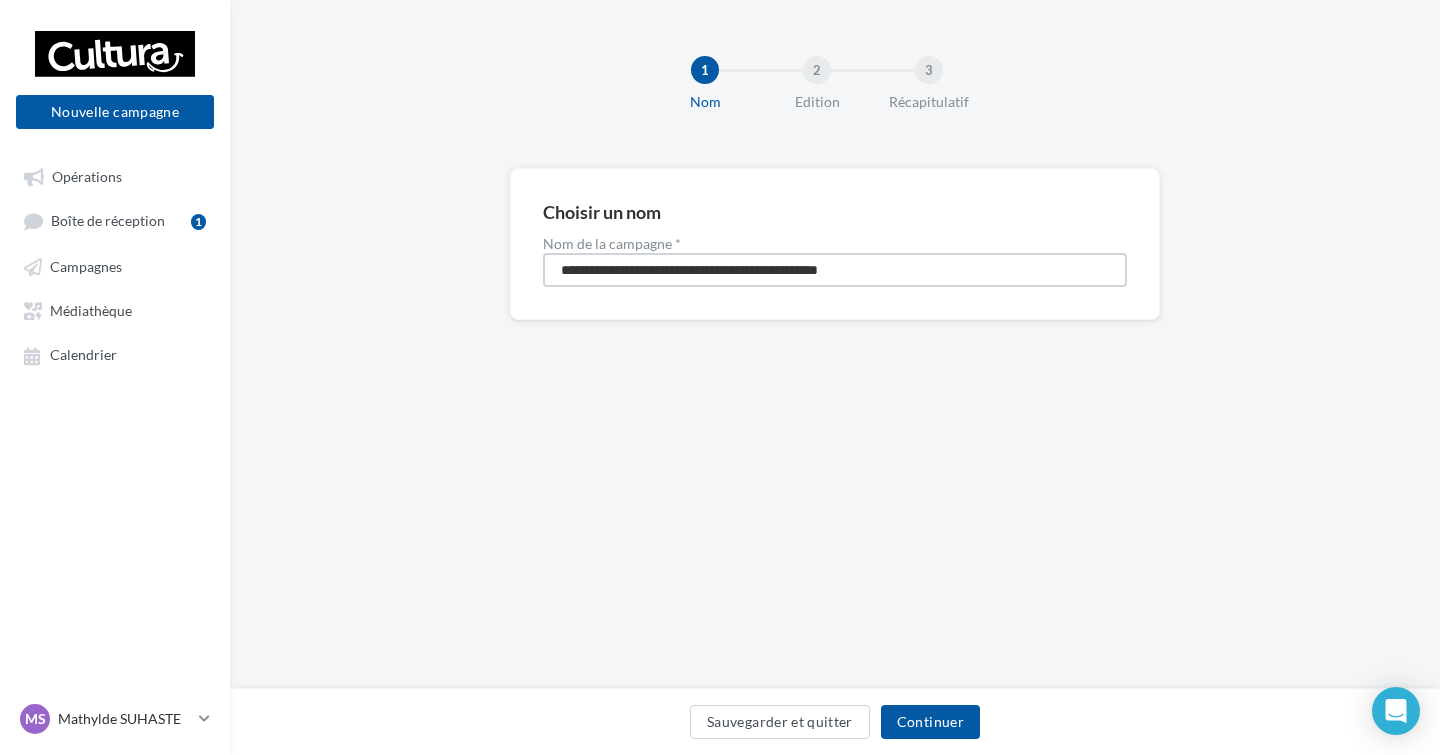 click on "**********" at bounding box center [835, 270] 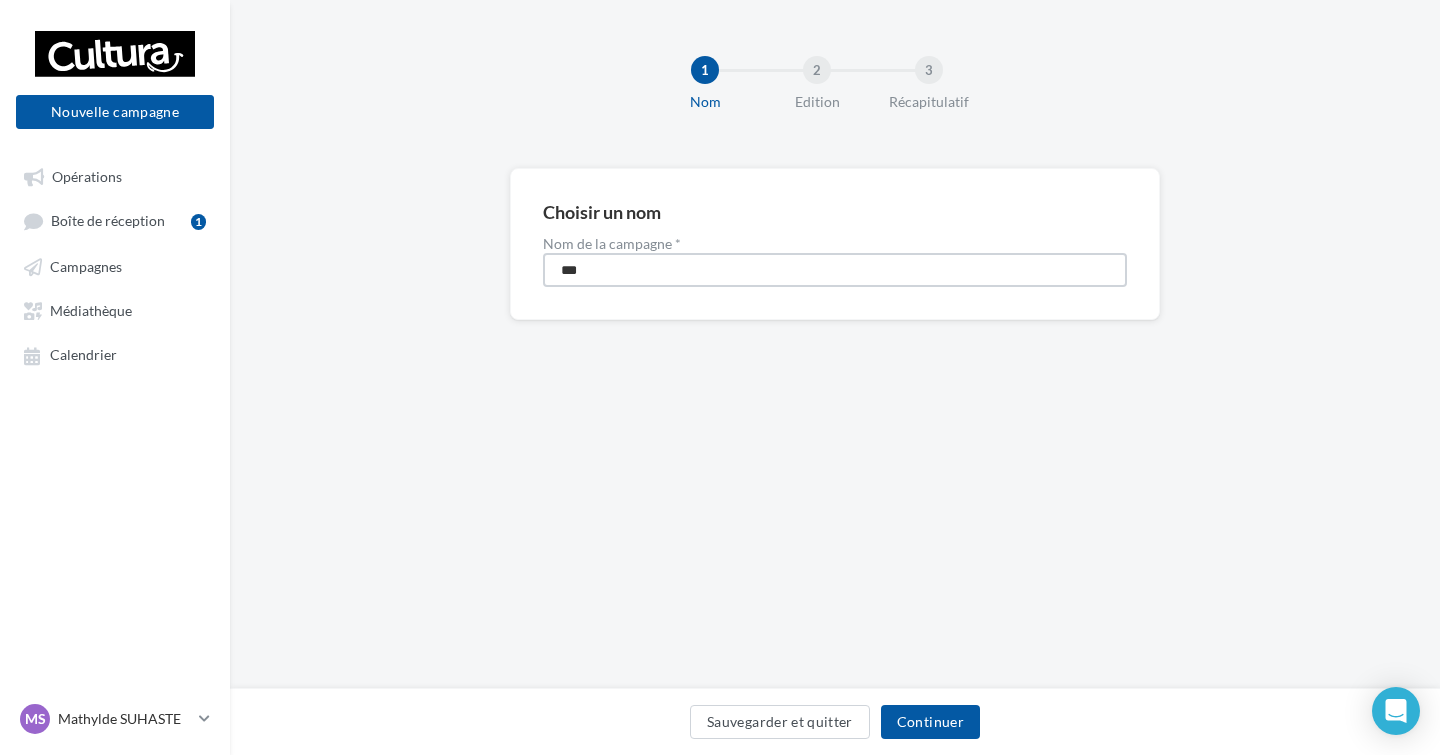 type on "**********" 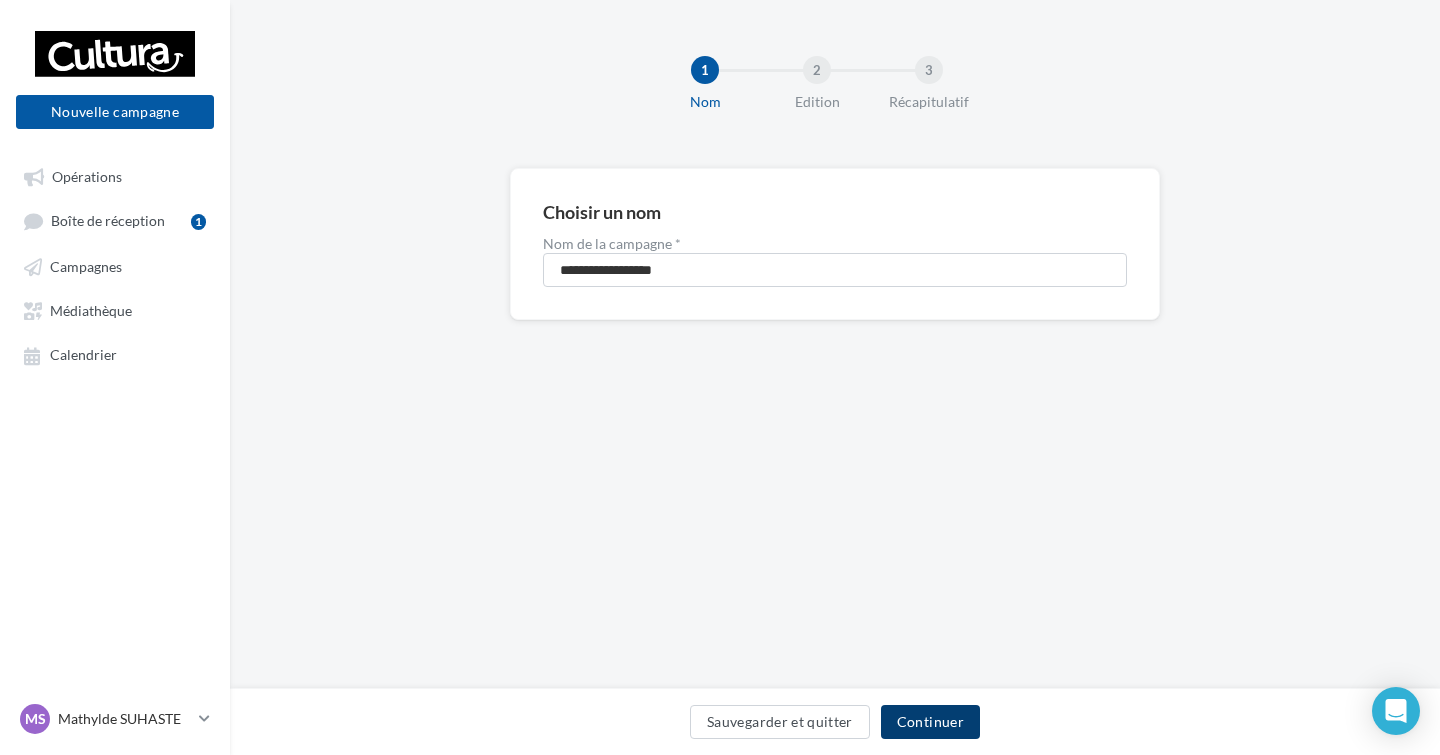 click on "Continuer" at bounding box center [930, 722] 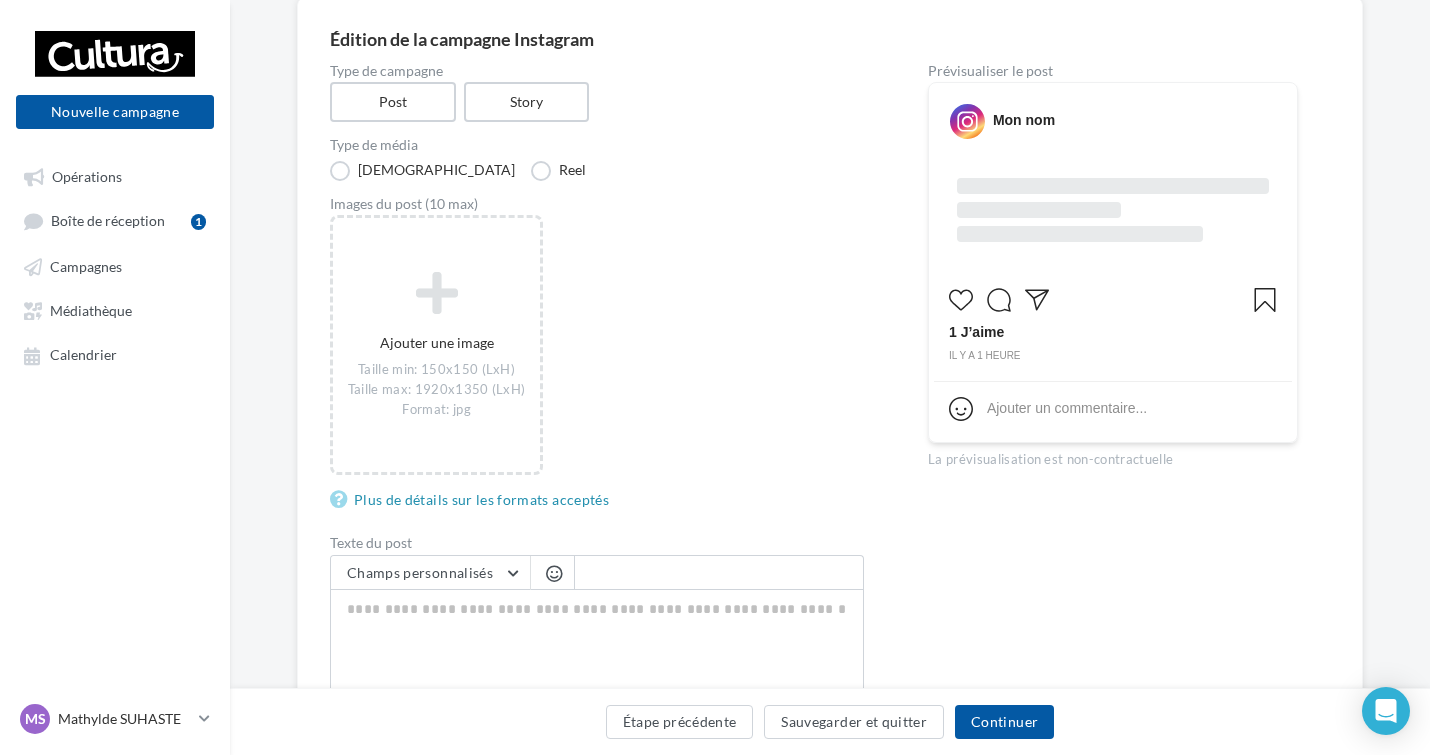 scroll, scrollTop: 378, scrollLeft: 0, axis: vertical 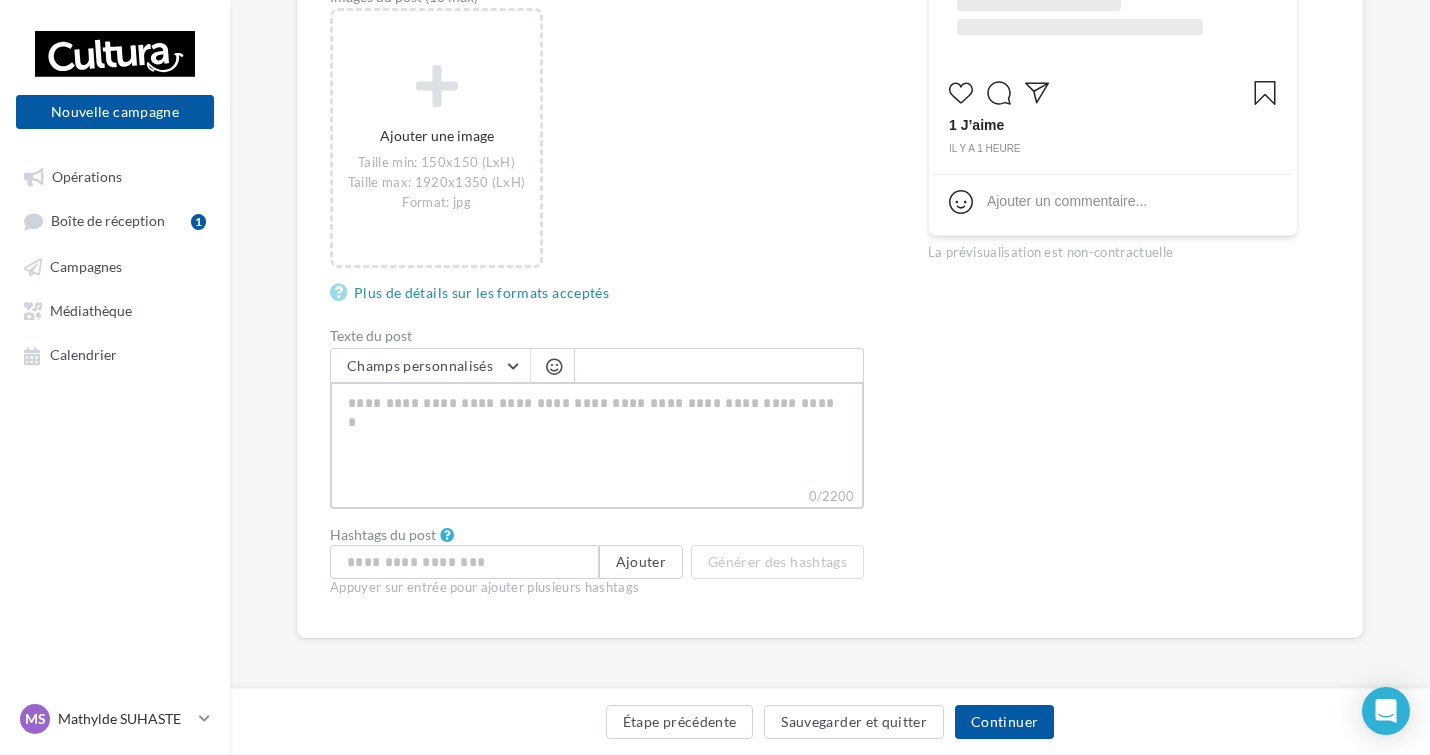 click on "0/2200" at bounding box center (597, 434) 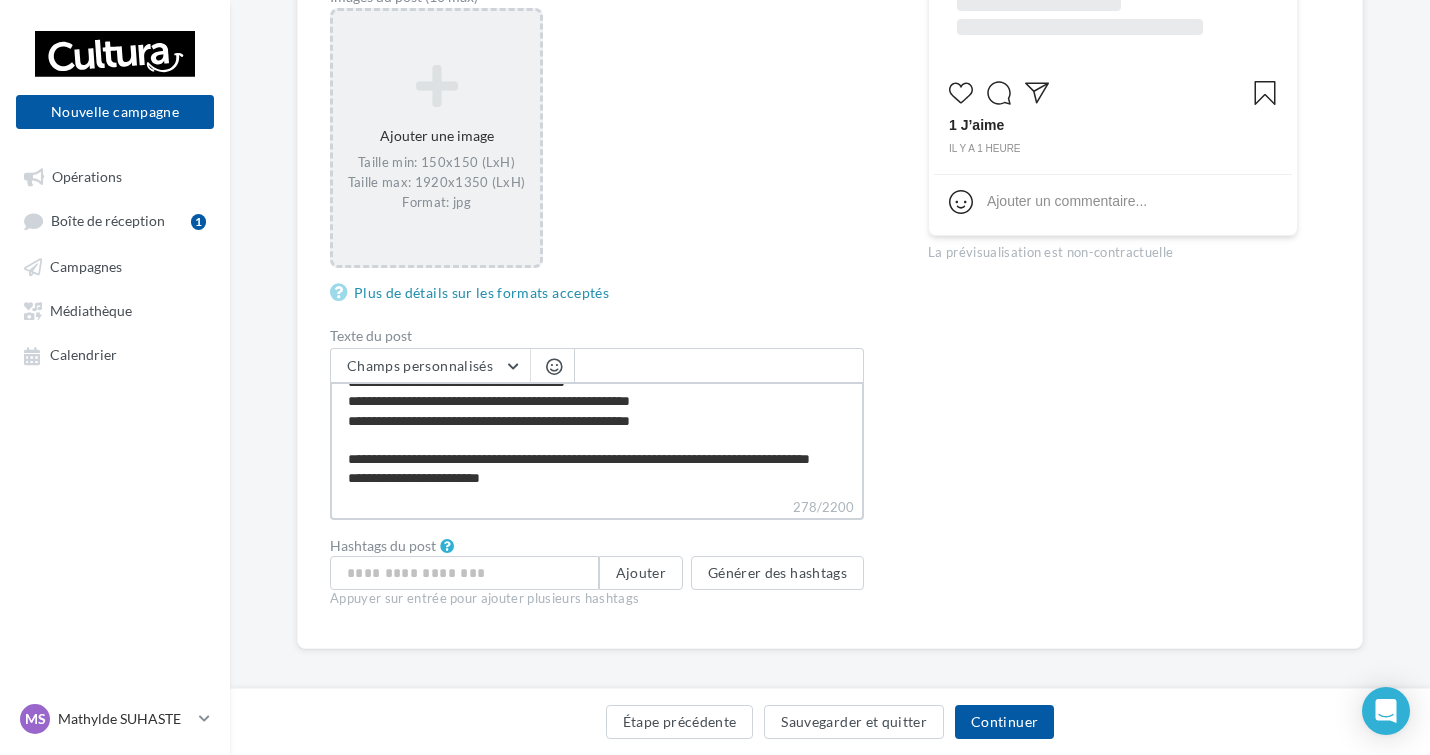 type on "**********" 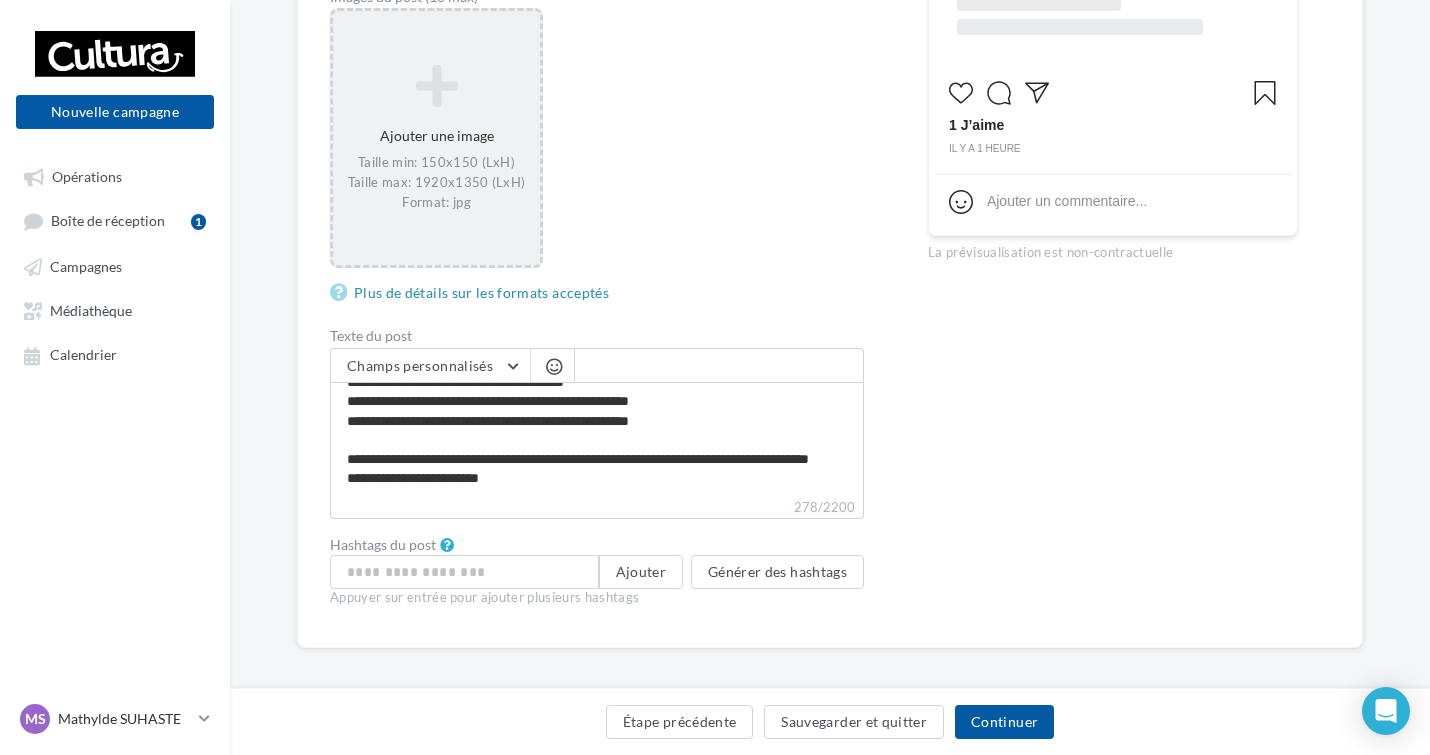 click on "Taille min: 150x150 (LxH)   Taille max: 1920x1350 (LxH)   Format: jpg" at bounding box center [436, 183] 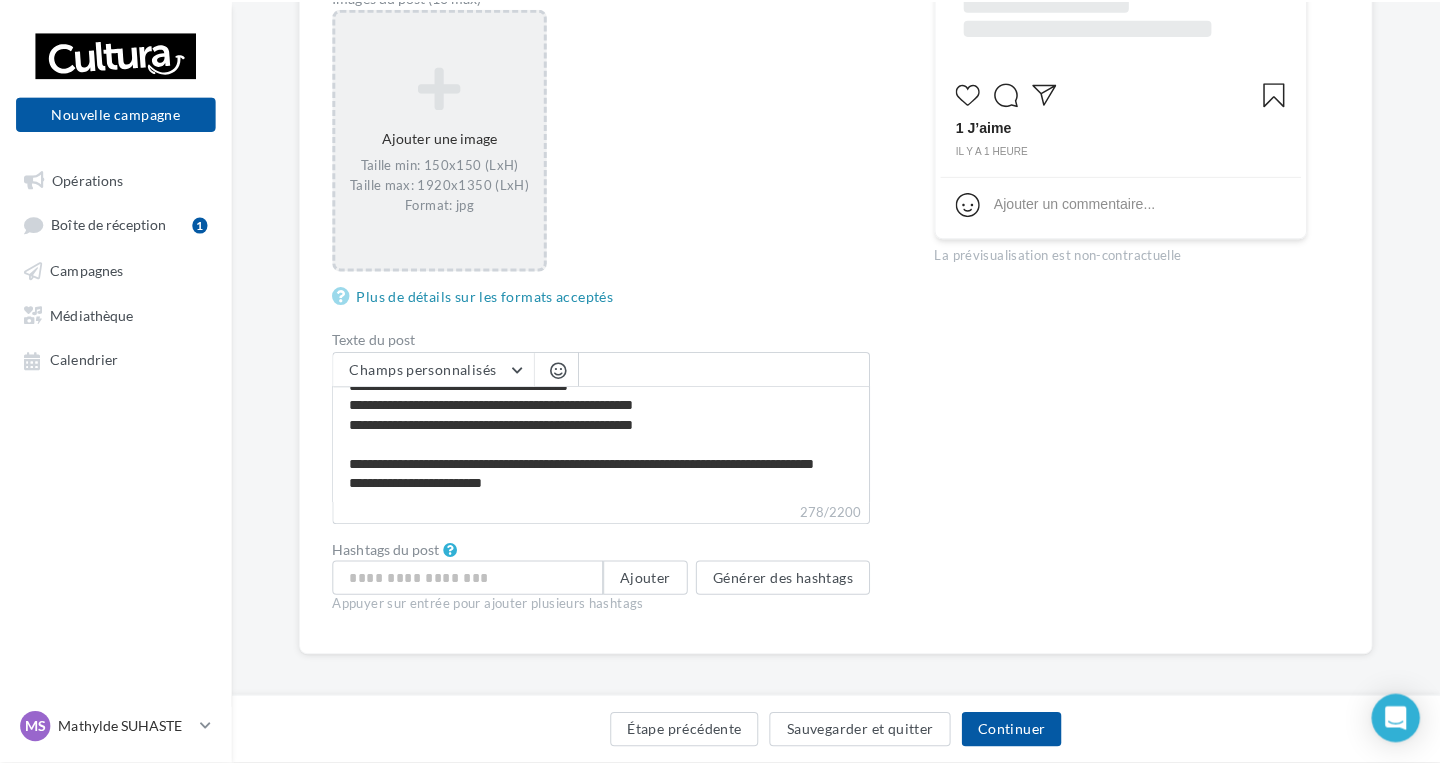 scroll, scrollTop: 28, scrollLeft: 0, axis: vertical 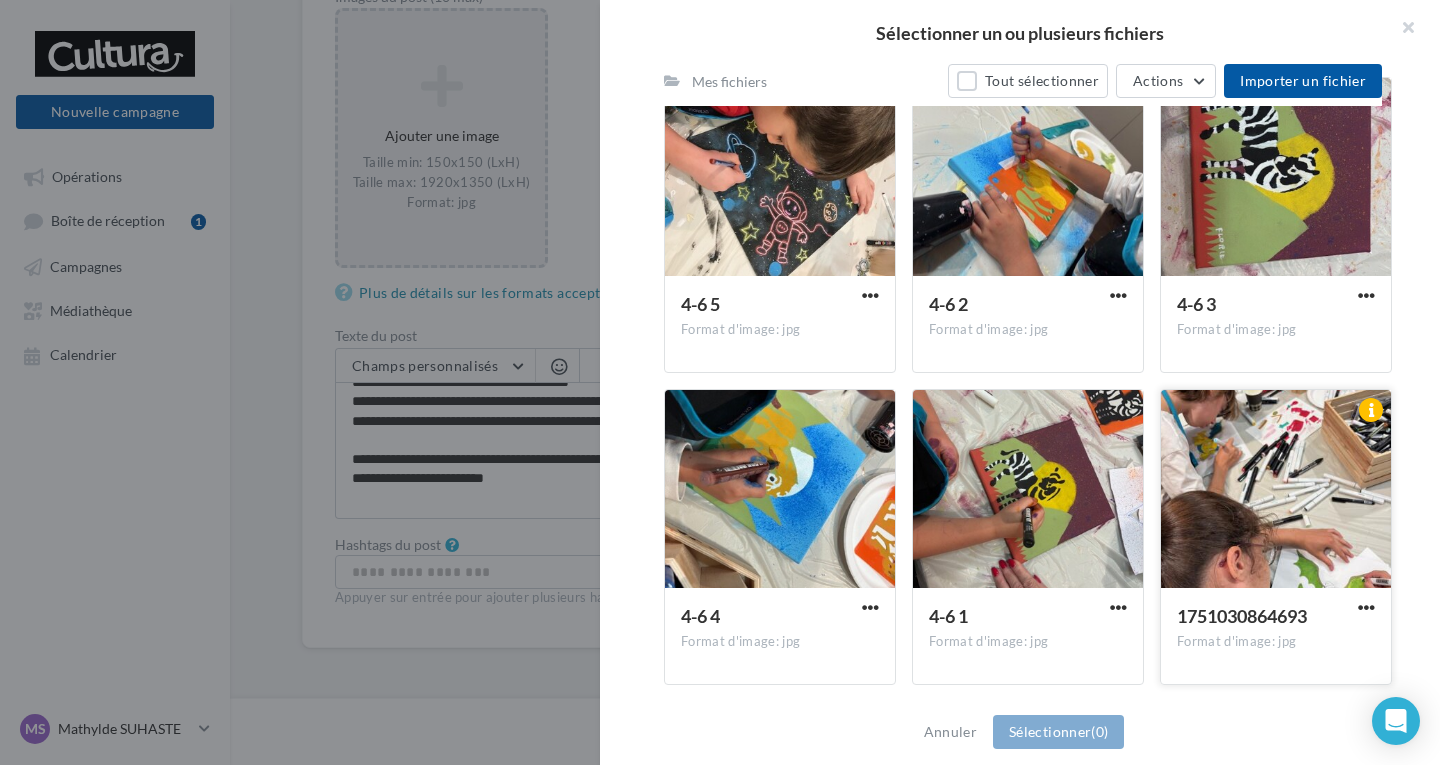 click at bounding box center (1276, 490) 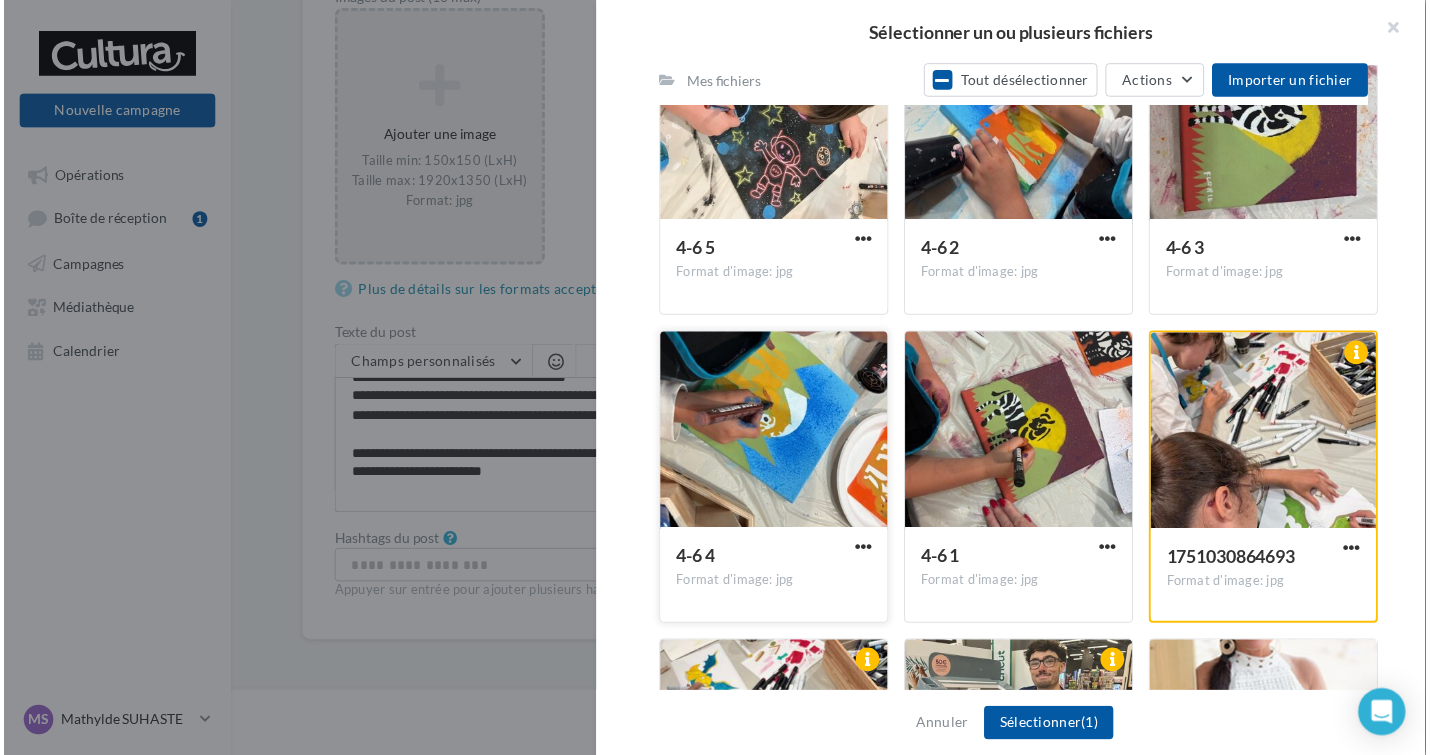 scroll, scrollTop: 1630, scrollLeft: 0, axis: vertical 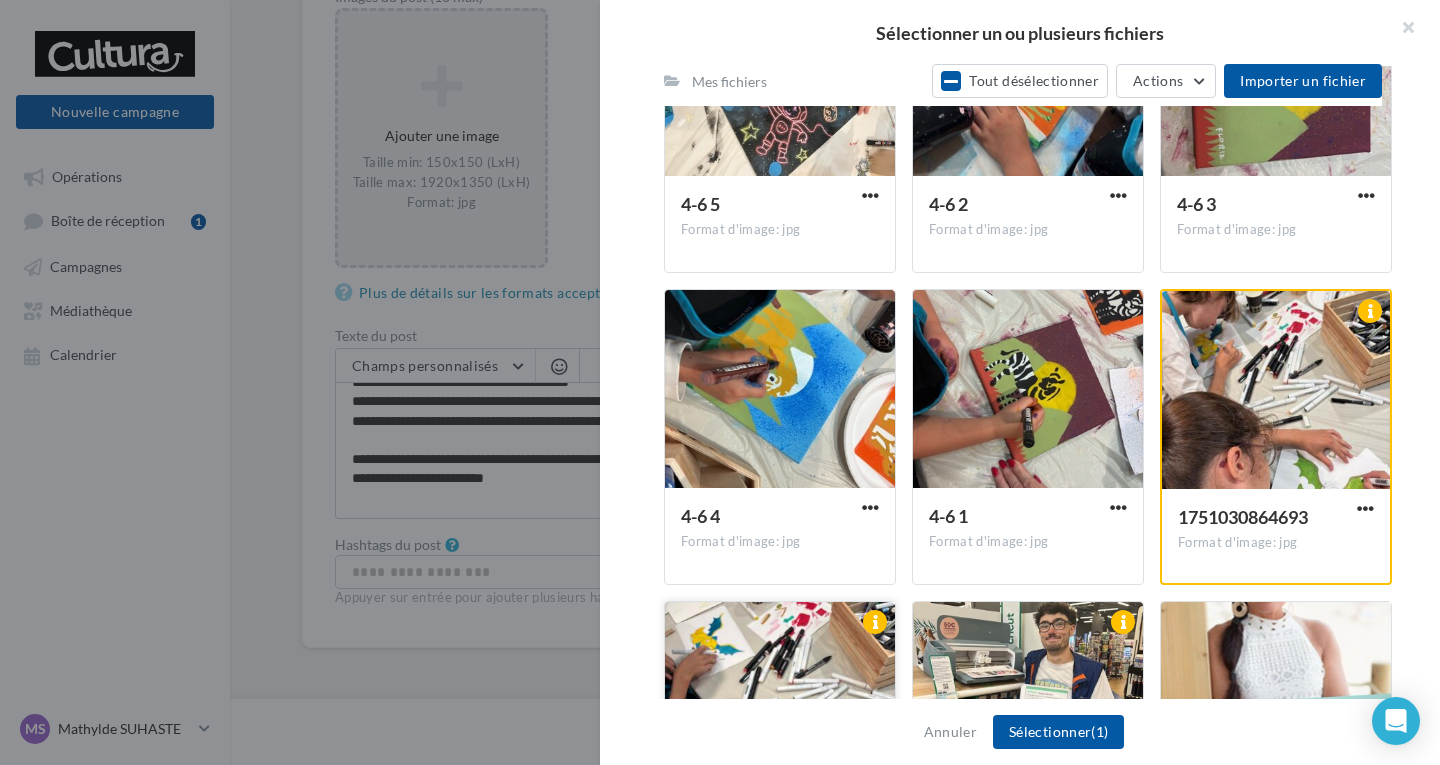 click at bounding box center [780, 702] 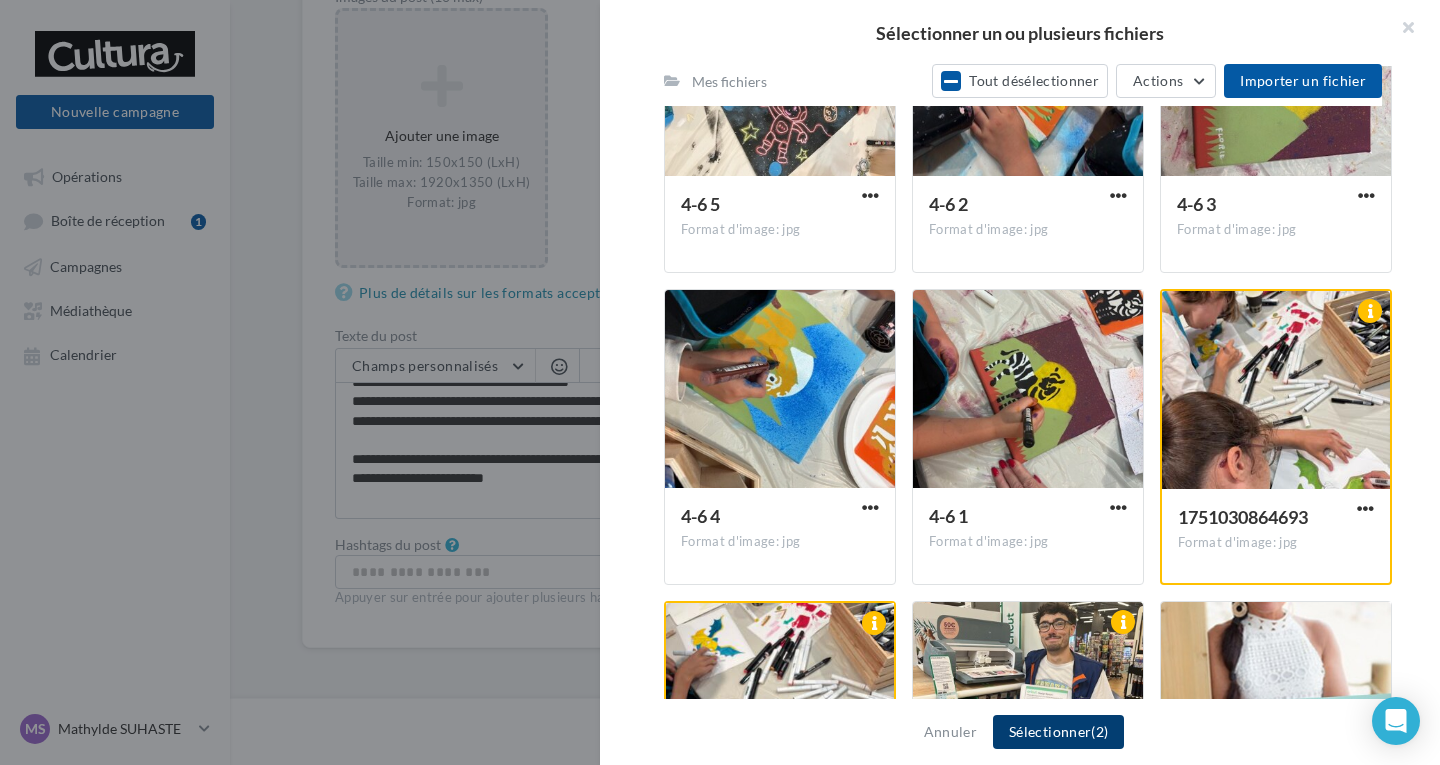 click on "Sélectionner   (2)" at bounding box center (1058, 732) 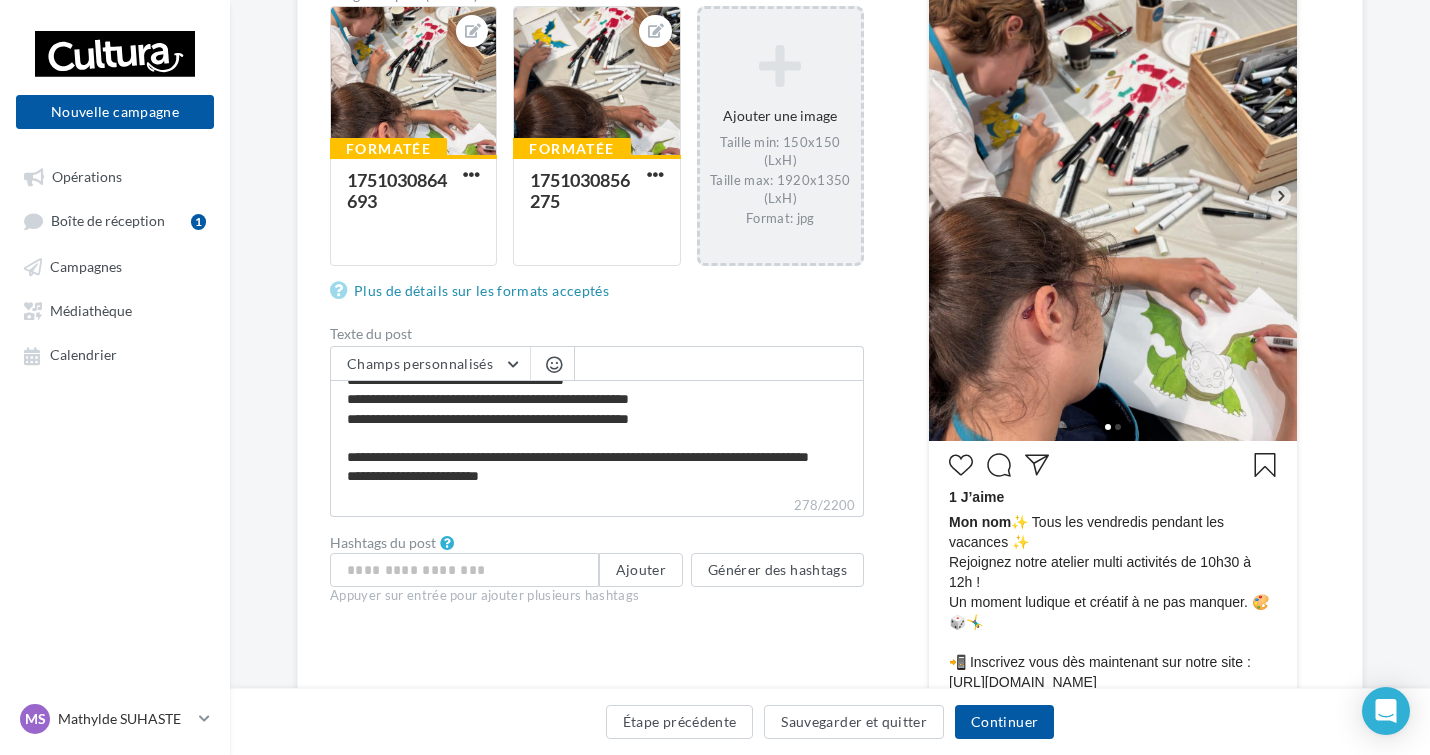 scroll, scrollTop: 478, scrollLeft: 0, axis: vertical 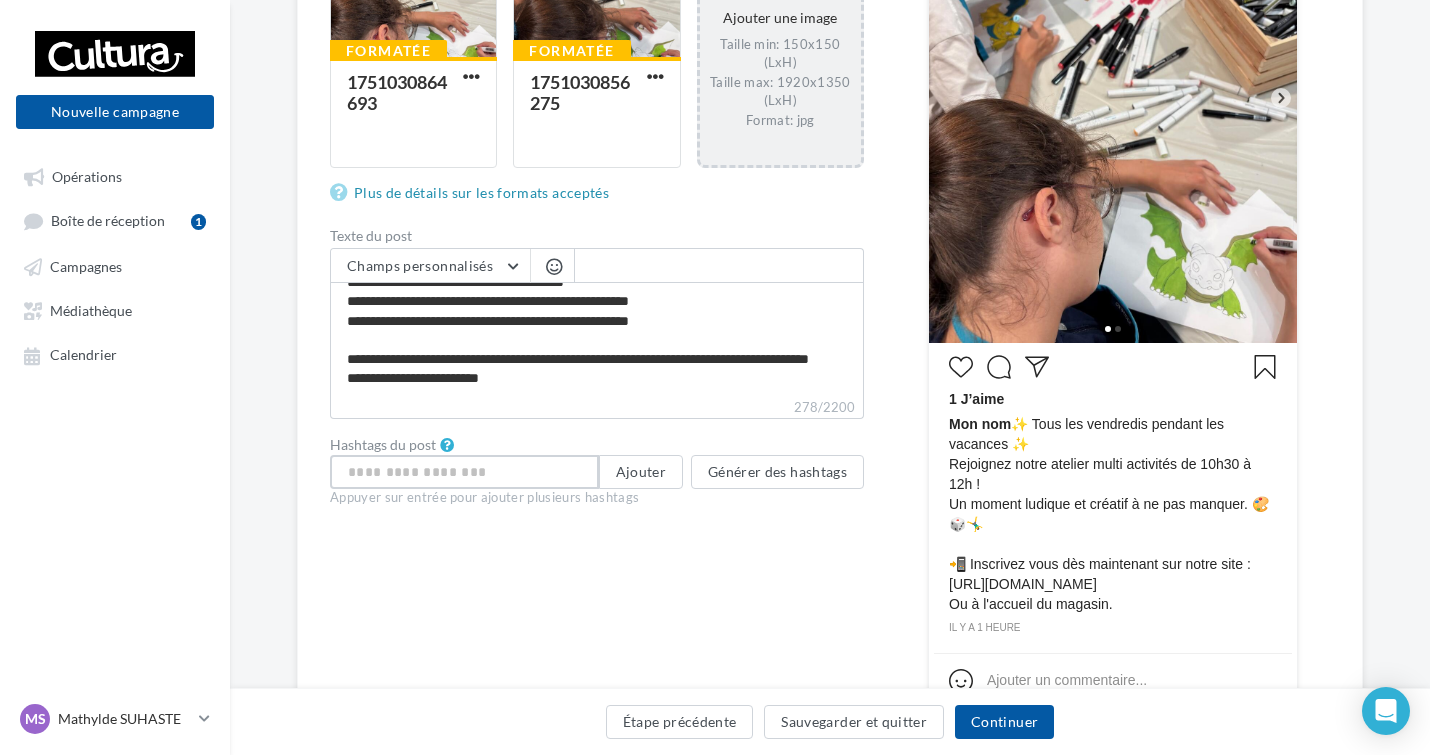 click at bounding box center (464, 472) 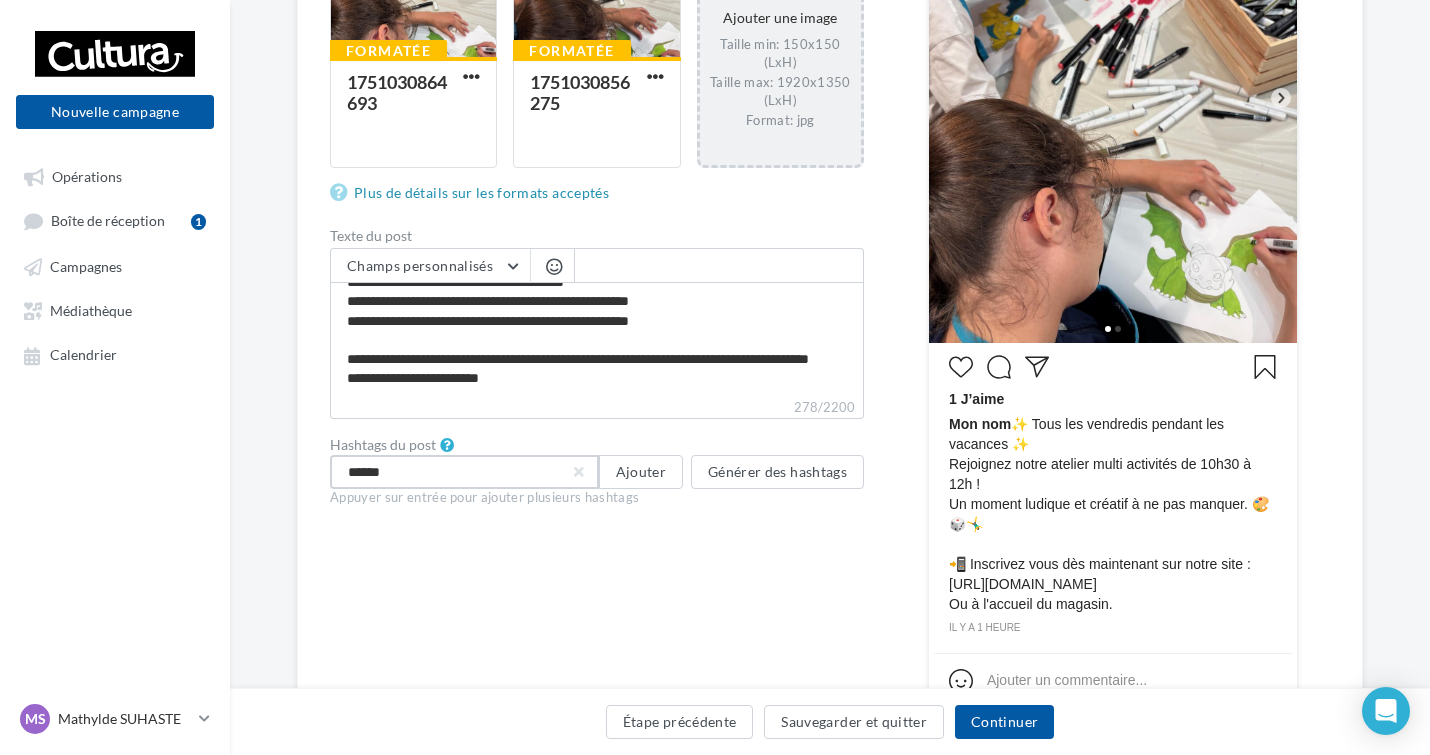 type on "*******" 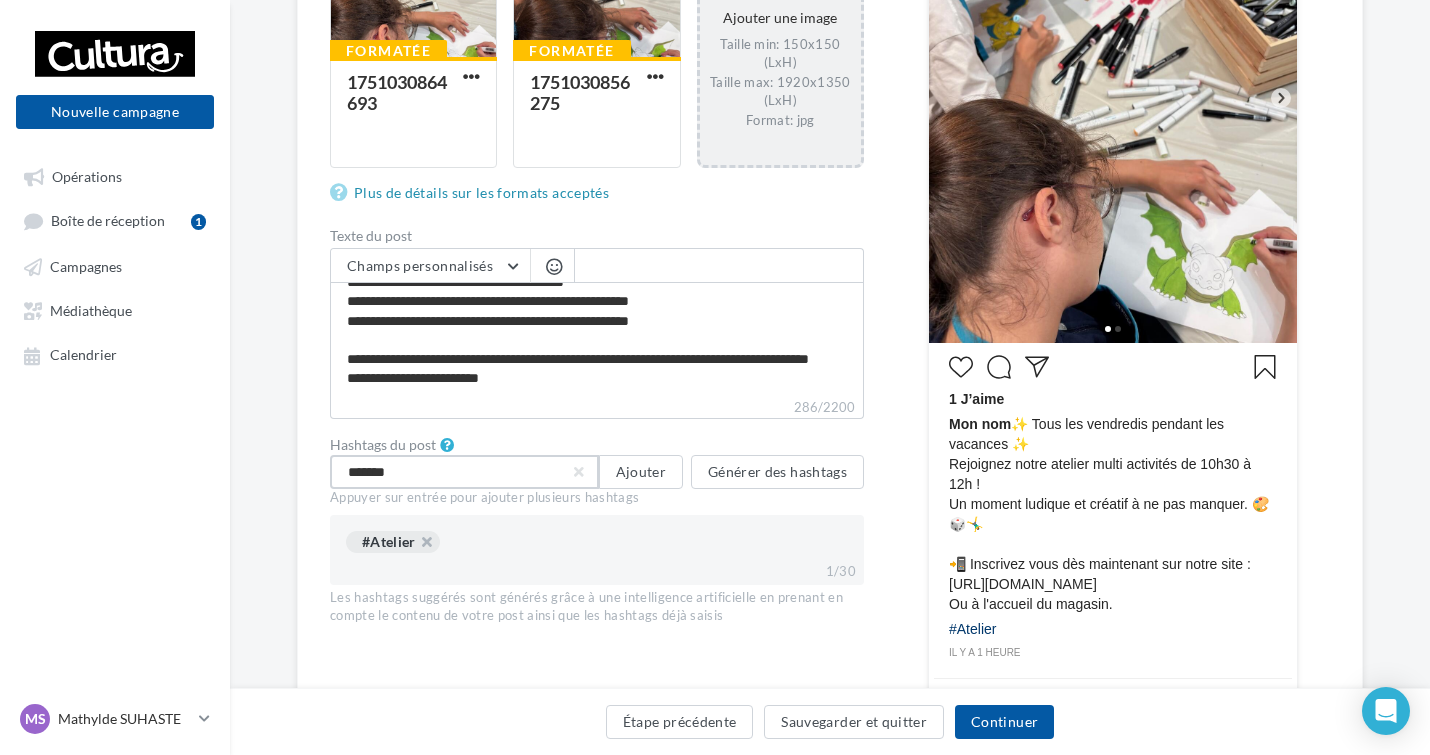 type on "********" 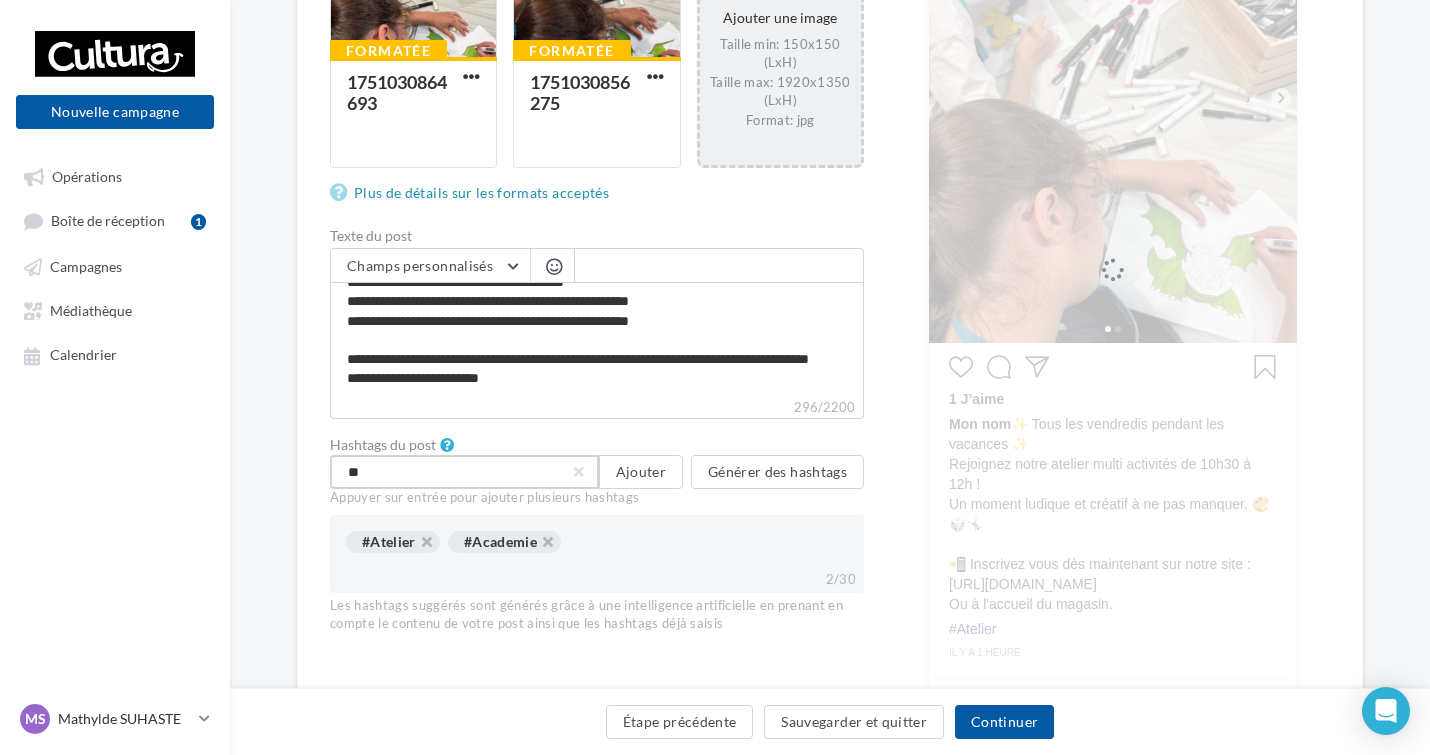type on "***" 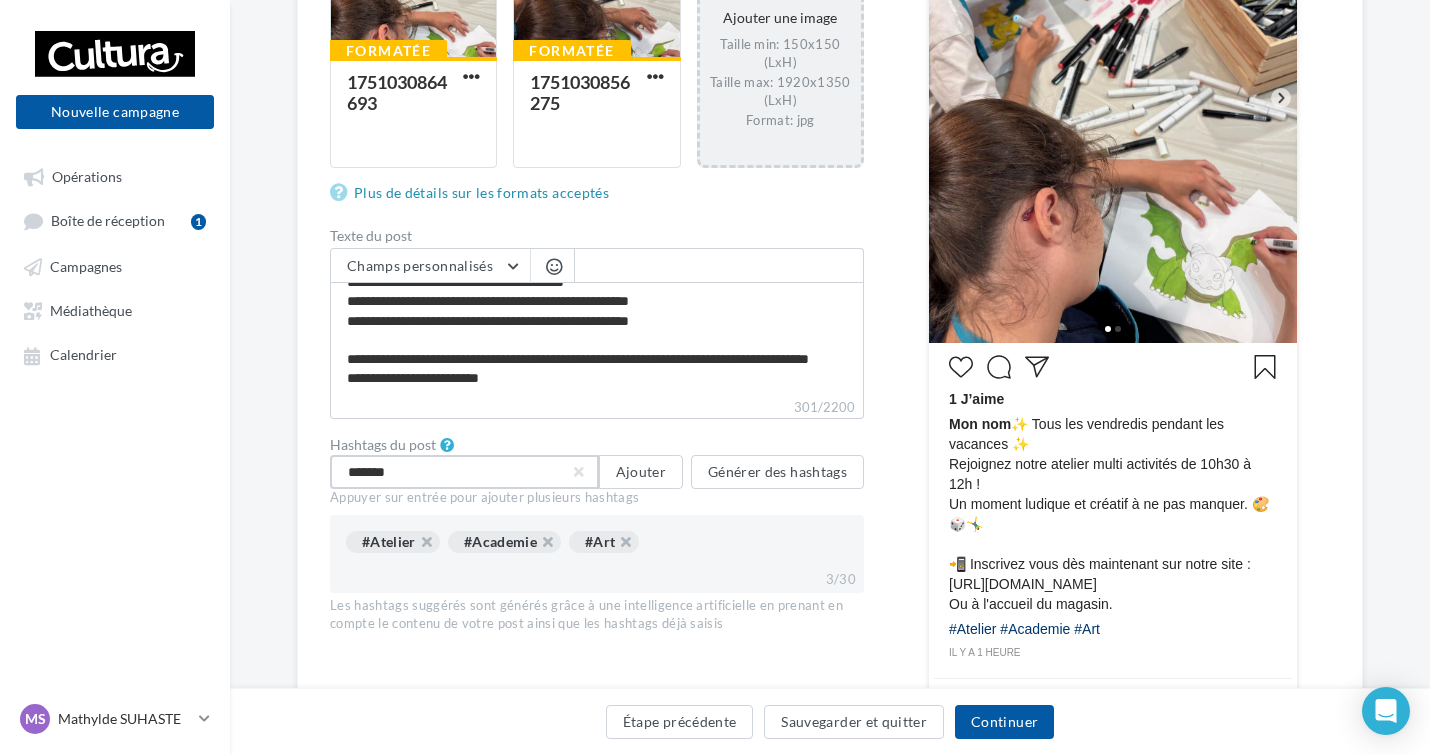 type on "********" 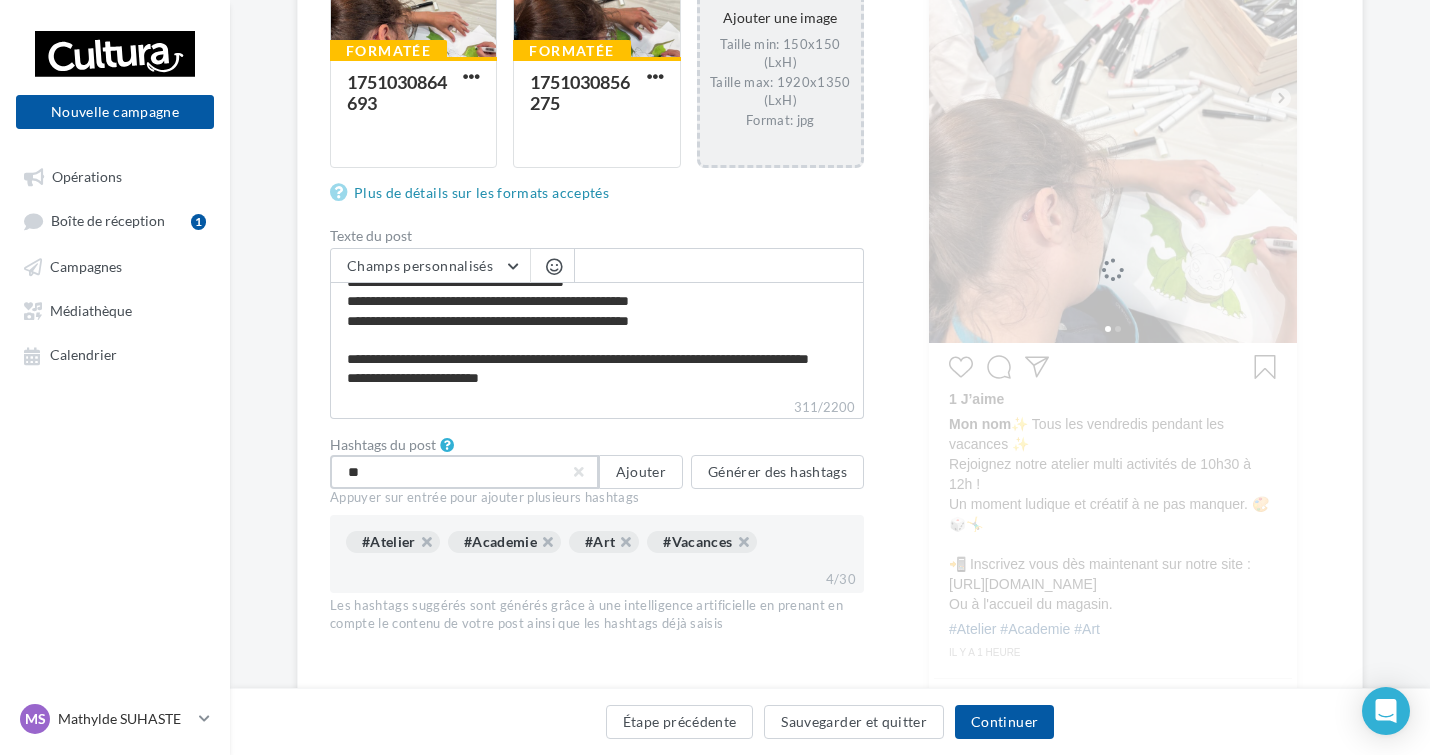 type on "***" 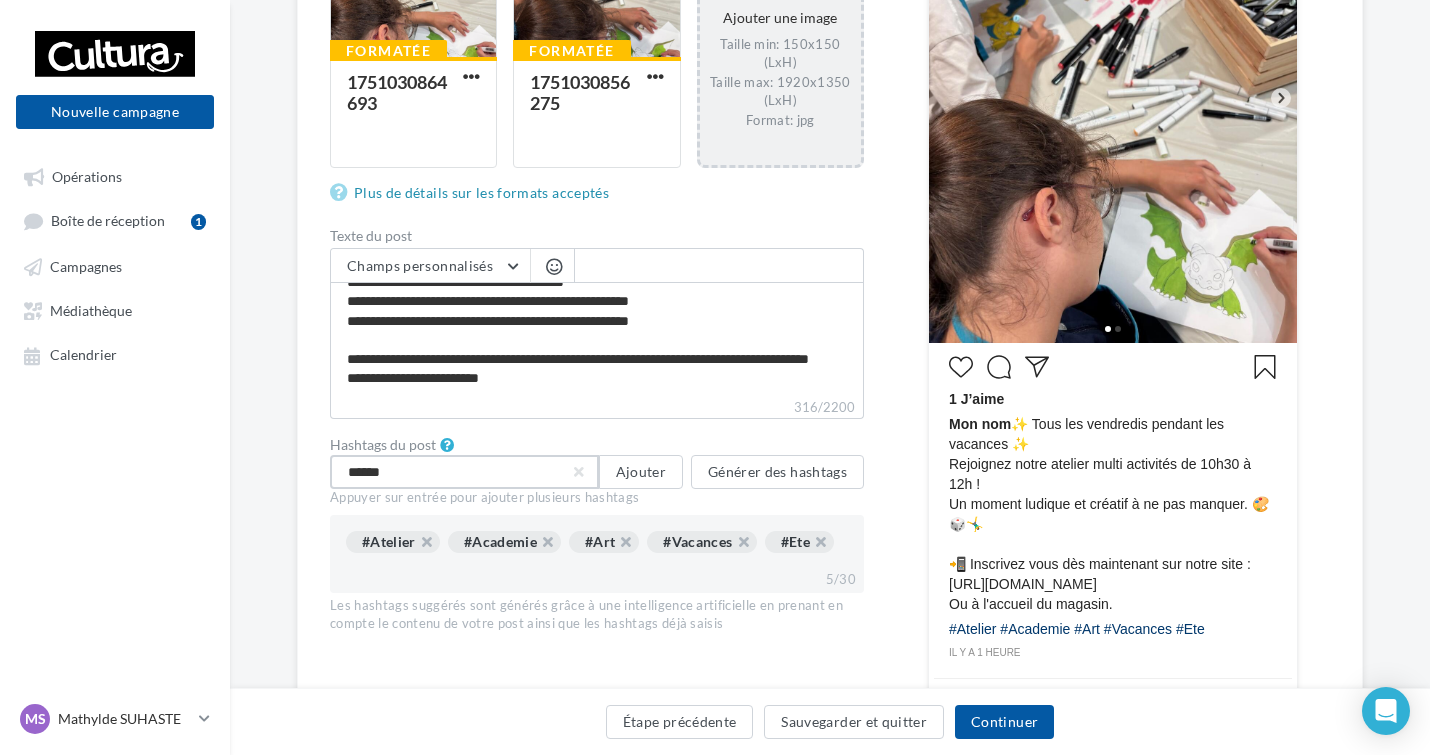 type on "*******" 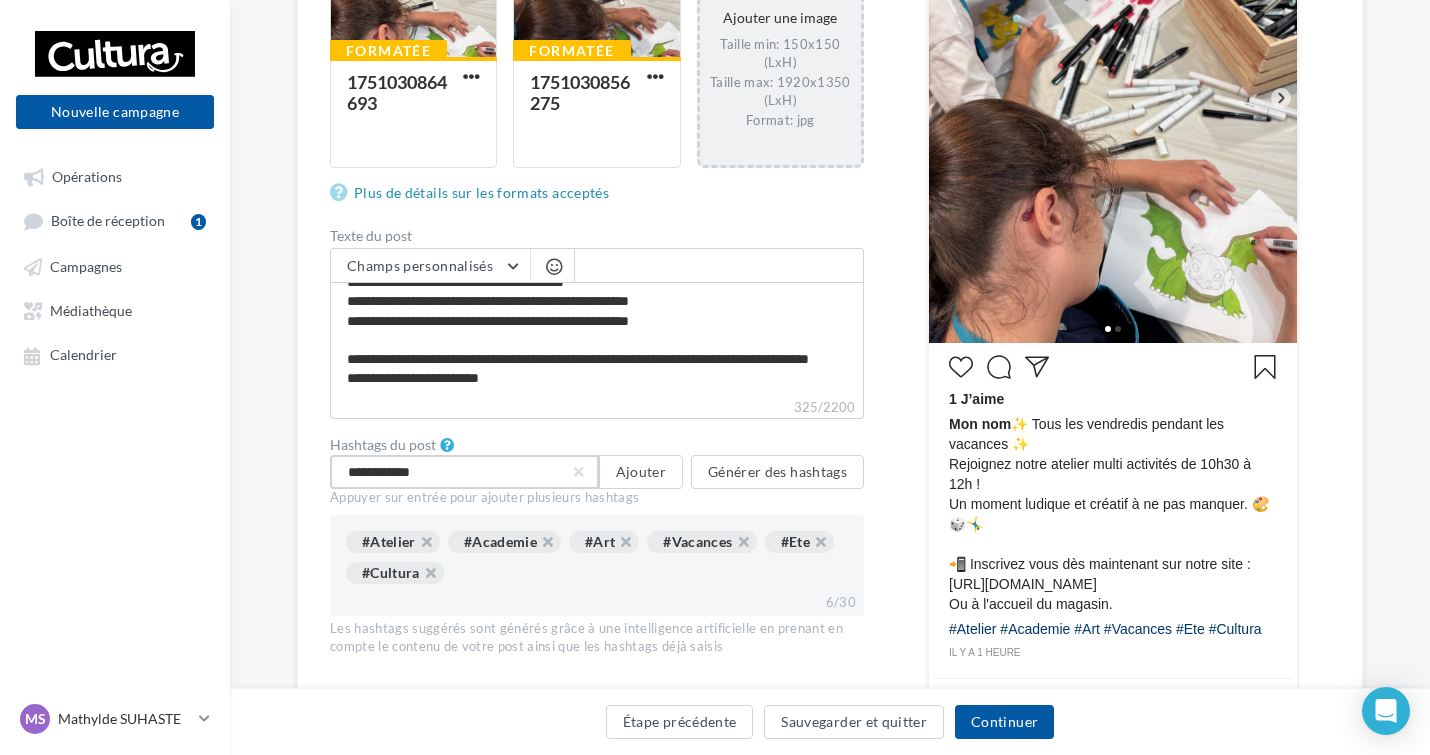 type on "**********" 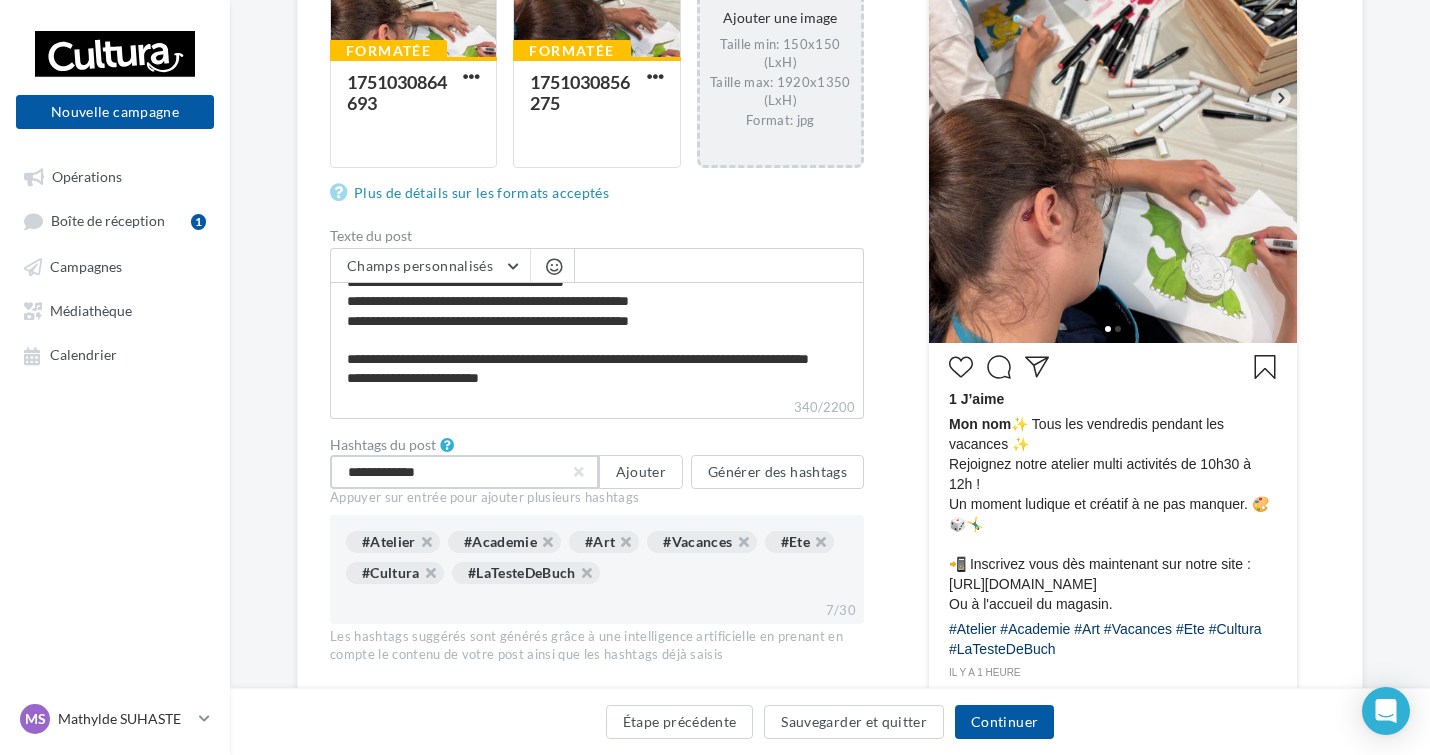 type on "**********" 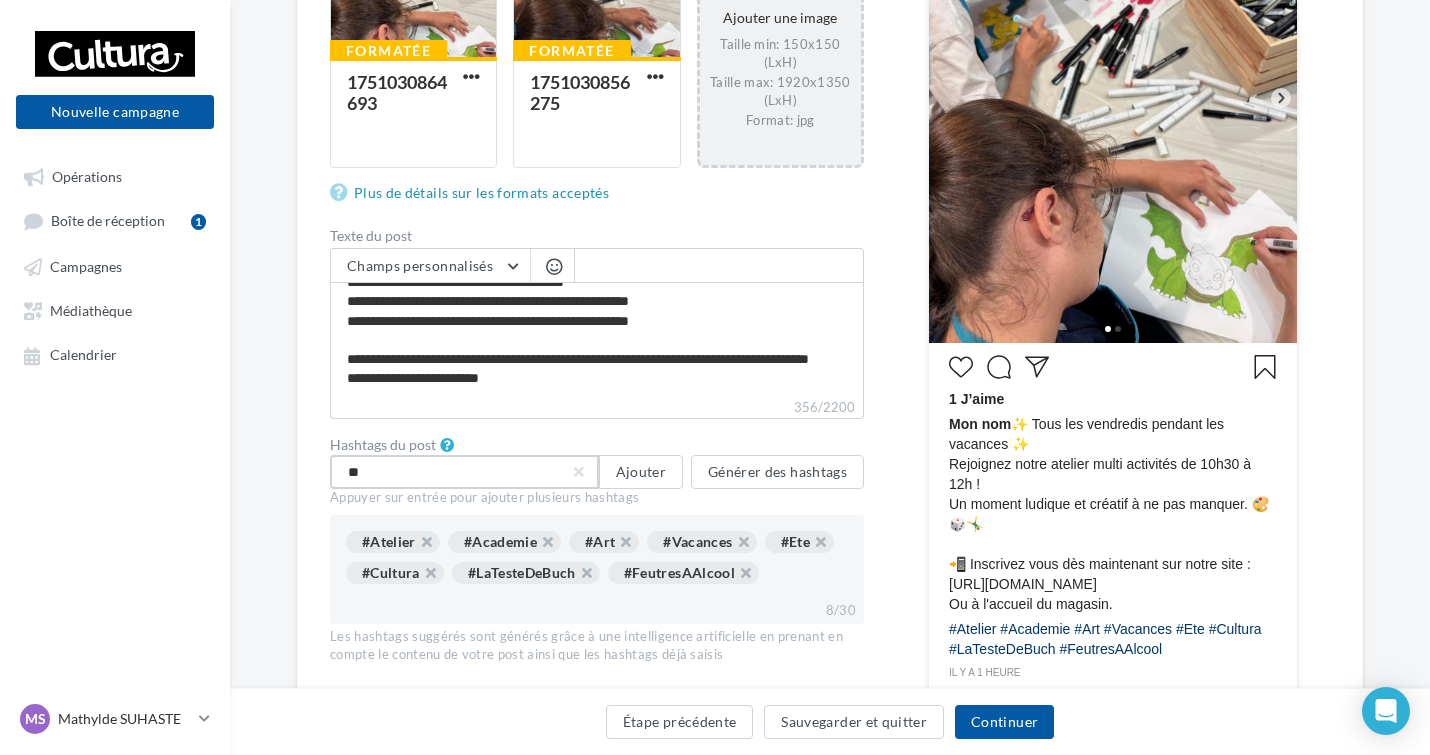 type on "***" 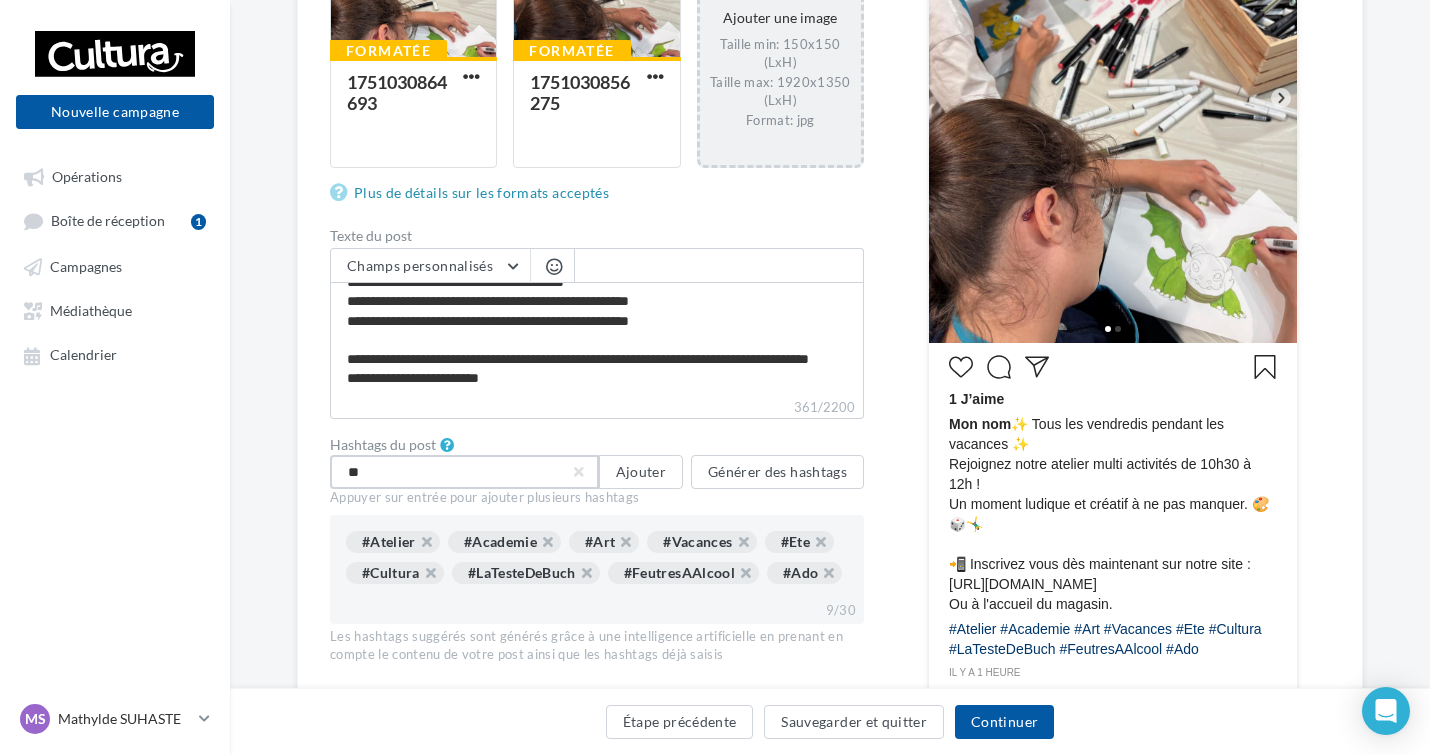 type on "*" 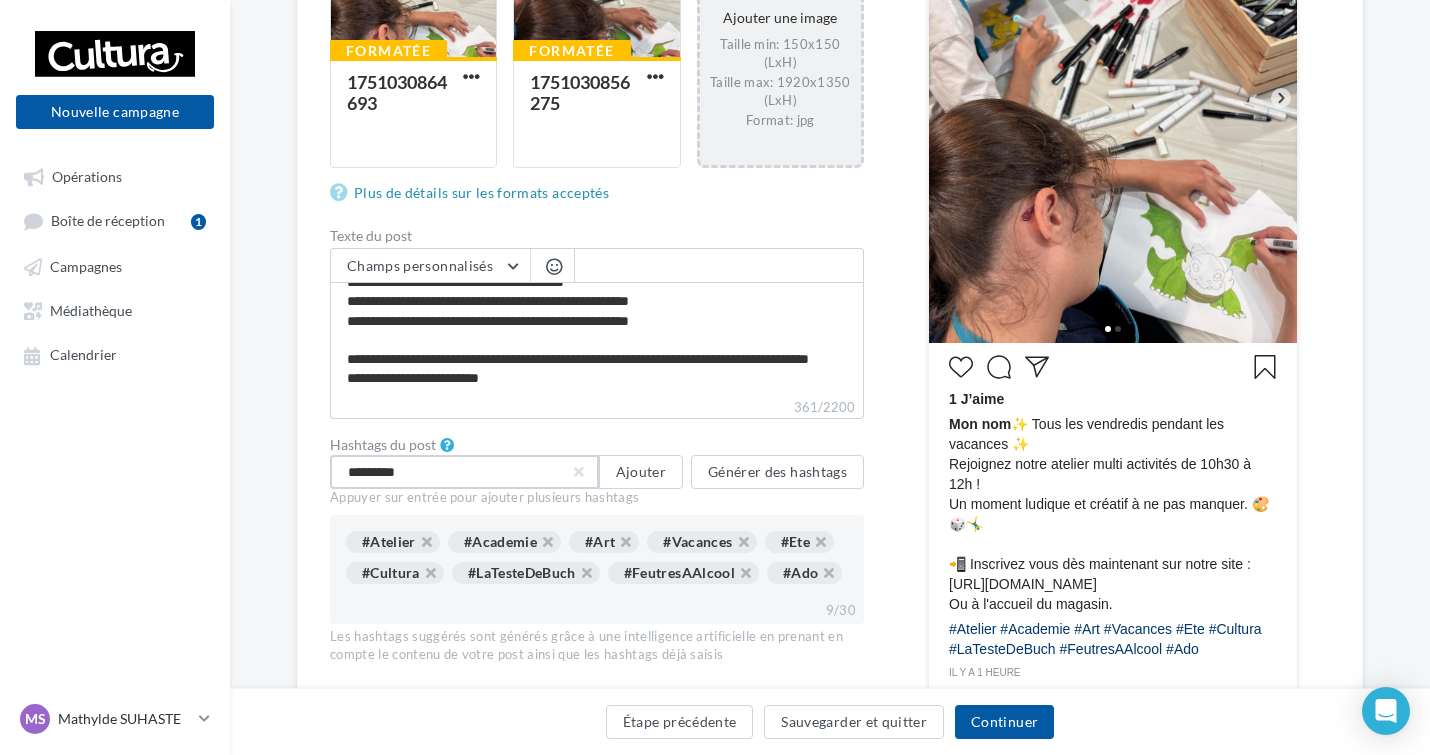 type on "**********" 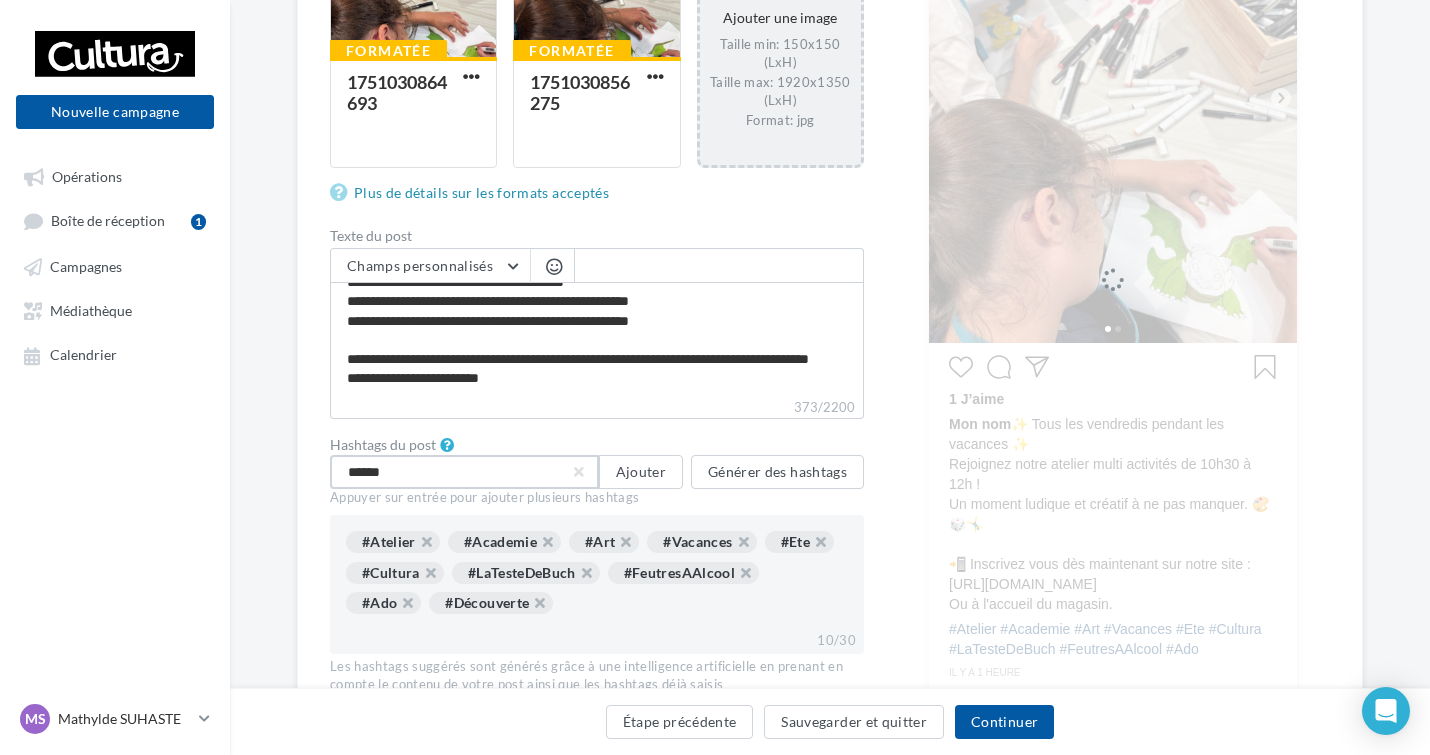 type on "*******" 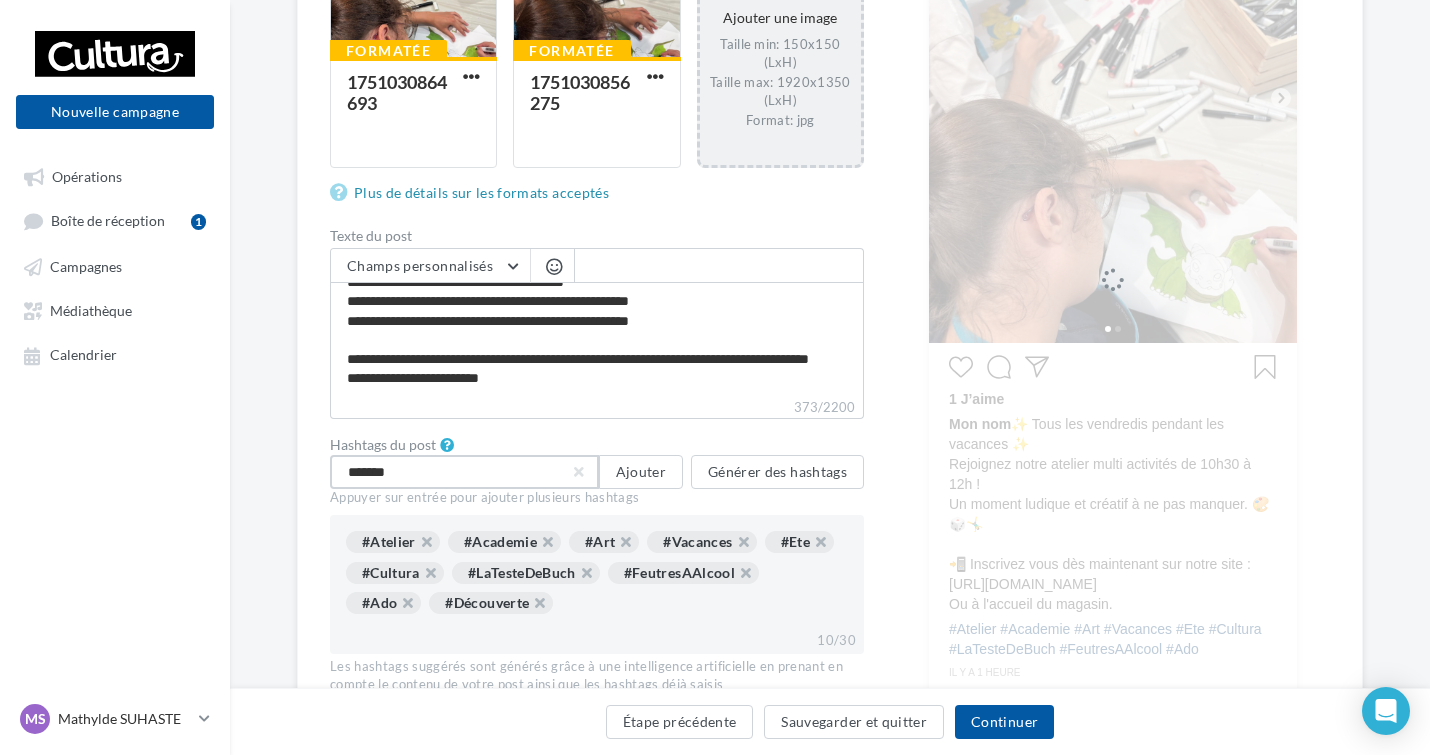 type 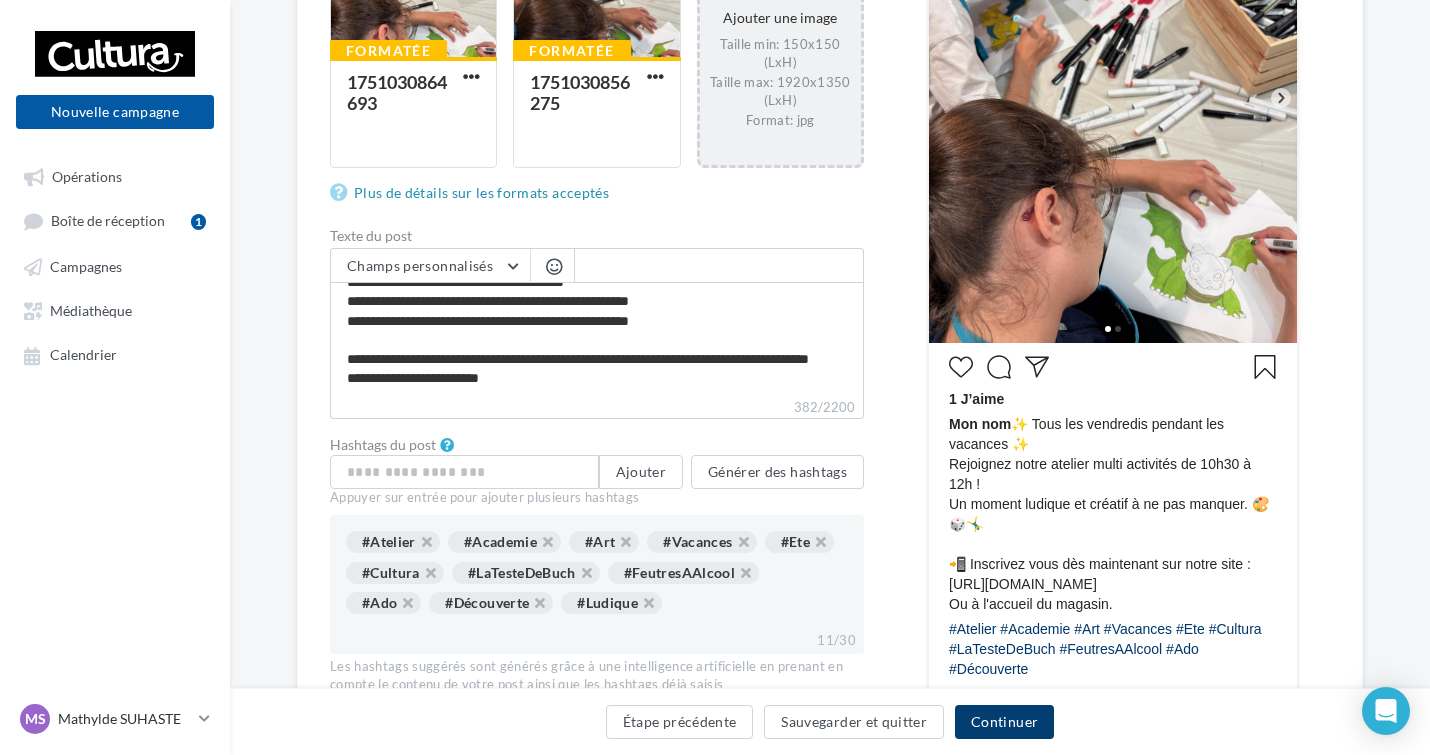 click on "Continuer" at bounding box center (1004, 722) 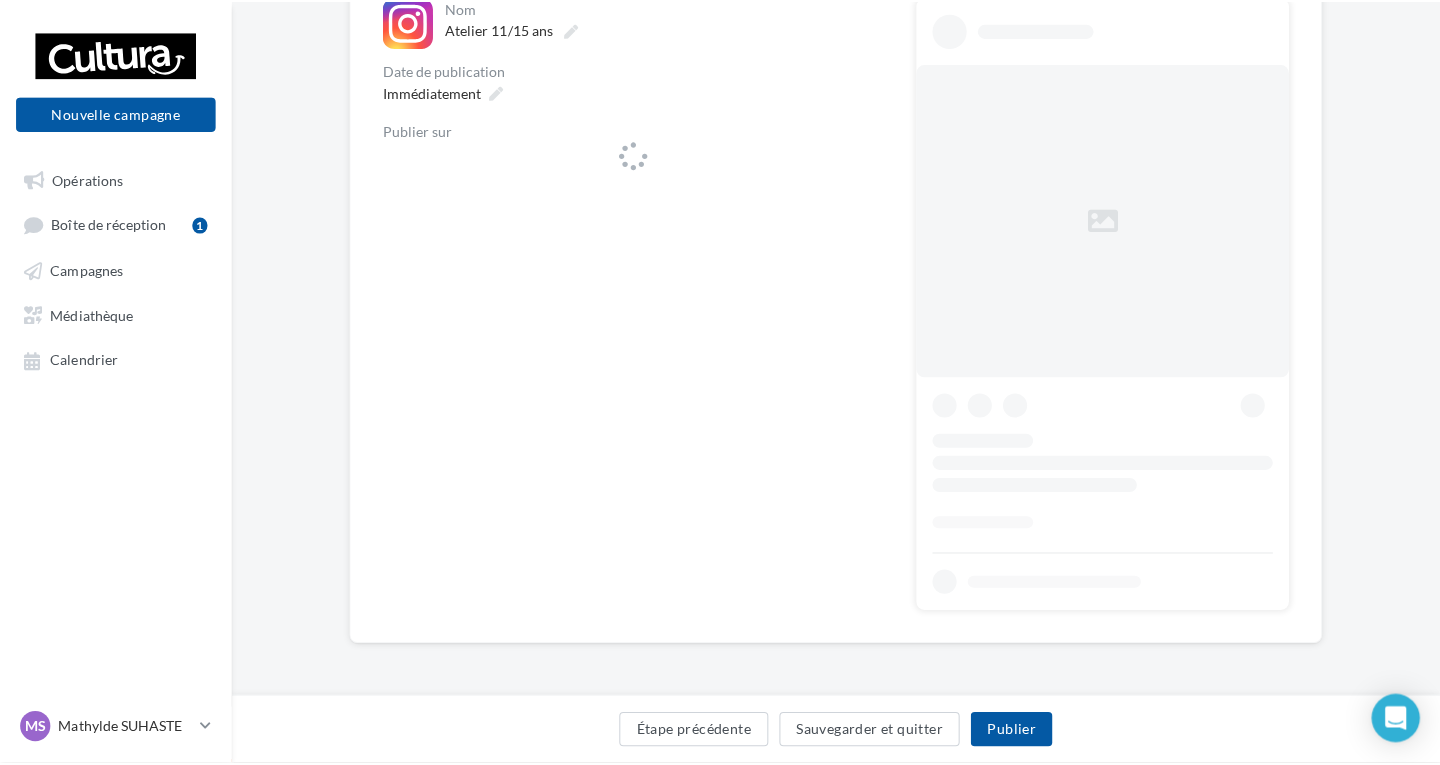 scroll, scrollTop: 0, scrollLeft: 0, axis: both 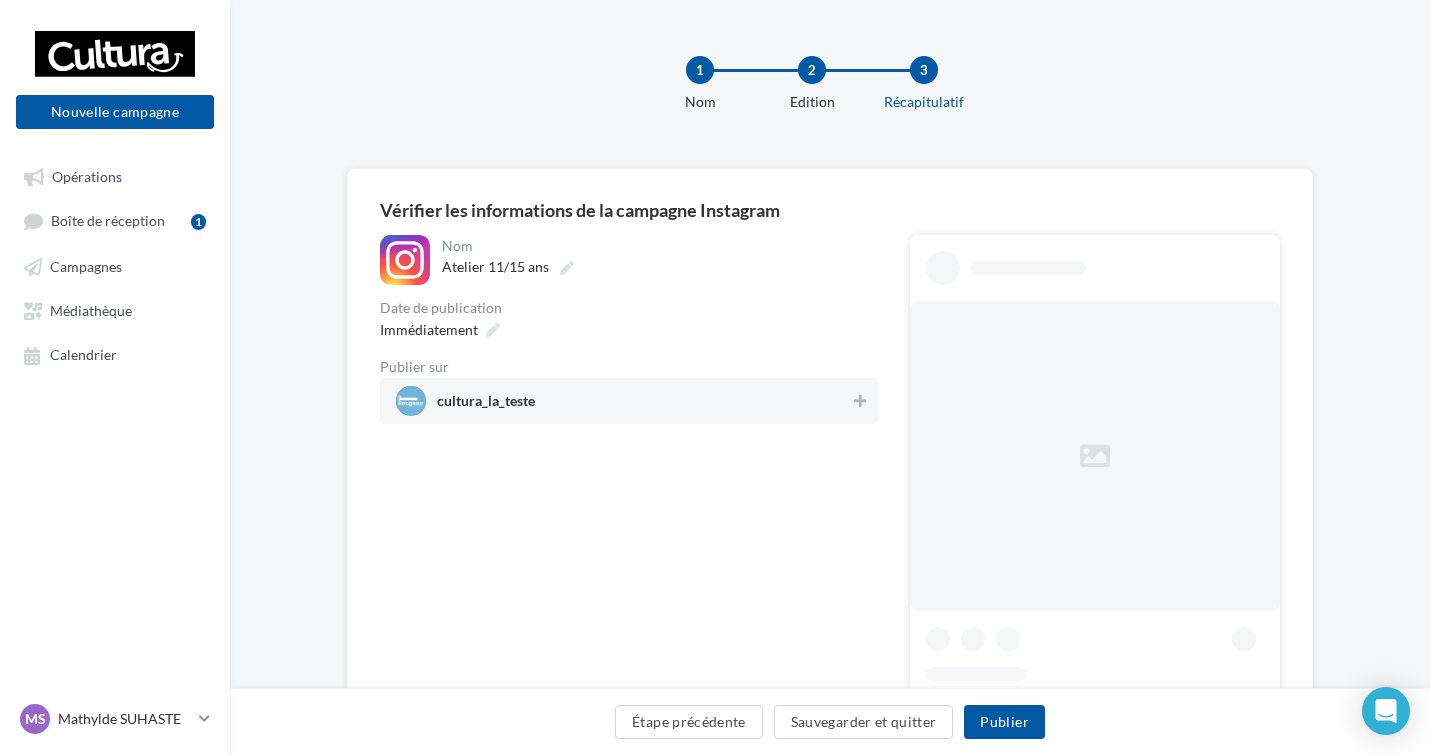 drag, startPoint x: 493, startPoint y: 330, endPoint x: 563, endPoint y: 389, distance: 91.5478 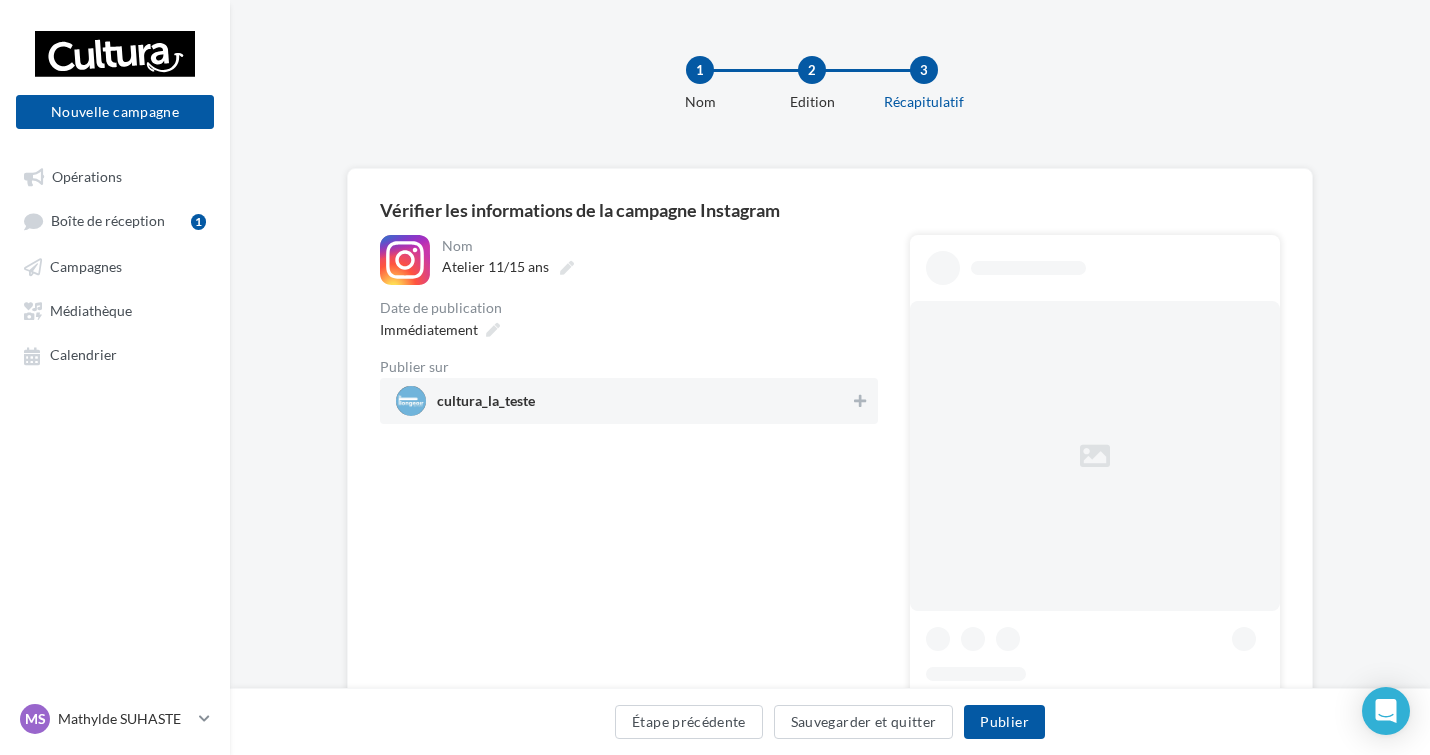 click at bounding box center [493, 330] 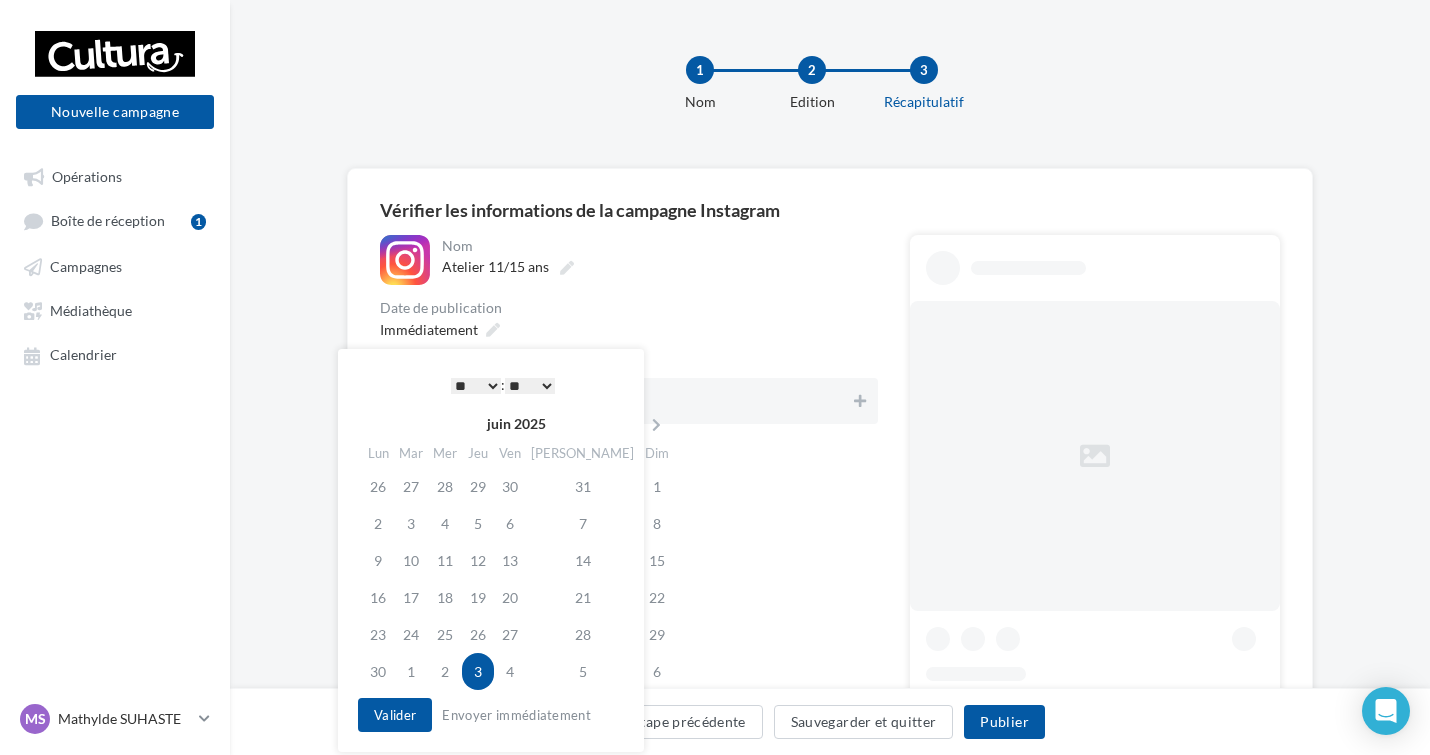 click on "* * * * * * * * * * ** ** ** ** ** ** ** ** ** ** ** ** ** **" at bounding box center (476, 386) 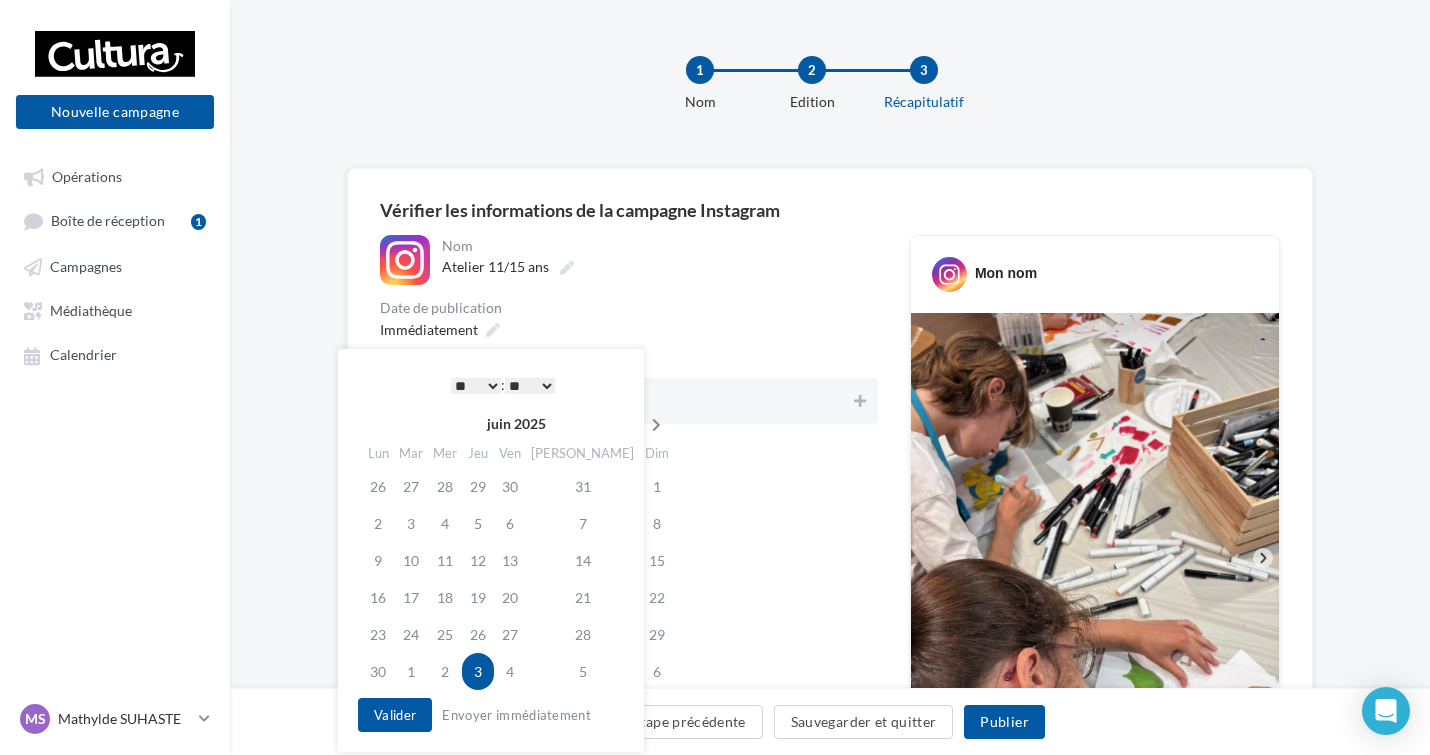 click at bounding box center [656, 425] 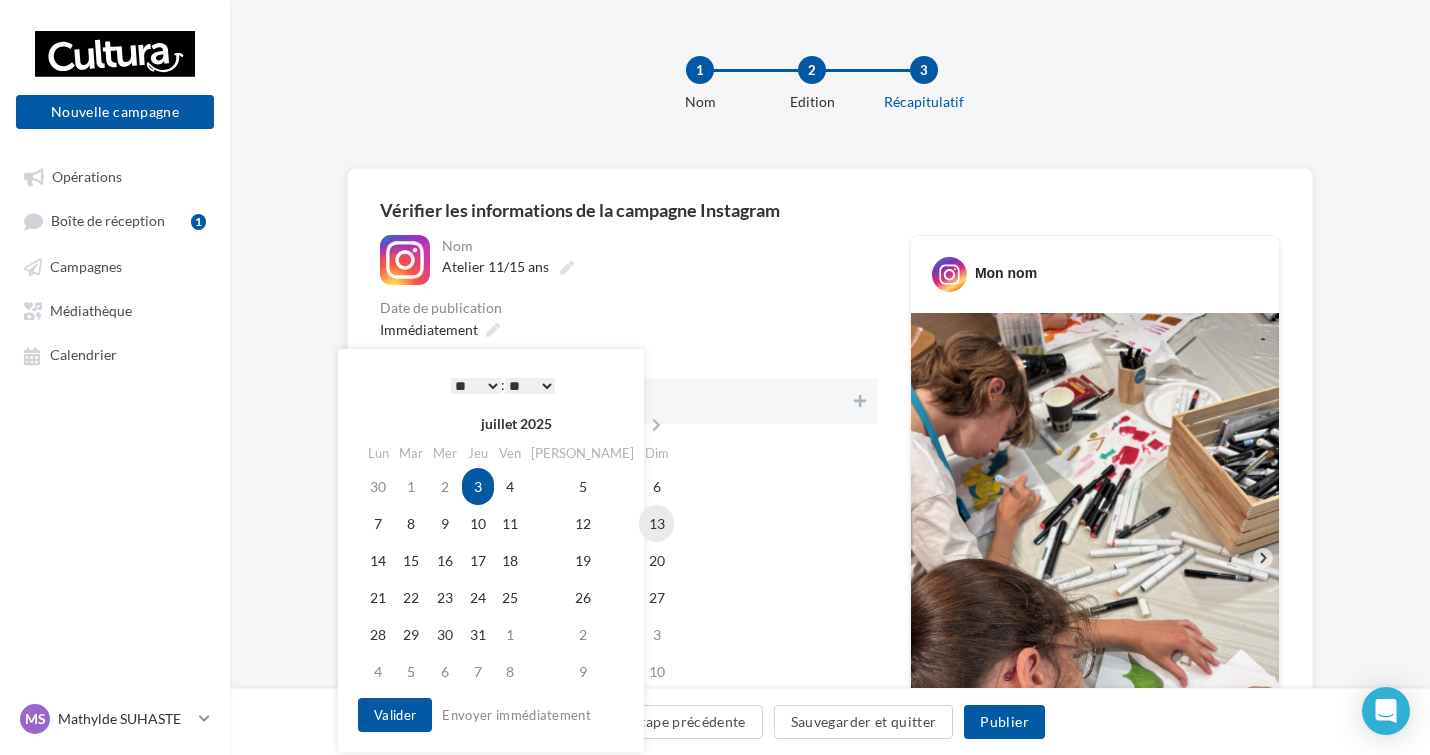click on "13" at bounding box center (656, 523) 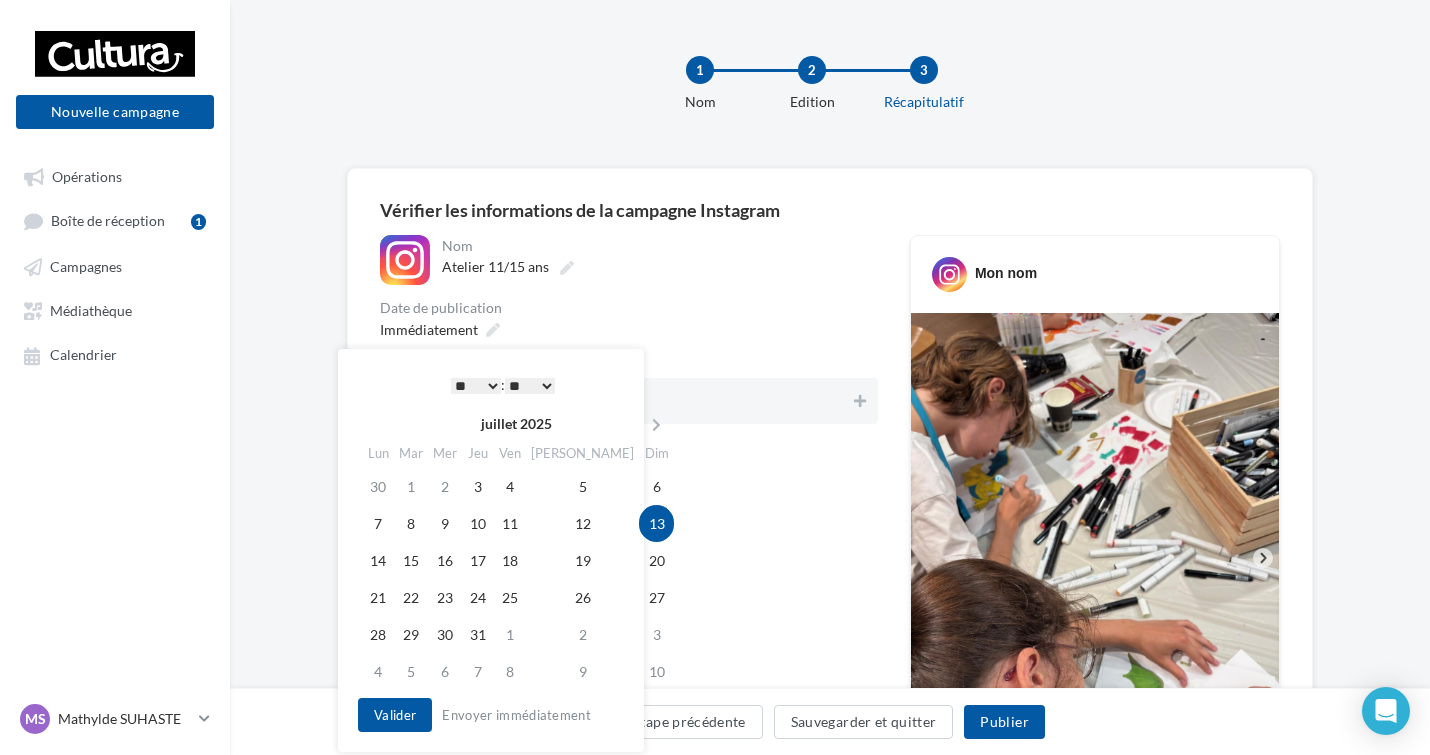 click on "**********" at bounding box center (629, 758) 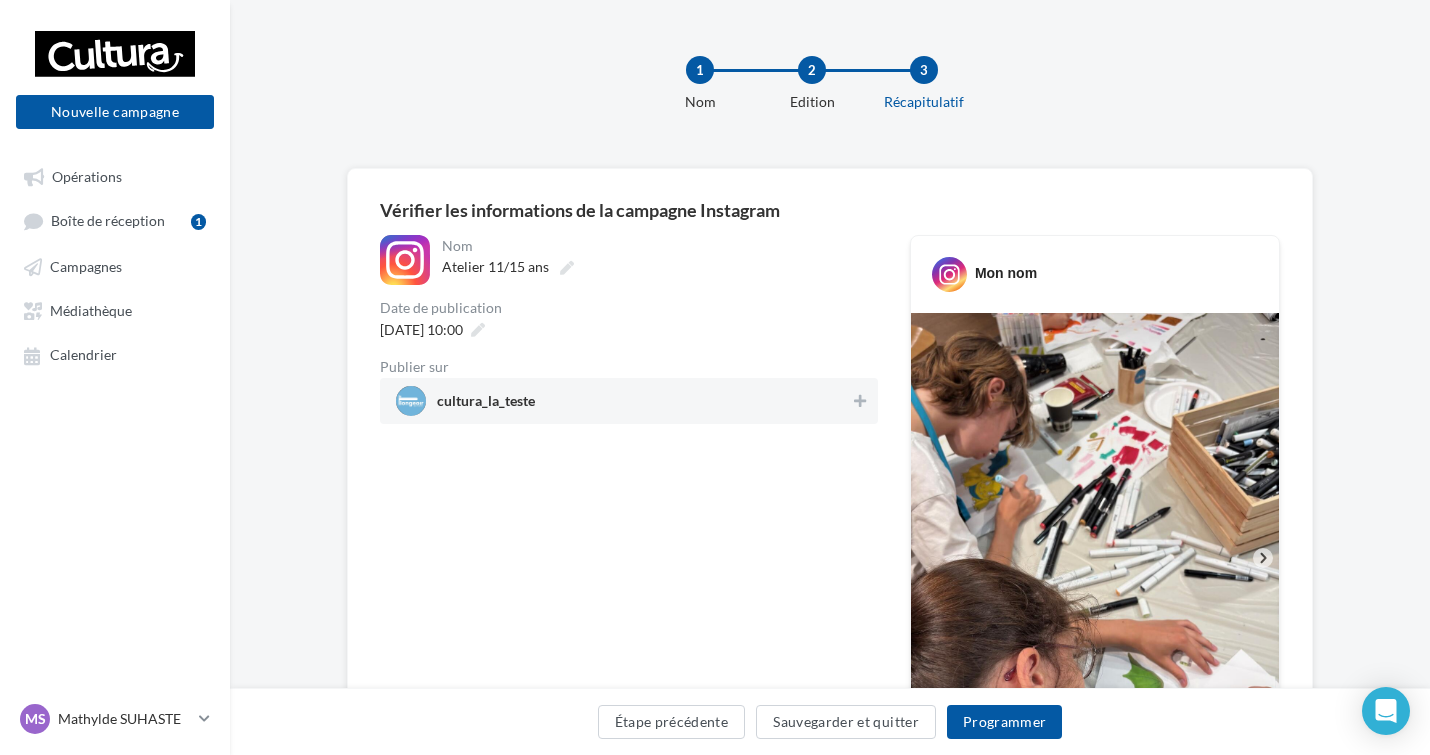click on "cultura_la_teste" at bounding box center (623, 401) 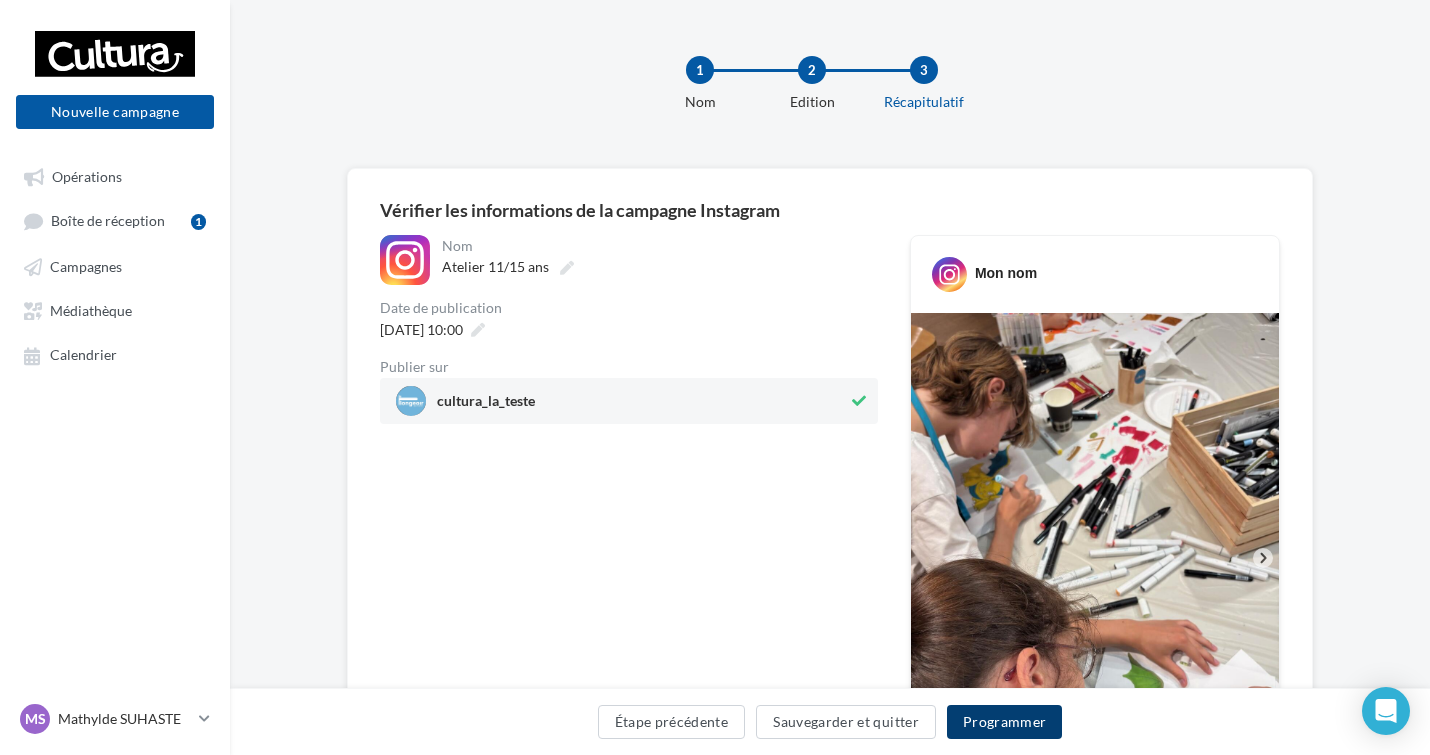 click on "Programmer" at bounding box center [1005, 722] 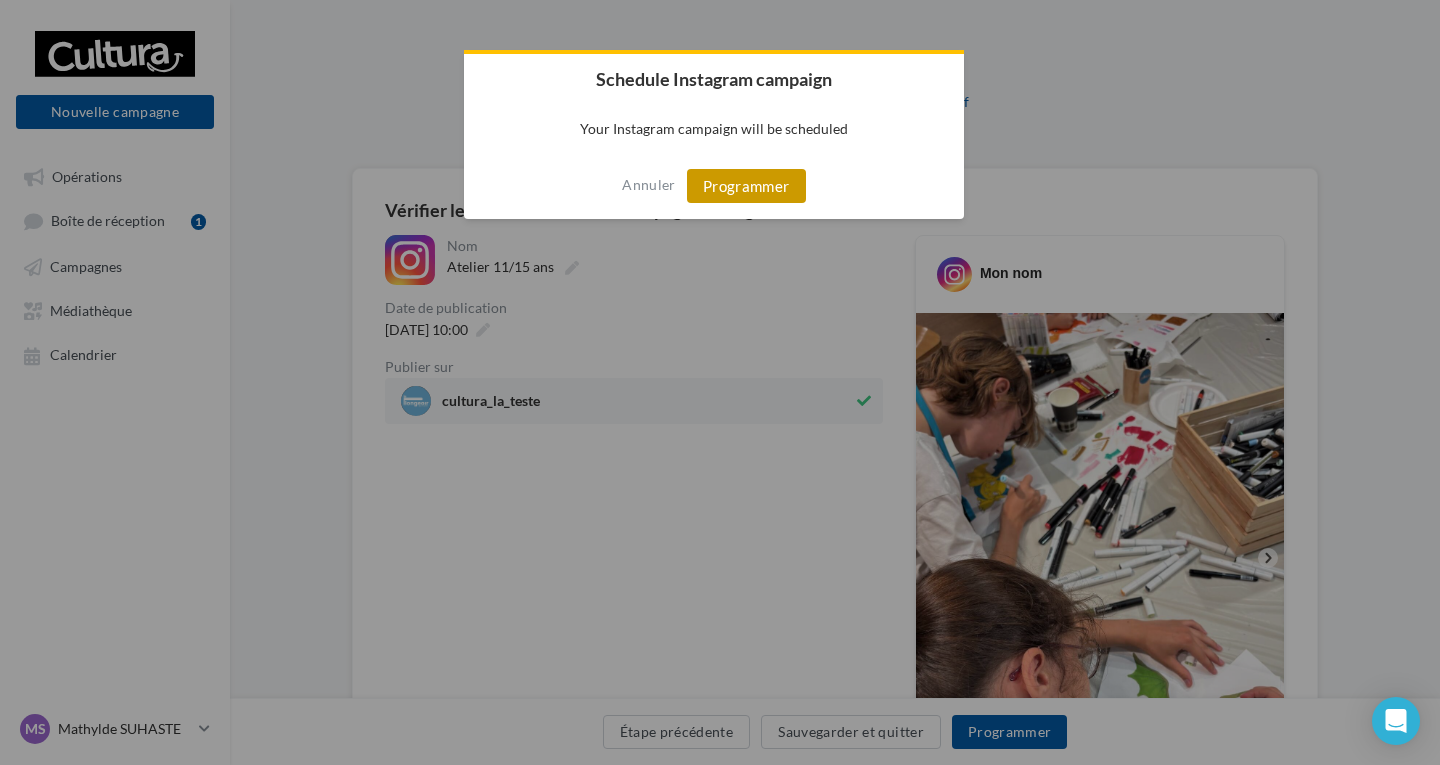 click on "Programmer" at bounding box center [746, 186] 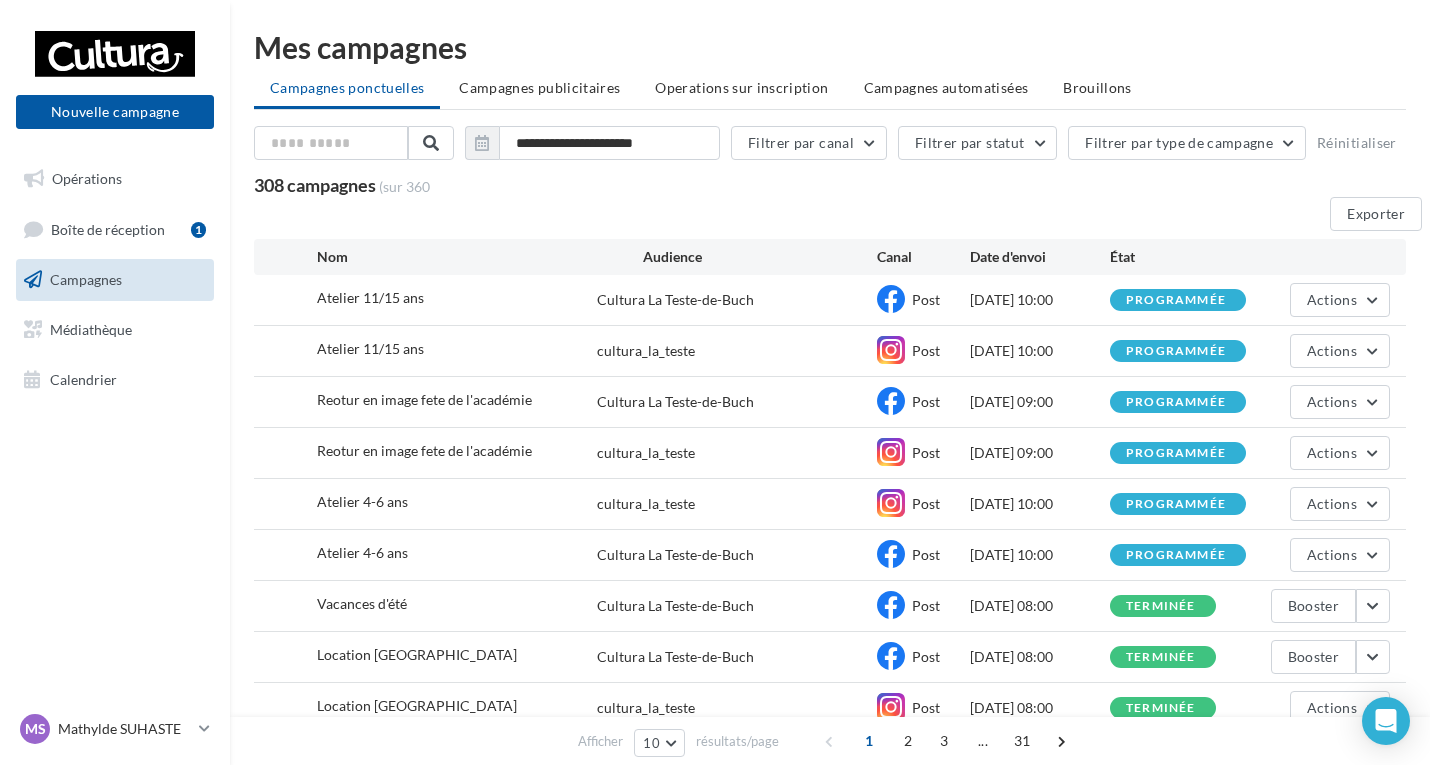 scroll, scrollTop: 0, scrollLeft: 0, axis: both 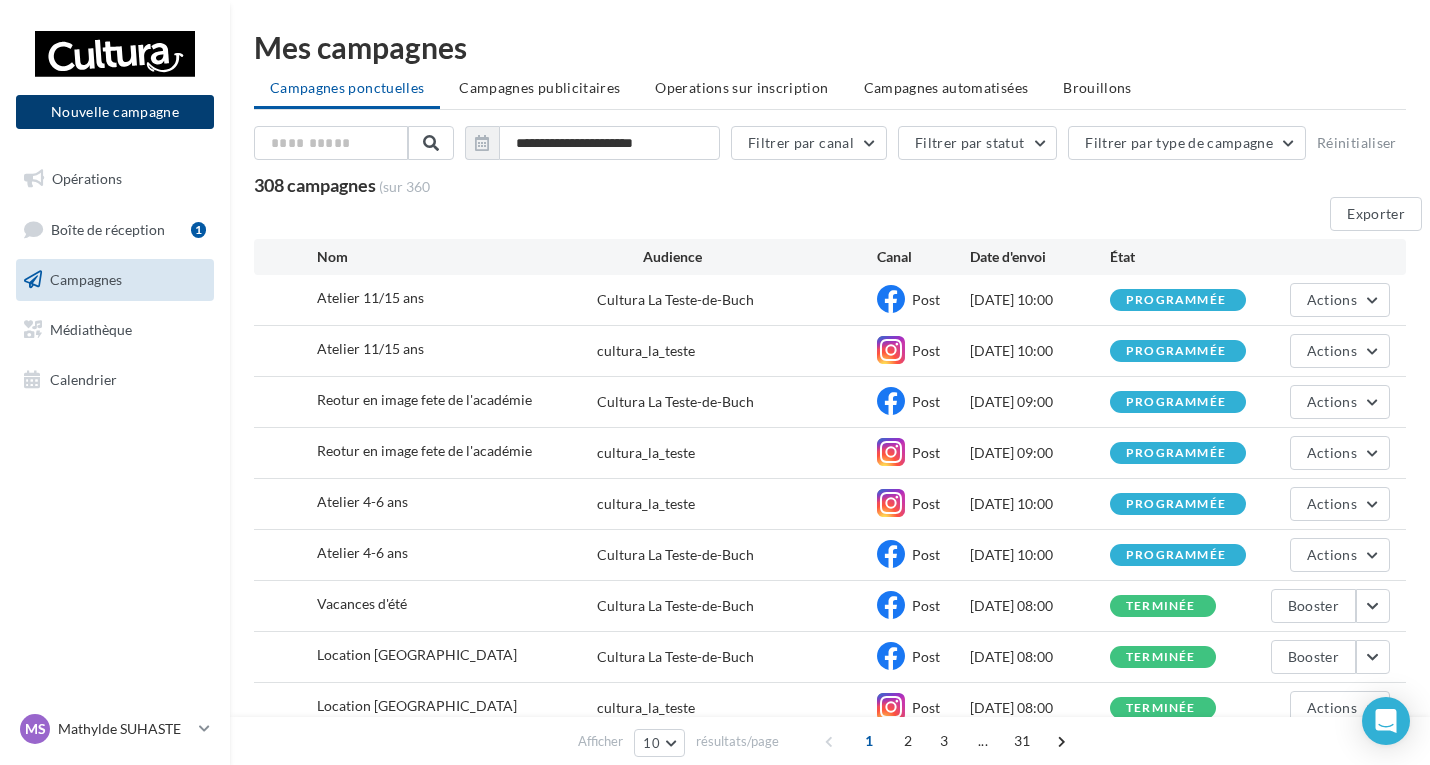 click on "Nouvelle campagne" at bounding box center [115, 112] 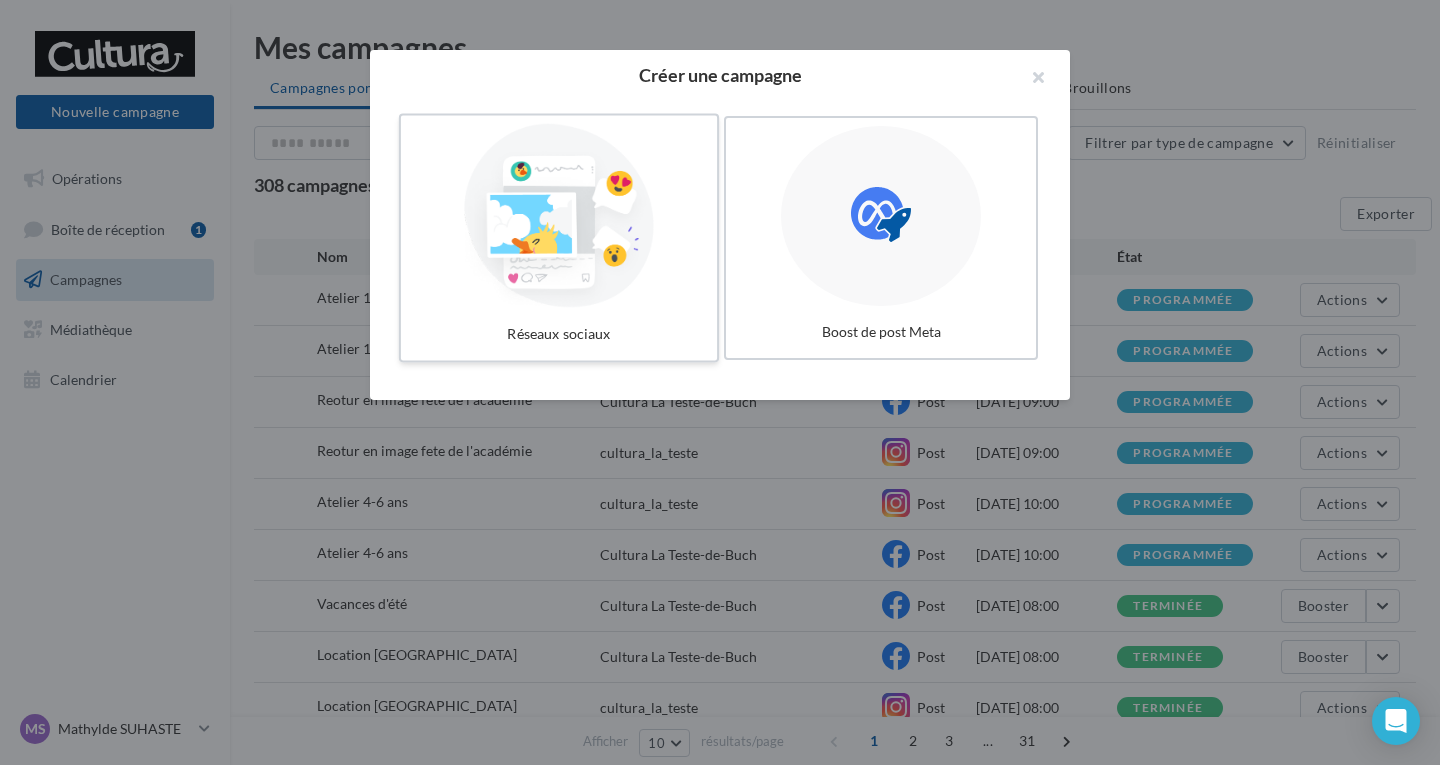 click at bounding box center (559, 216) 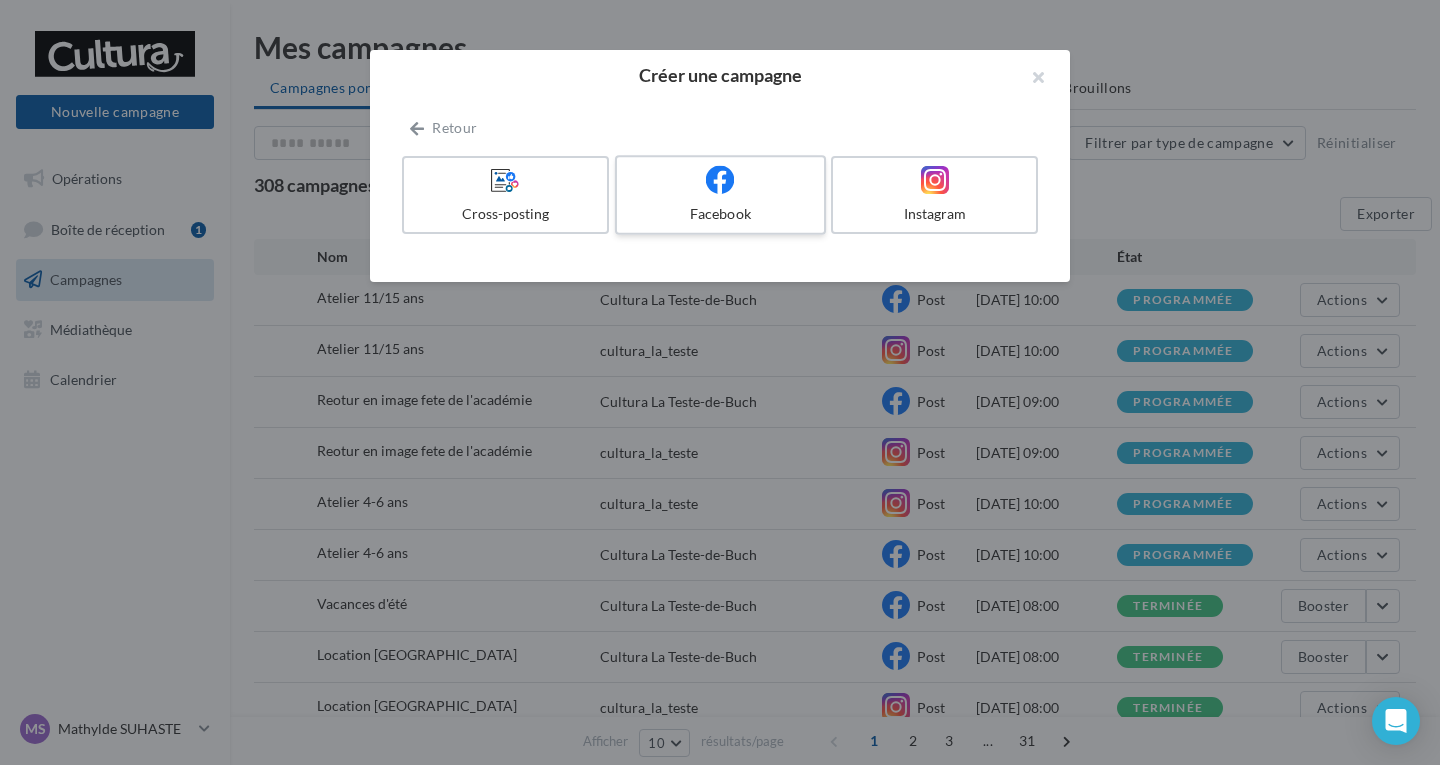 click on "Facebook" at bounding box center (720, 195) 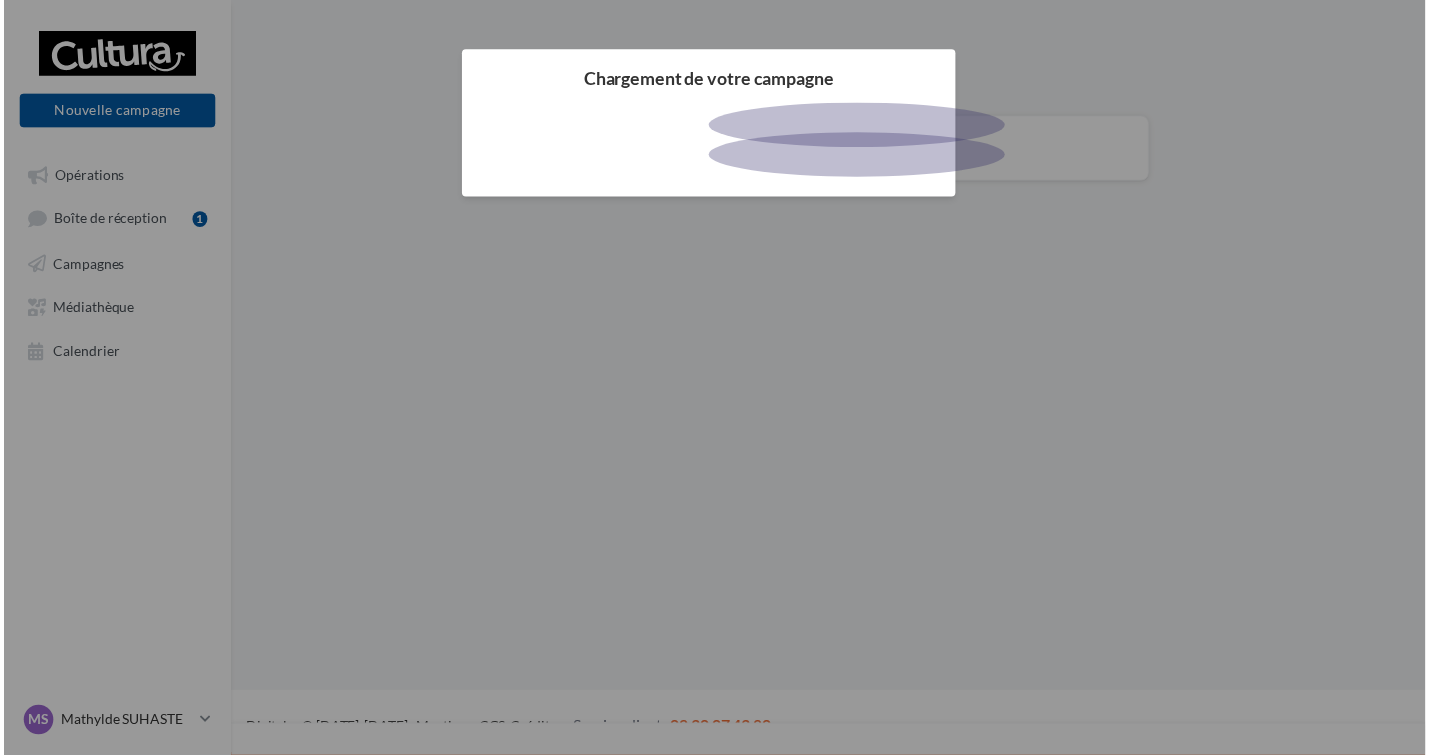 scroll, scrollTop: 0, scrollLeft: 0, axis: both 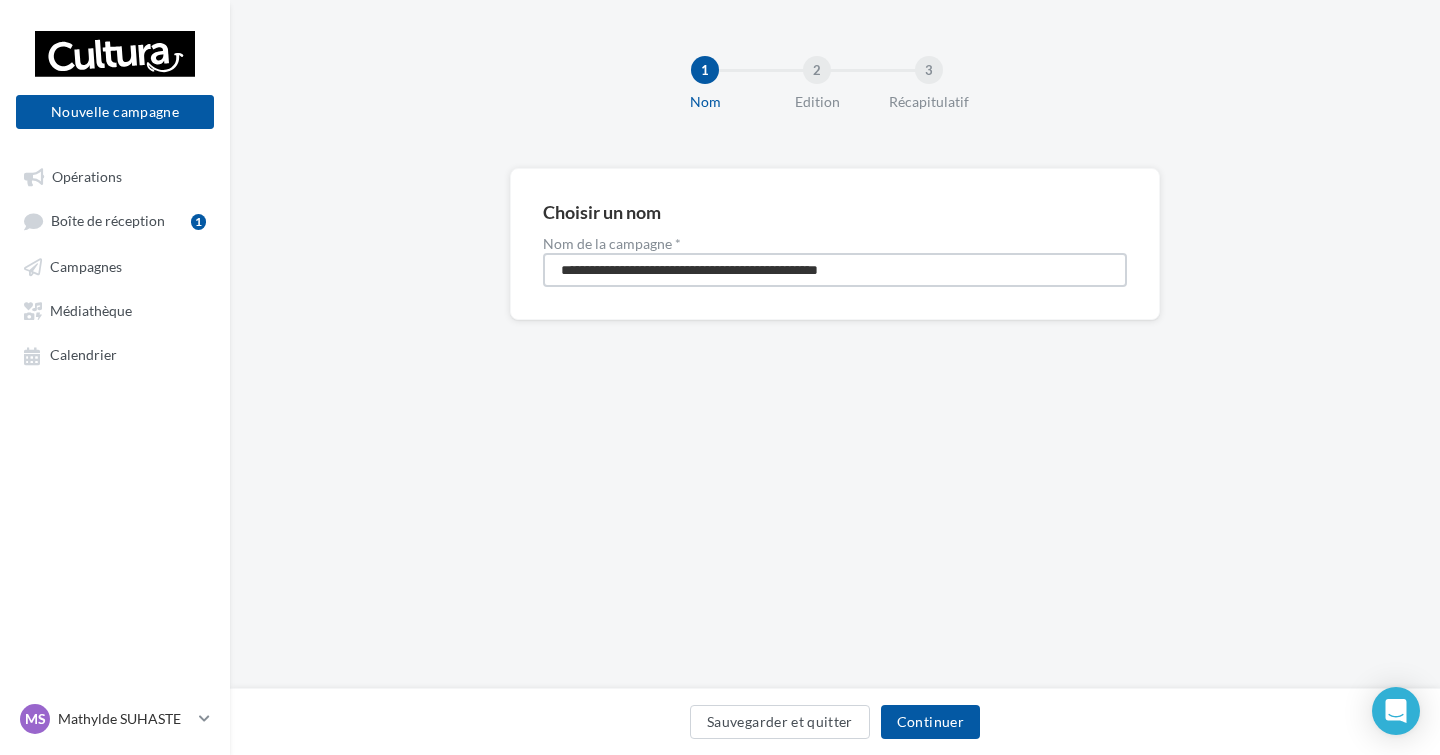 click on "**********" at bounding box center (835, 270) 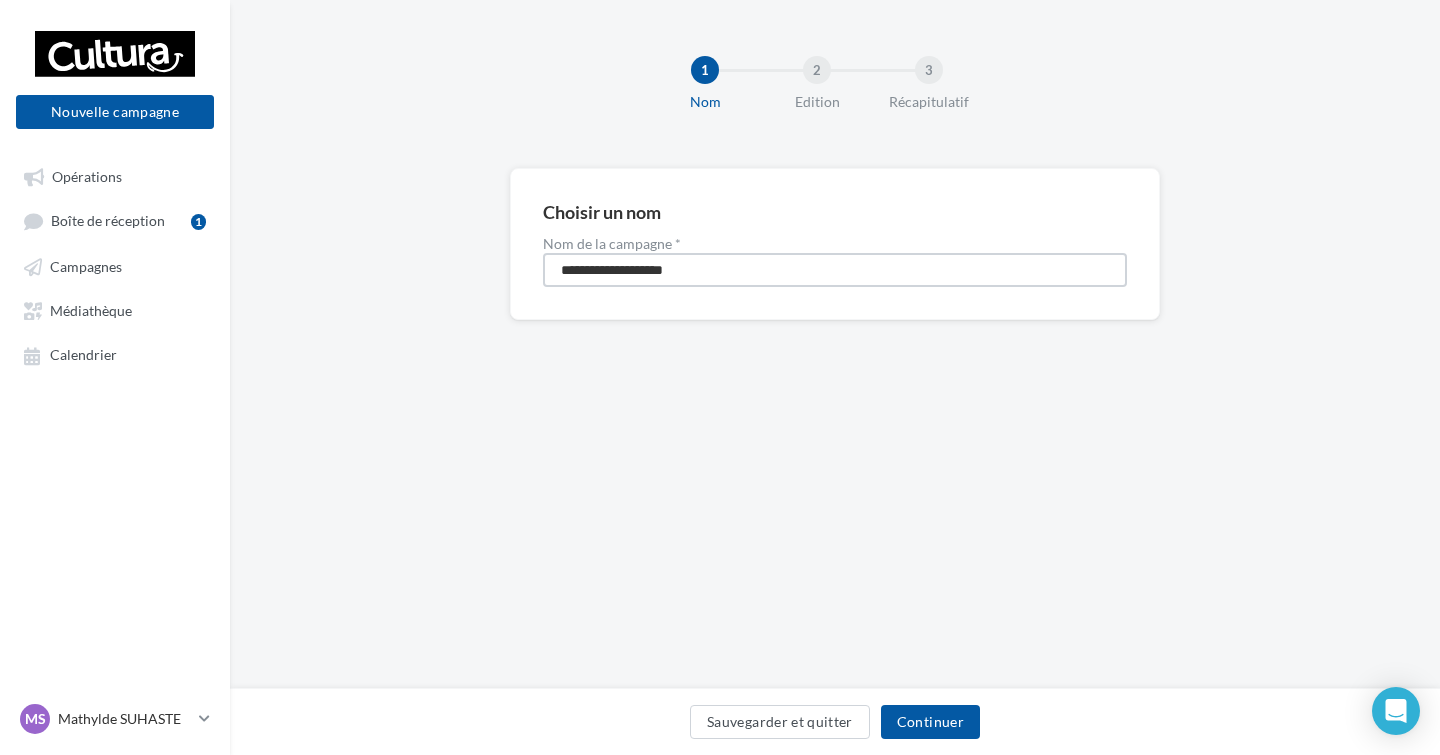 type on "**********" 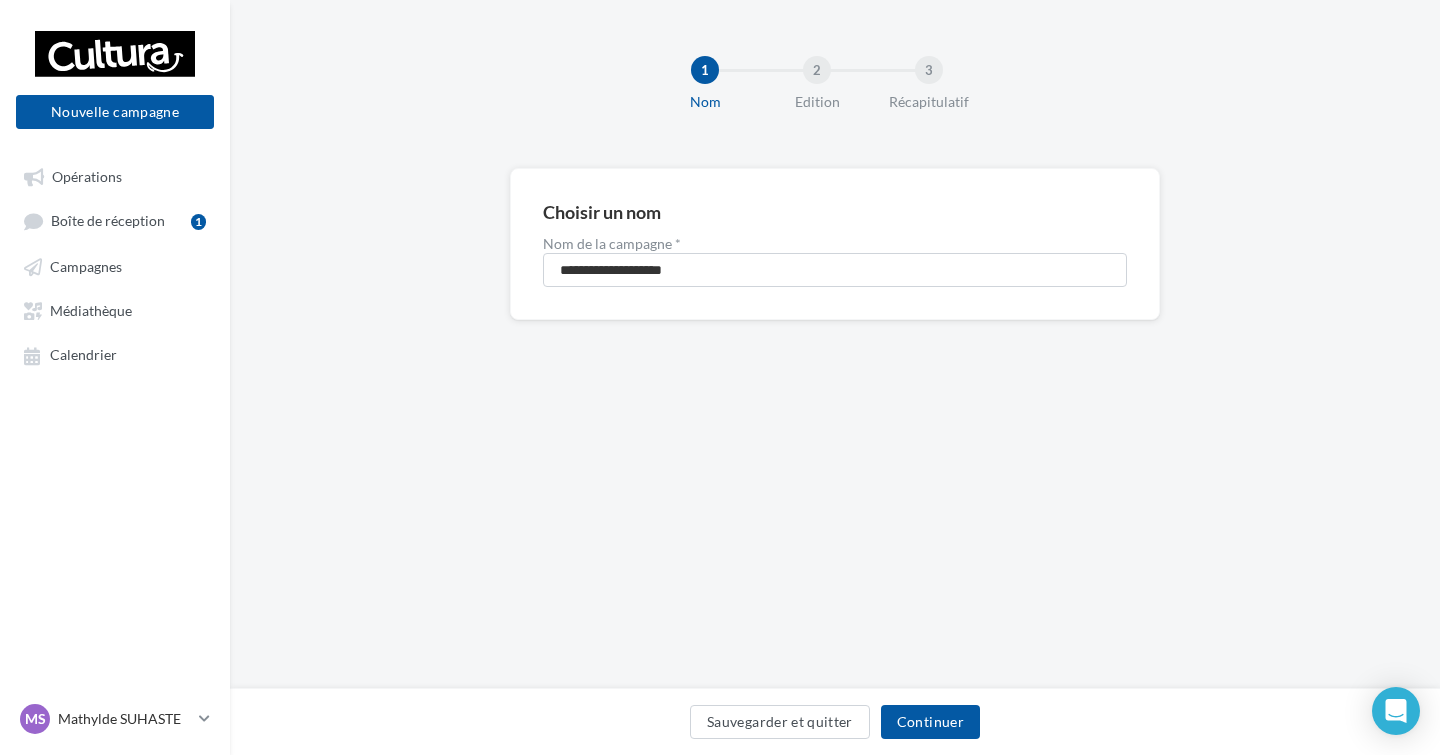 drag, startPoint x: 764, startPoint y: 347, endPoint x: 824, endPoint y: 510, distance: 173.69226 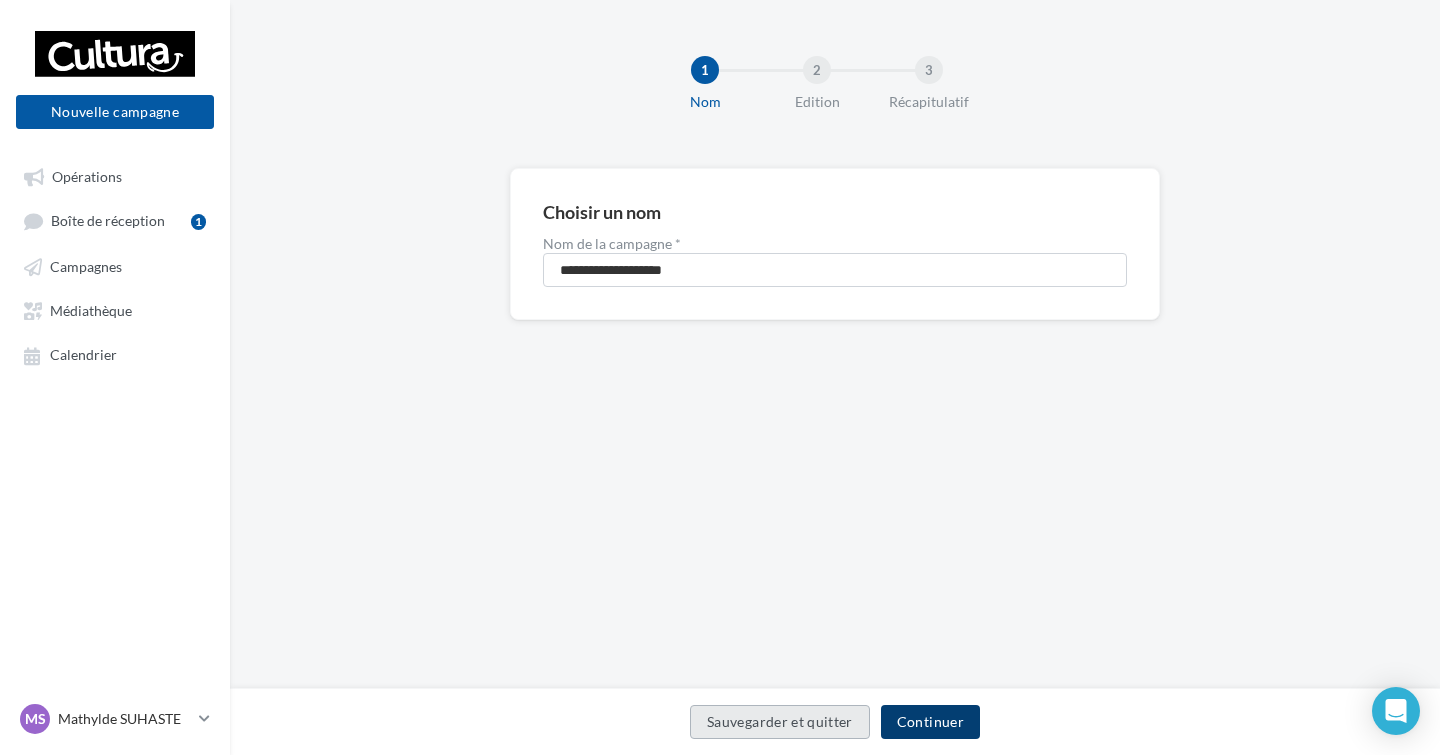 click on "Continuer" at bounding box center (930, 722) 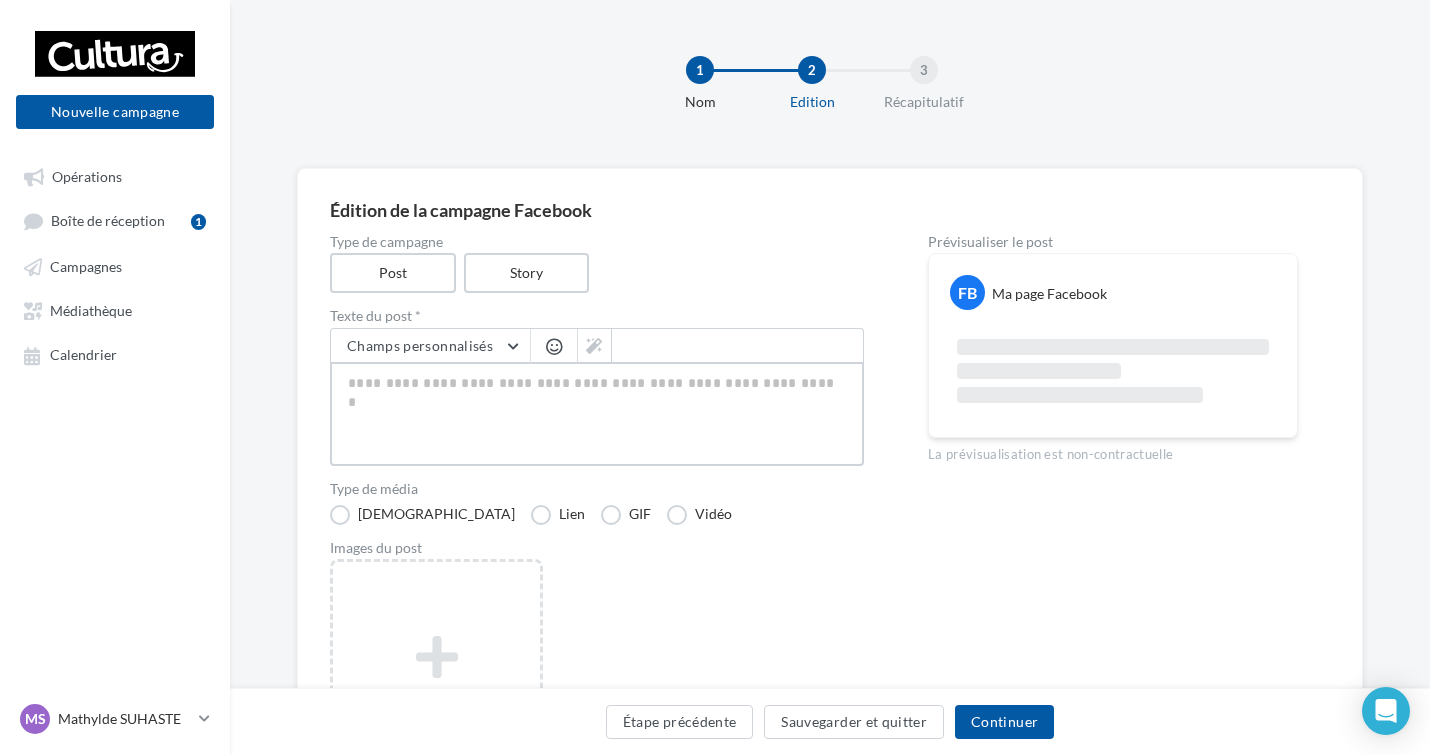 click at bounding box center [597, 414] 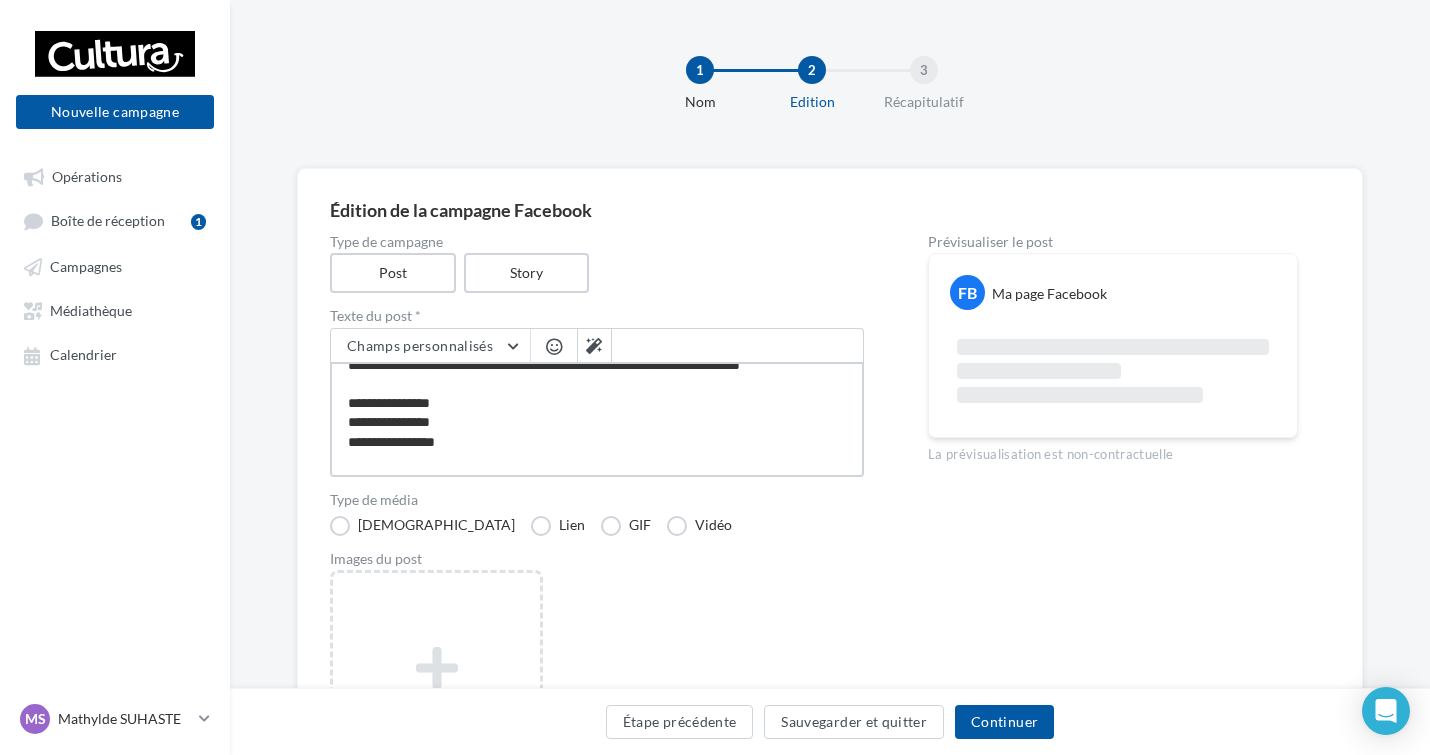 scroll, scrollTop: 0, scrollLeft: 0, axis: both 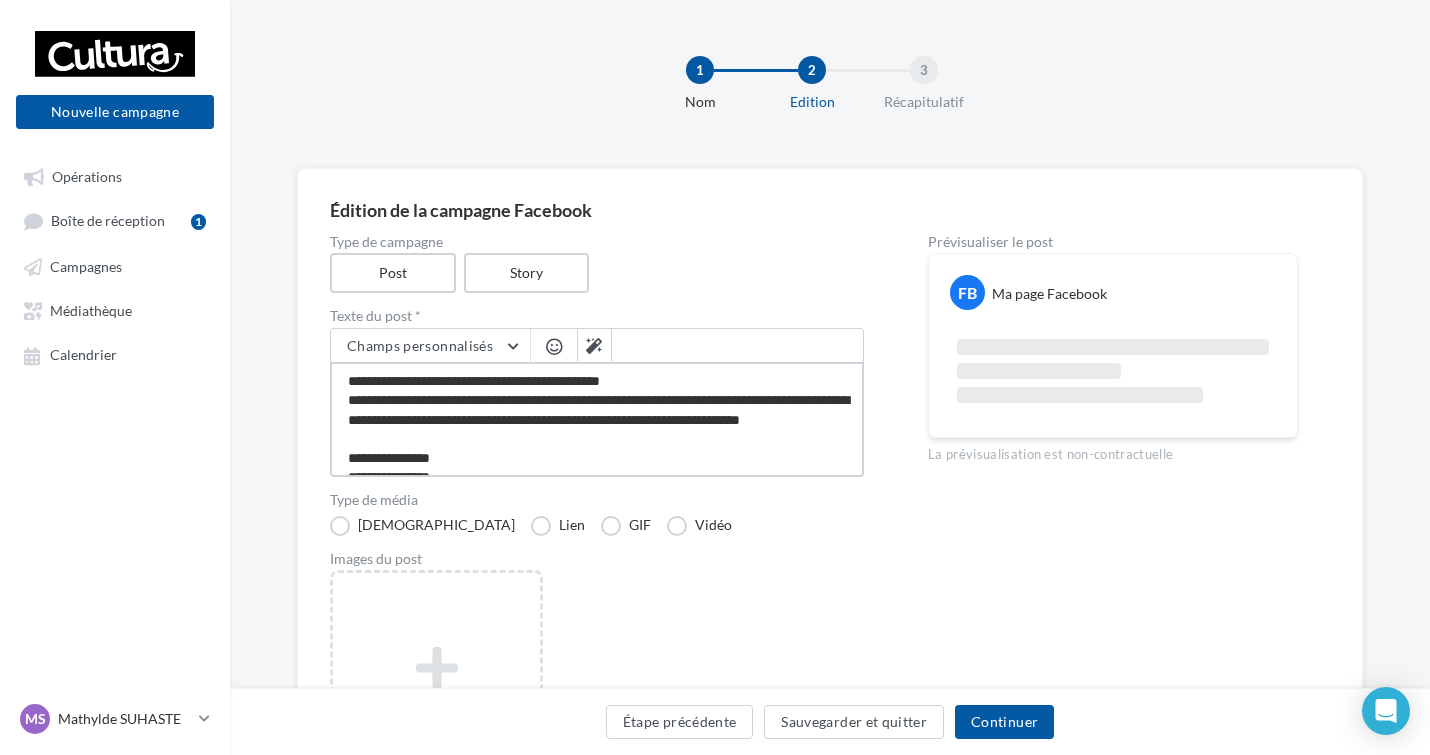 click on "**********" at bounding box center (597, 419) 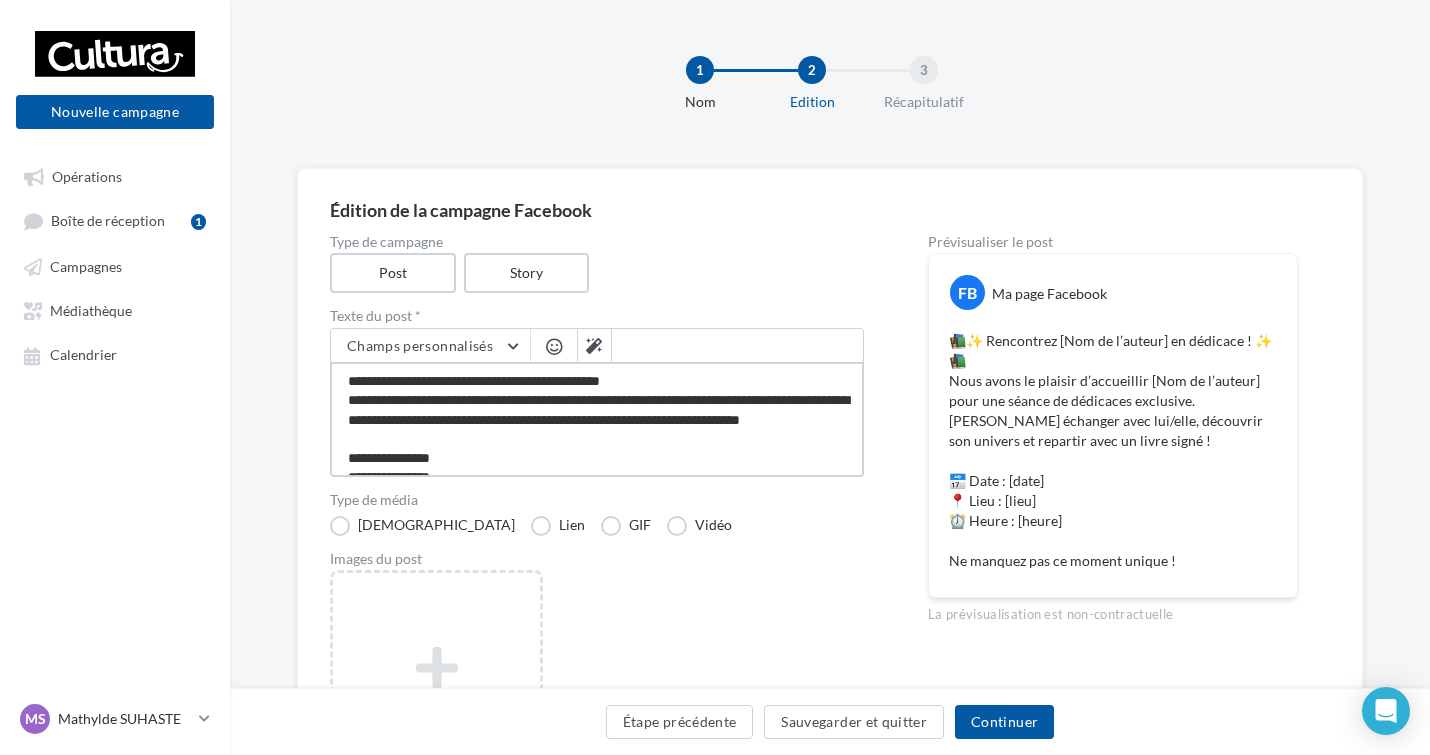 type on "**********" 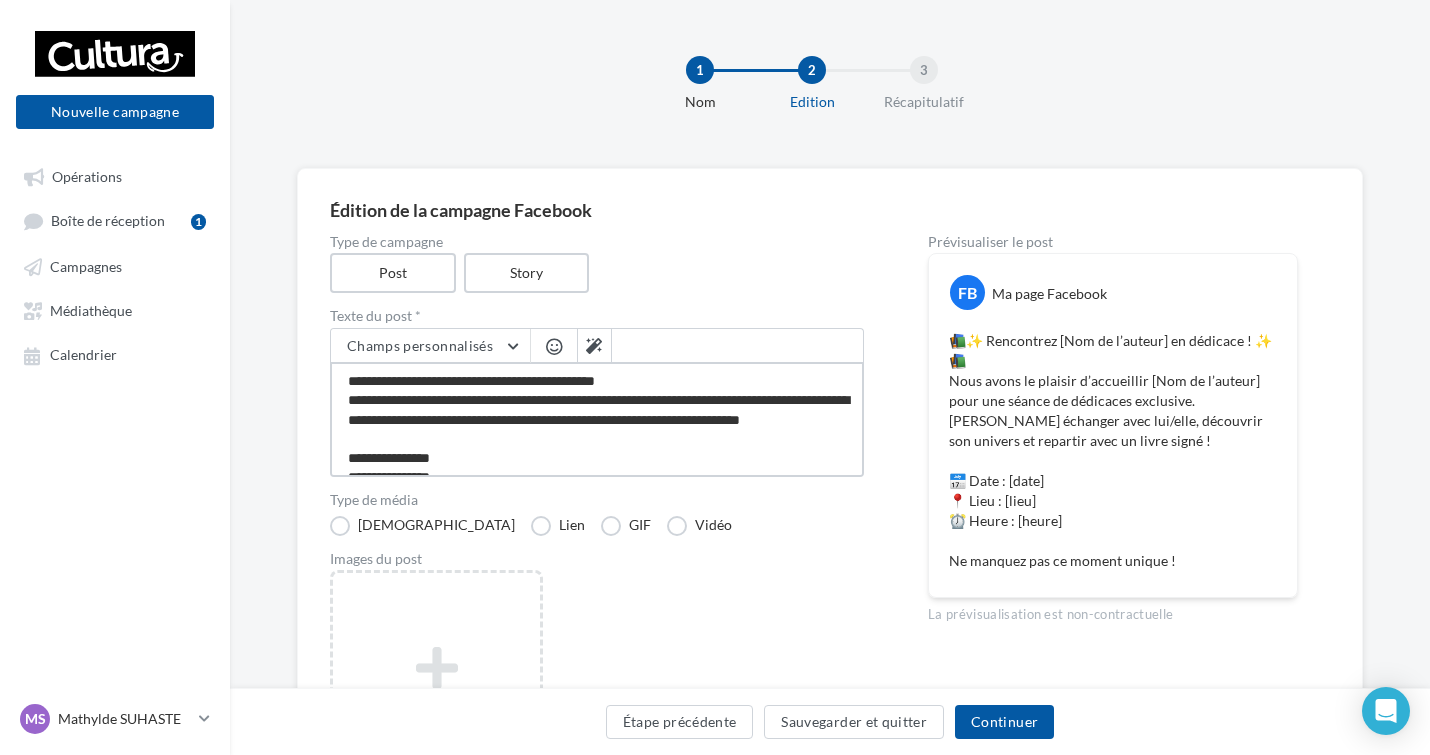 click on "**********" at bounding box center [597, 419] 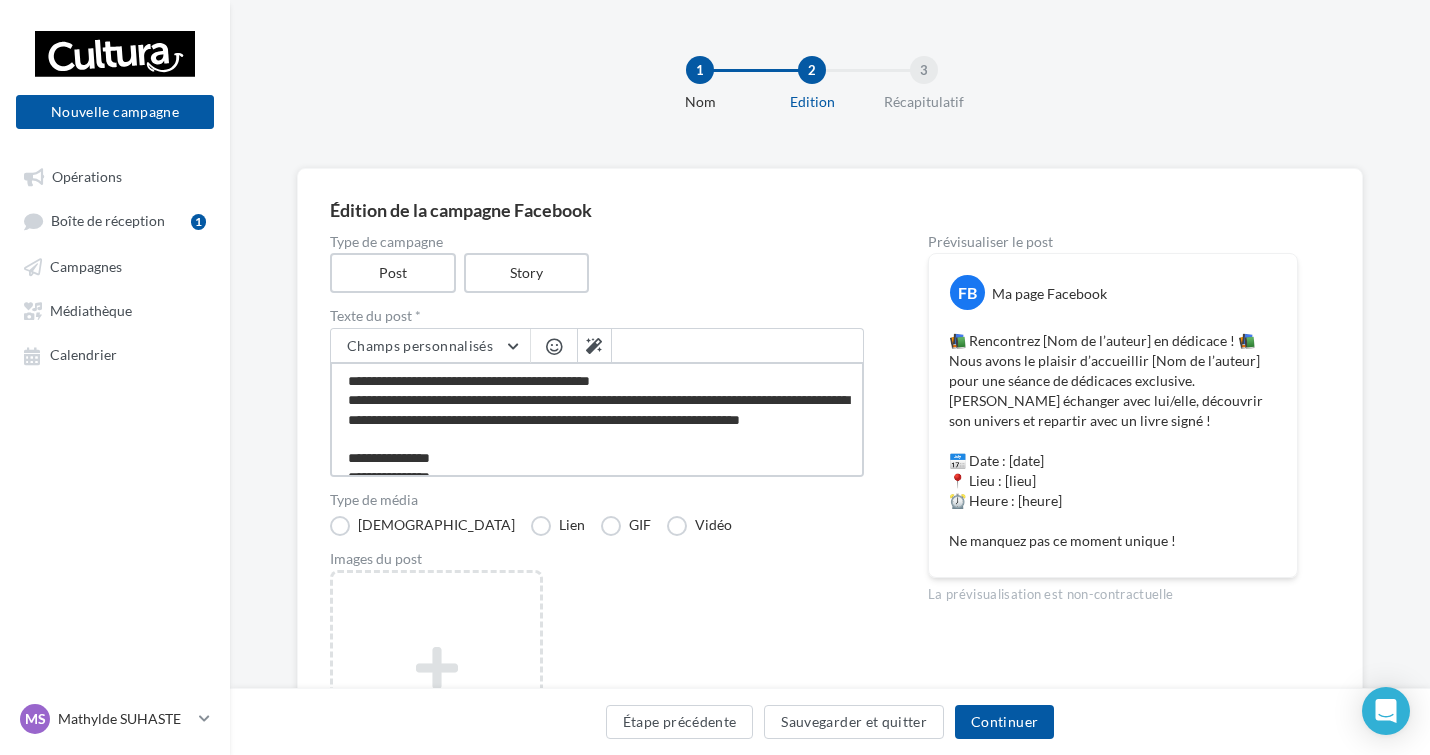drag, startPoint x: 652, startPoint y: 397, endPoint x: 541, endPoint y: 410, distance: 111.75867 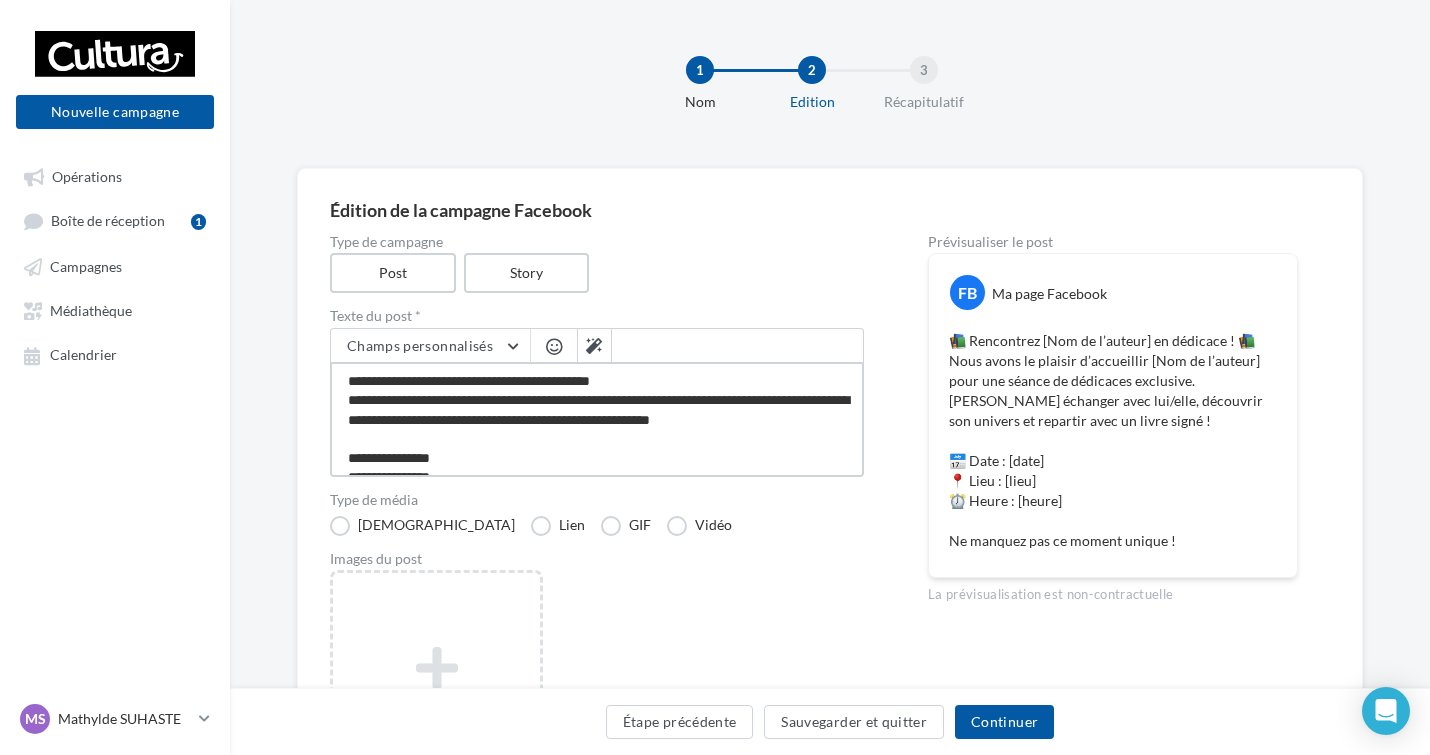 type on "**********" 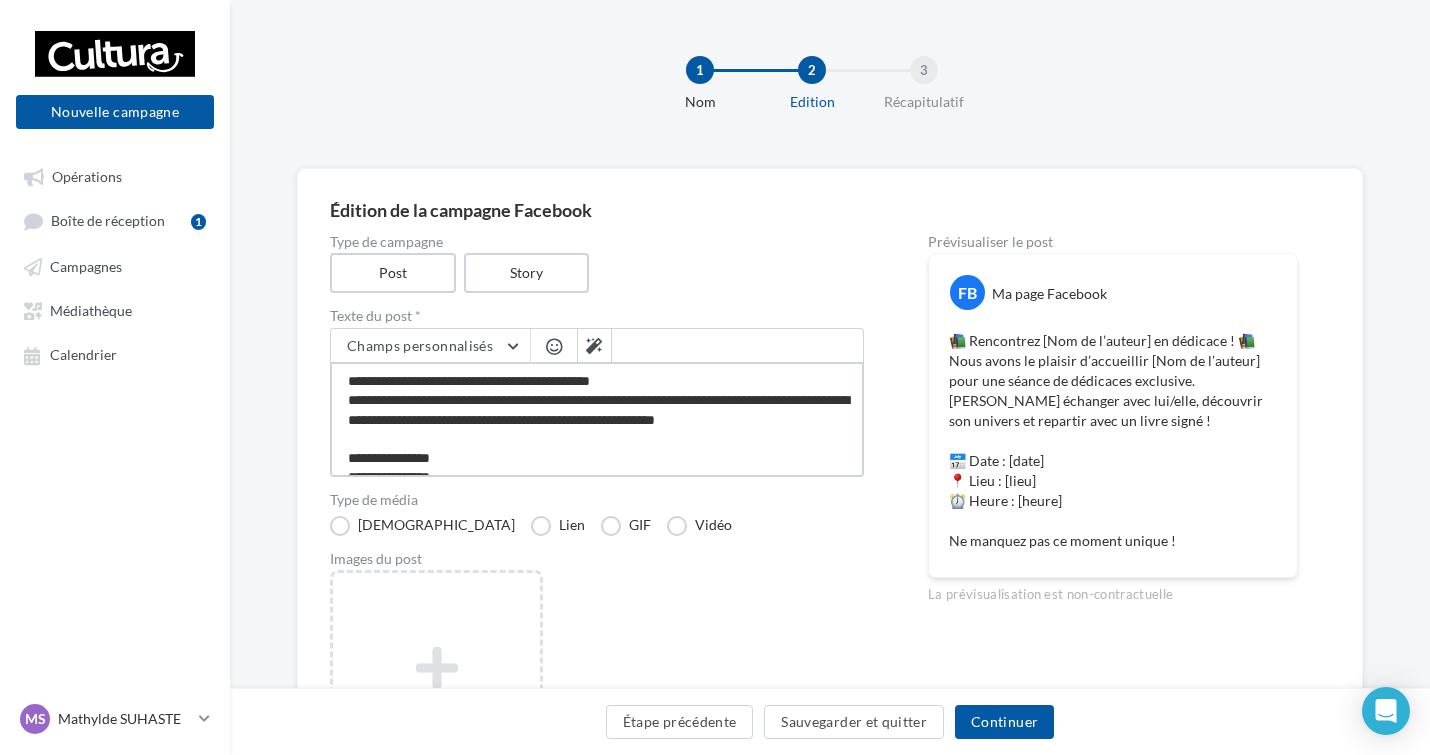 type on "**********" 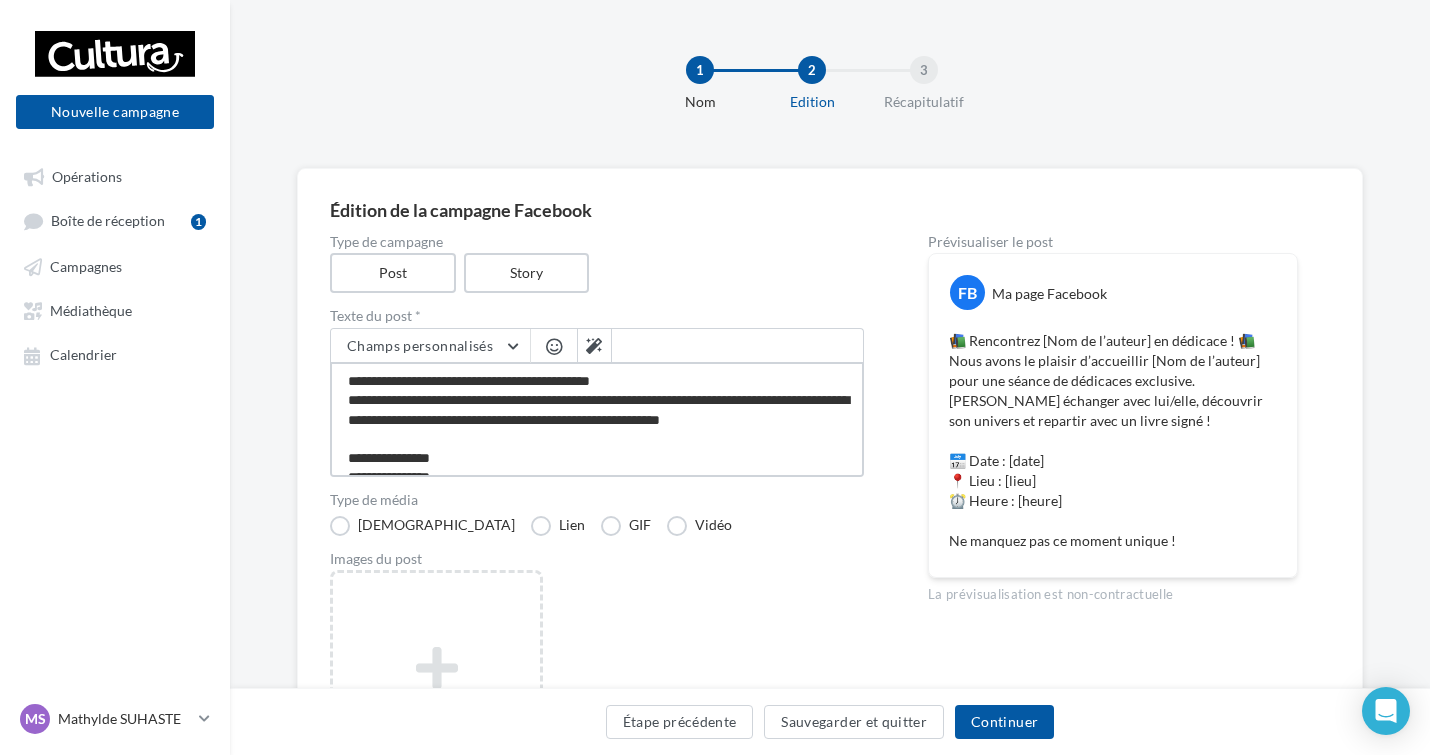 type on "**********" 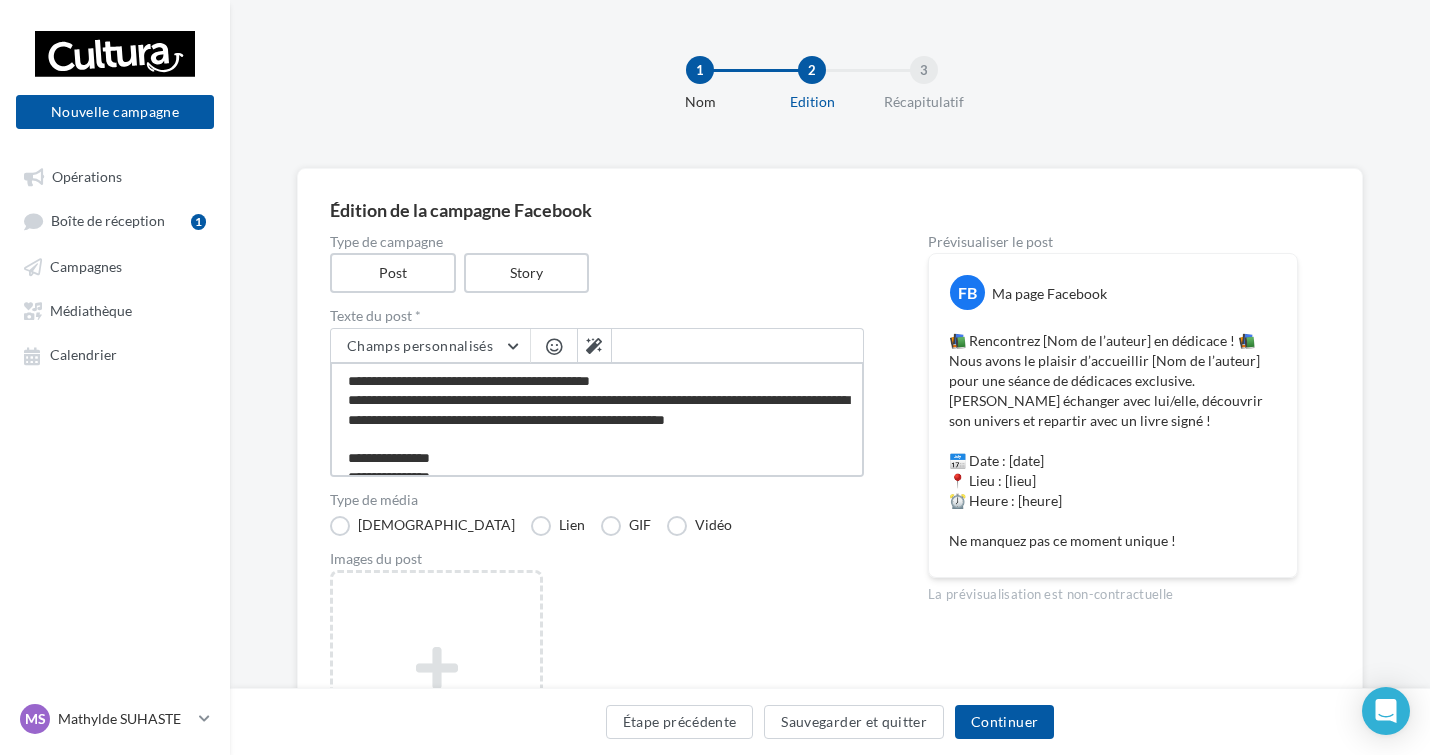 type on "**********" 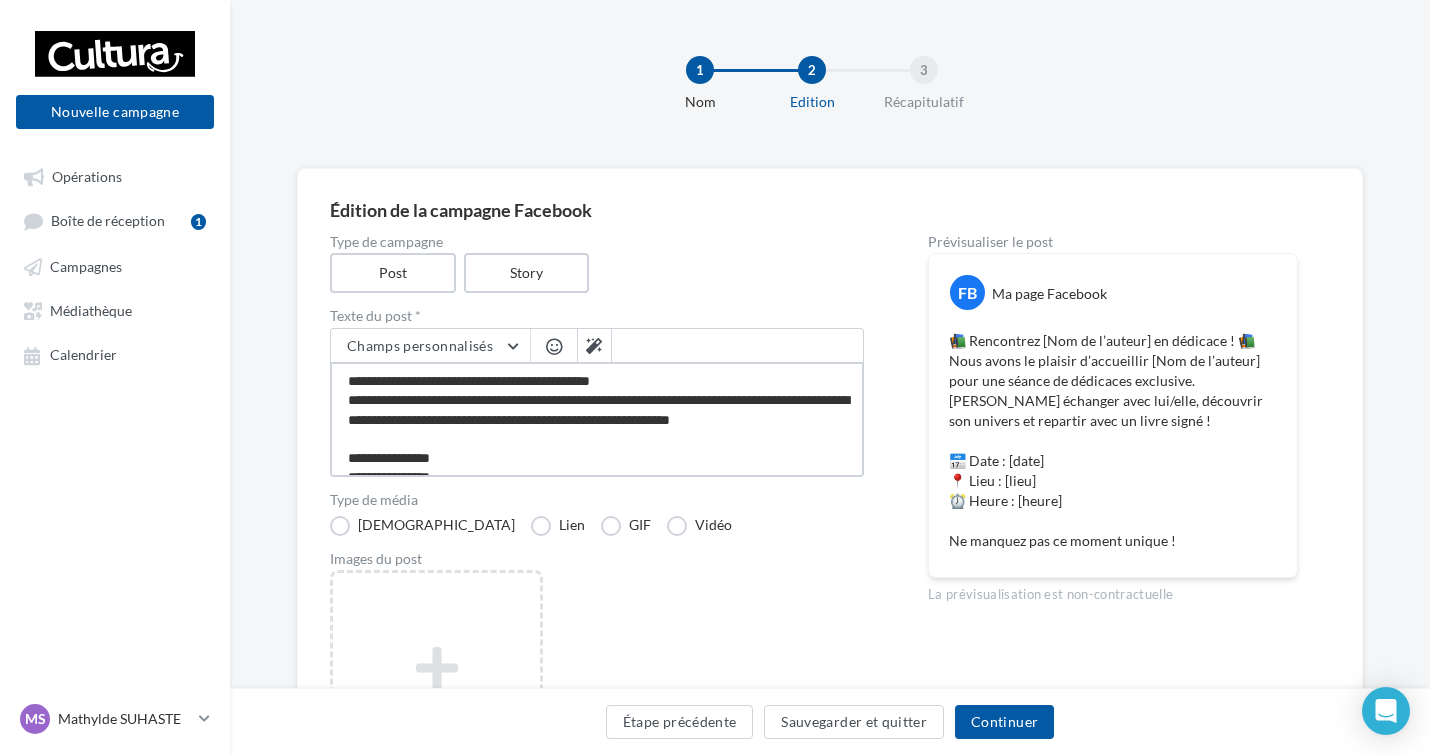 type on "**********" 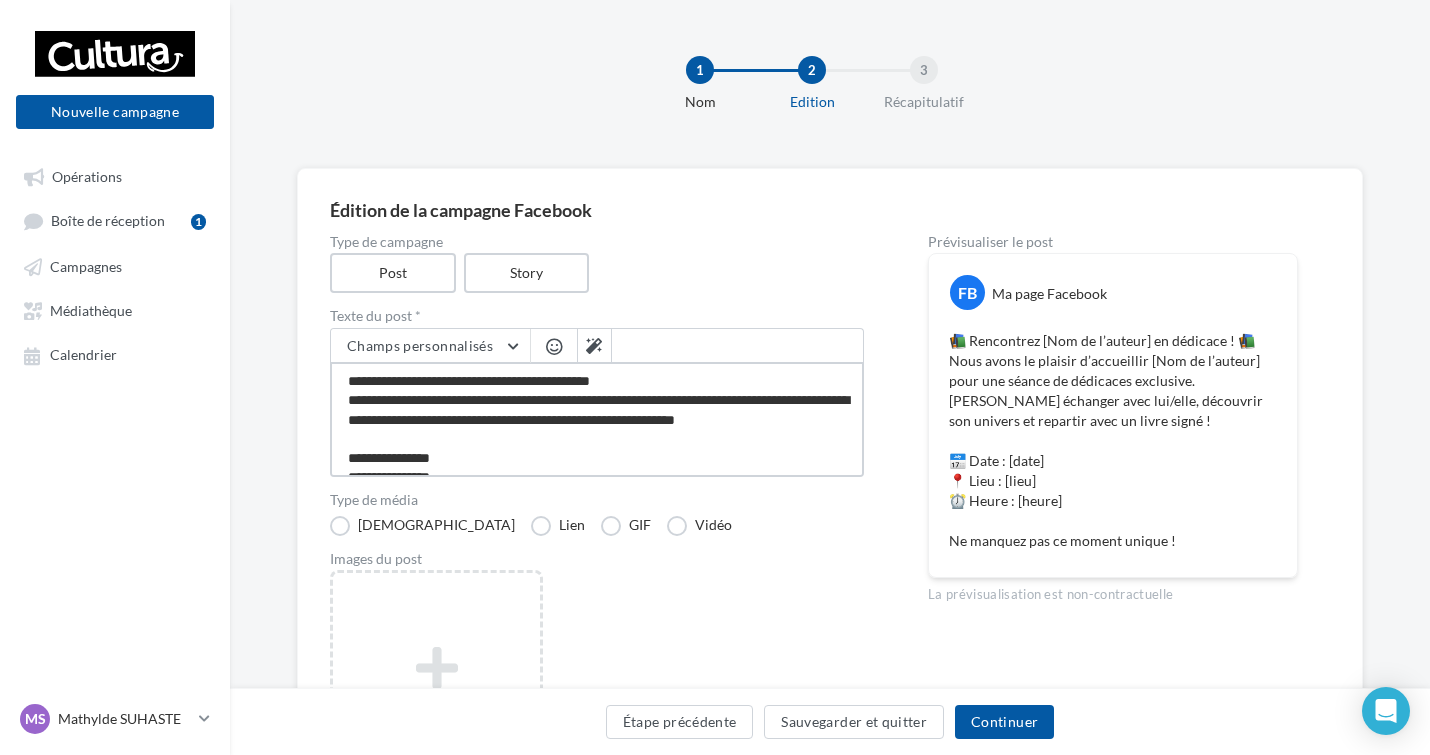 type on "**********" 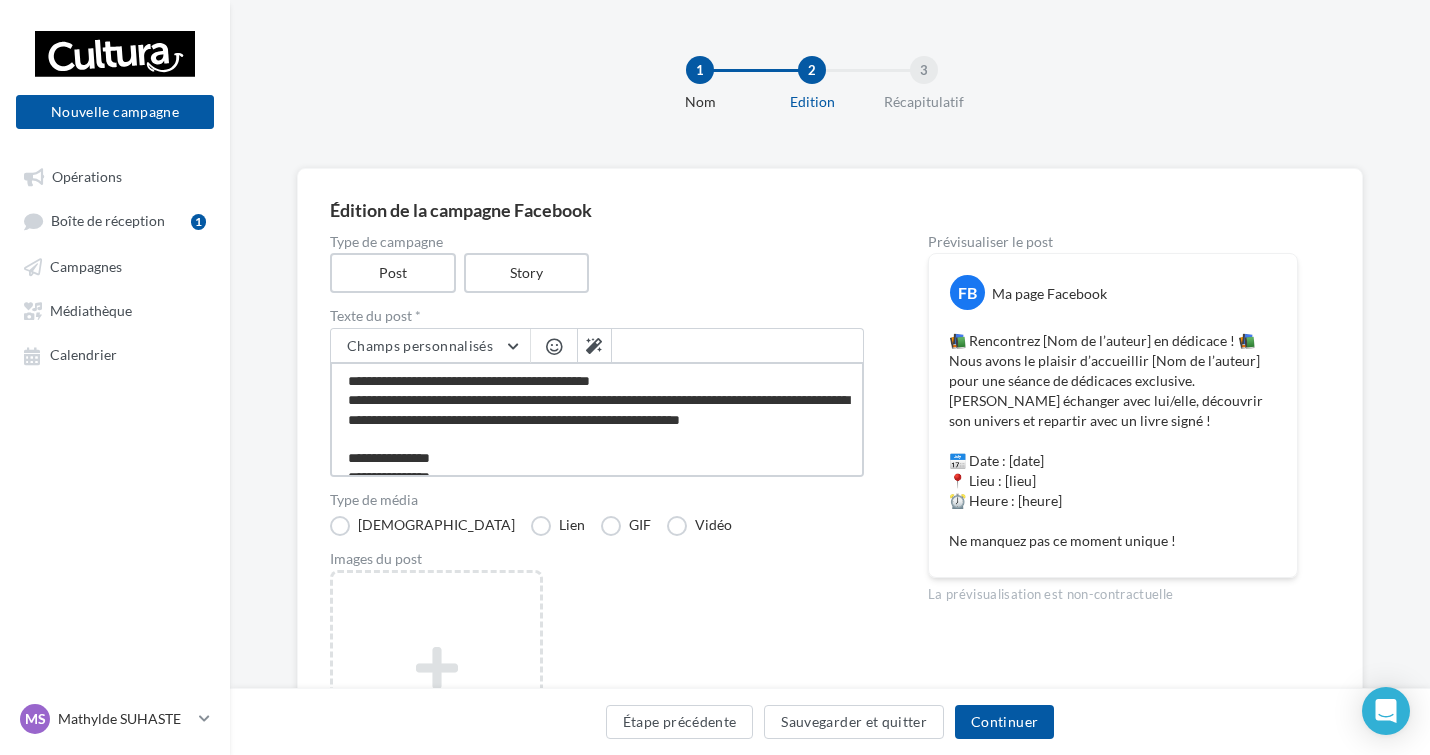 type on "**********" 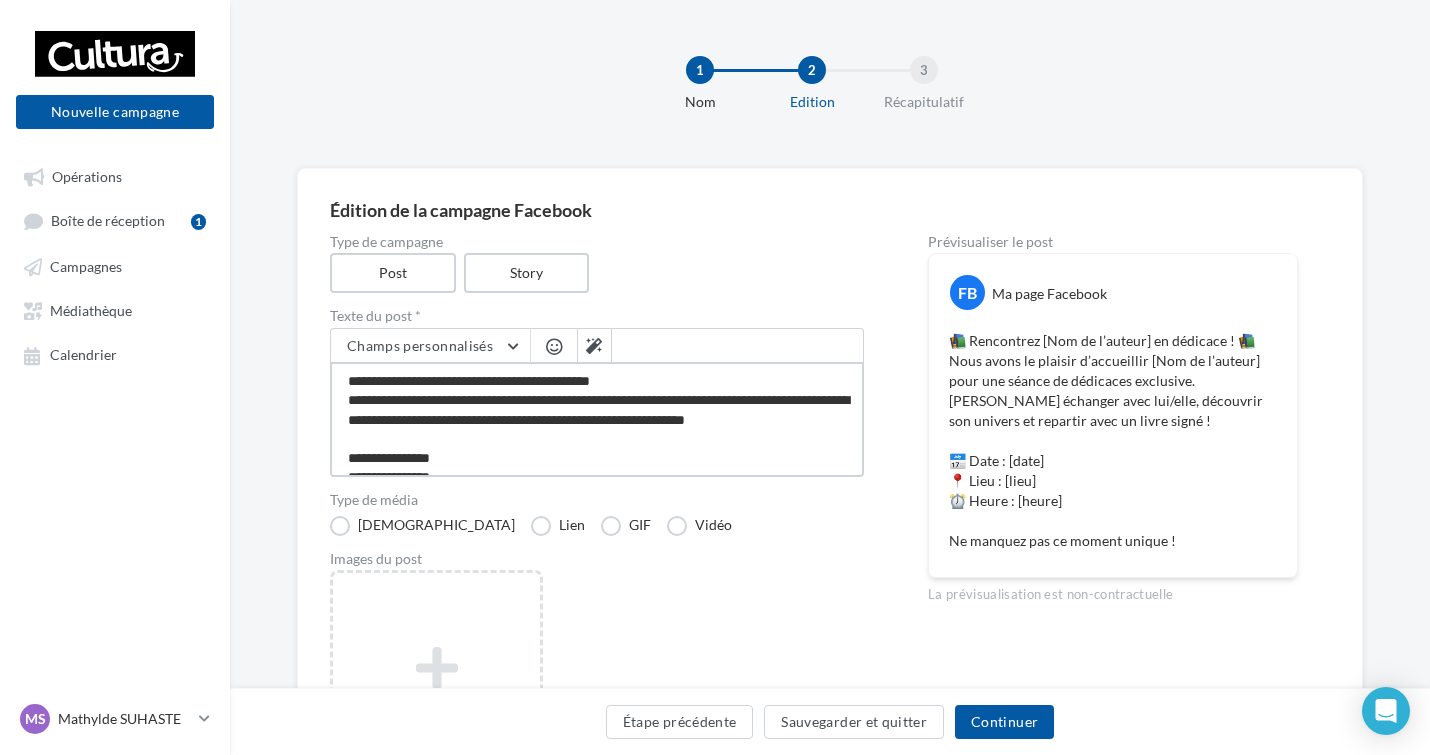 type on "**********" 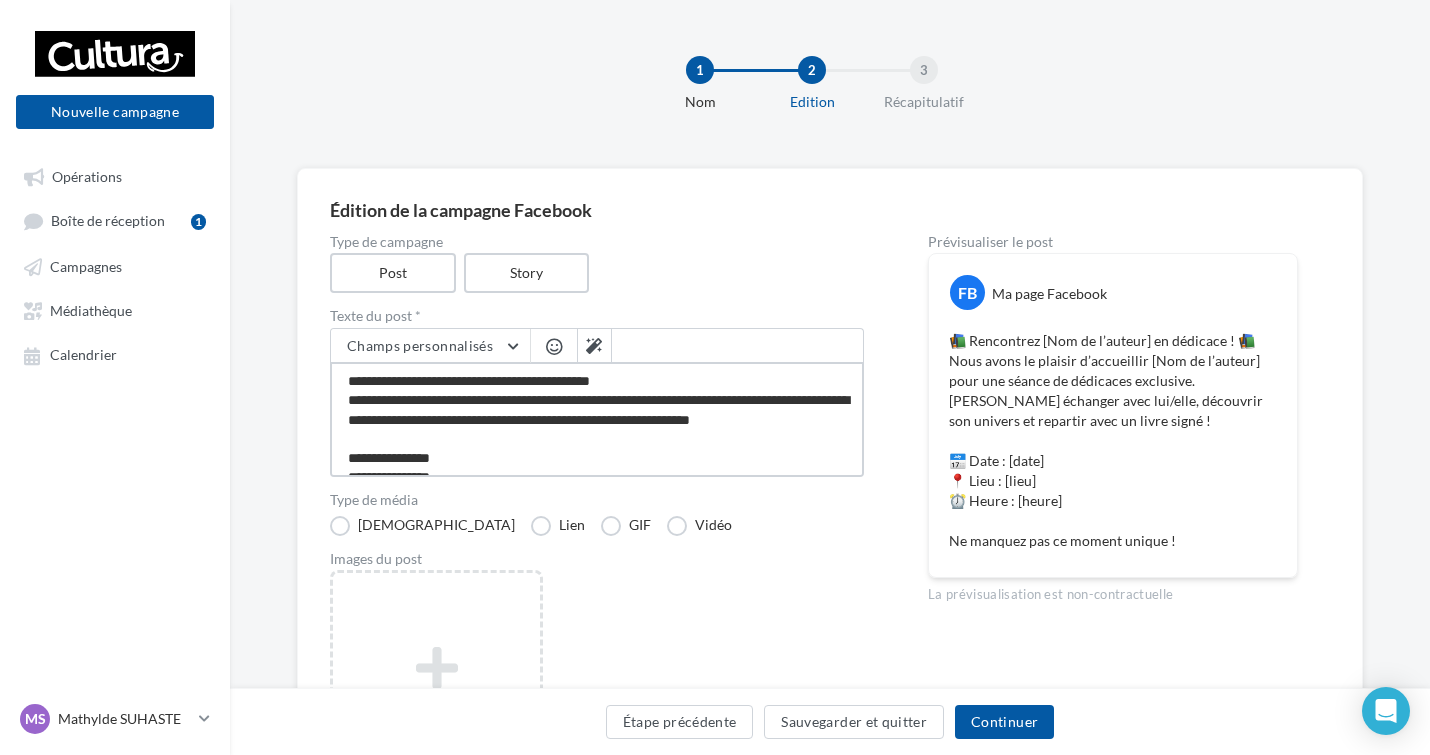 type on "**********" 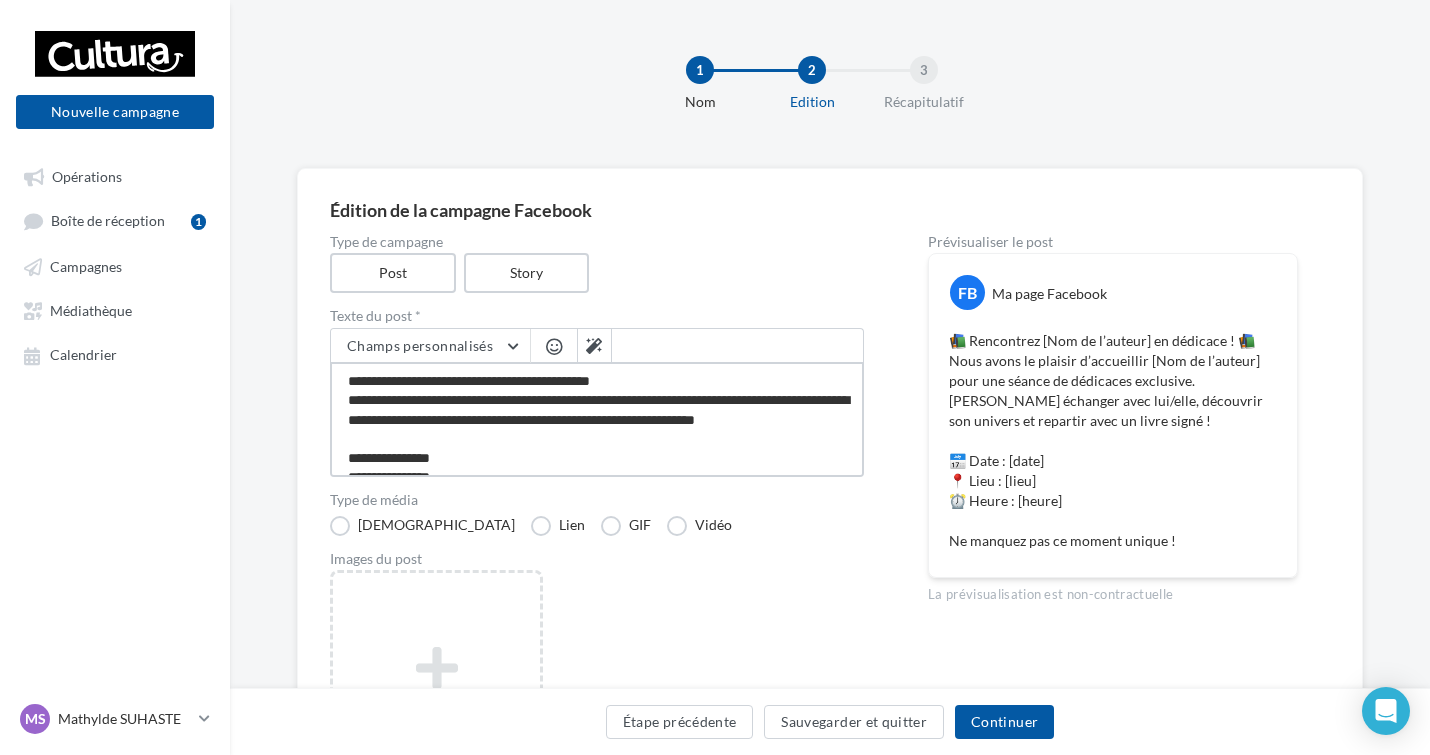 type on "**********" 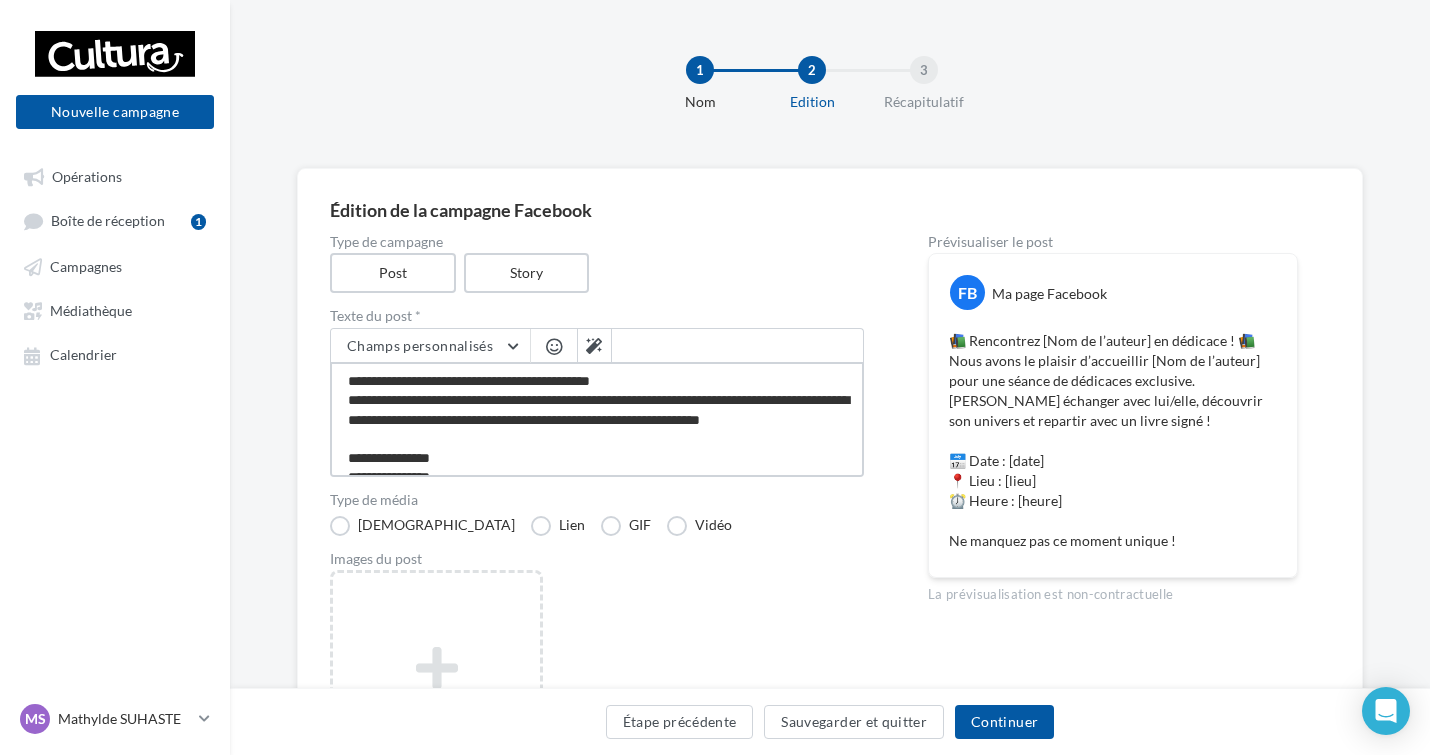 type on "**********" 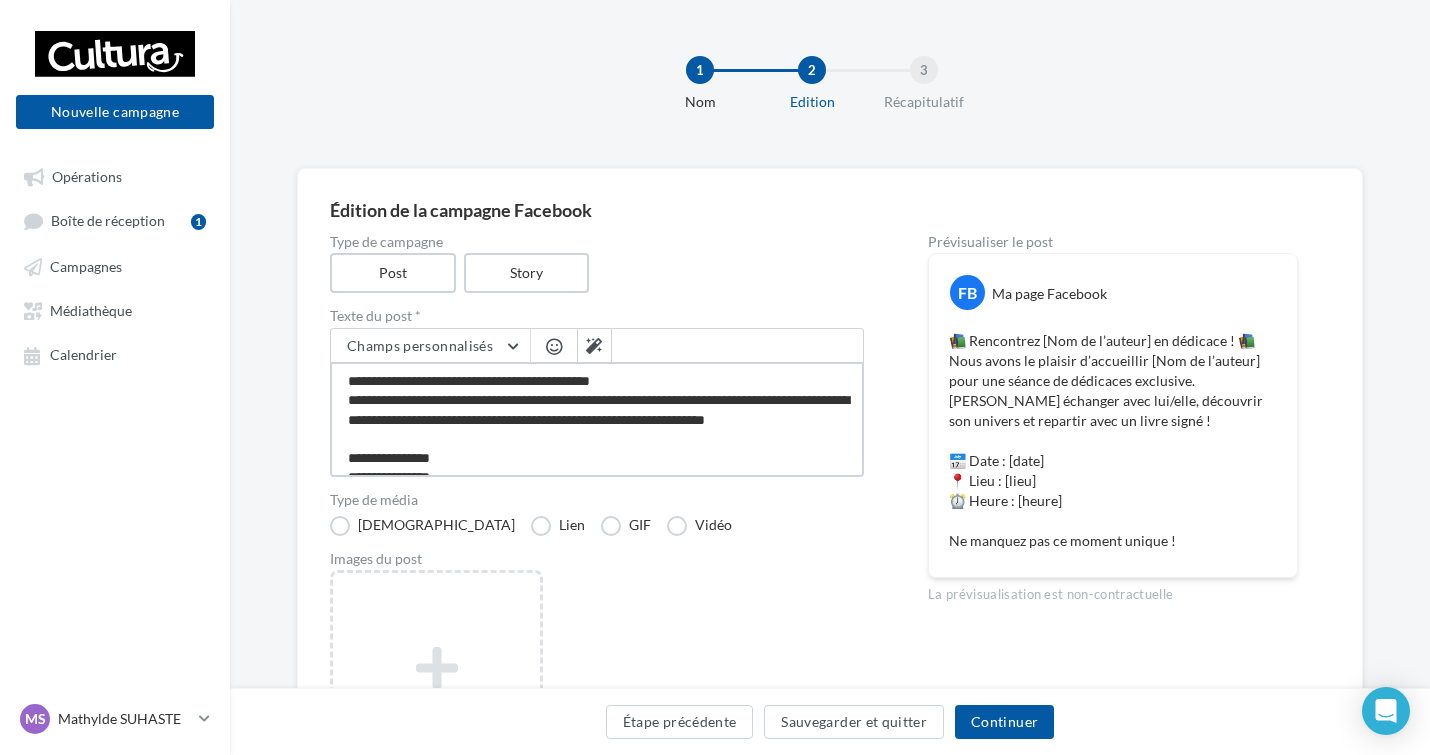 type on "**********" 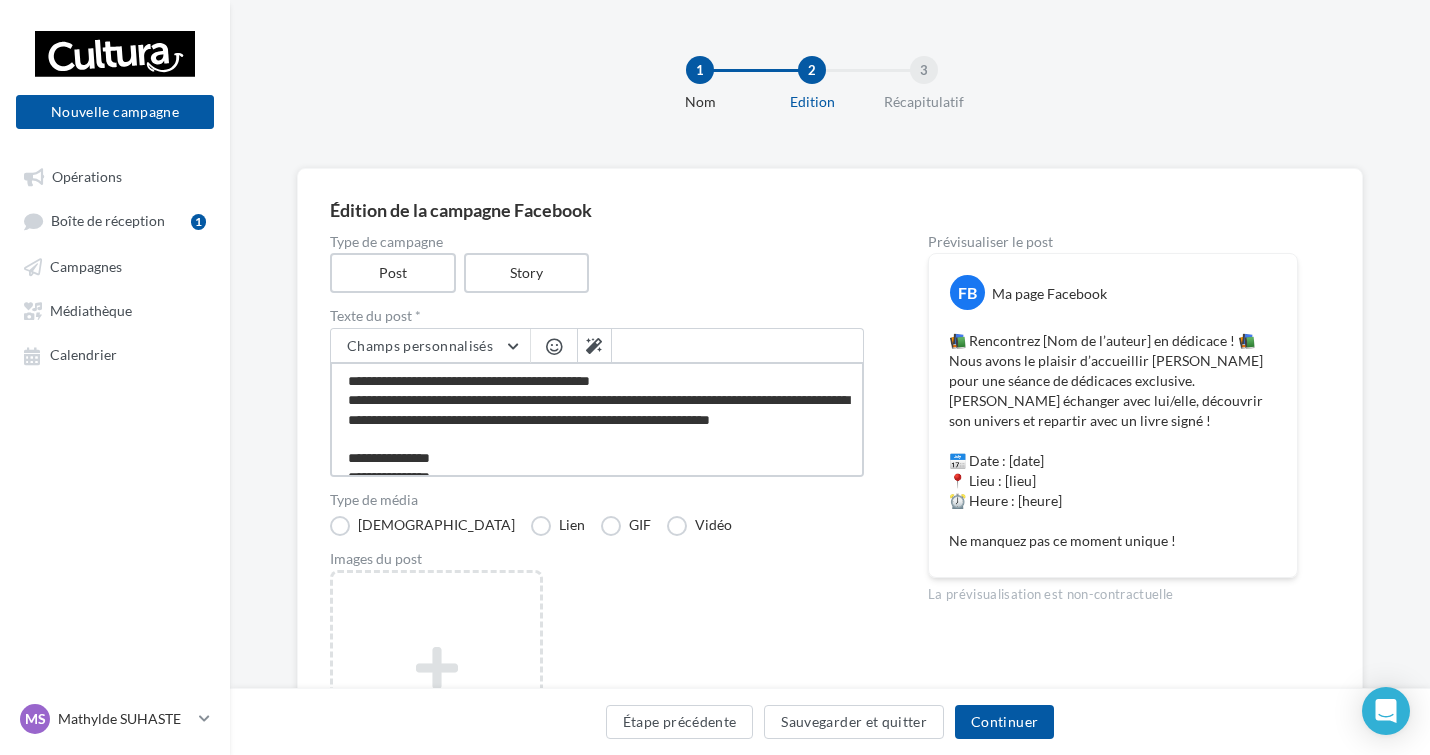 drag, startPoint x: 402, startPoint y: 422, endPoint x: 333, endPoint y: 423, distance: 69.00725 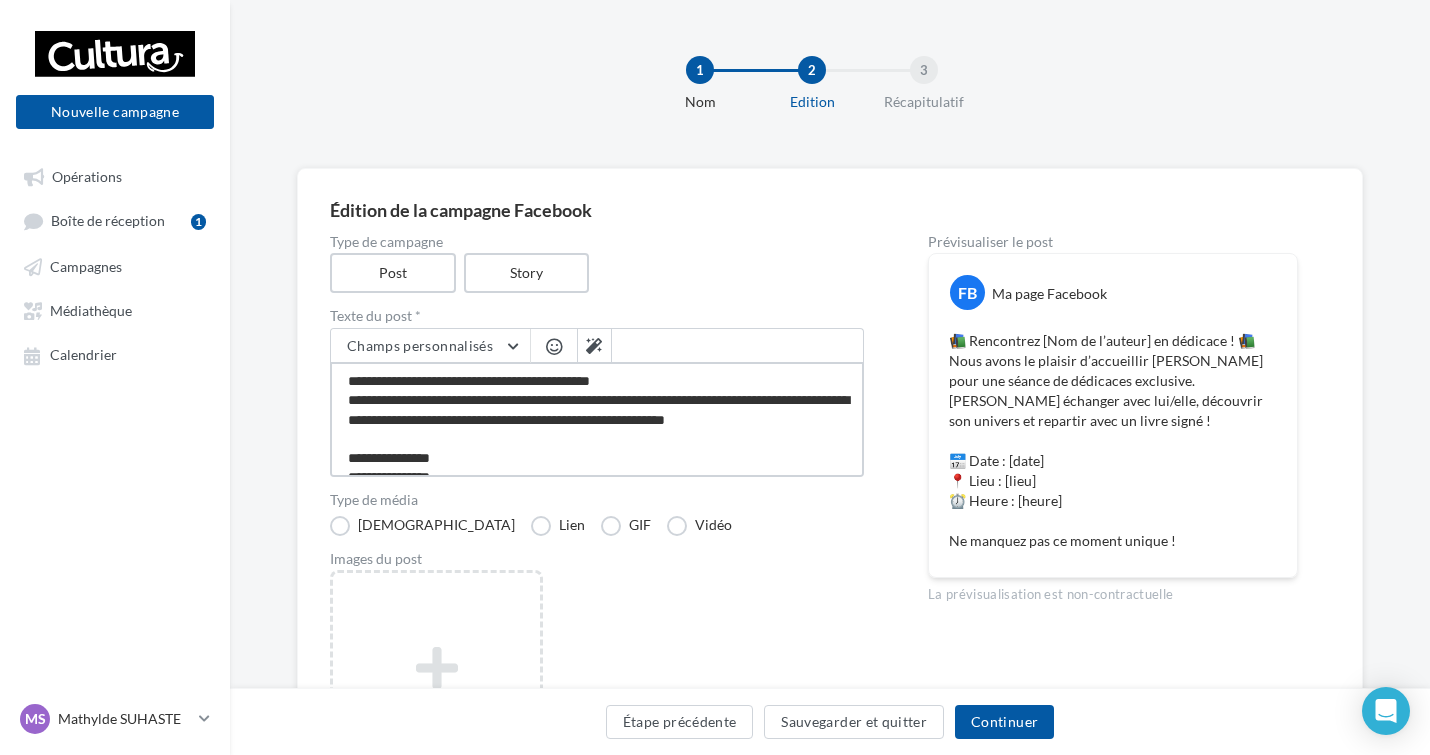 type on "**********" 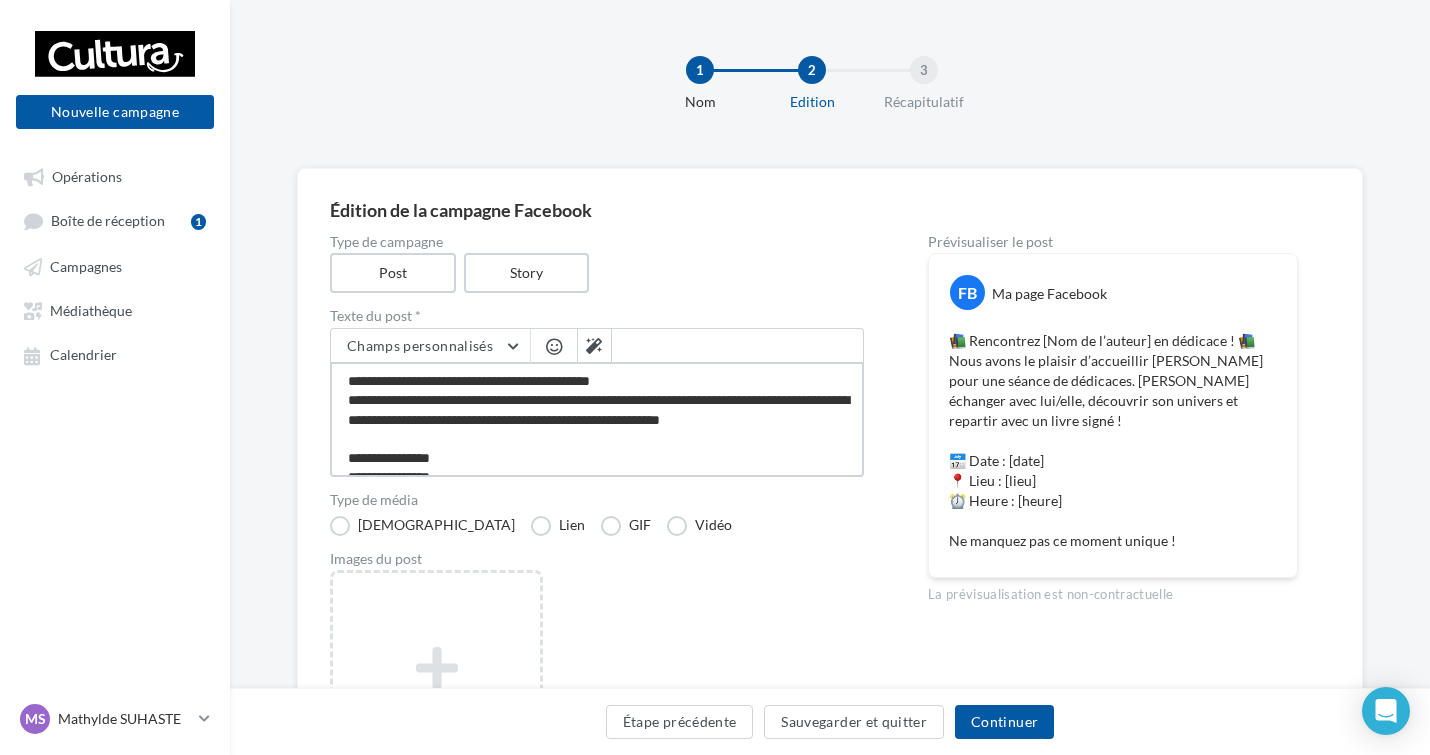 click on "**********" at bounding box center (597, 419) 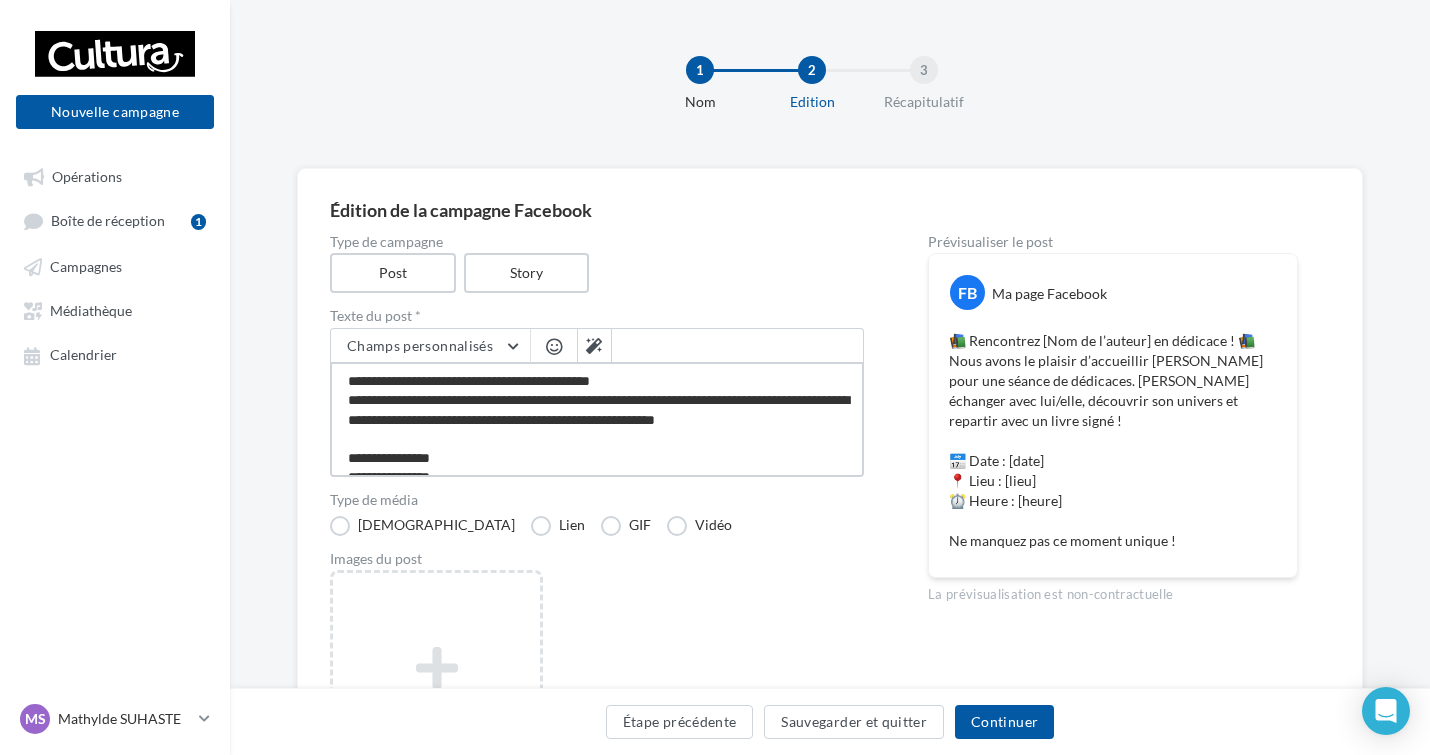 type on "**********" 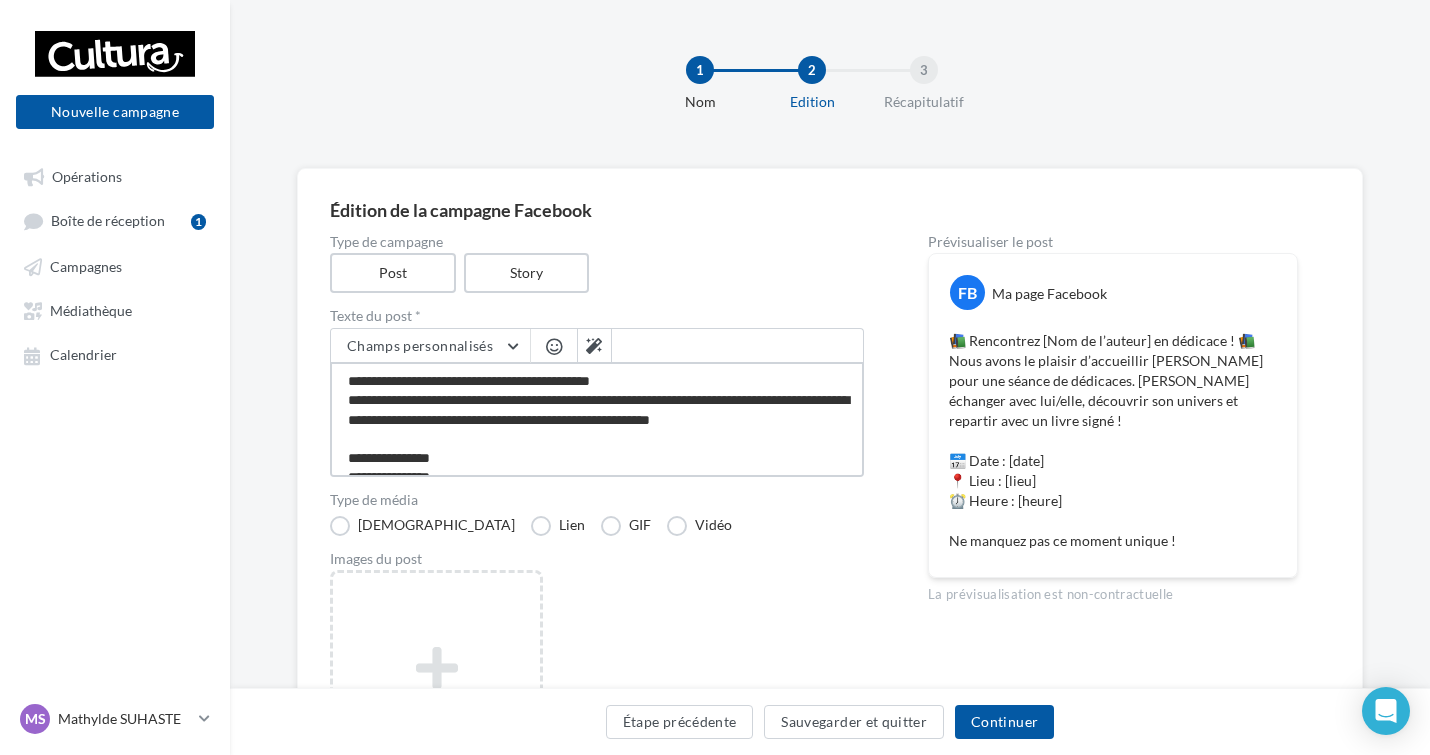 type on "**********" 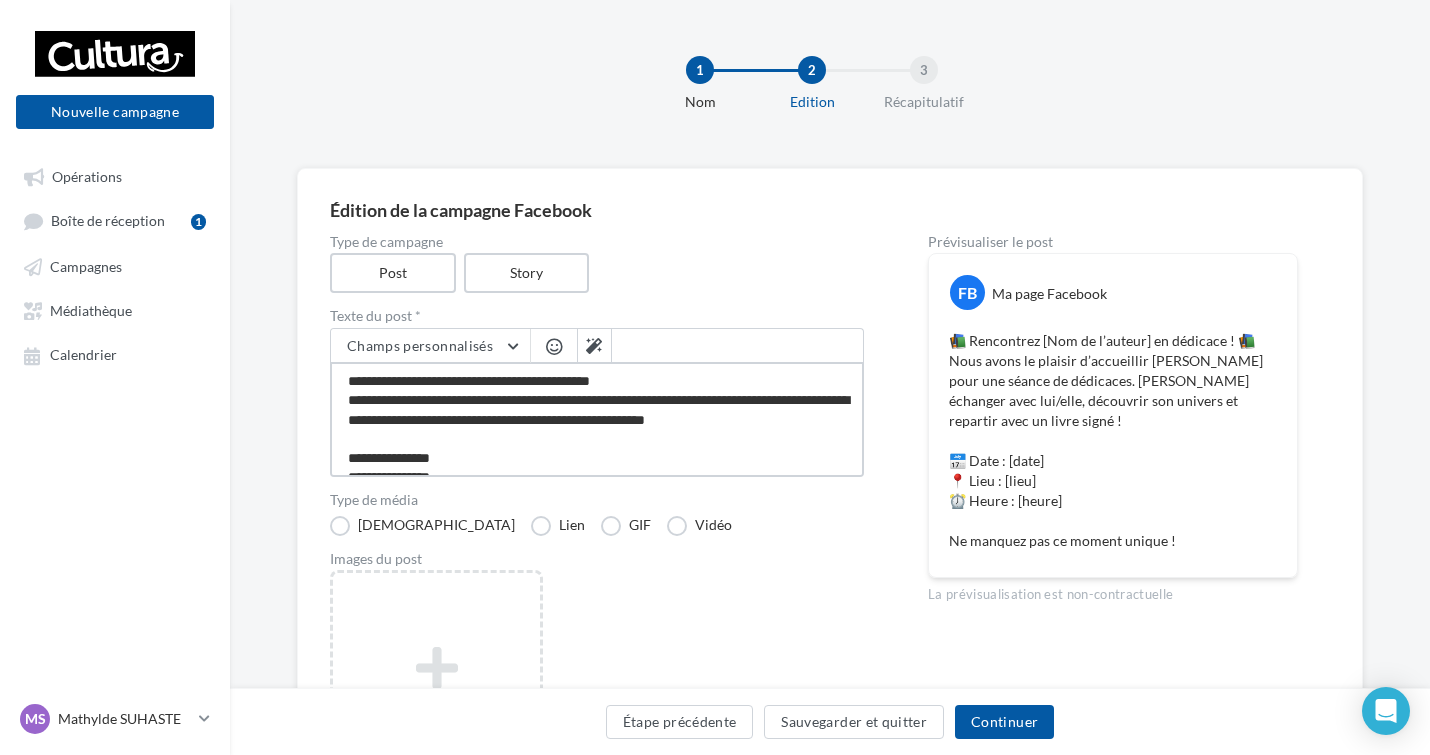 type on "**********" 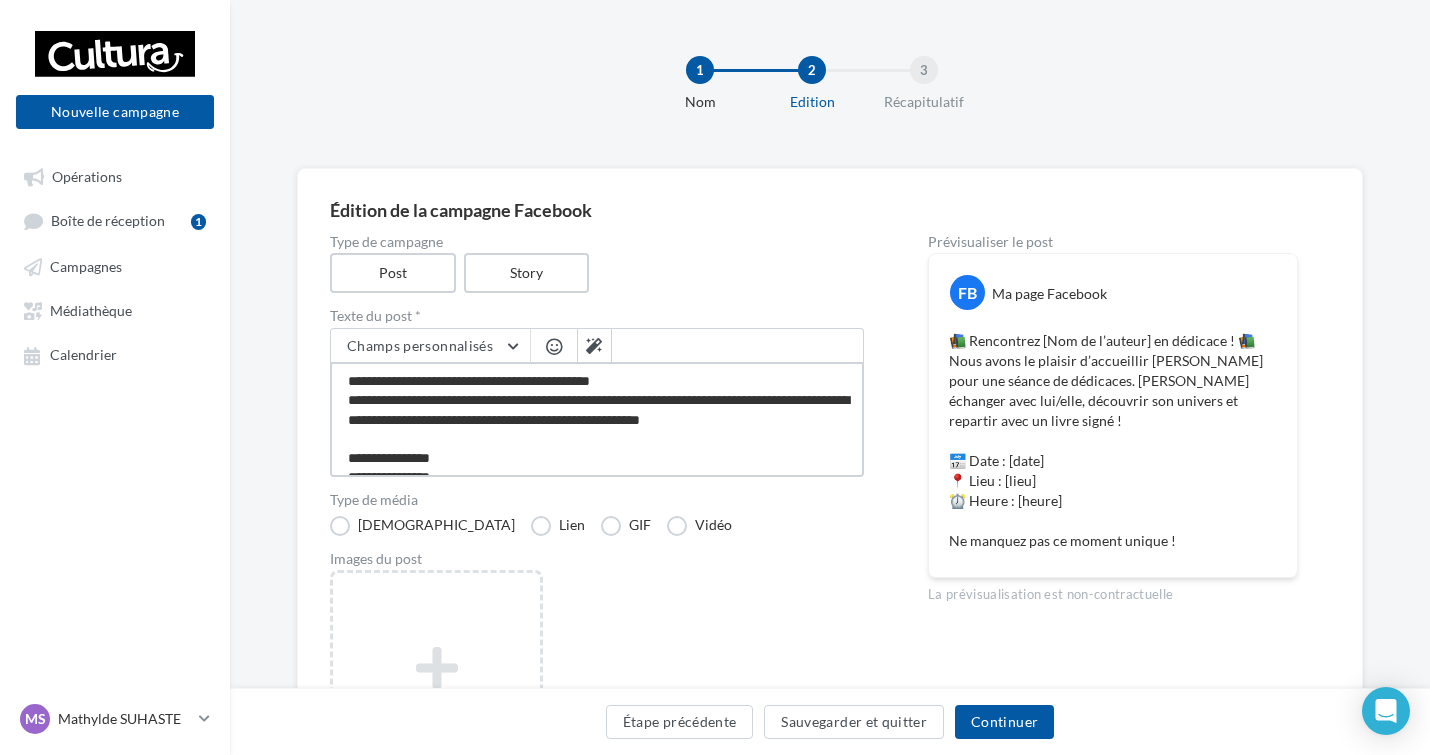 type on "**********" 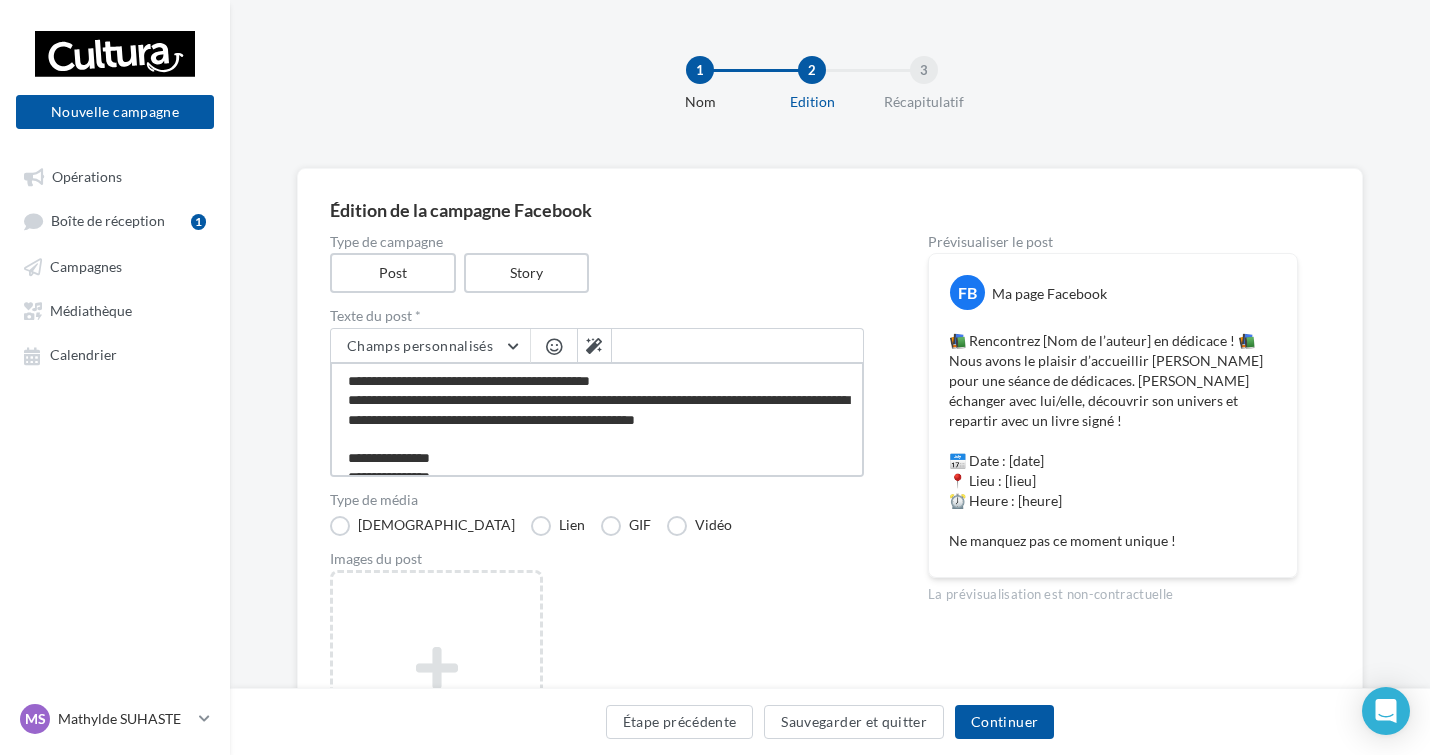 type on "**********" 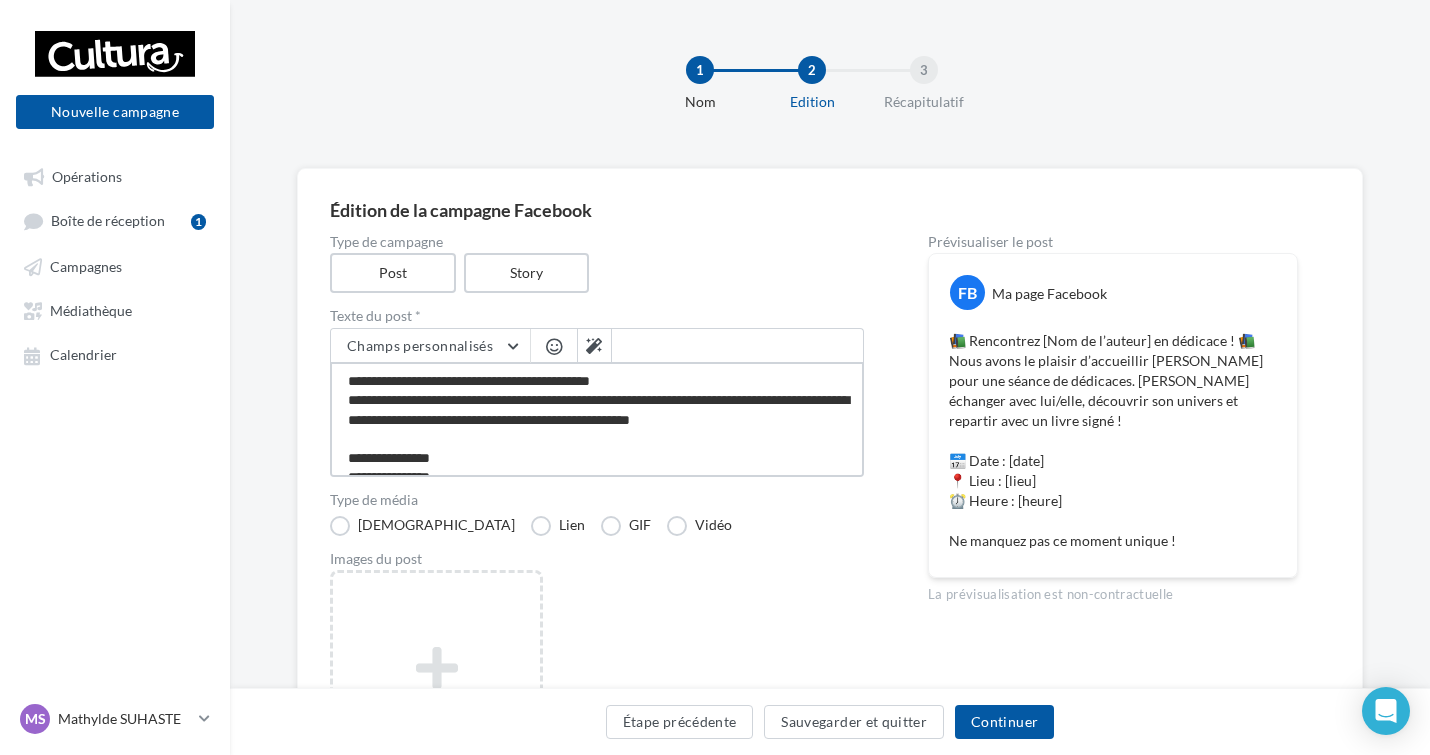 type on "**********" 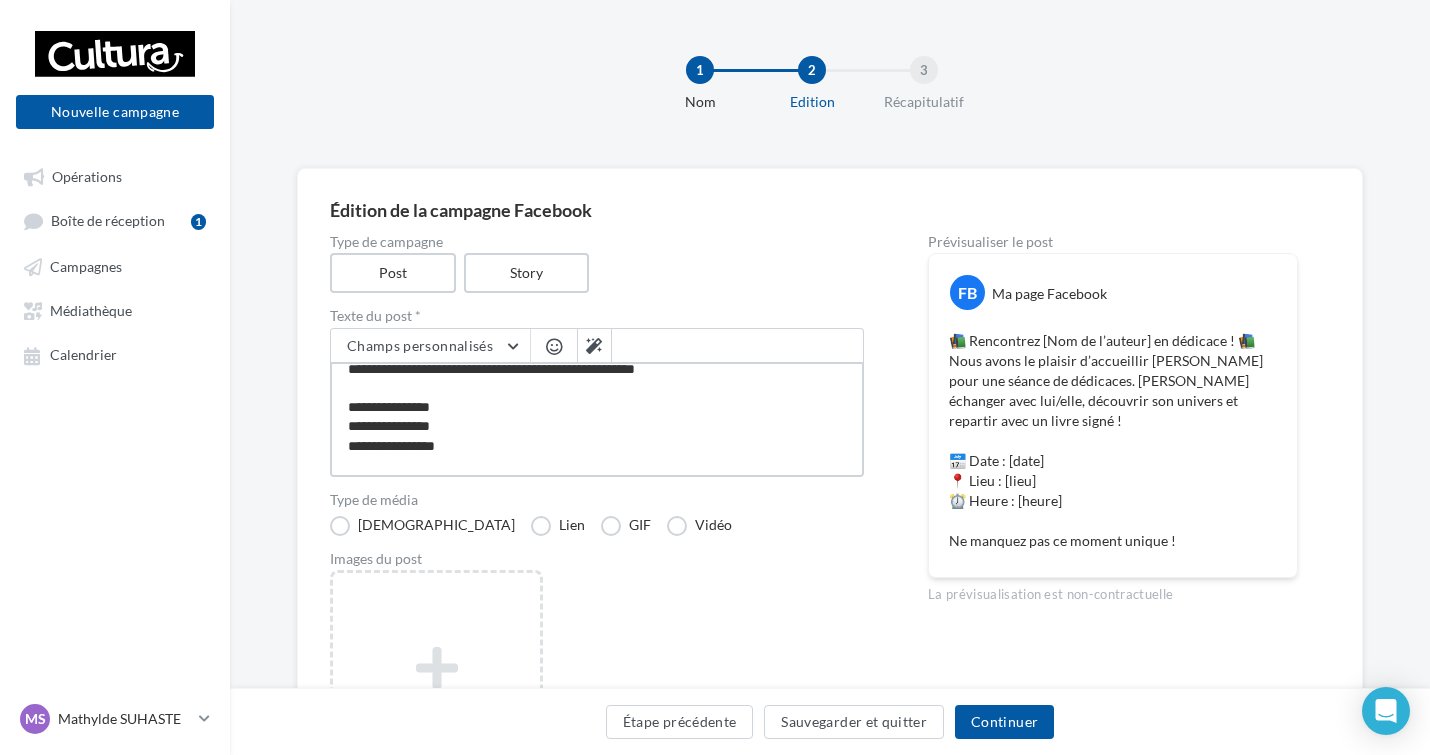 scroll, scrollTop: 78, scrollLeft: 0, axis: vertical 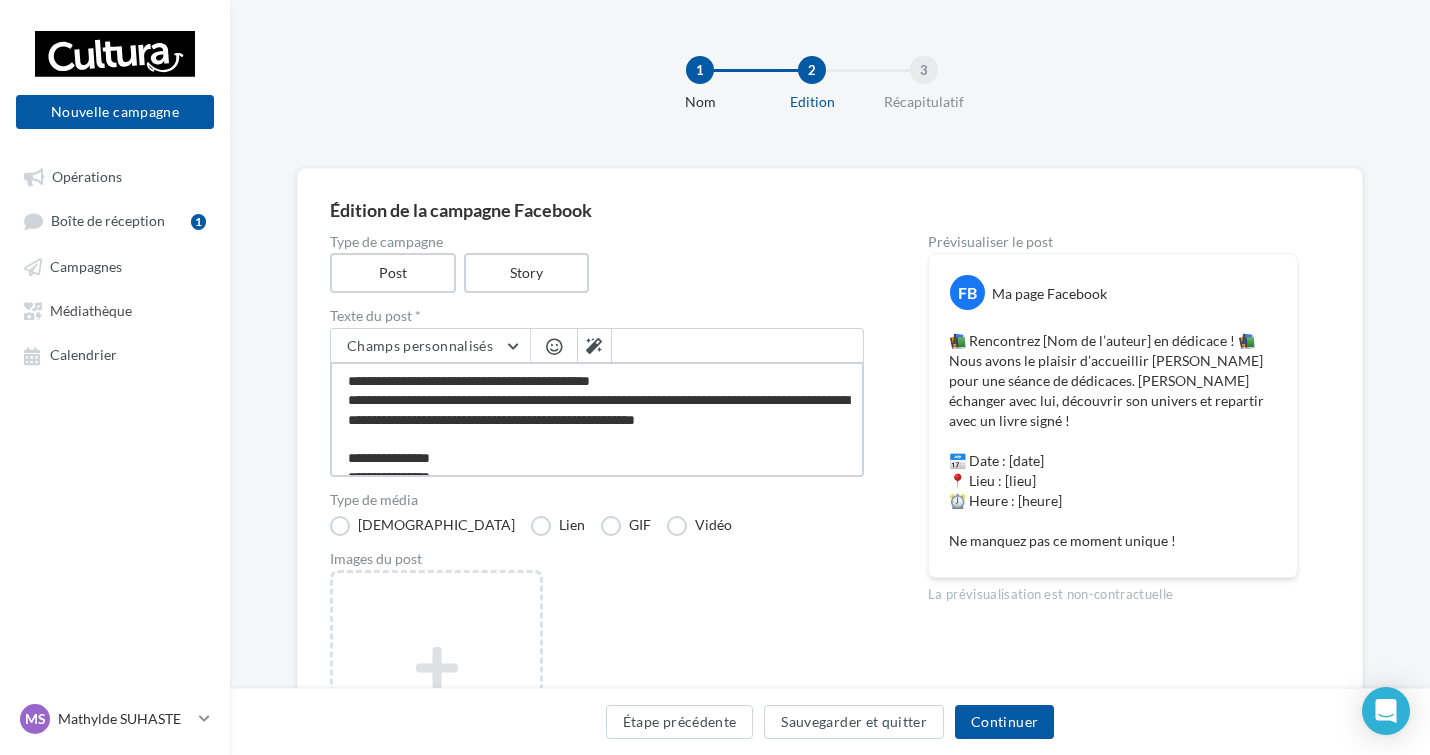 drag, startPoint x: 473, startPoint y: 389, endPoint x: 415, endPoint y: 441, distance: 77.89737 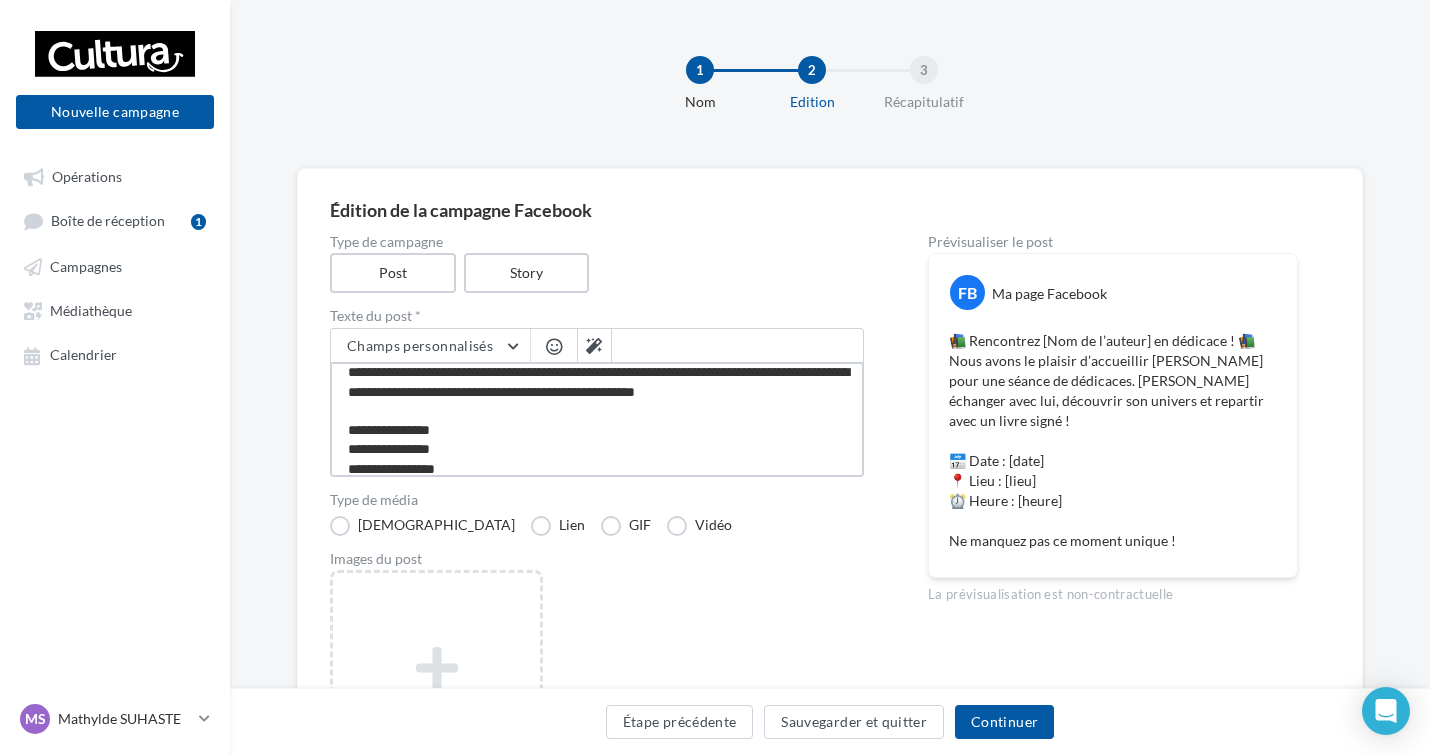 scroll, scrollTop: 36, scrollLeft: 0, axis: vertical 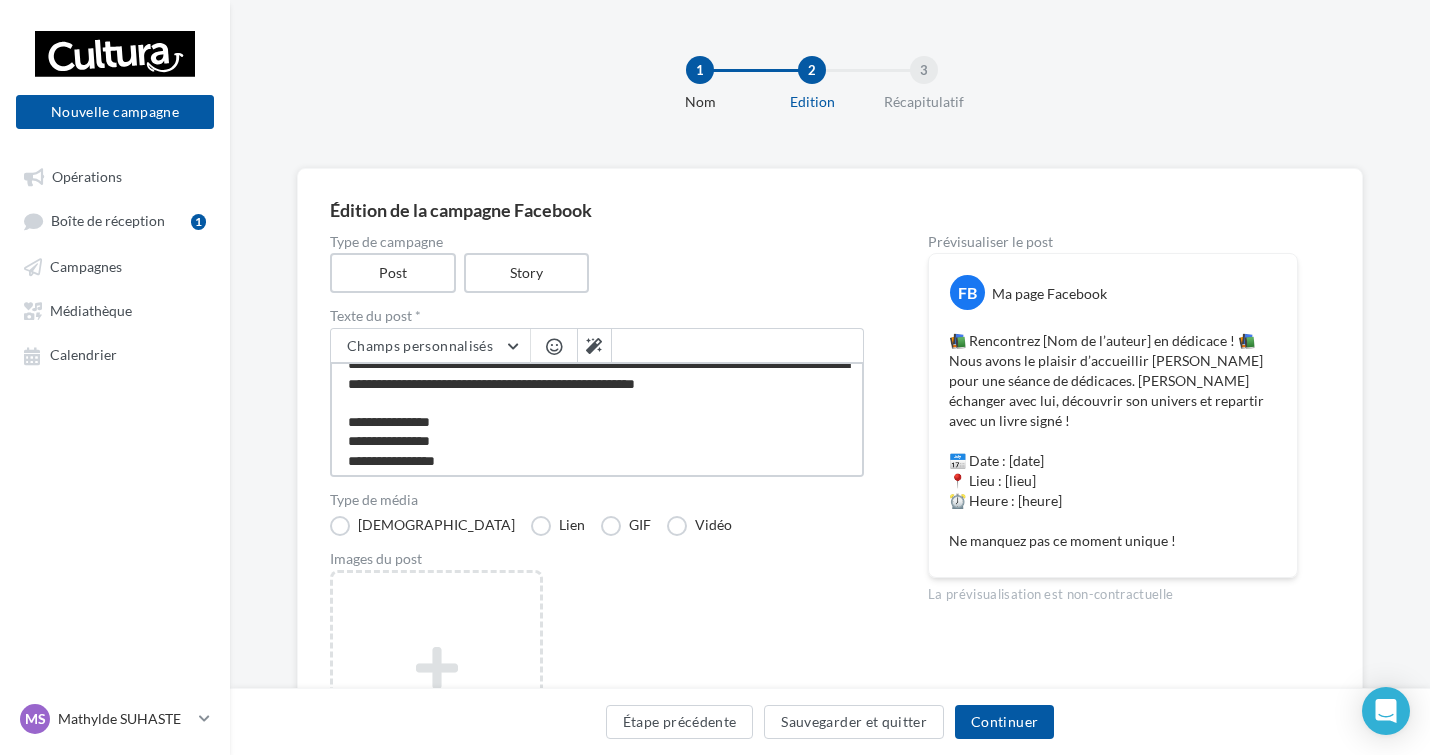 drag, startPoint x: 459, startPoint y: 461, endPoint x: 416, endPoint y: 422, distance: 58.0517 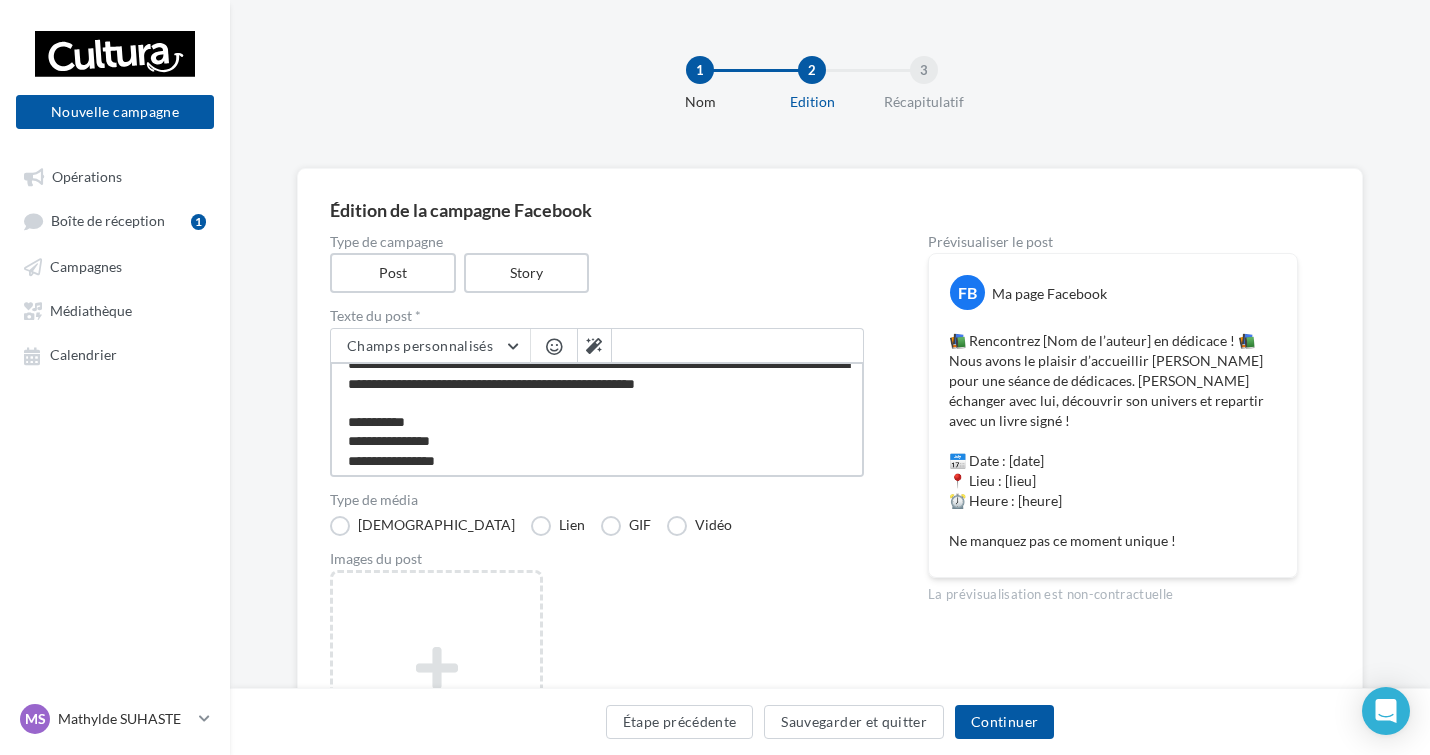 type on "**********" 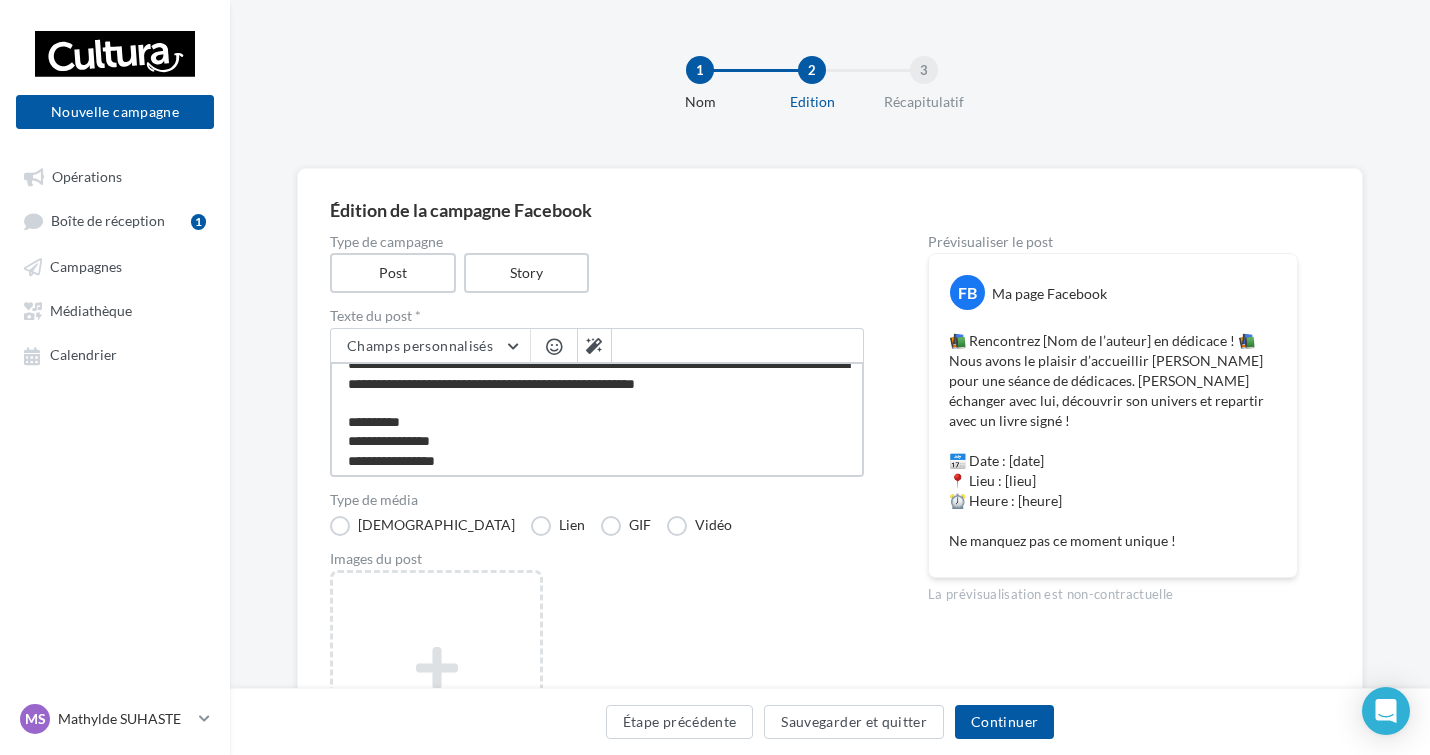type on "**********" 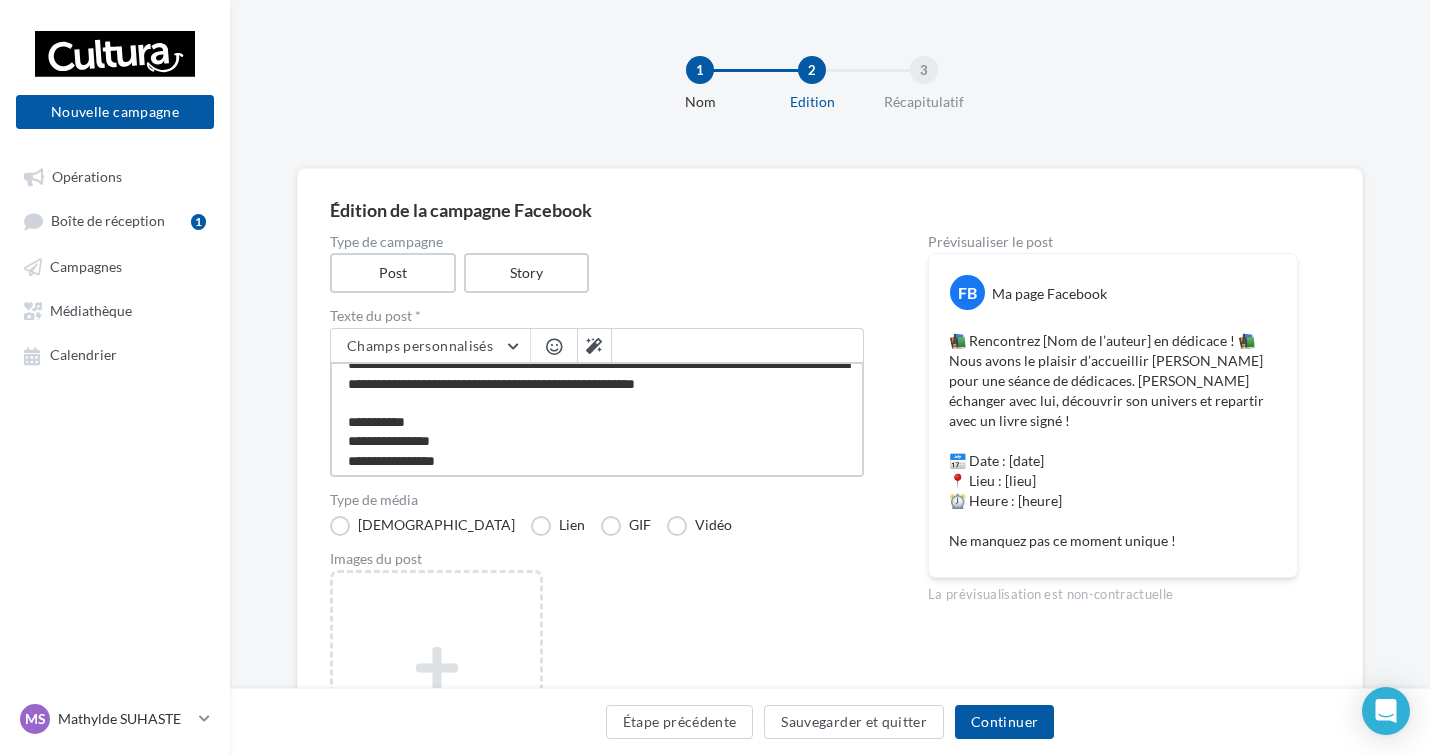 type on "**********" 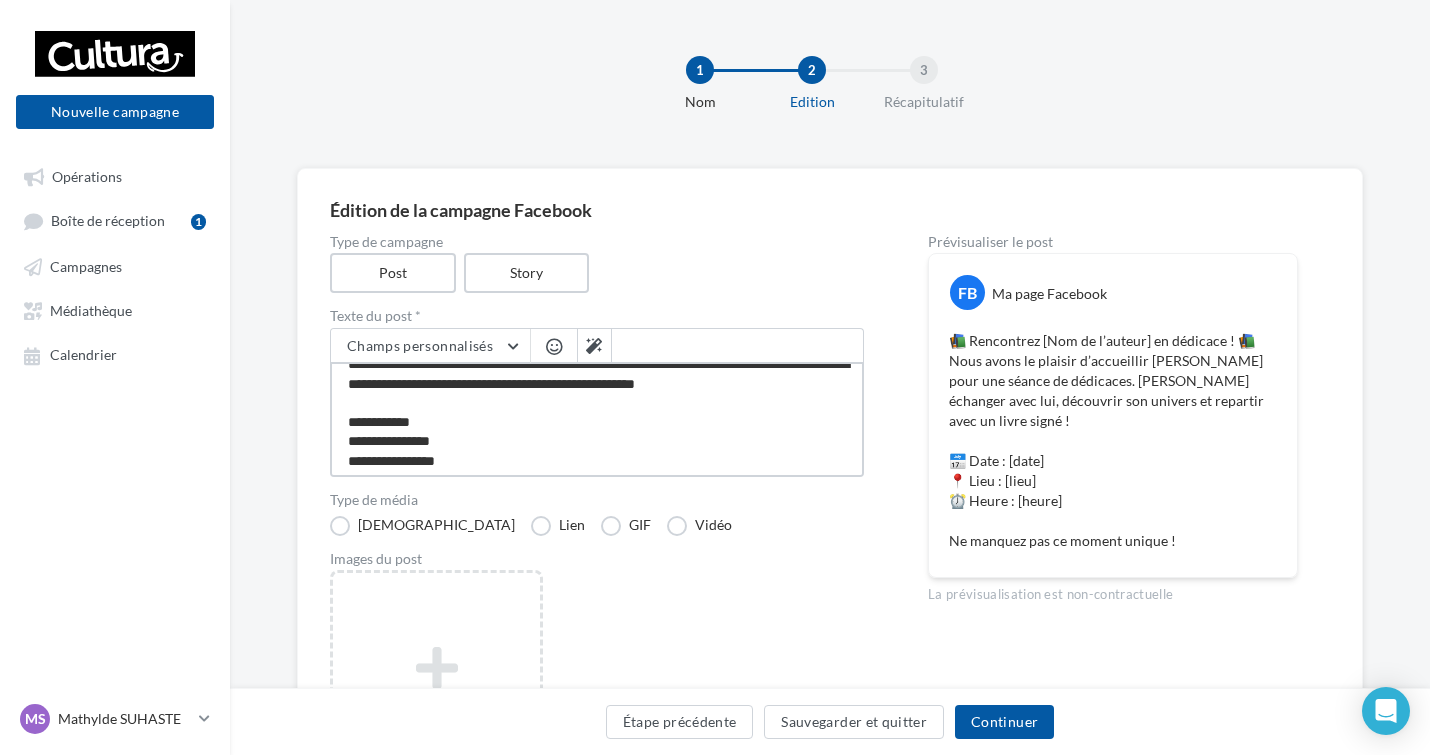 type on "**********" 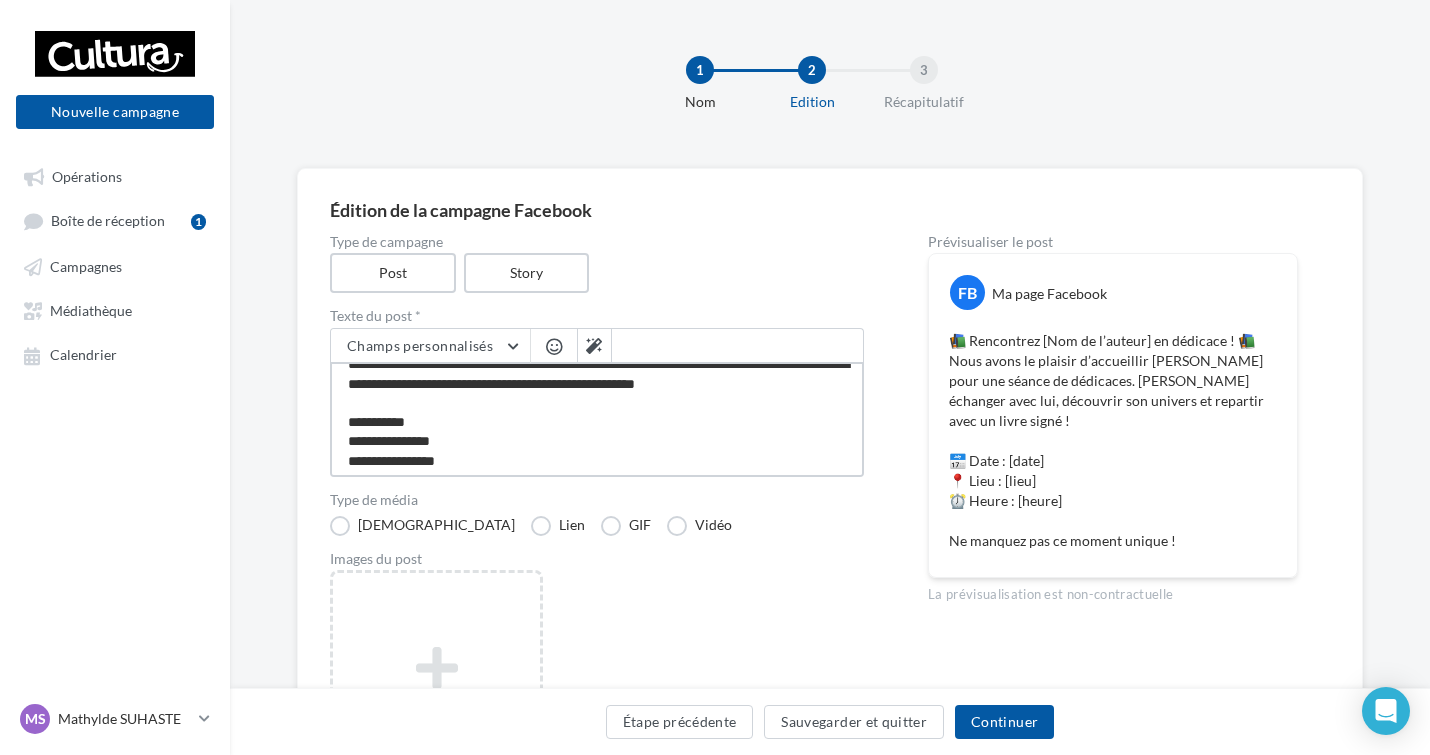 type on "**********" 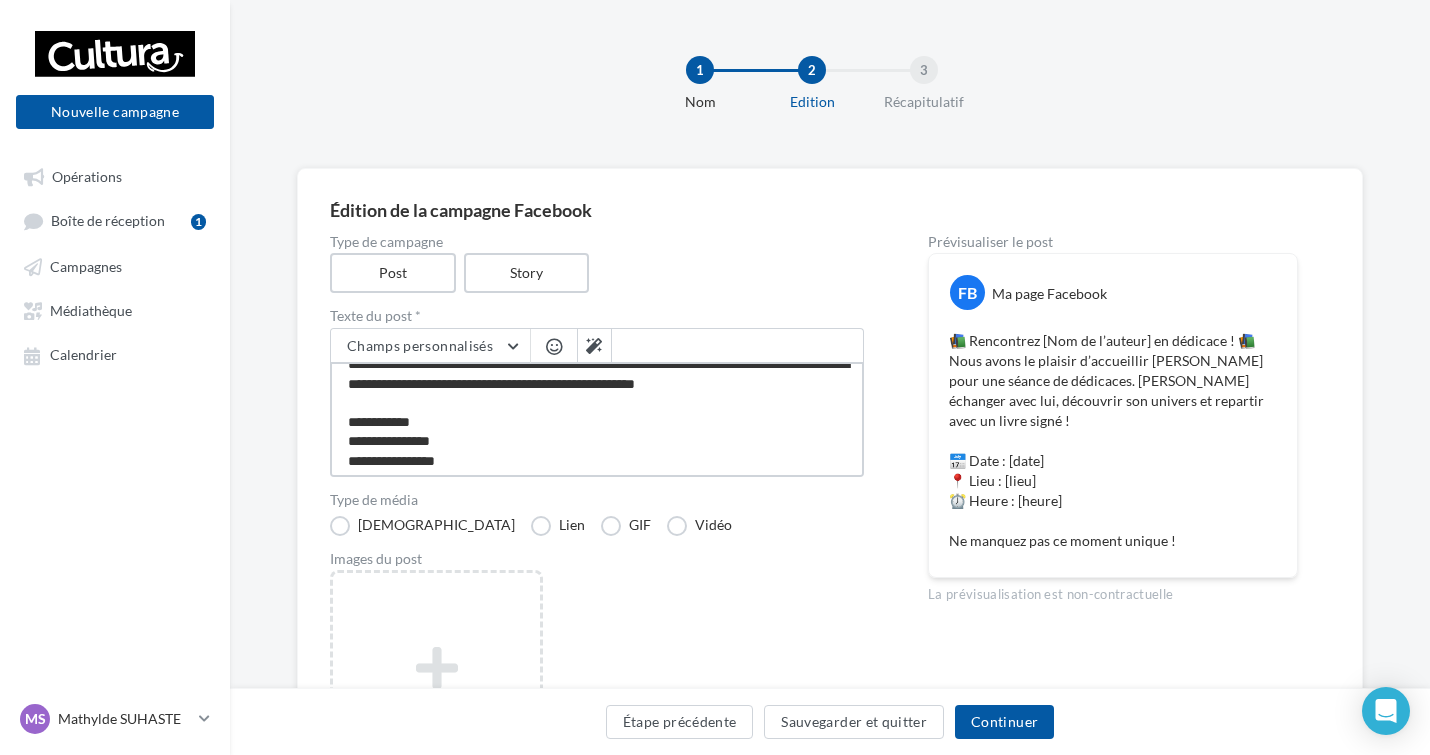 type on "**********" 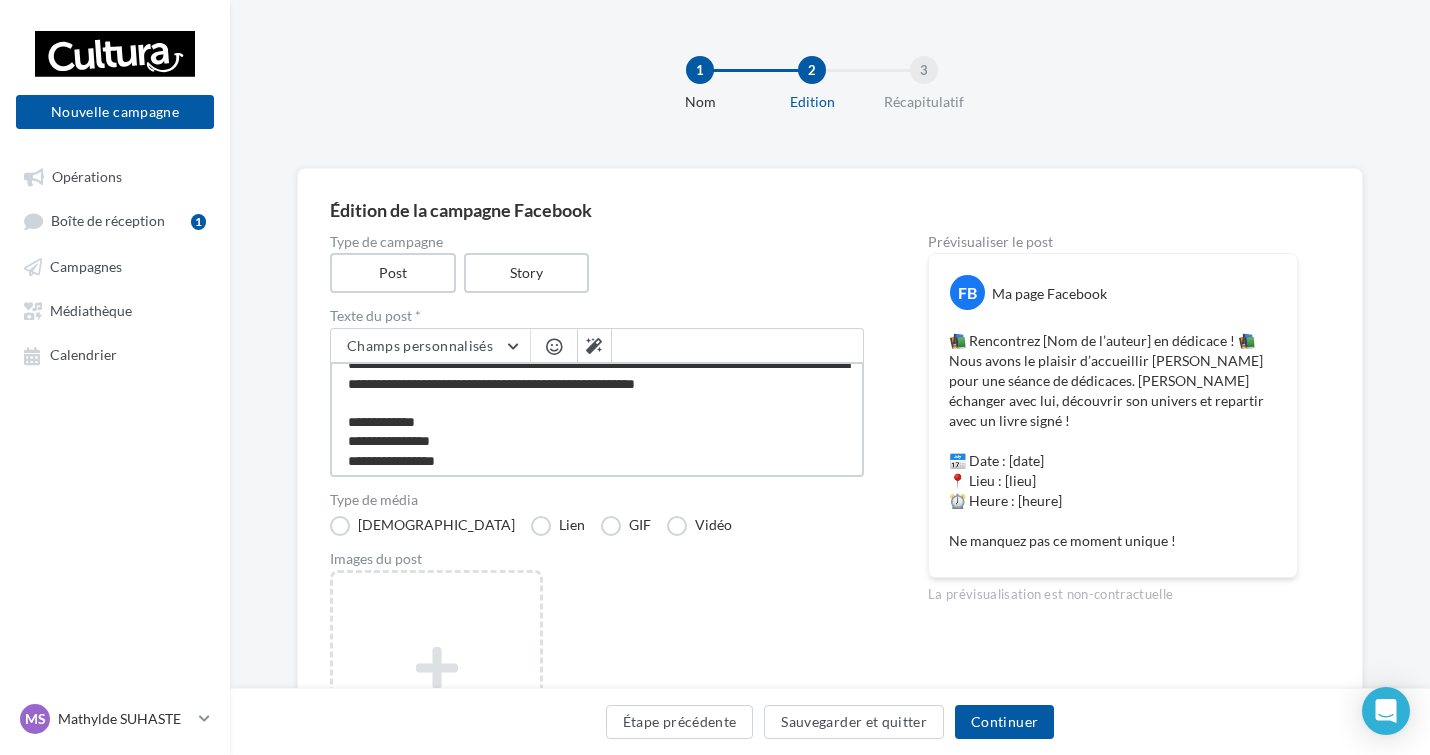 type on "**********" 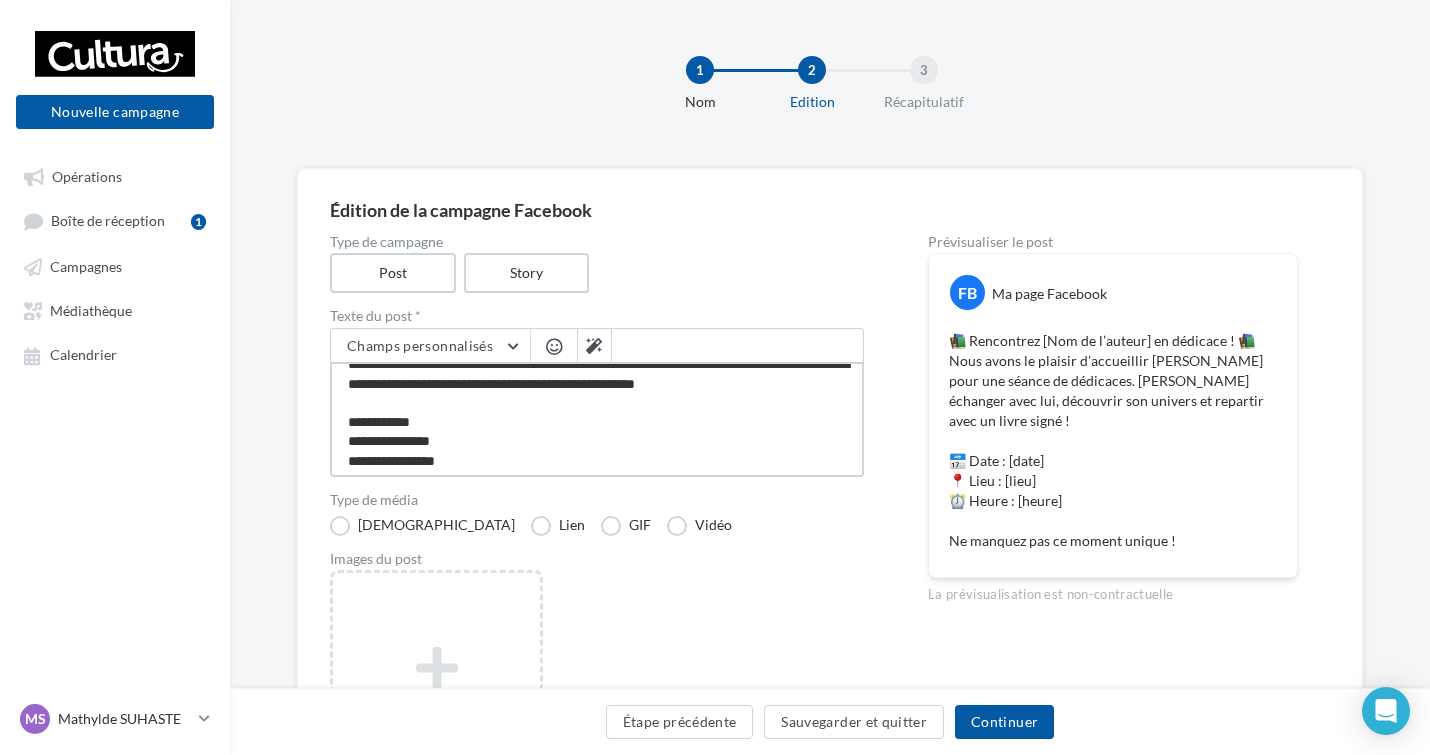 type on "**********" 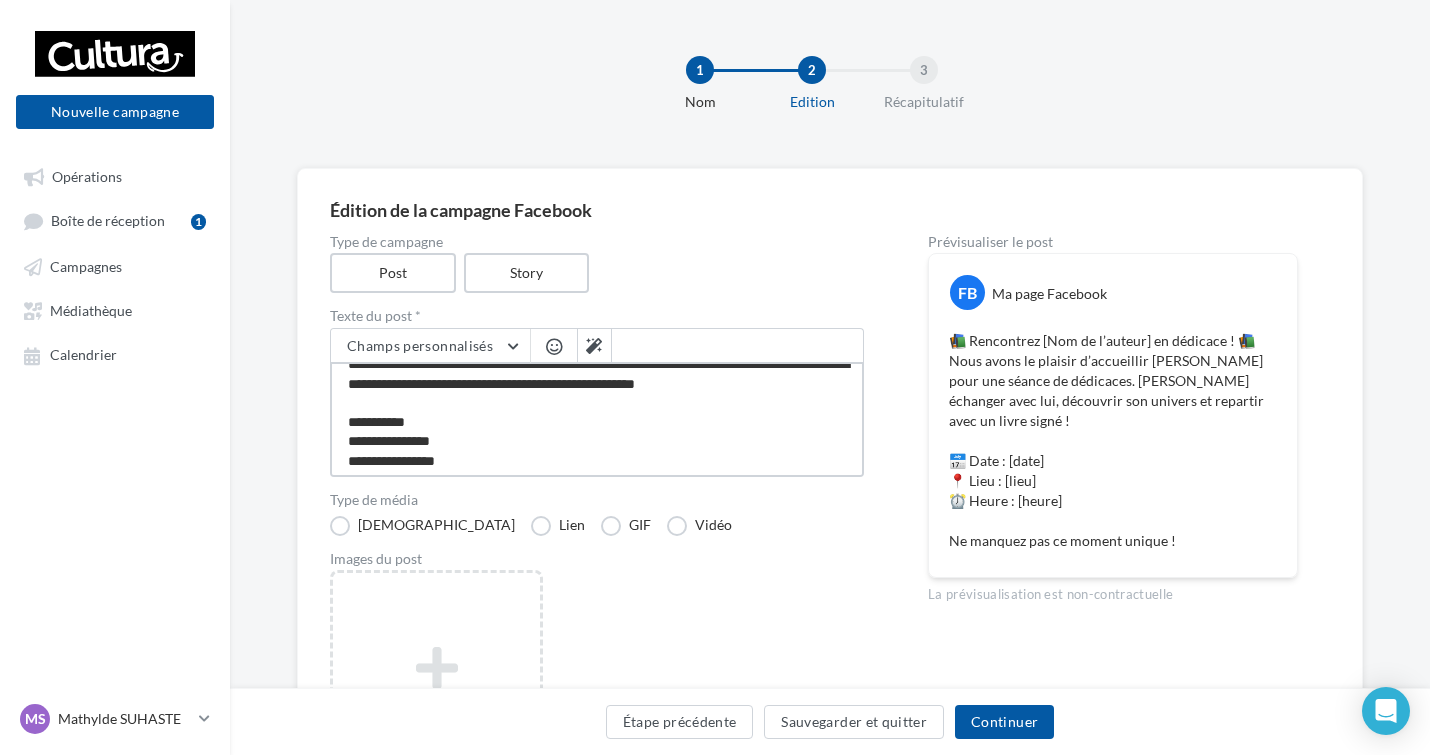 type on "**********" 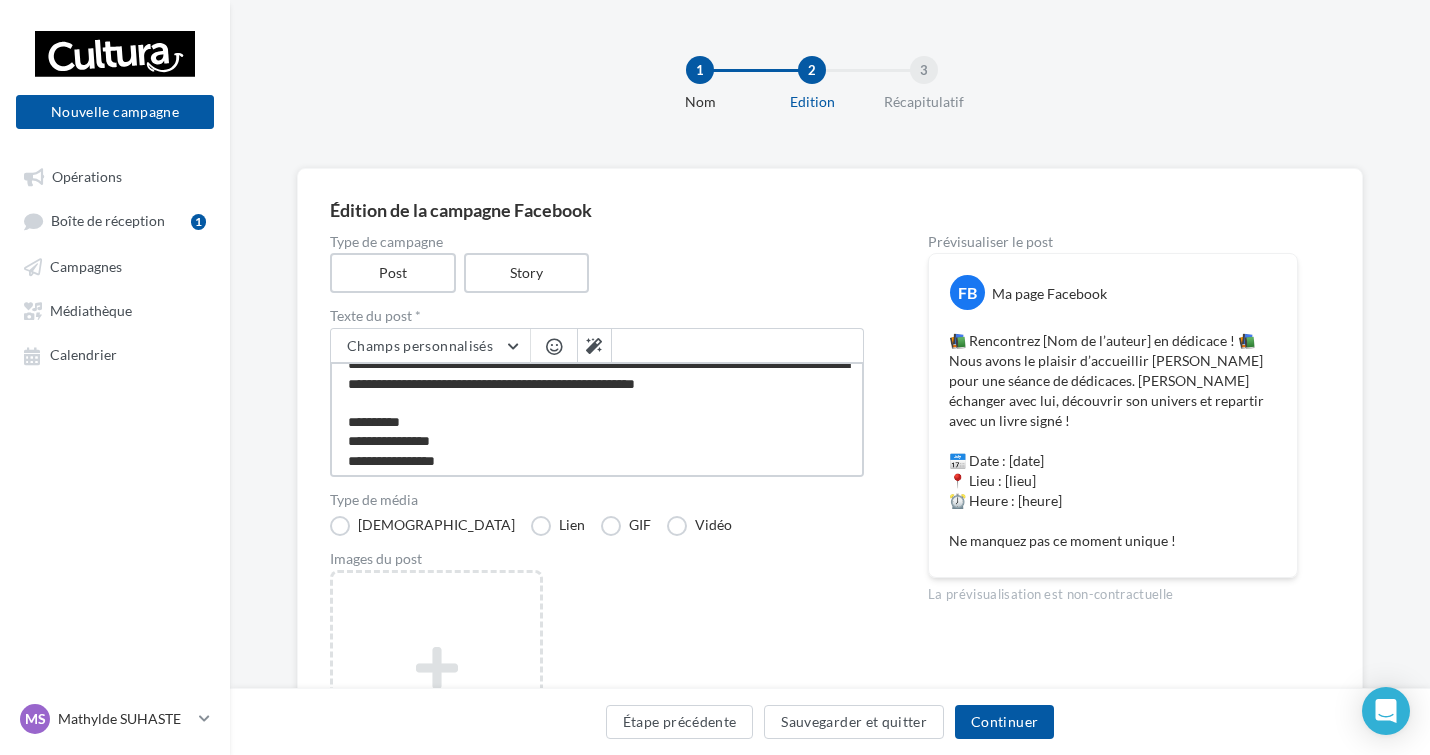 type on "**********" 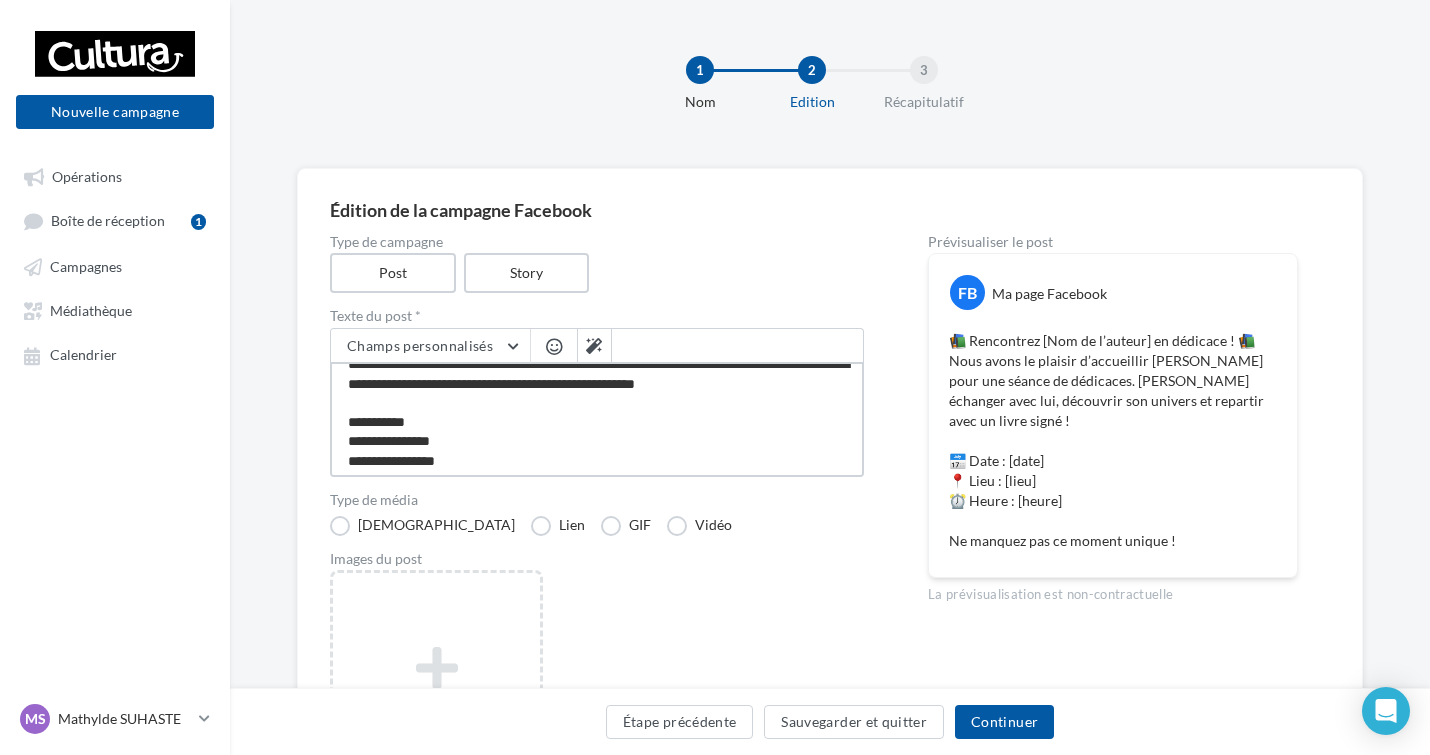 type on "**********" 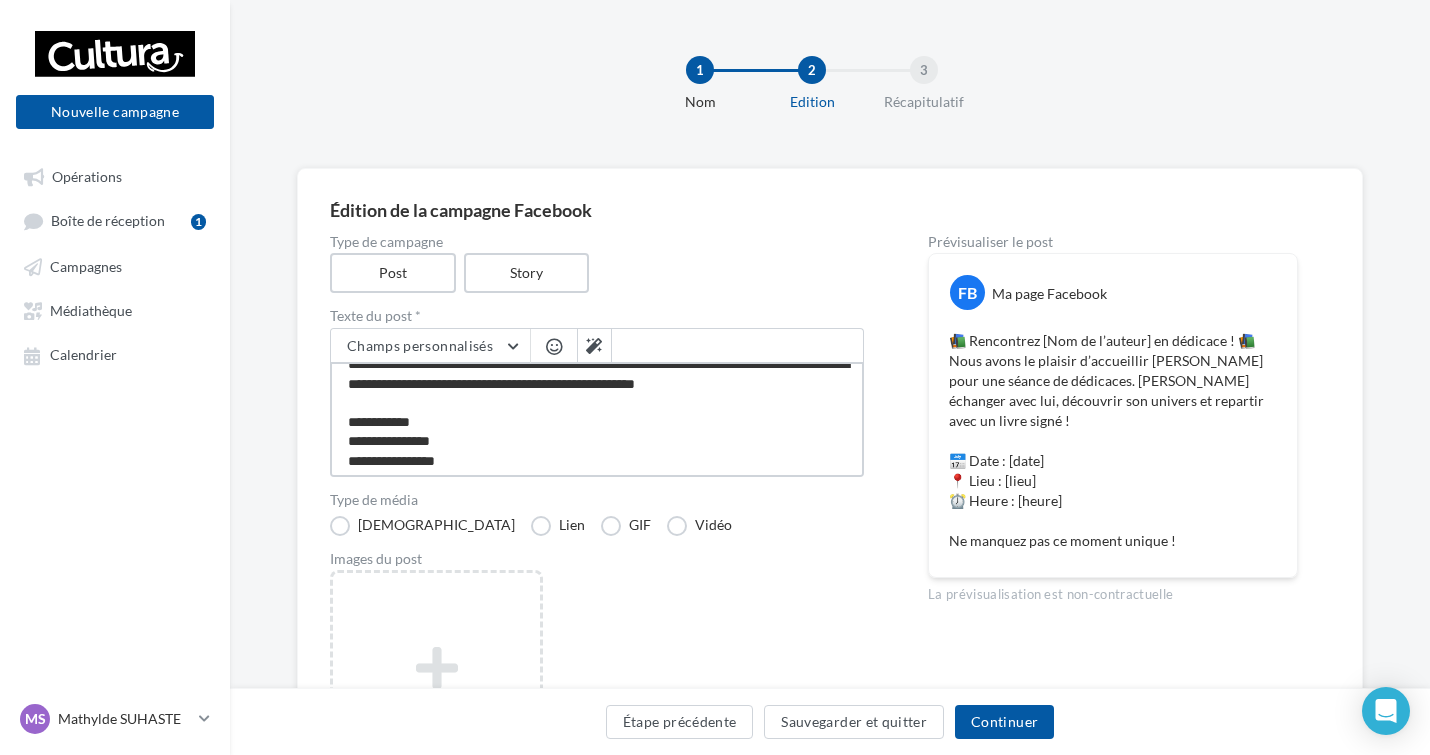 type on "**********" 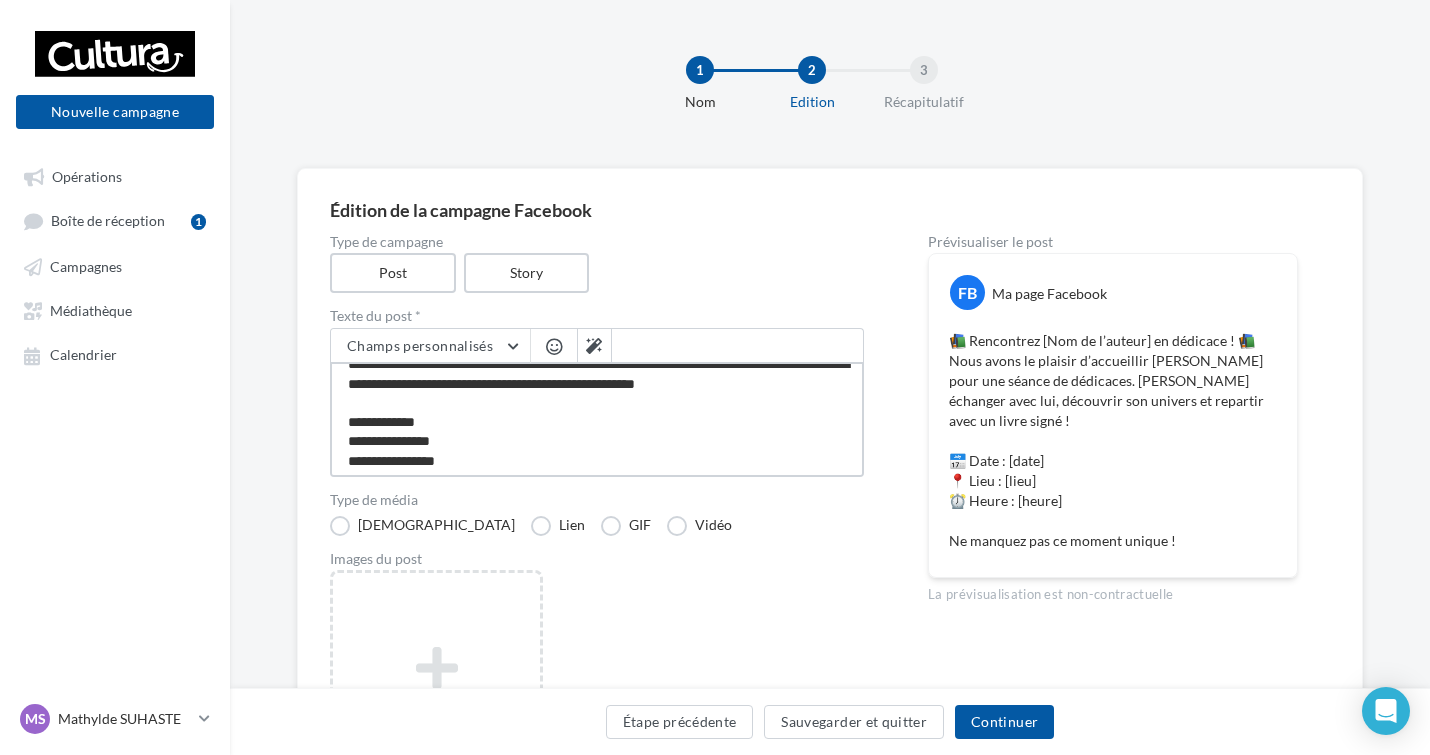 type on "**********" 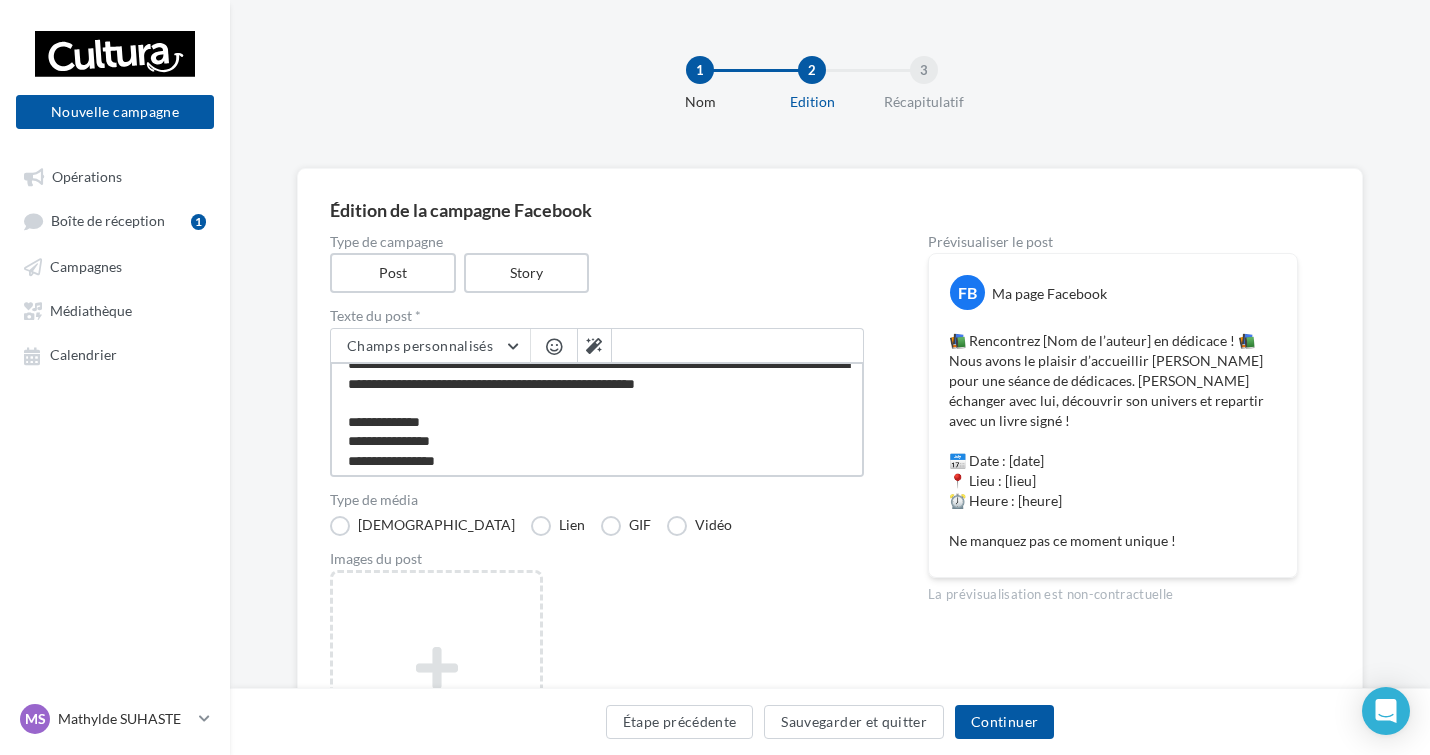 type on "**********" 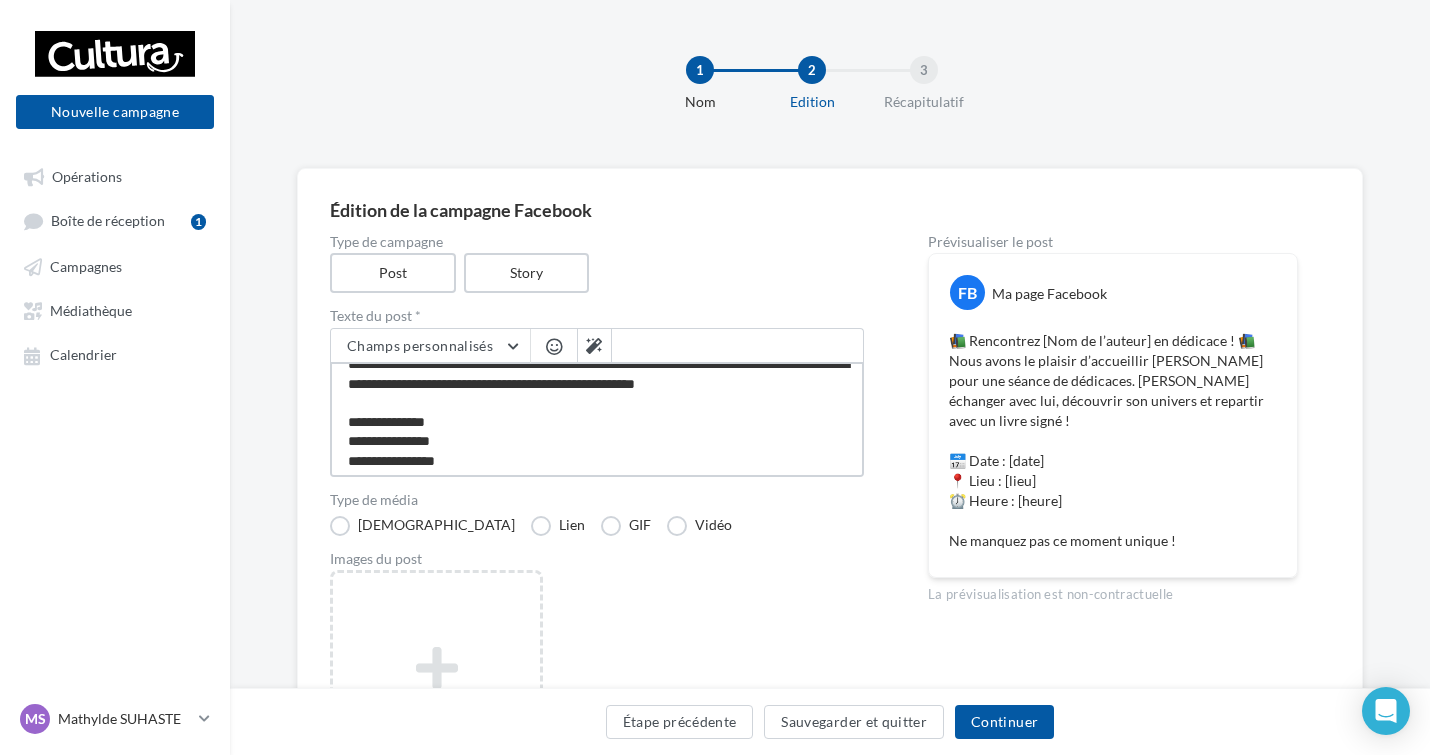 type on "**********" 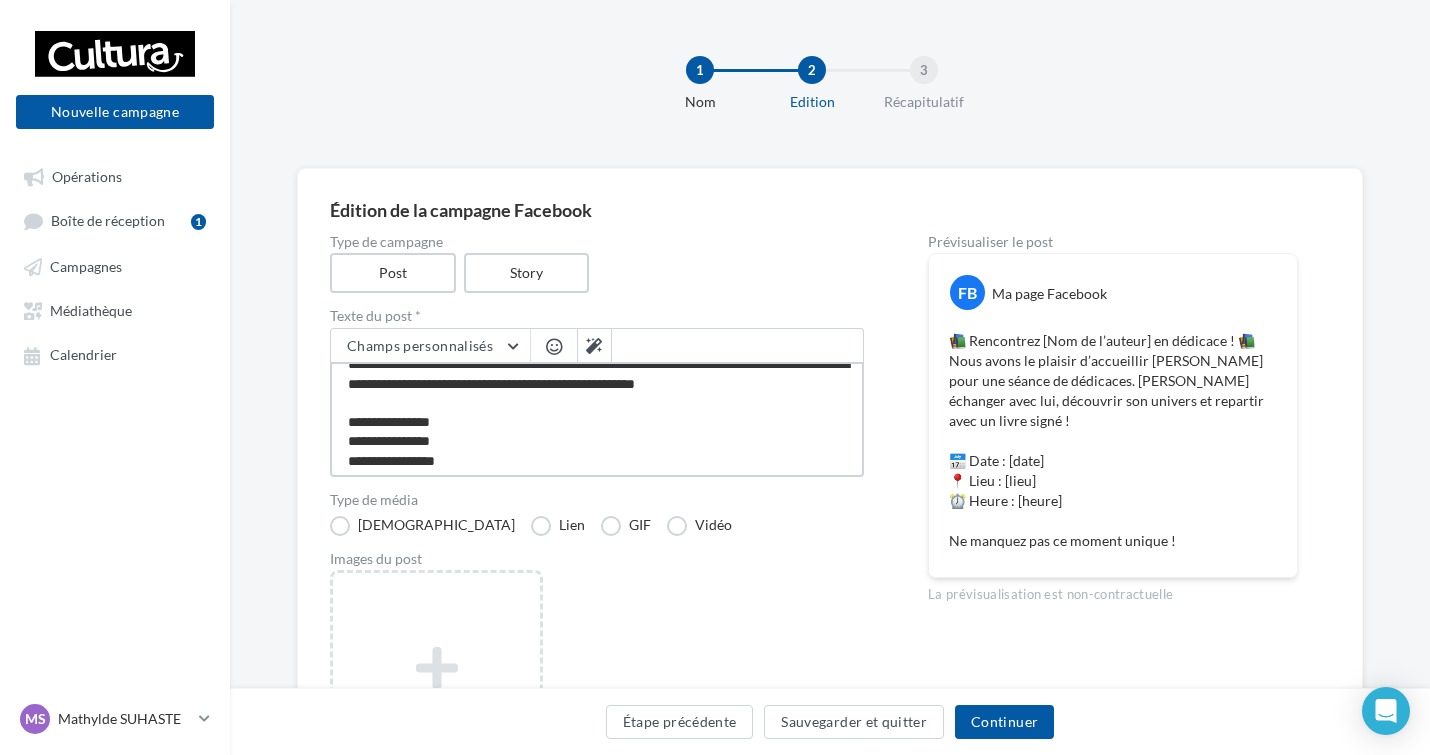 type on "**********" 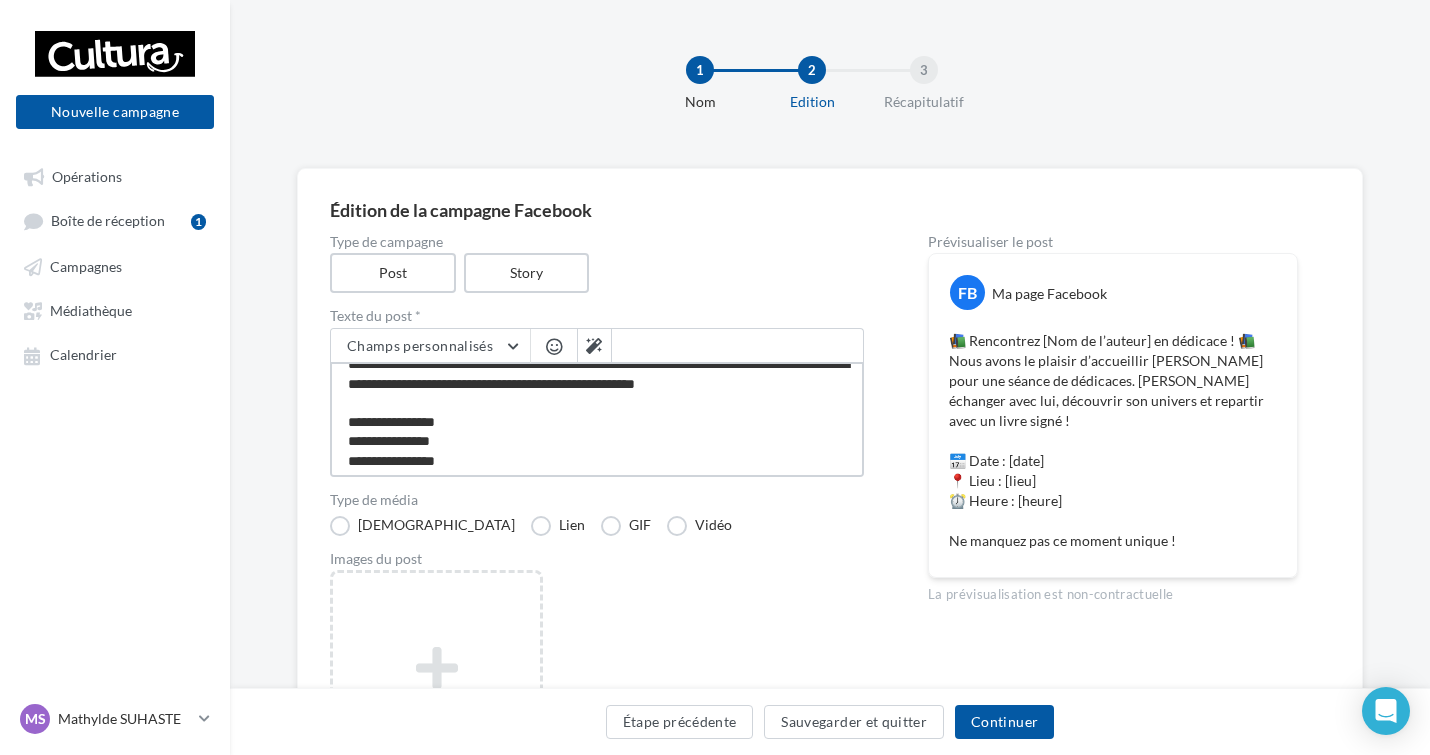 type on "**********" 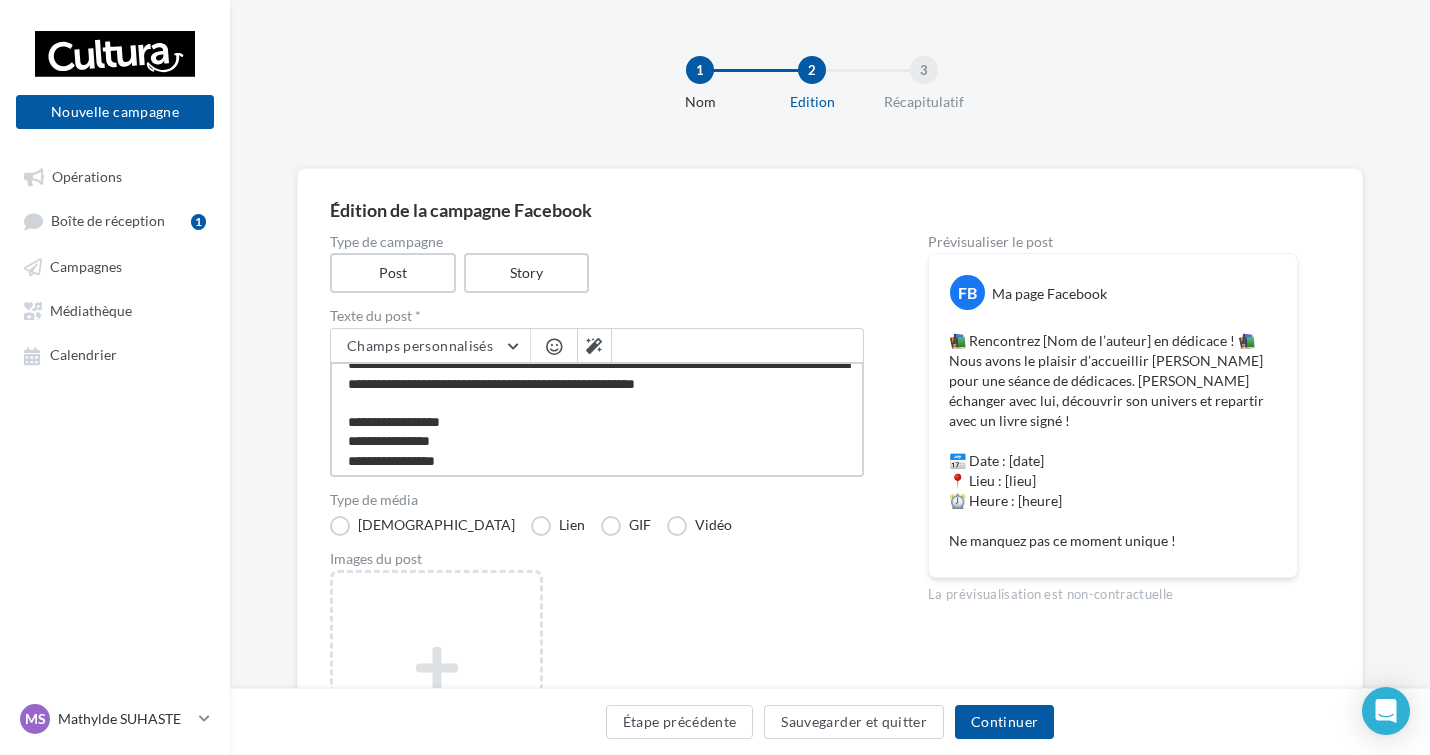 type on "**********" 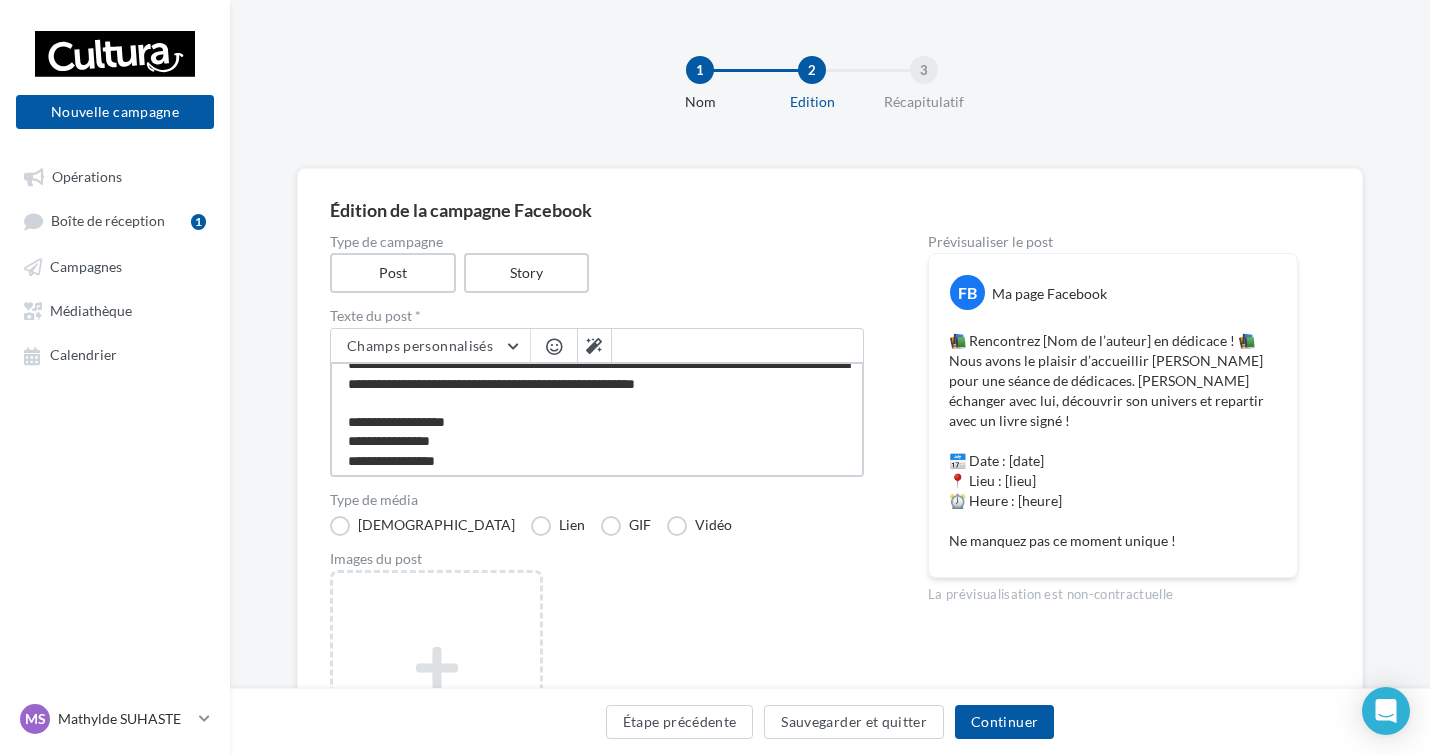 type on "**********" 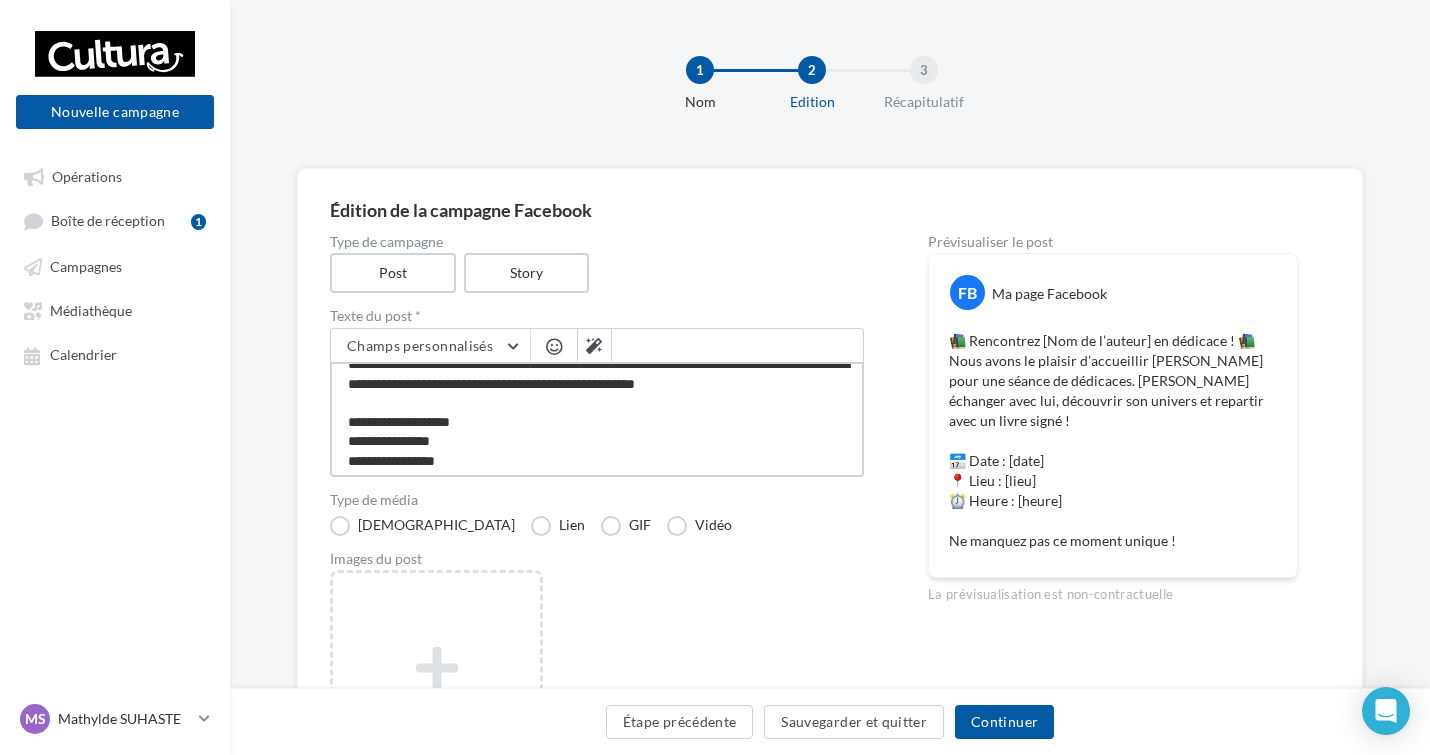 type on "**********" 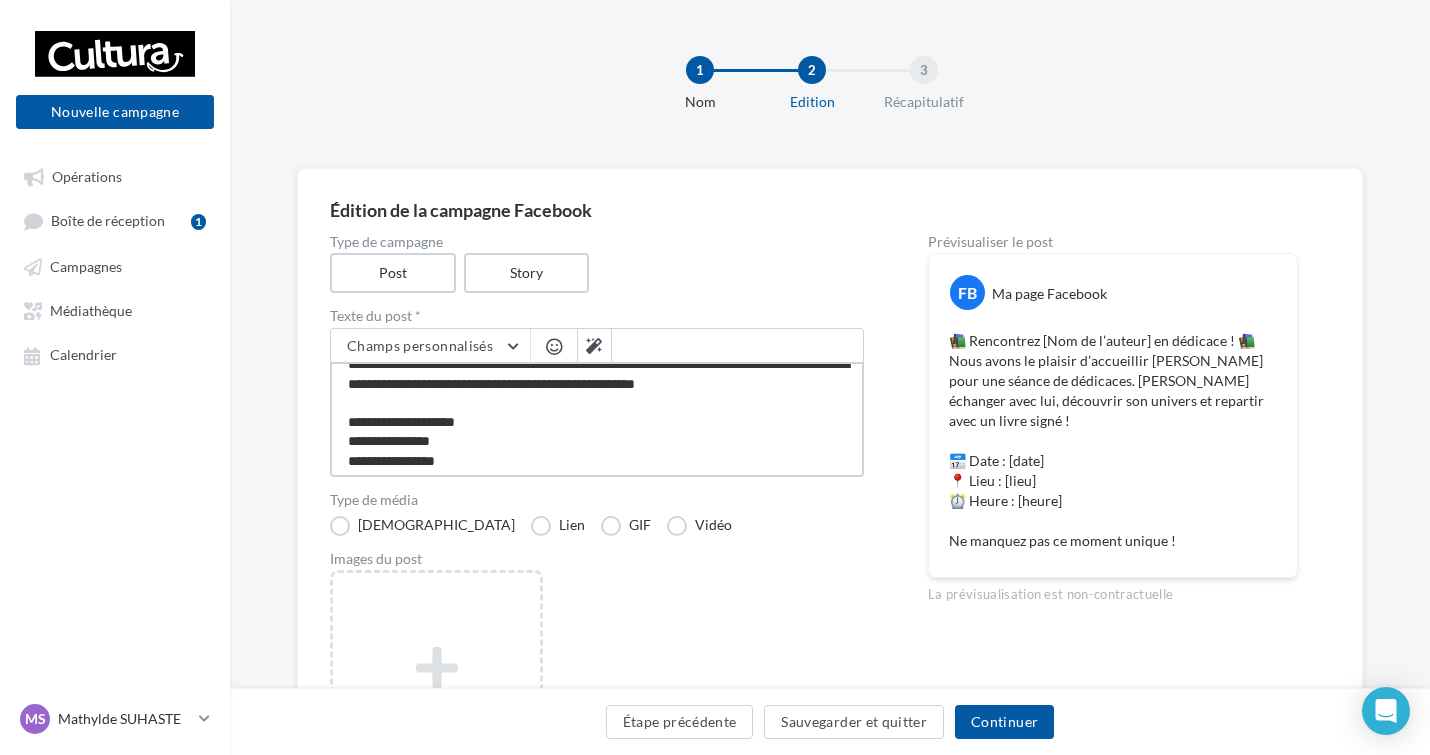 type on "**********" 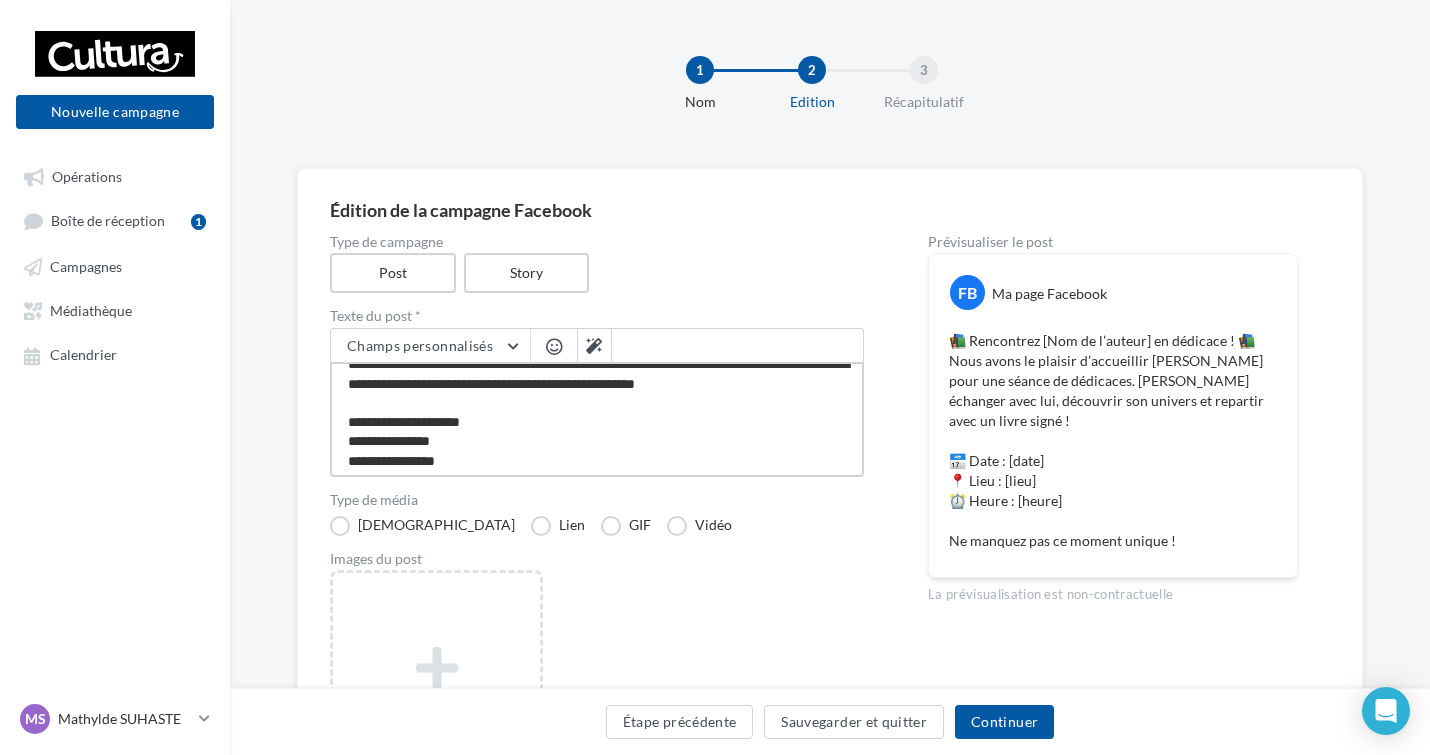 type on "**********" 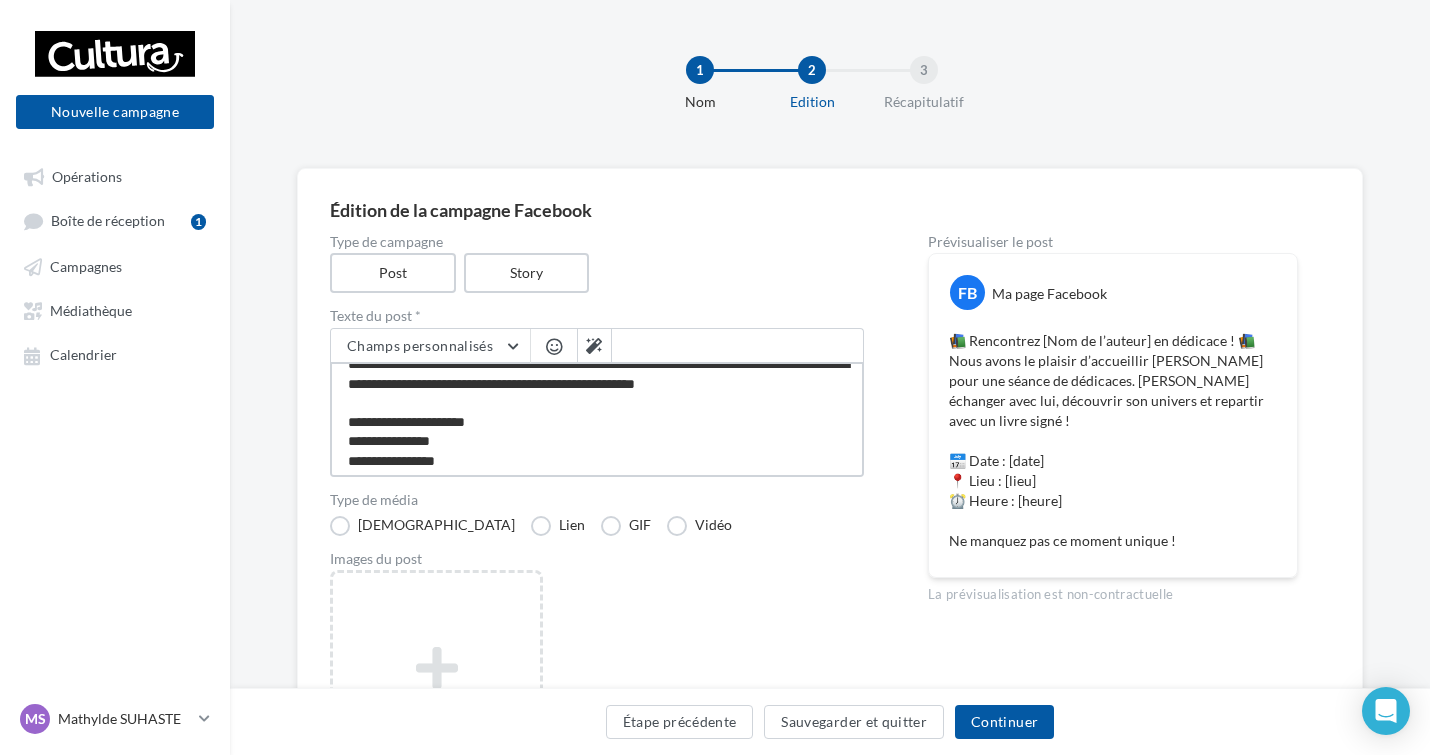 type on "**********" 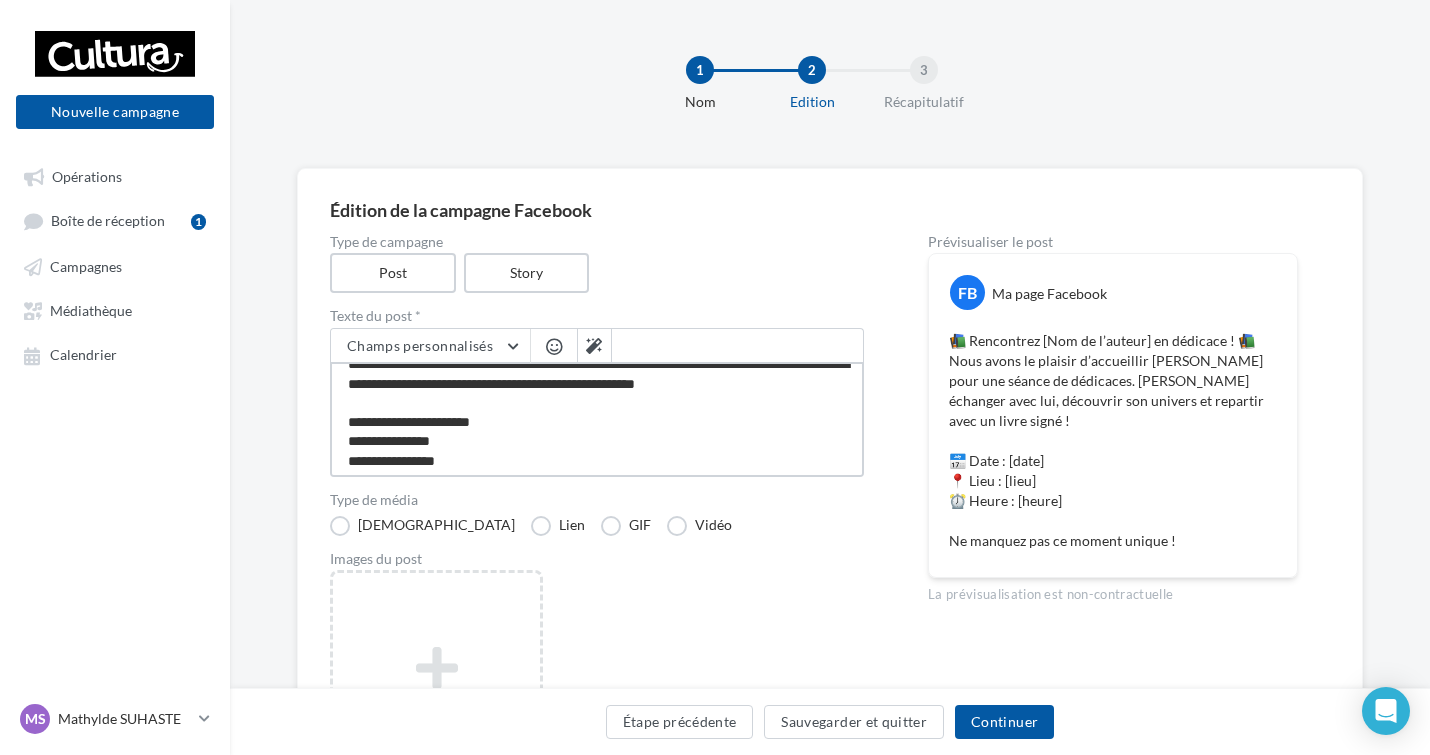 type on "**********" 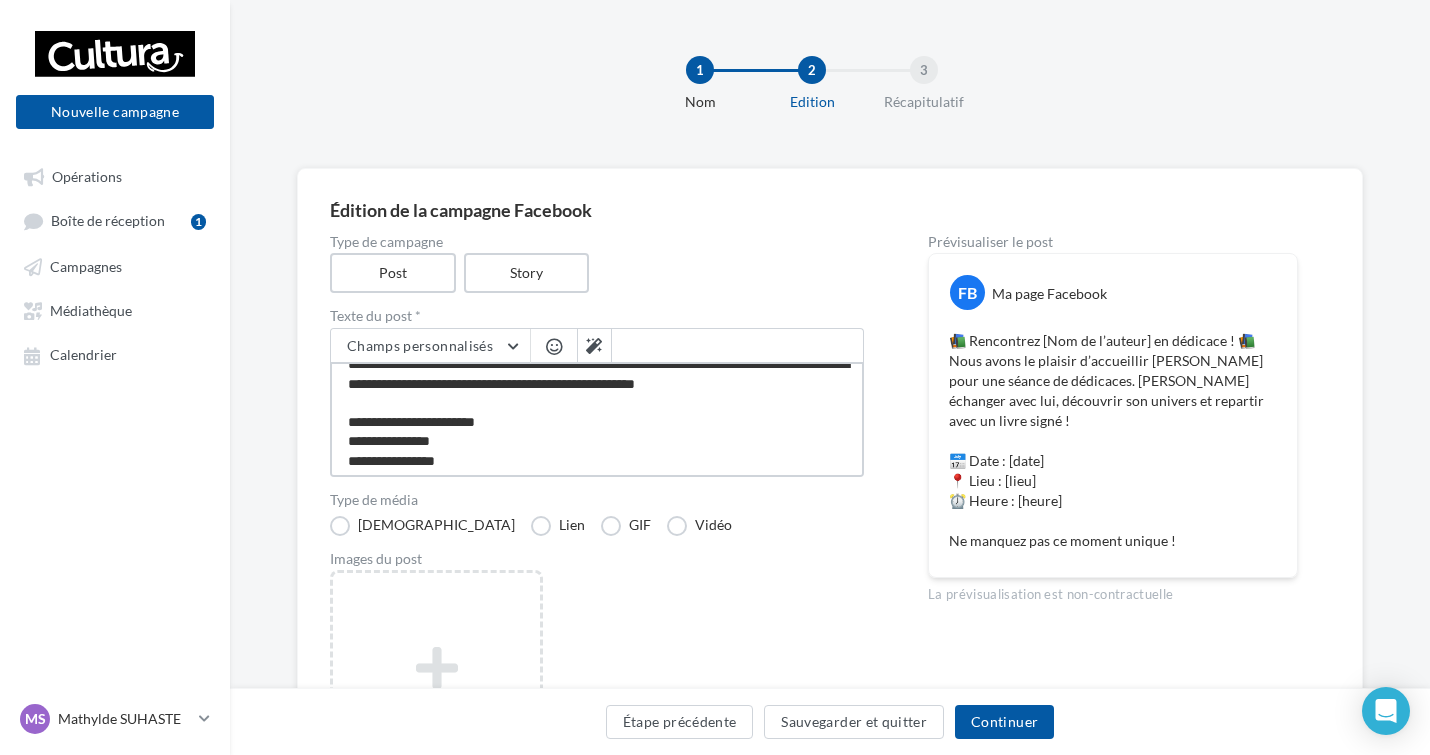 type on "**********" 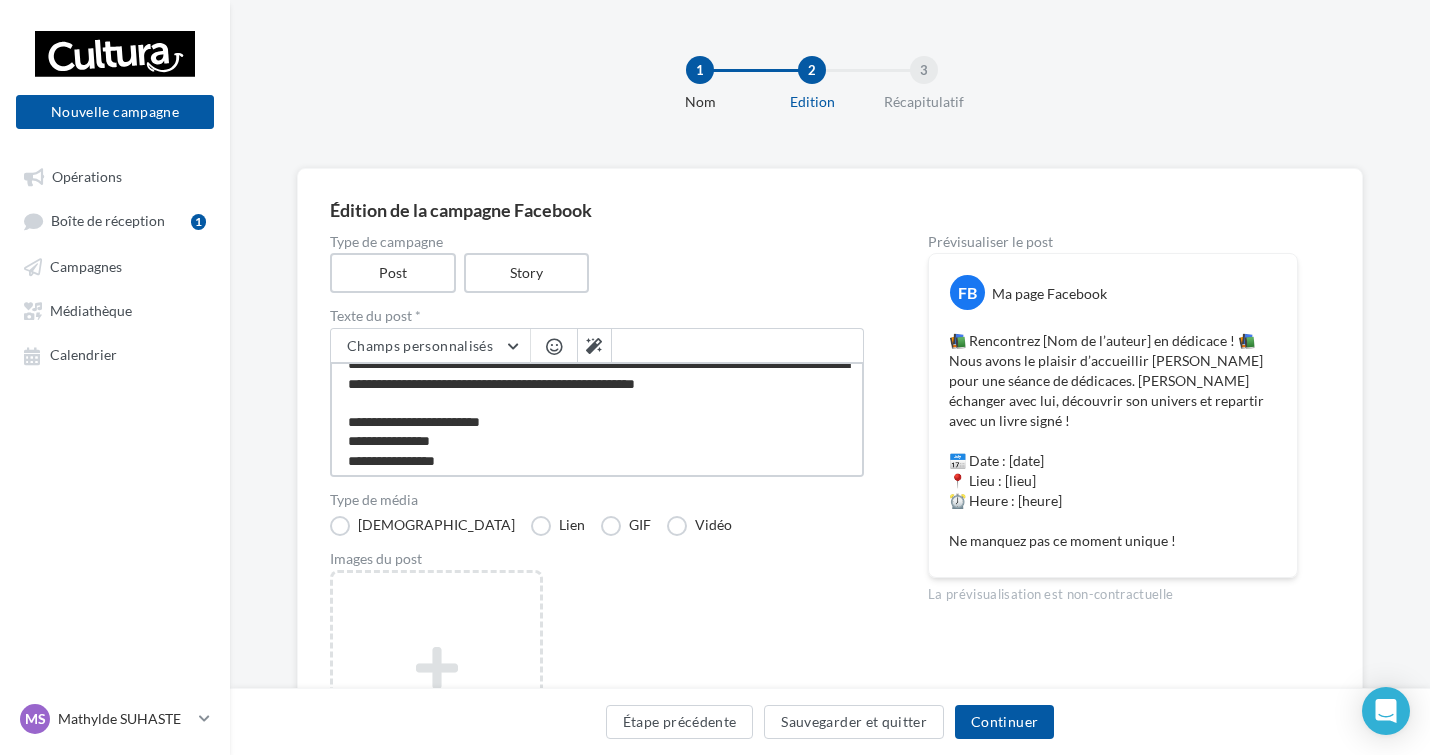 type on "**********" 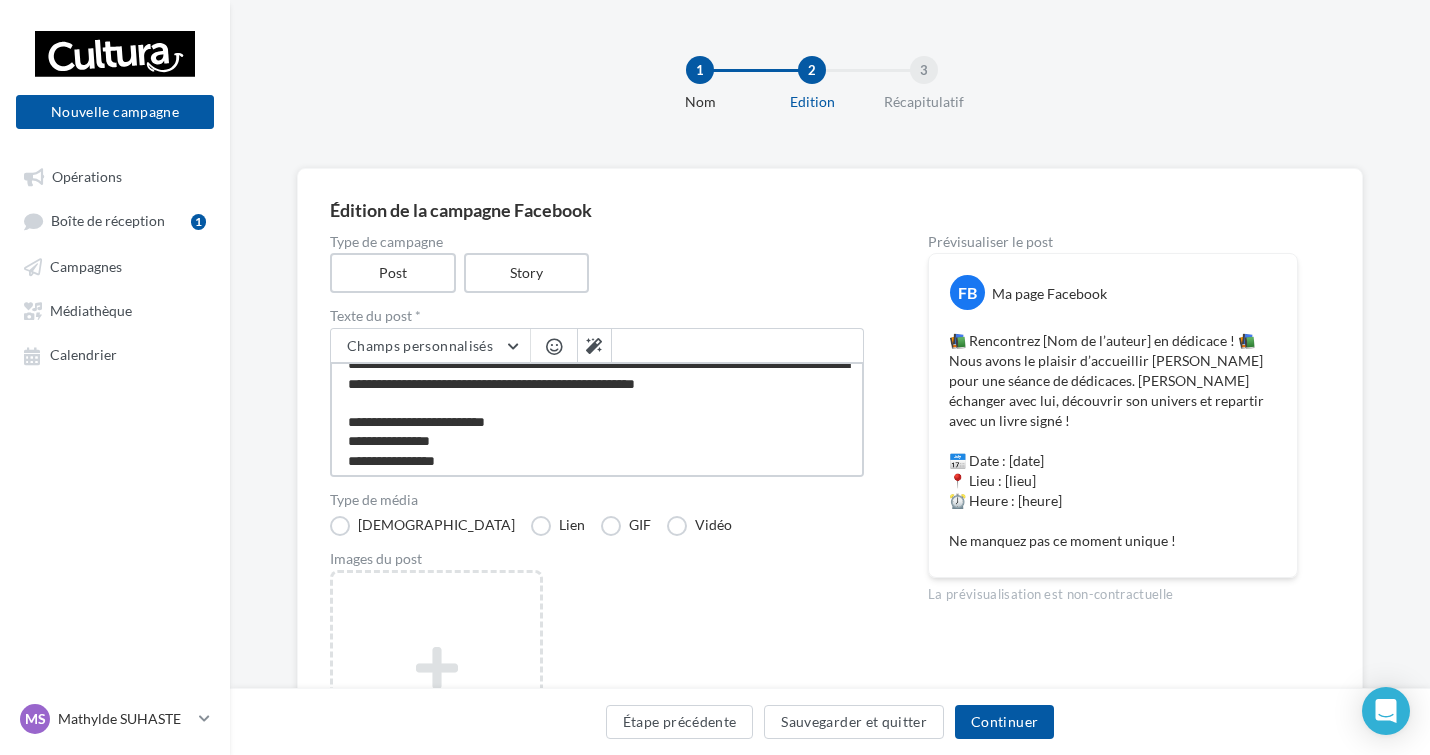 drag, startPoint x: 447, startPoint y: 441, endPoint x: 399, endPoint y: 439, distance: 48.04165 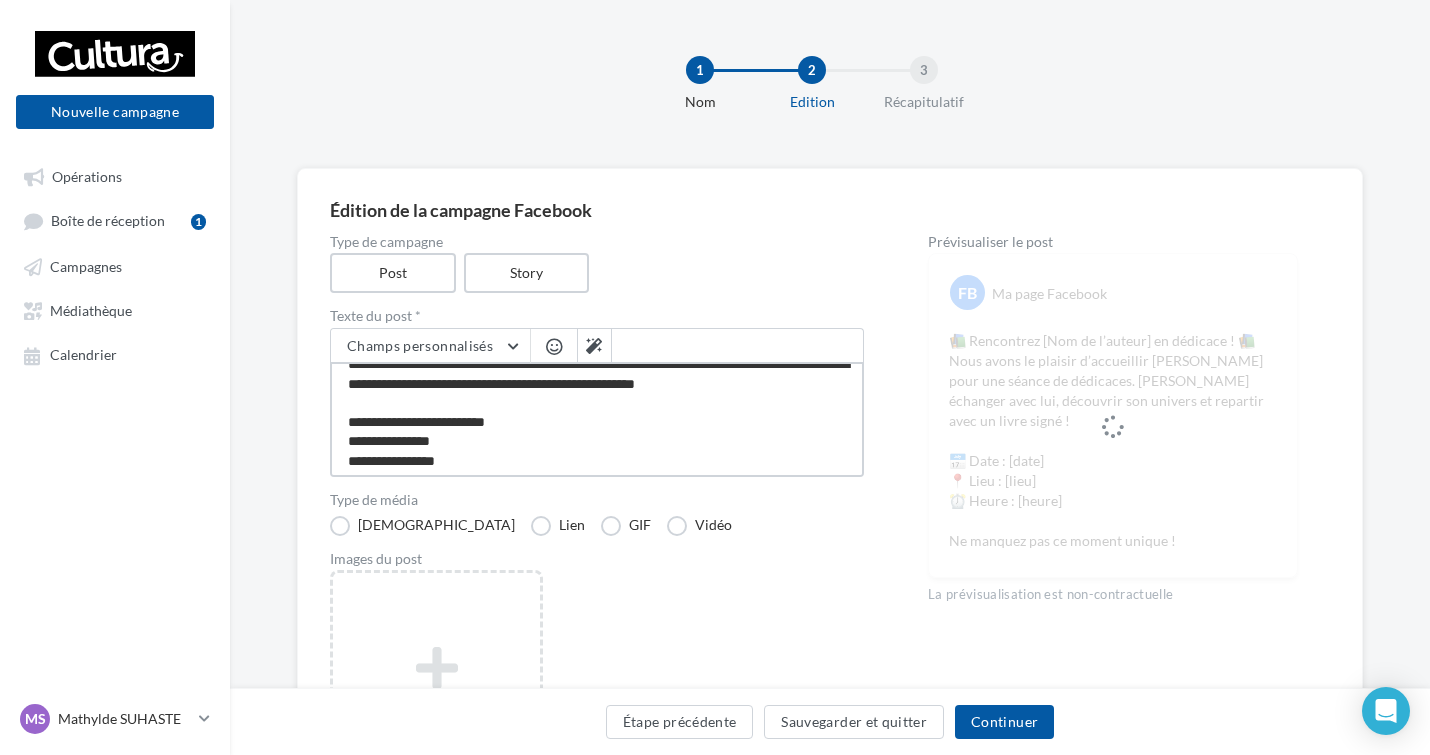 type on "**********" 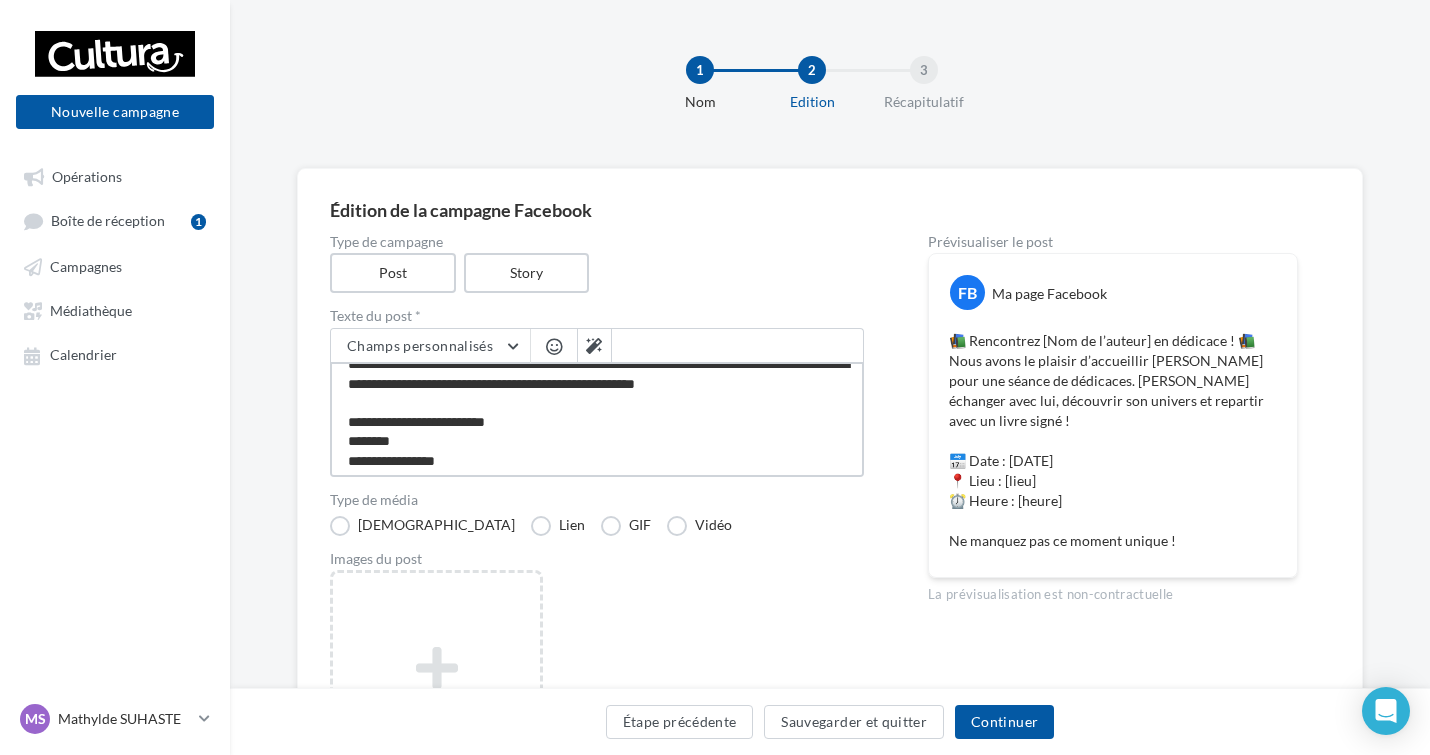 type on "**********" 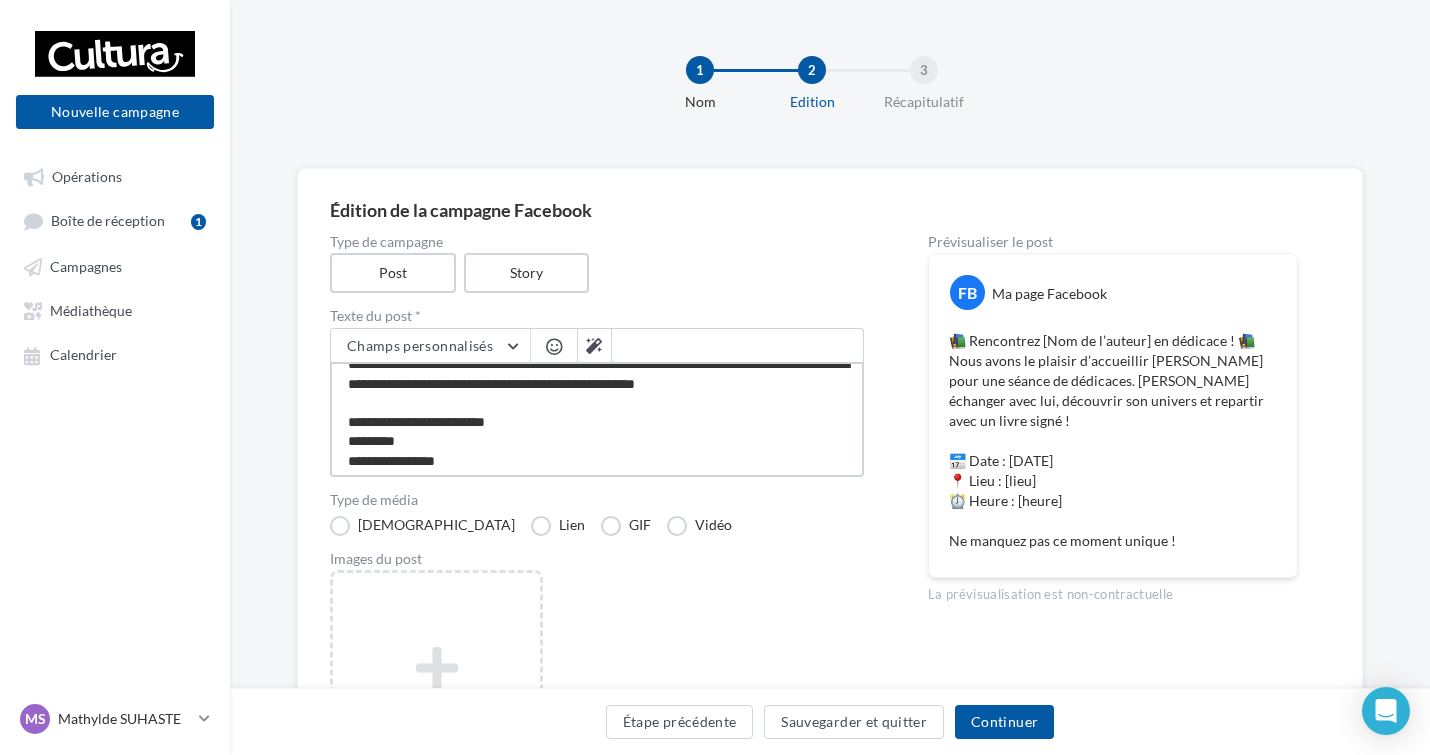 type on "**********" 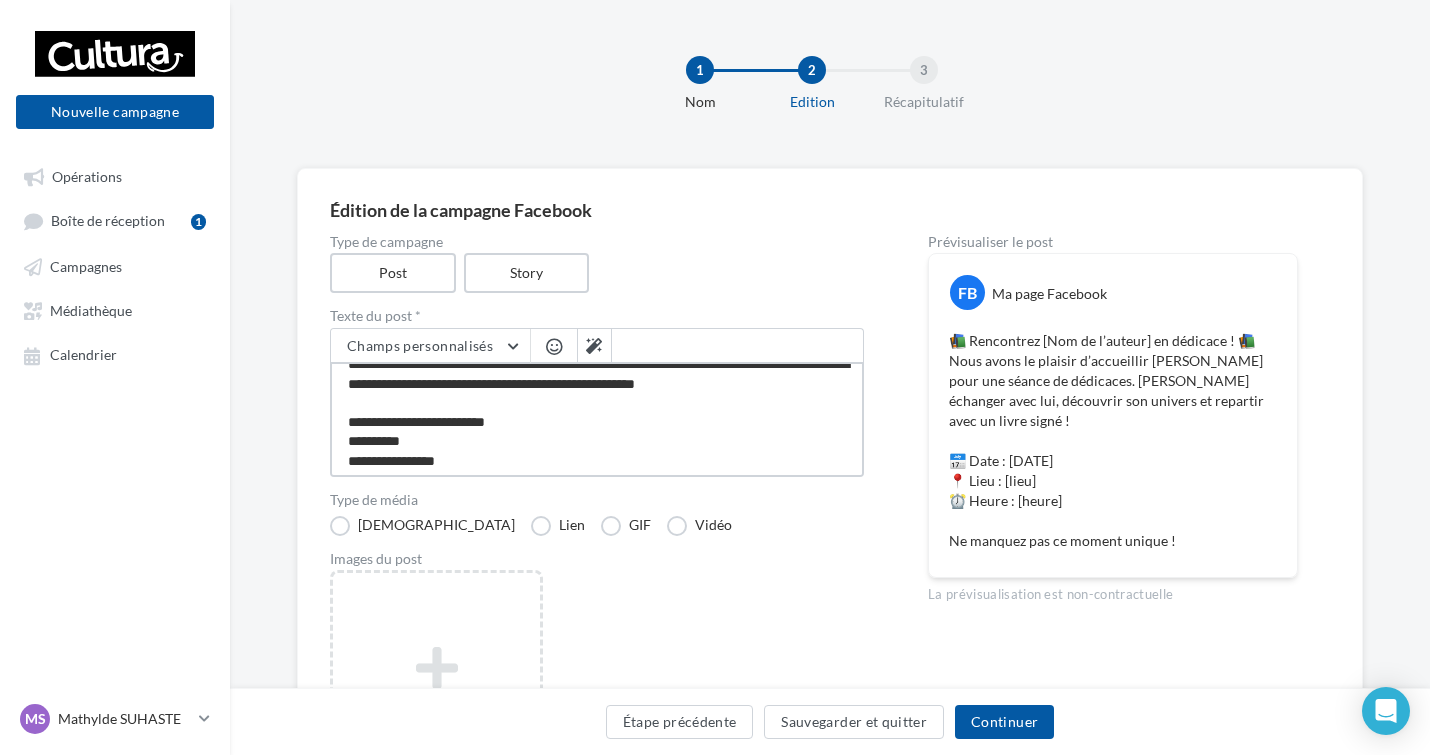 type on "**********" 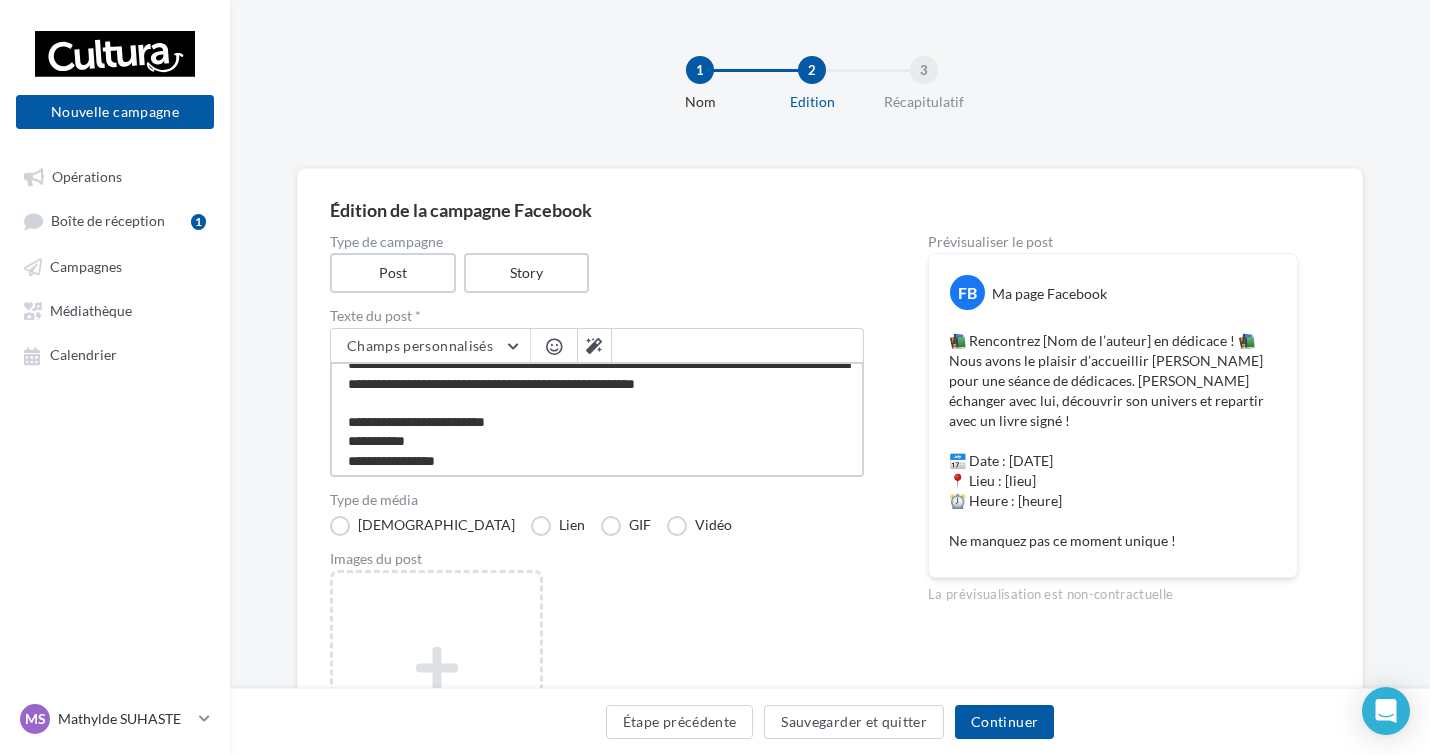 type on "**********" 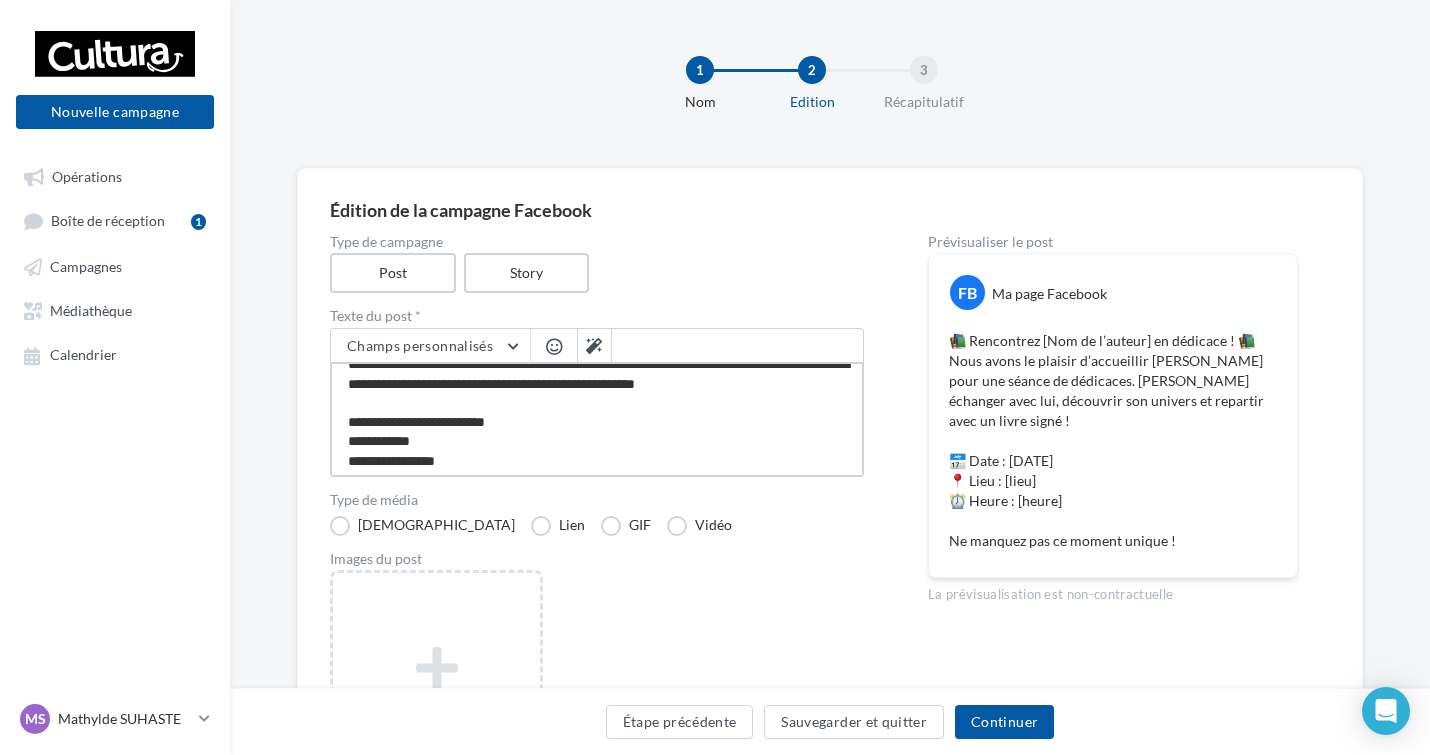 type on "**********" 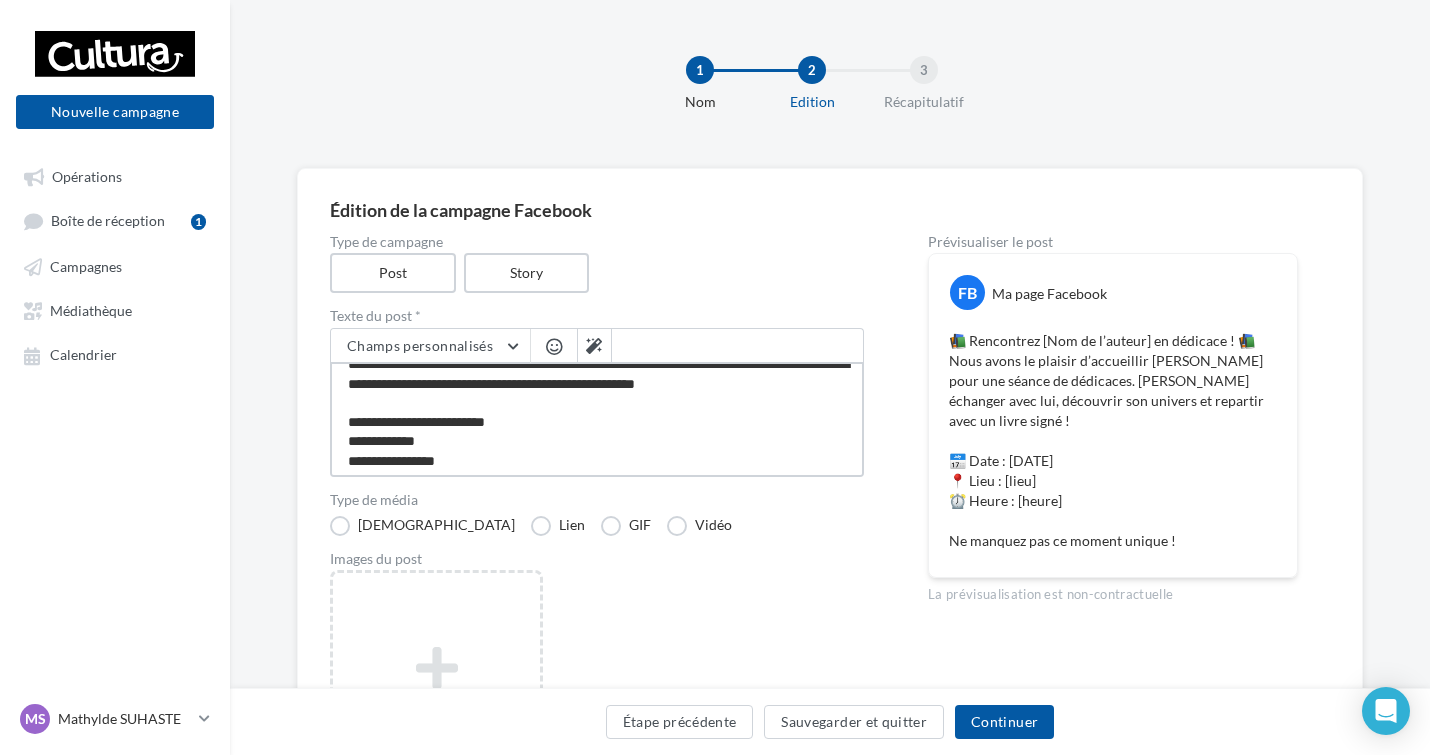 type on "**********" 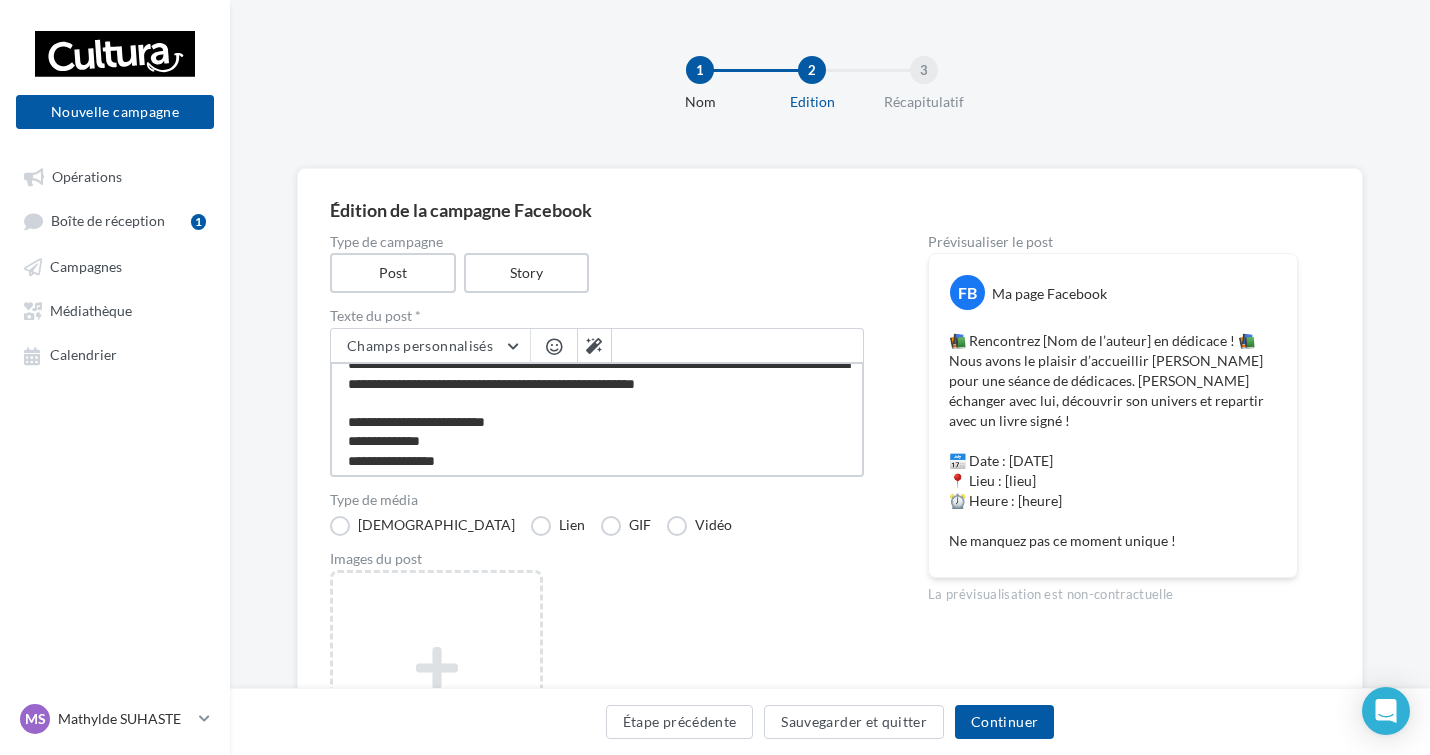 type on "**********" 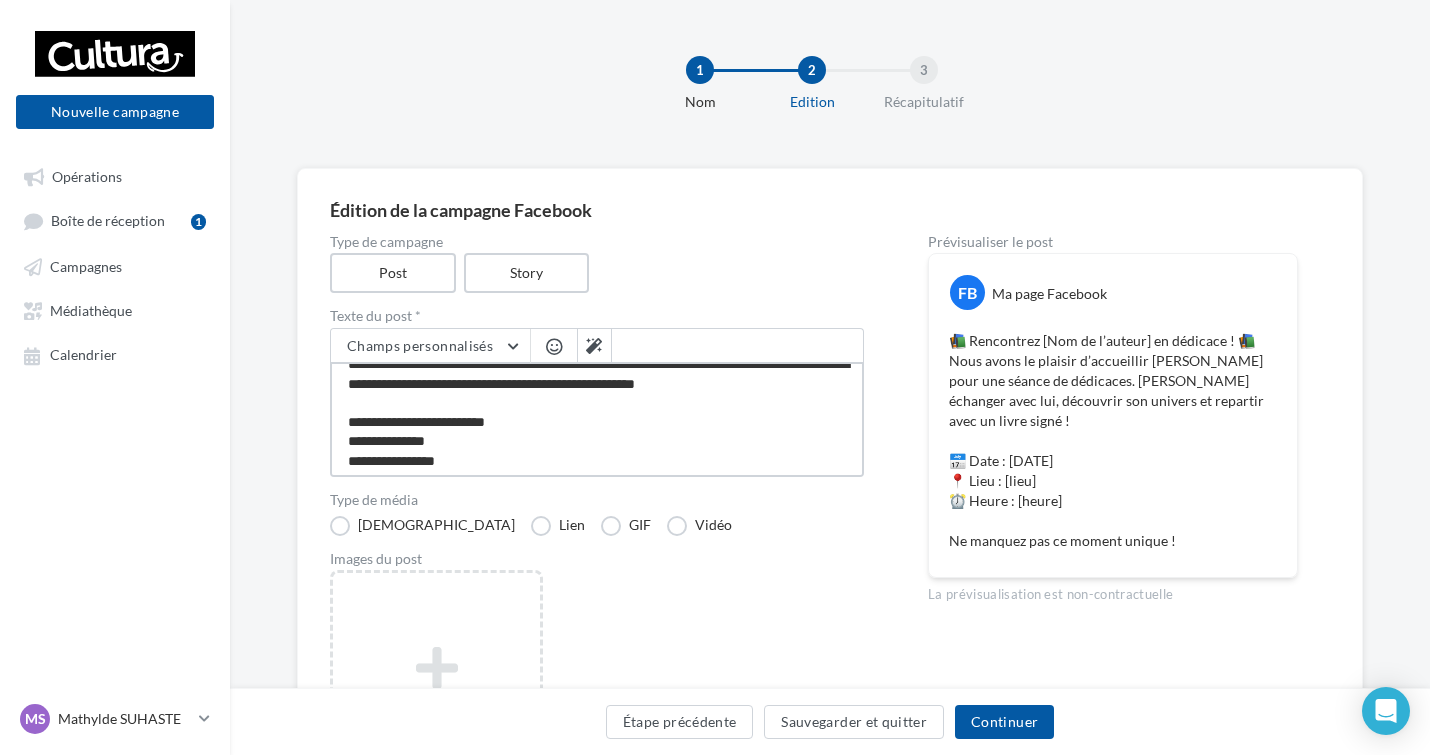 type on "**********" 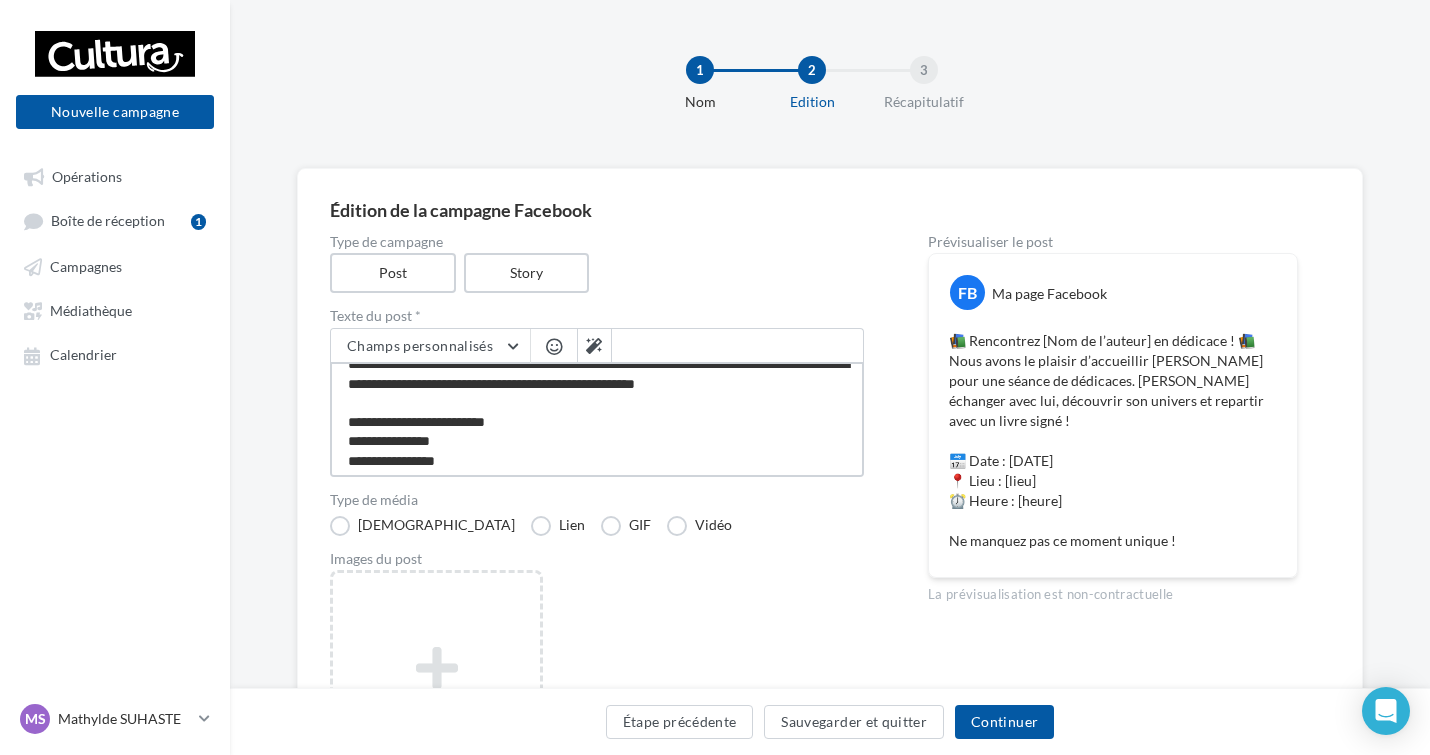 type on "**********" 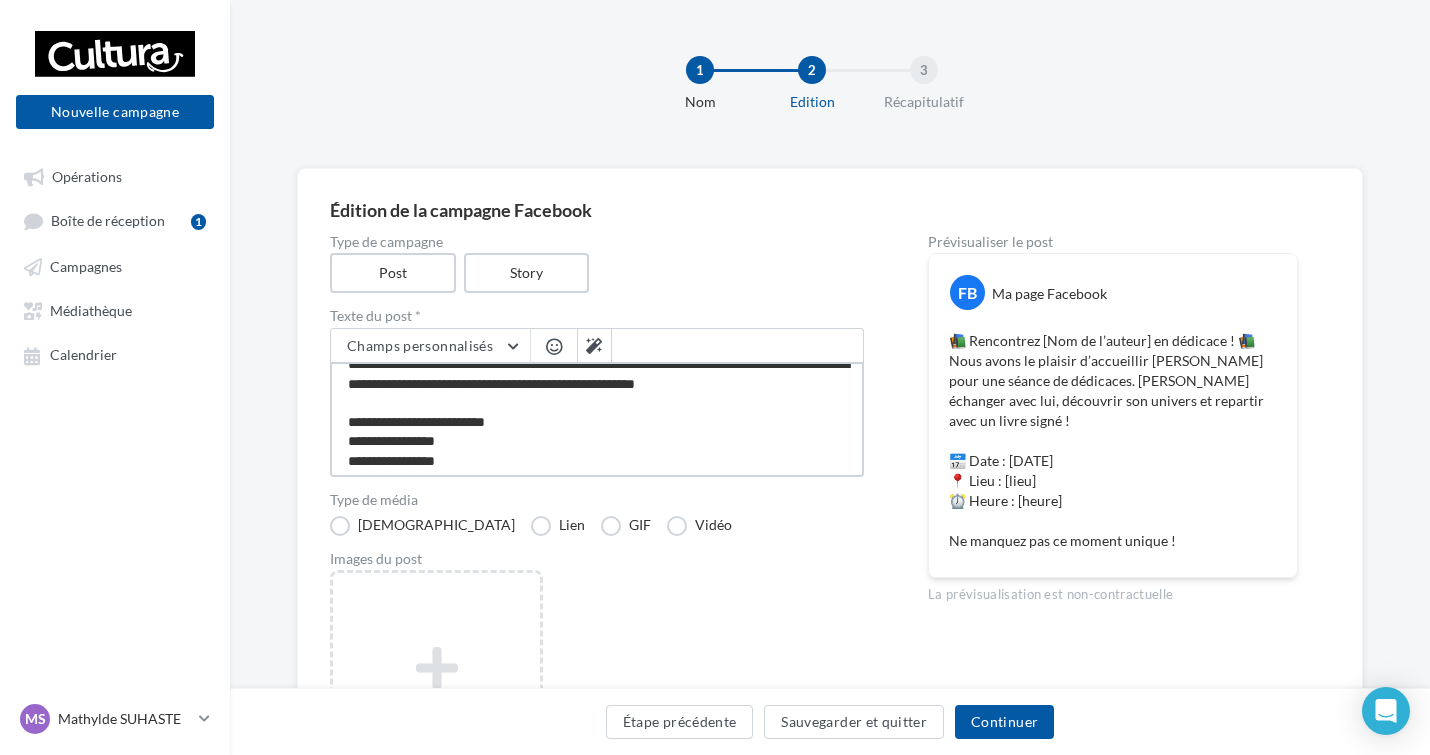type on "**********" 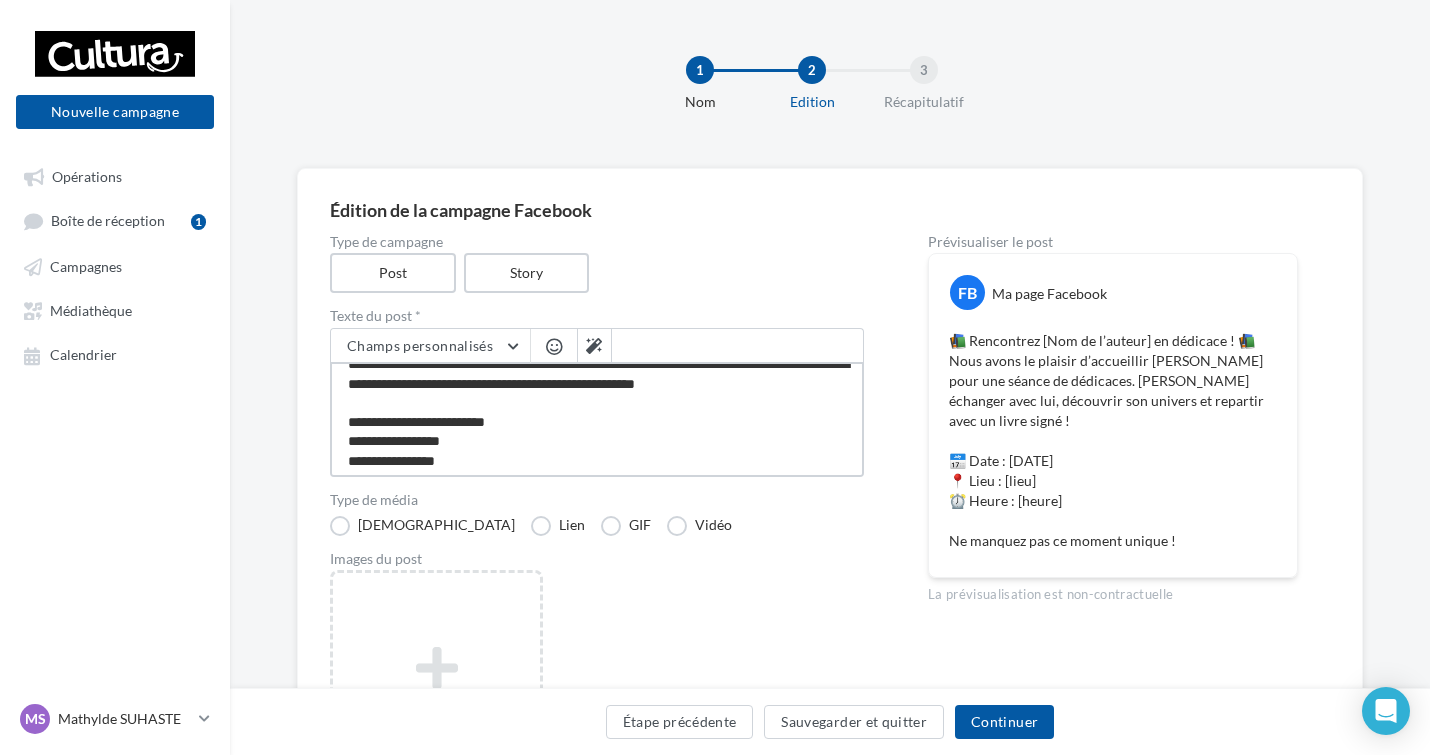 type on "**********" 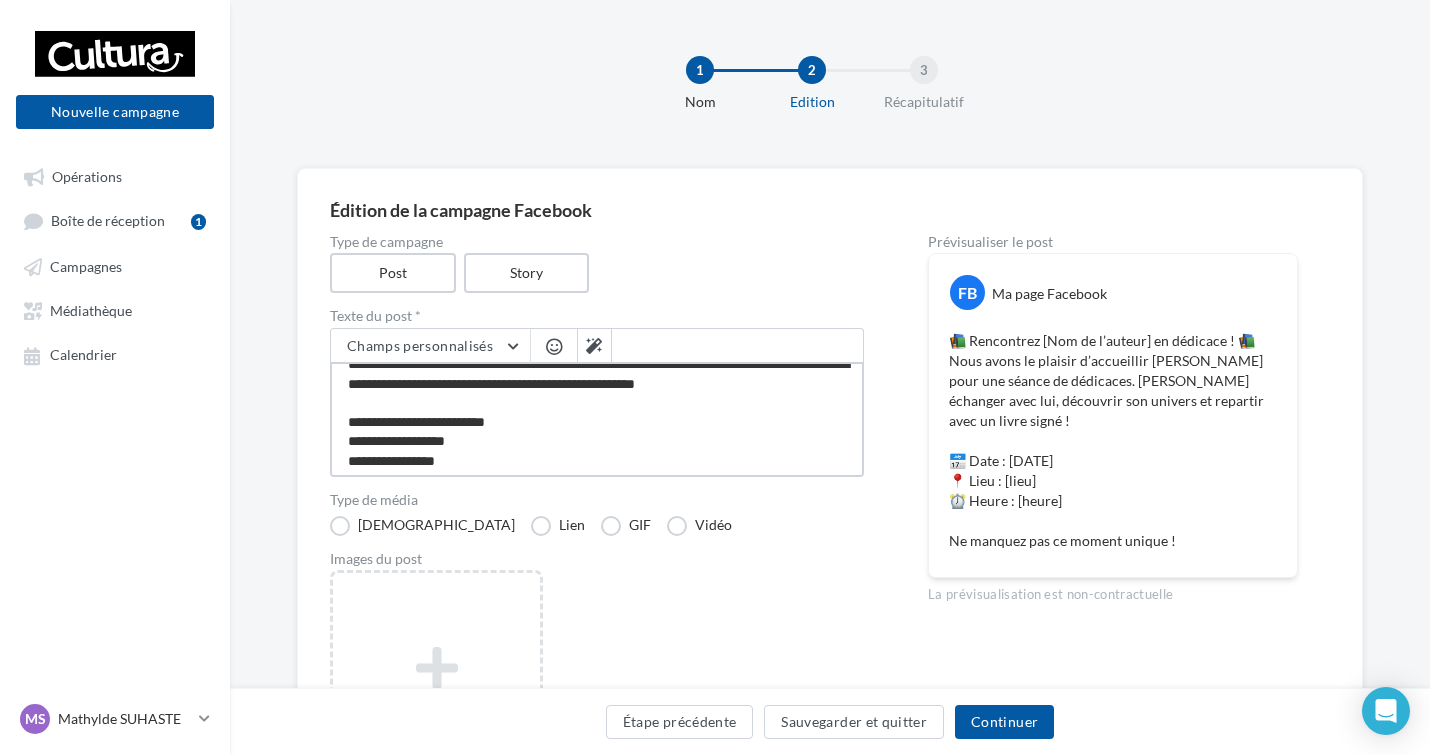 type on "**********" 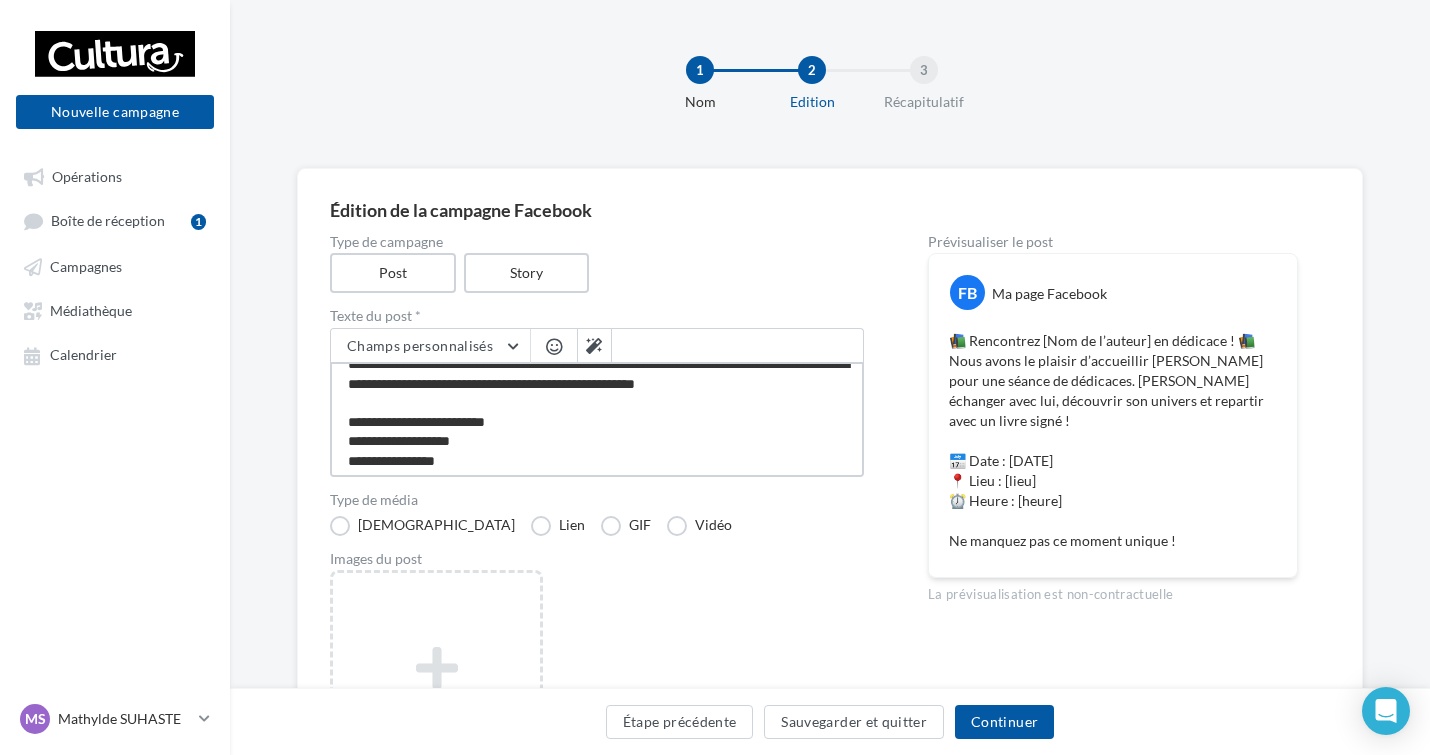 type on "**********" 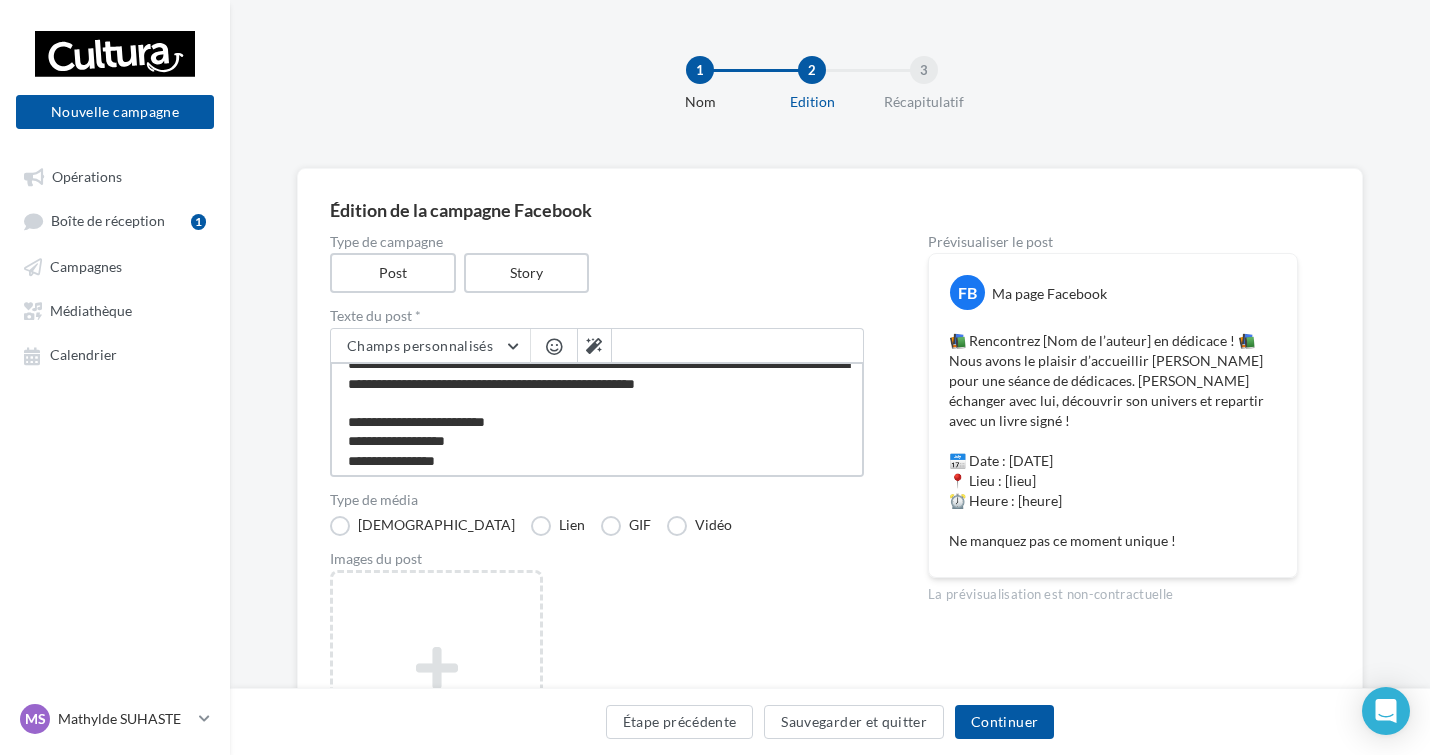 type on "**********" 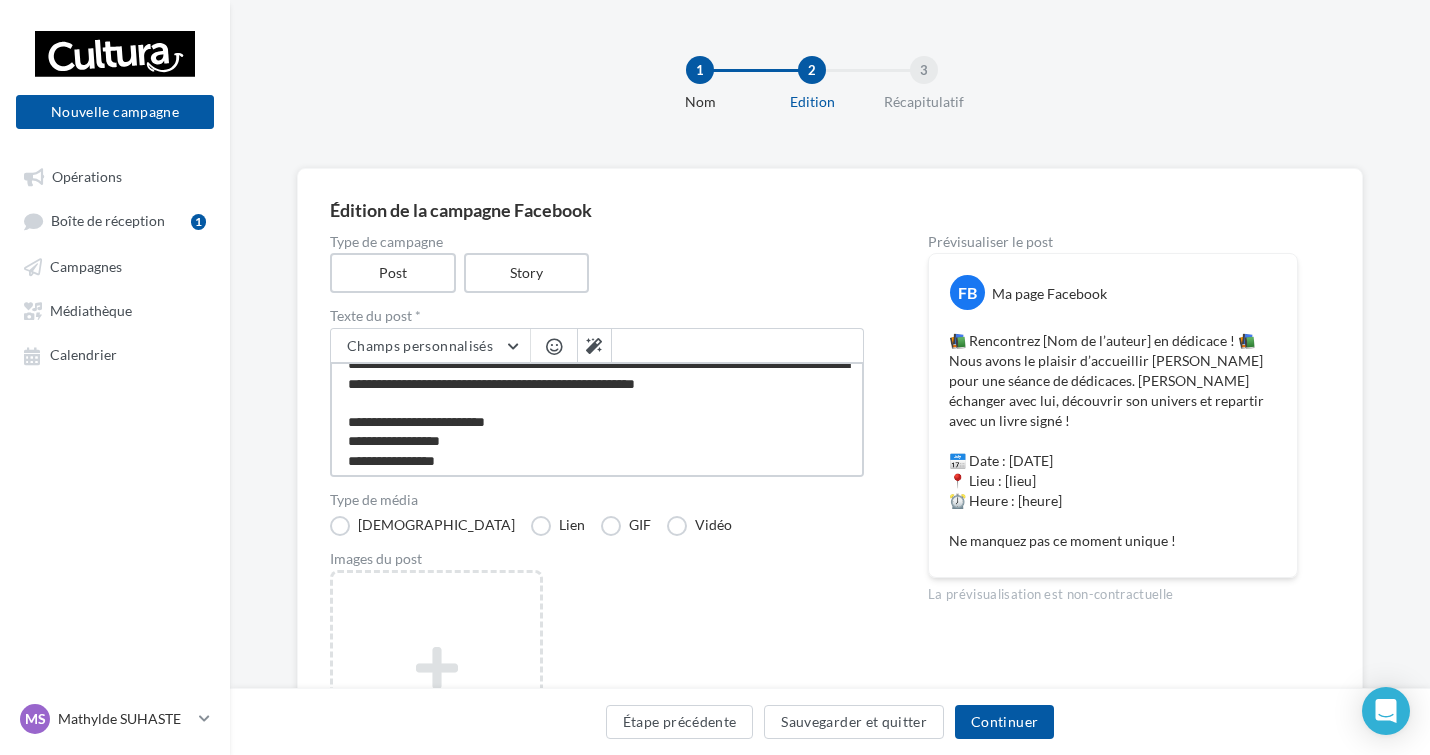 type on "**********" 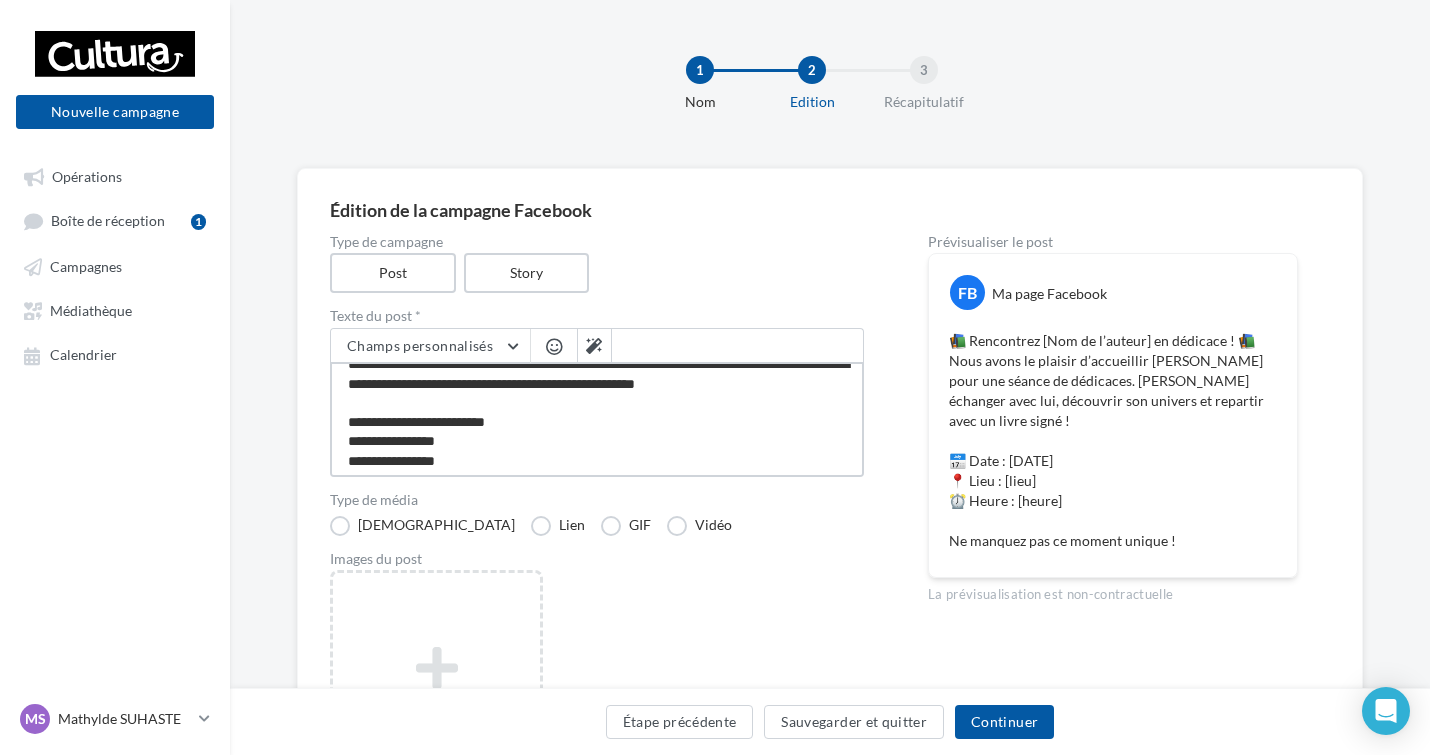 type on "**********" 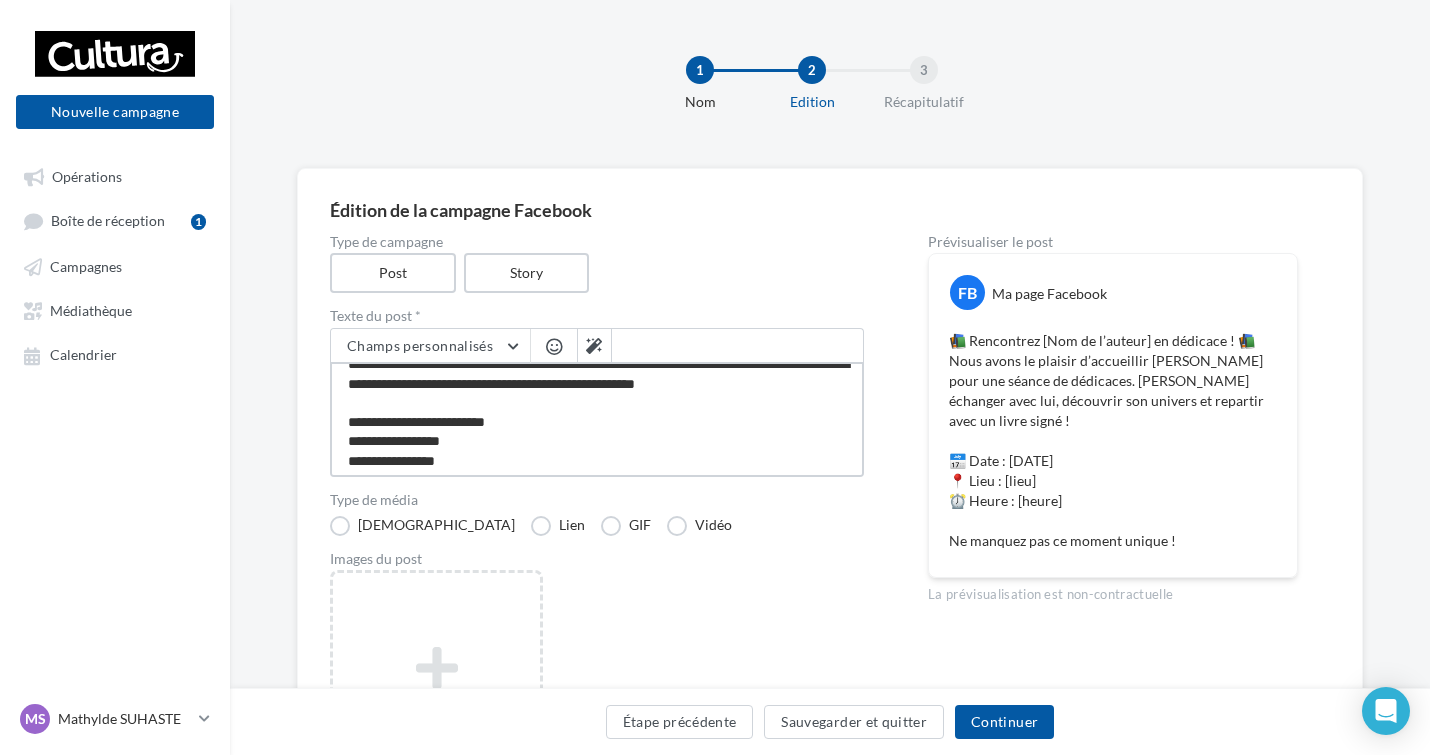 type on "**********" 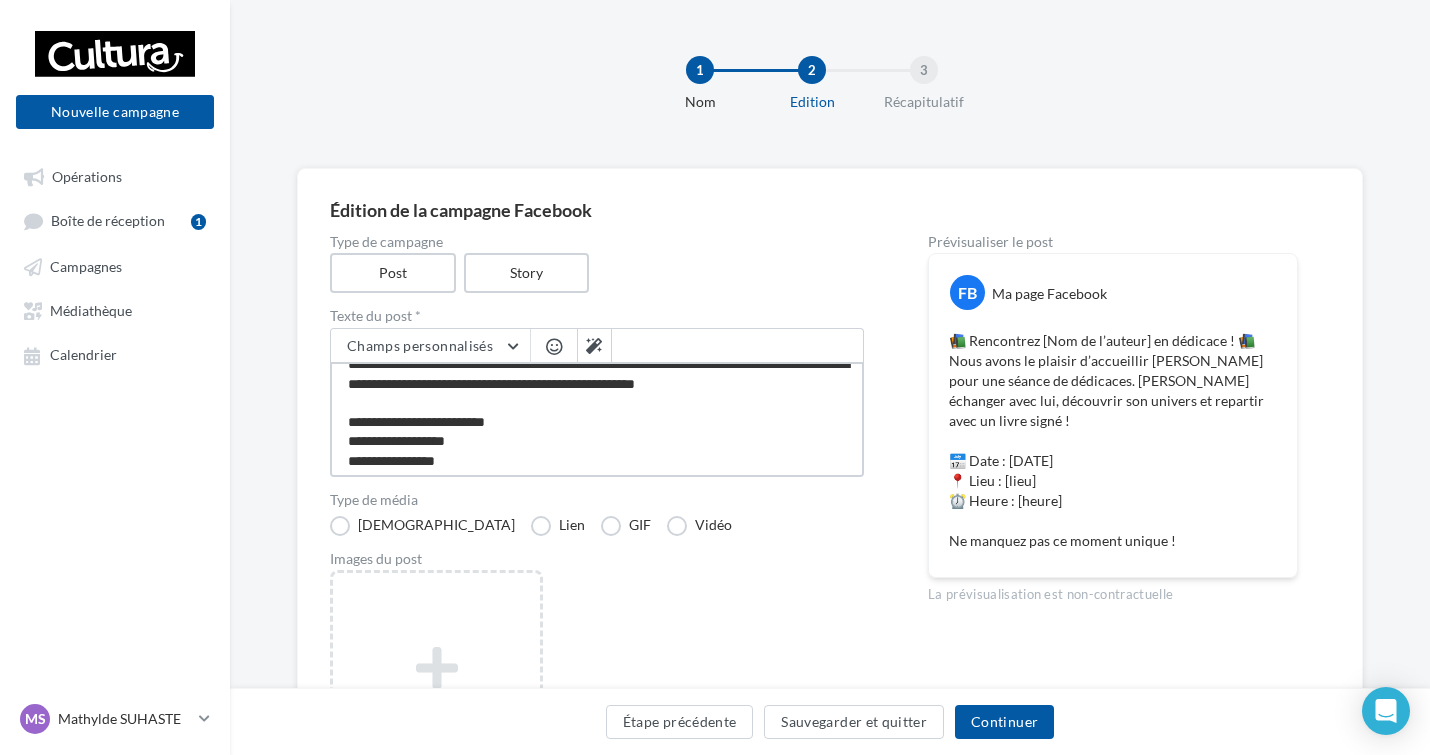 type on "**********" 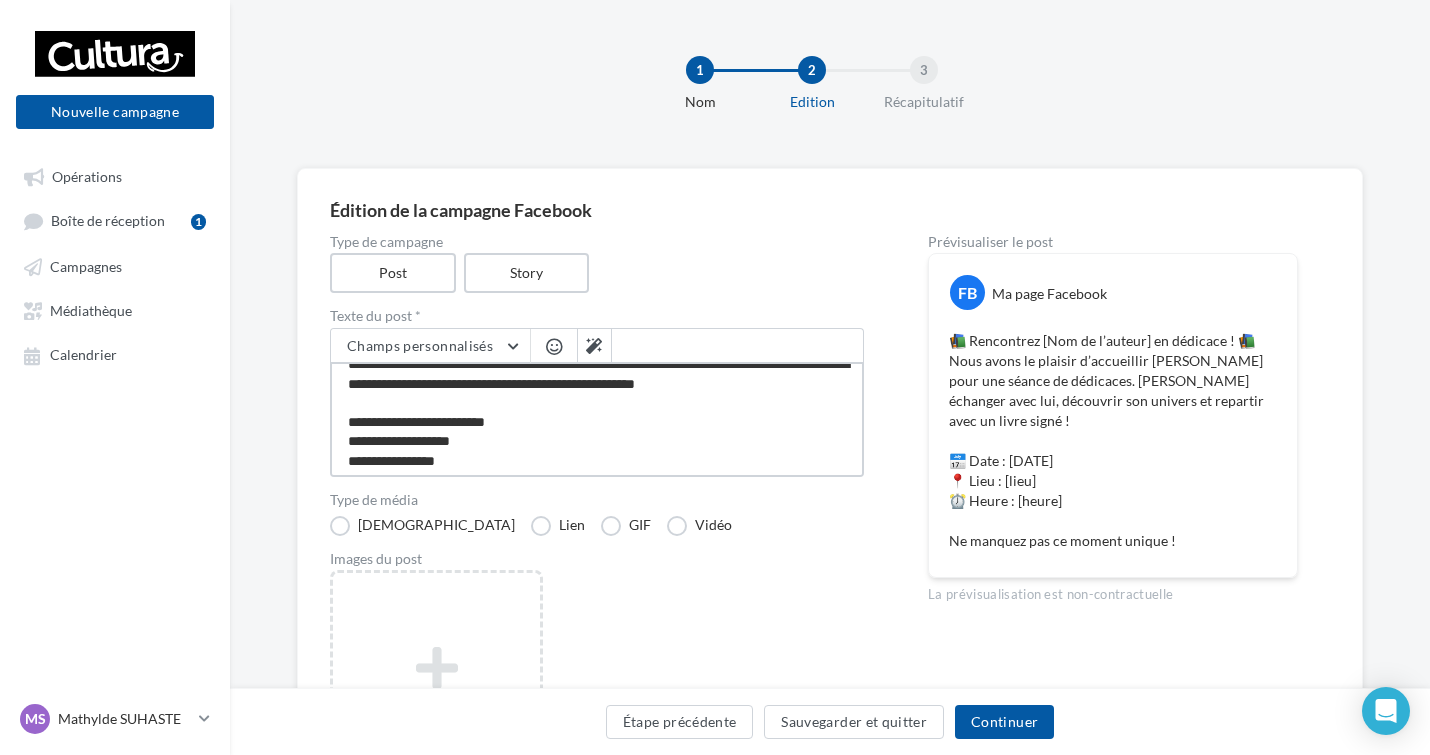 type on "**********" 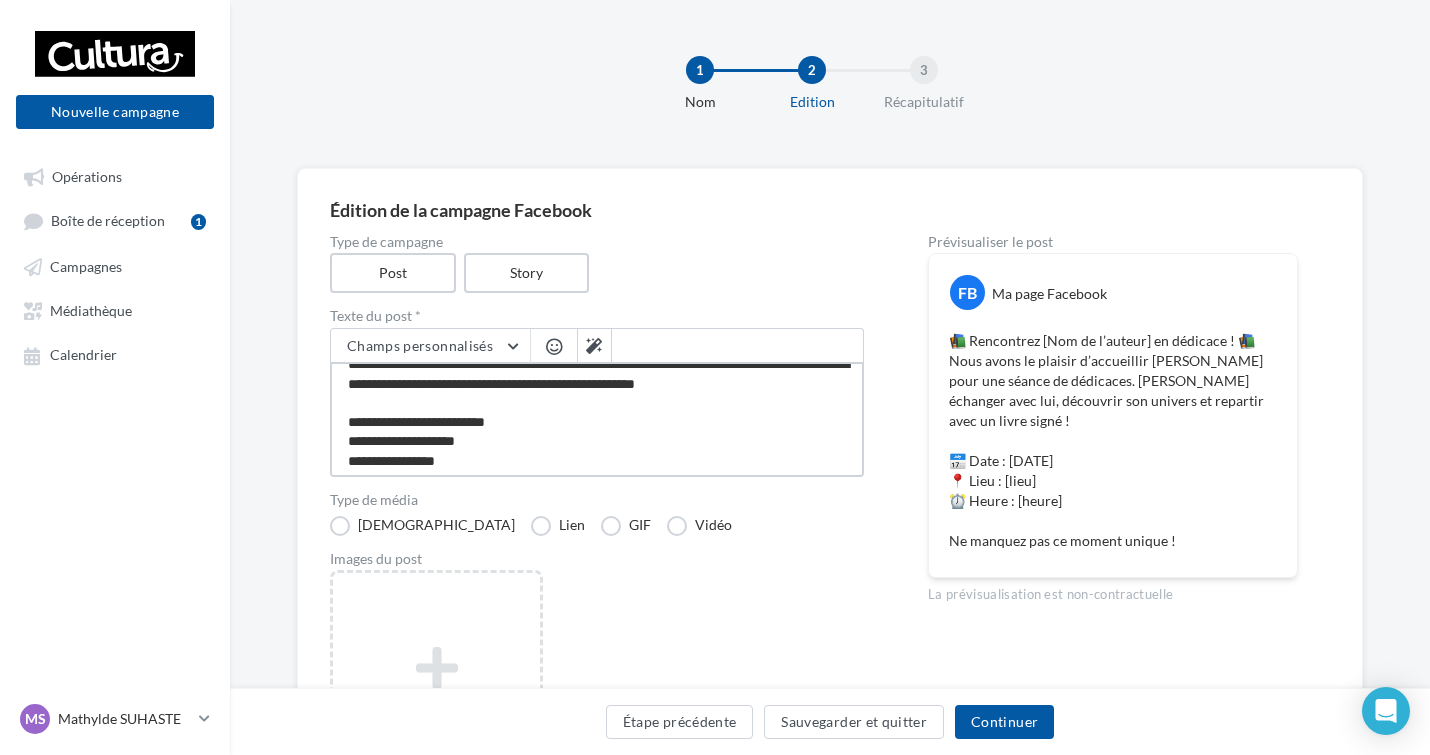 type on "**********" 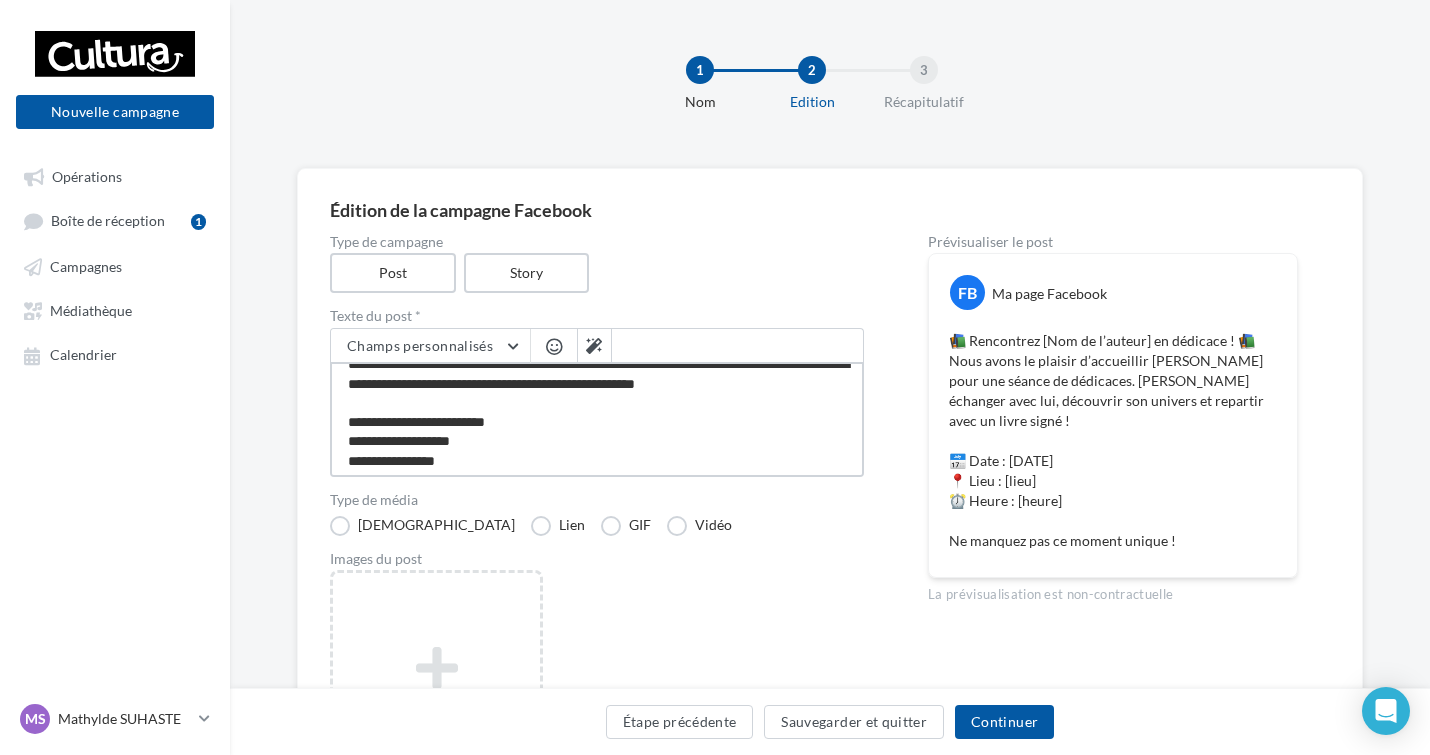 type on "**********" 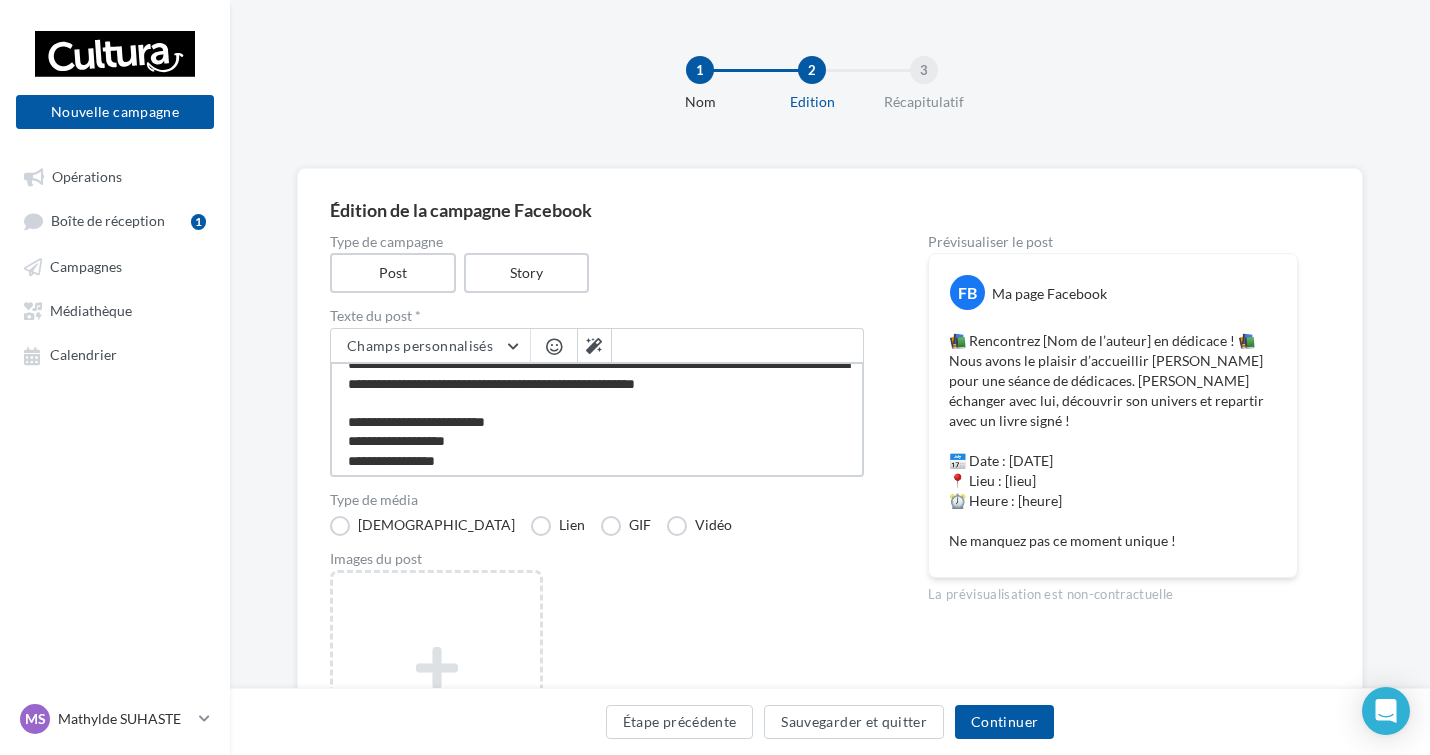 type on "**********" 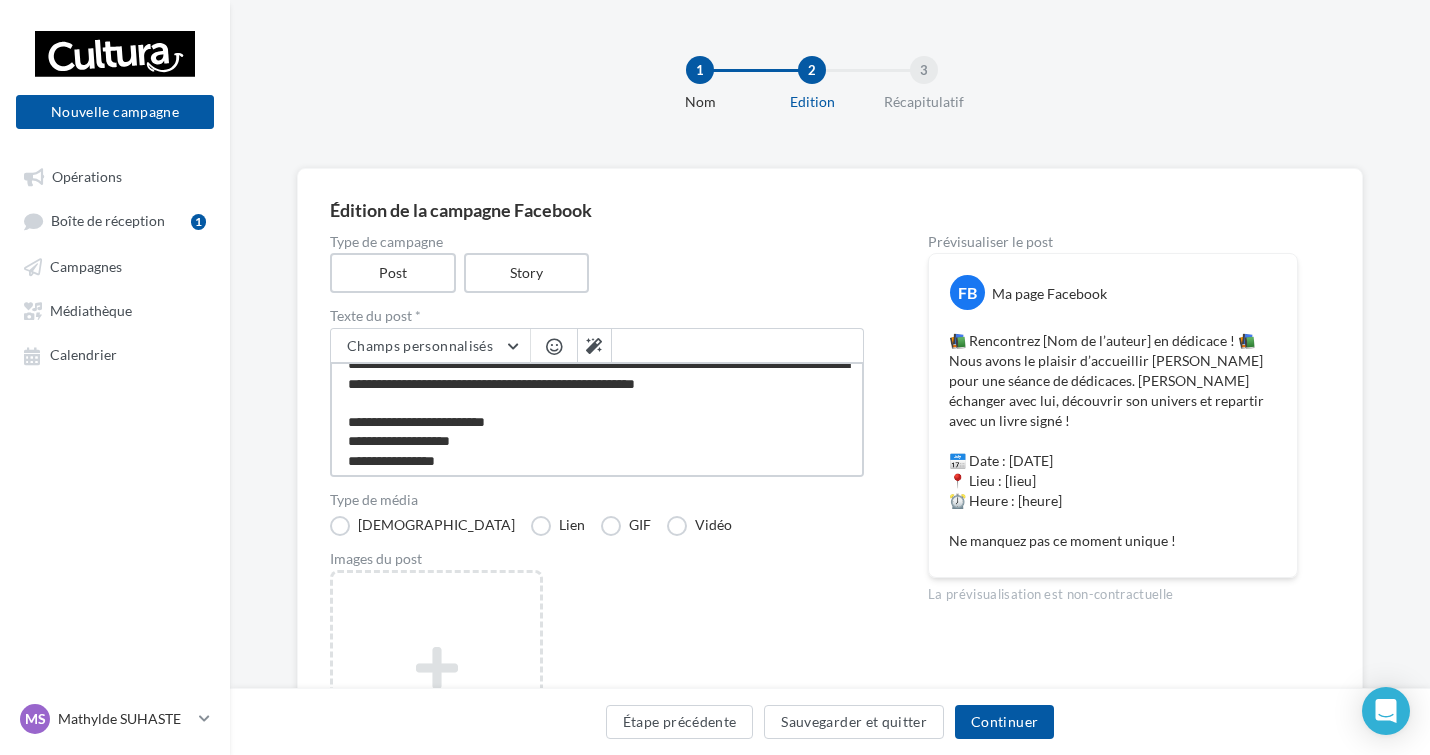 type on "**********" 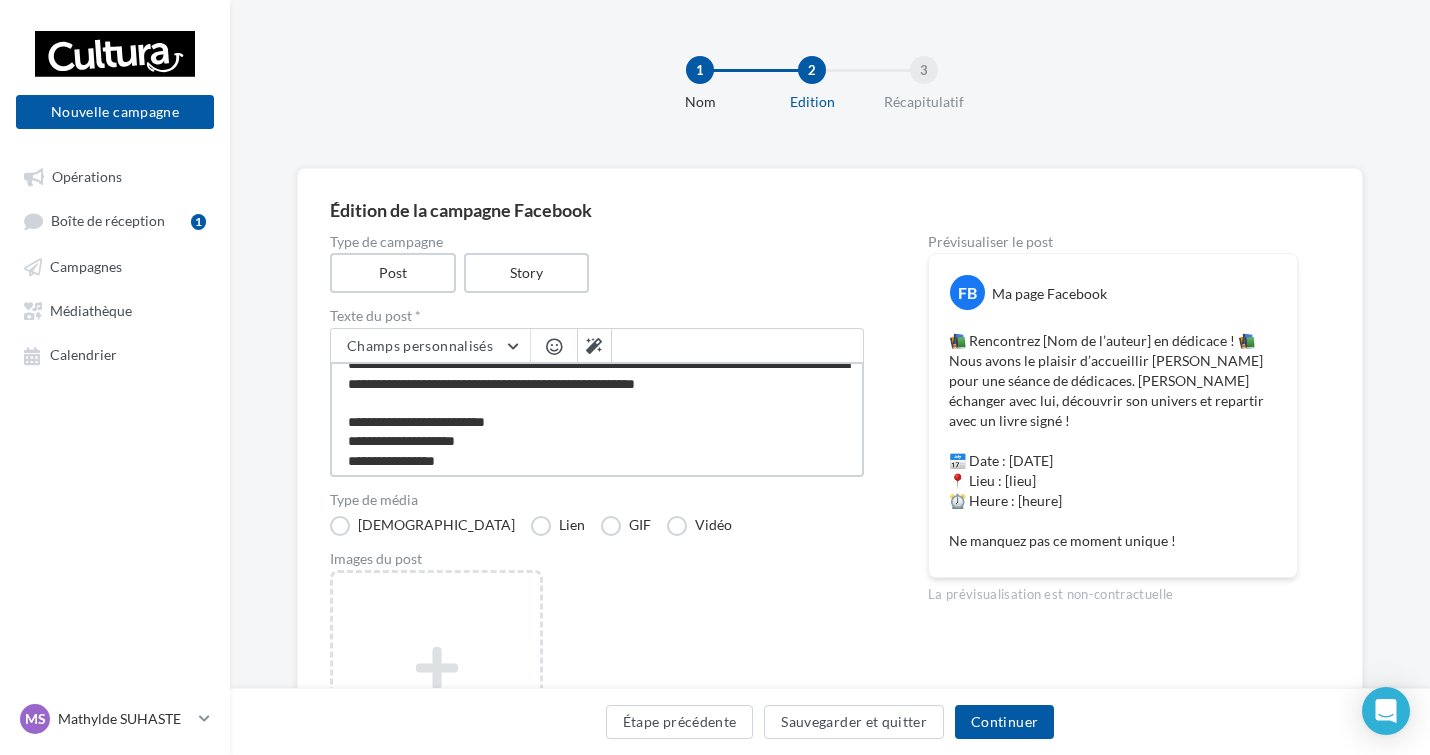 type on "**********" 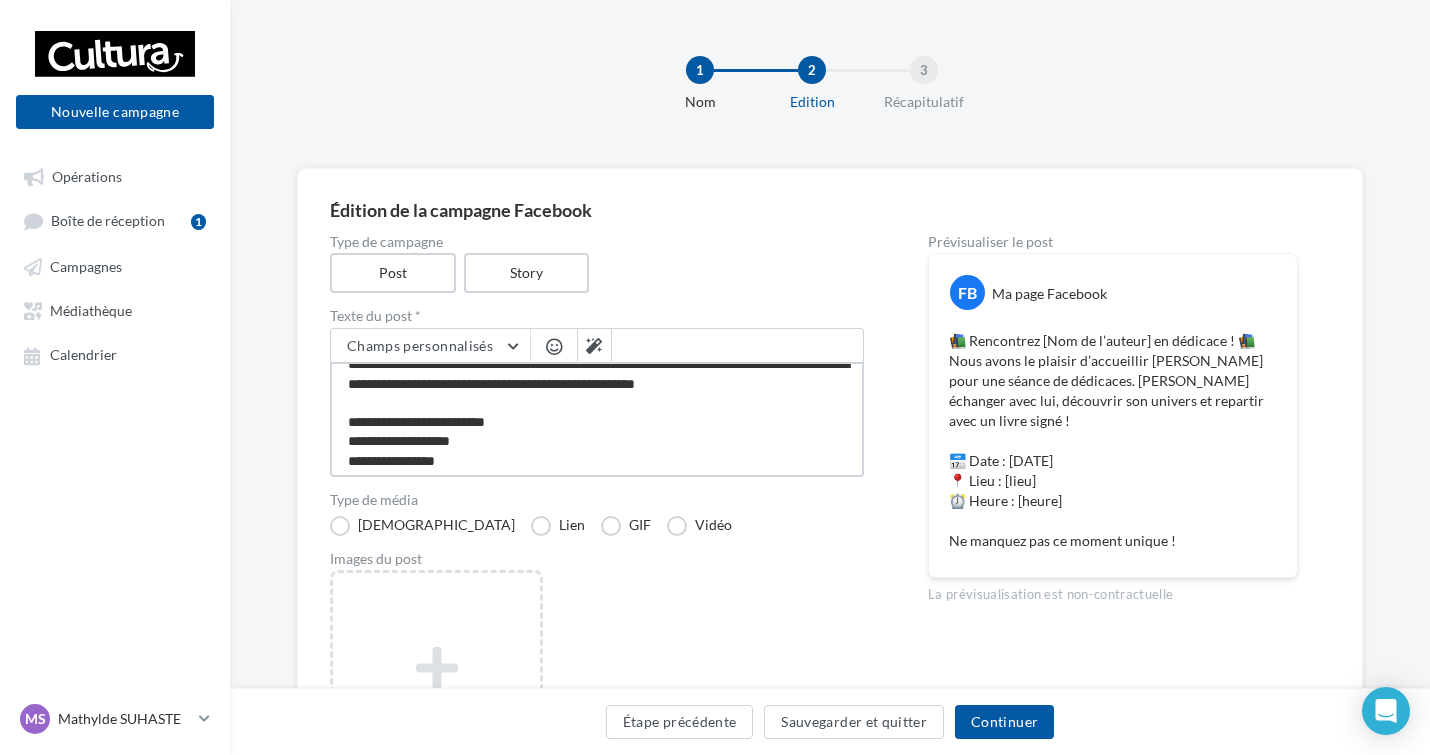 click on "**********" at bounding box center (597, 419) 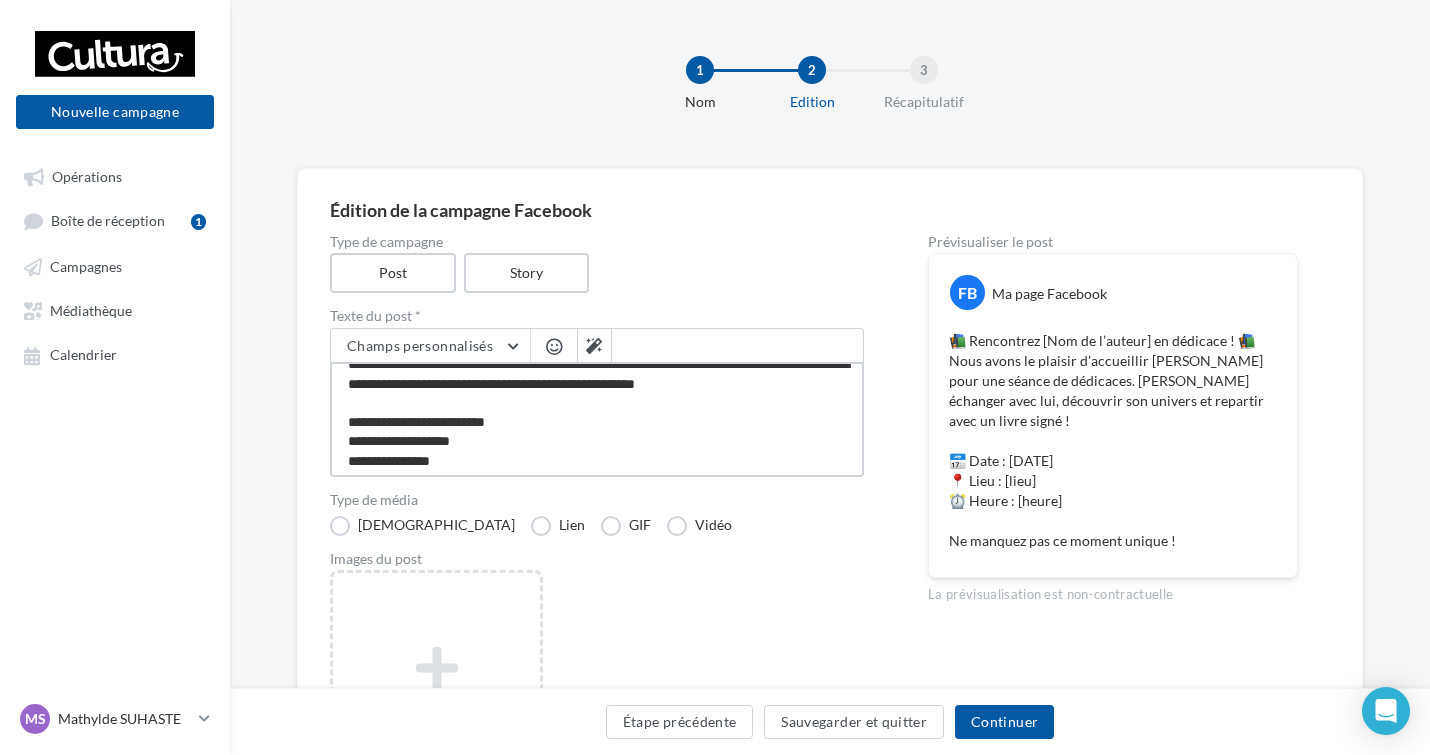 type on "**********" 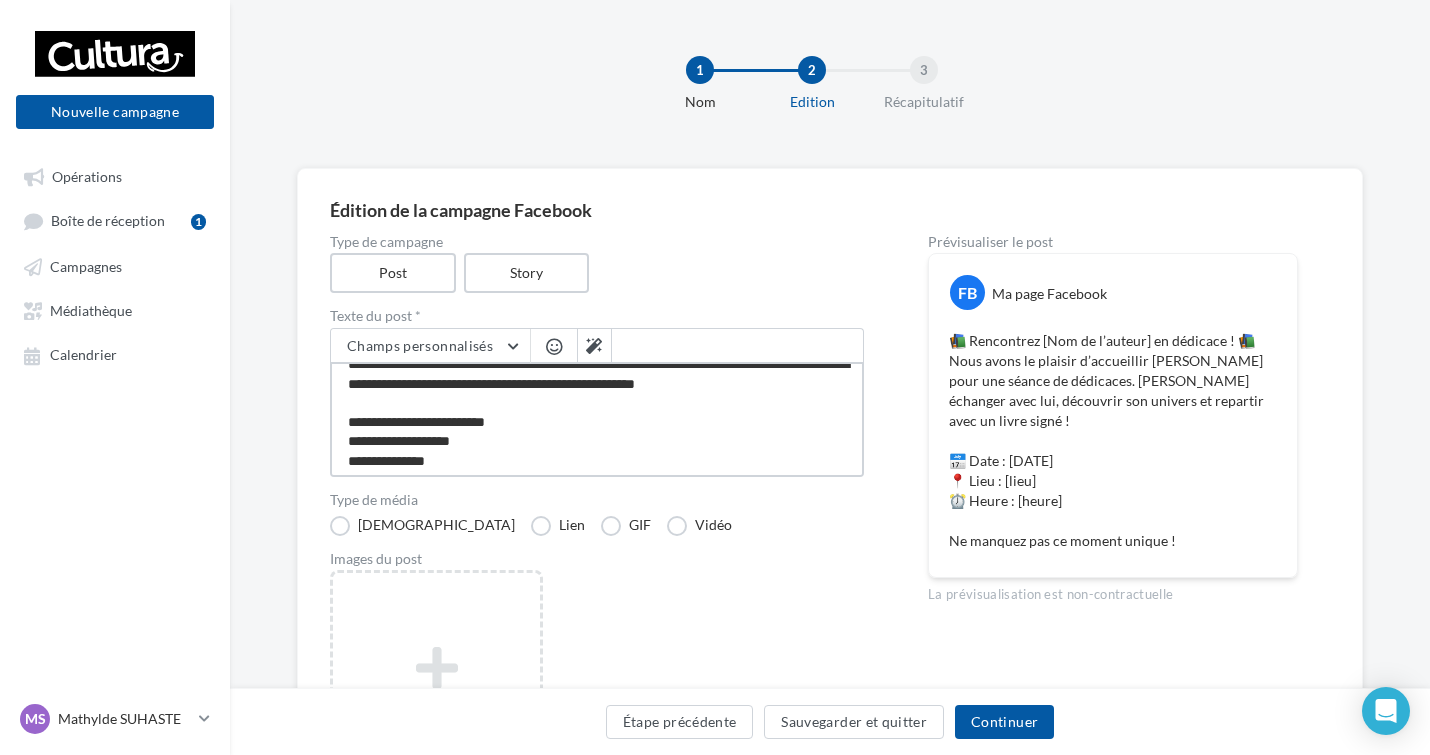 type on "**********" 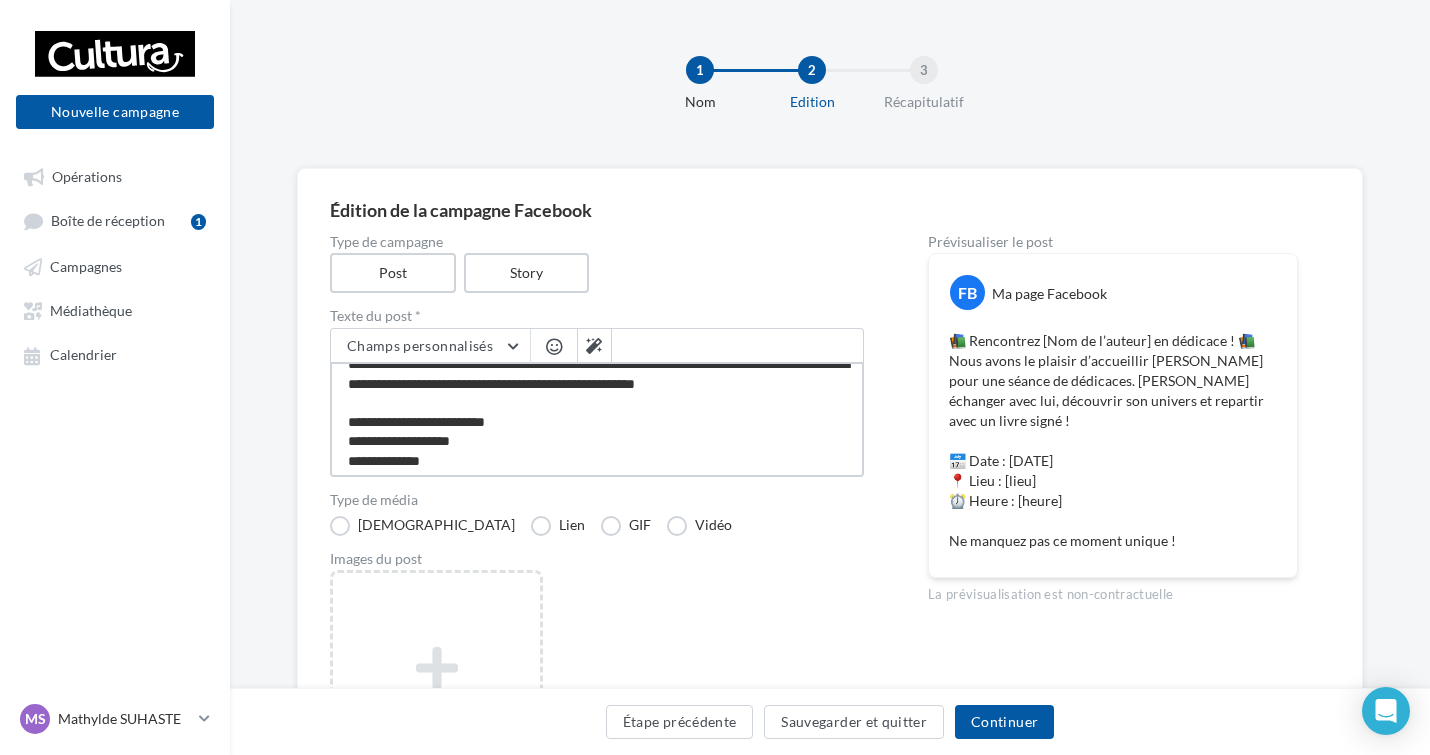 type on "**********" 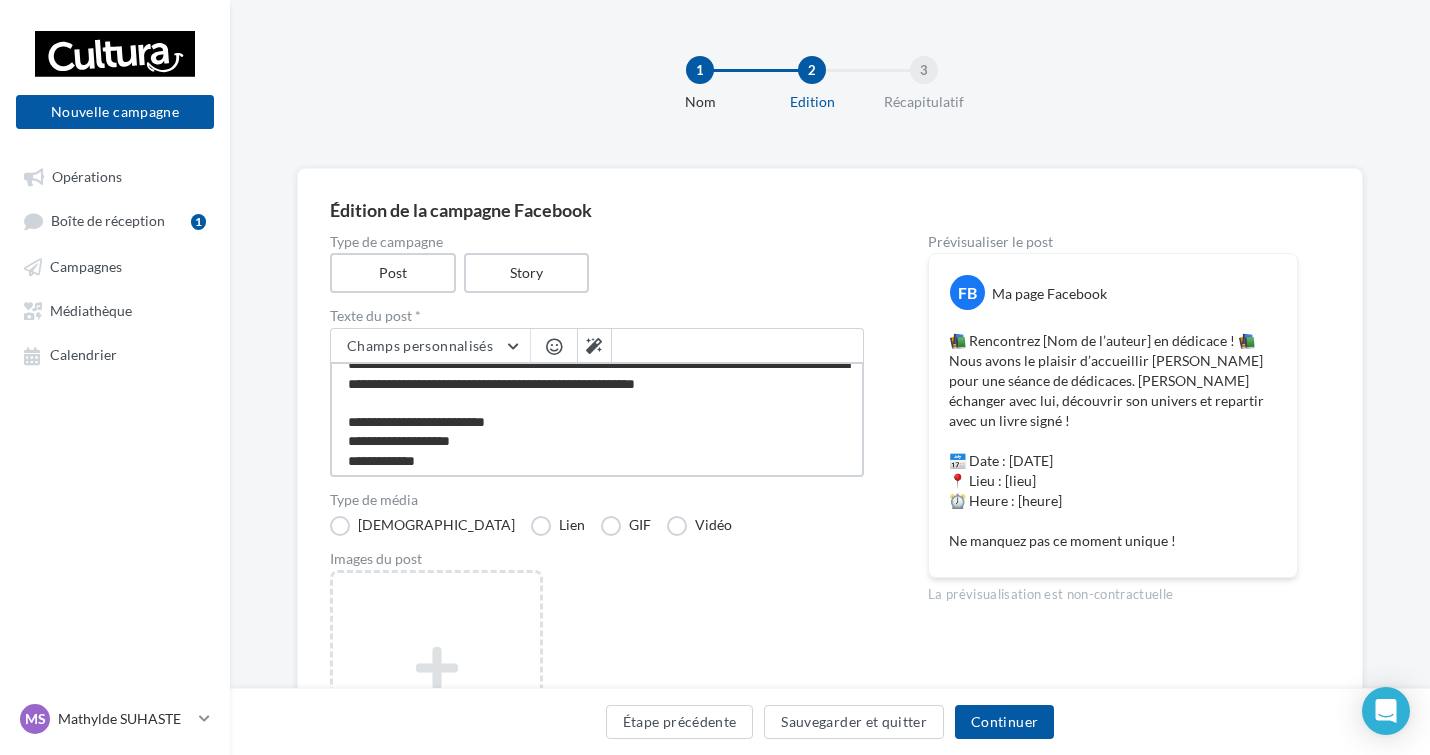 type on "**********" 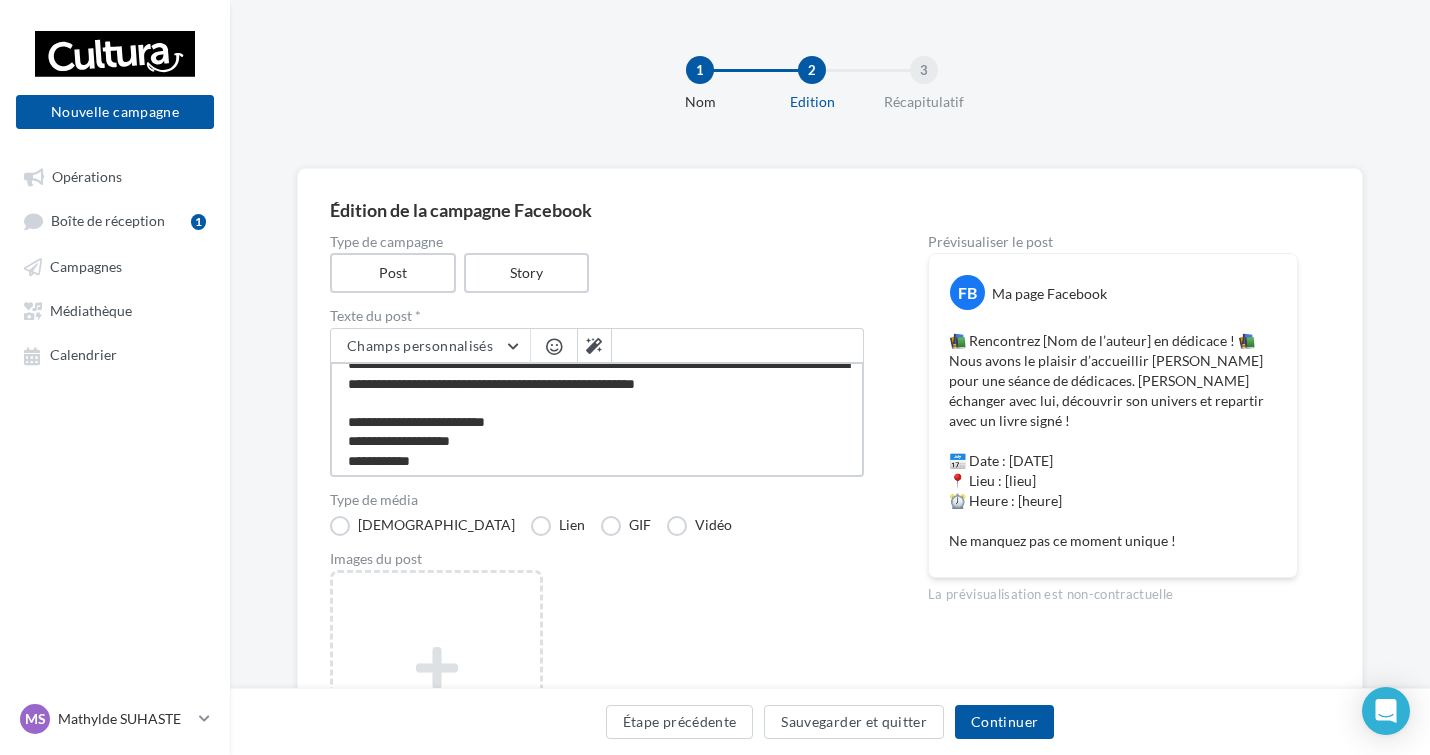 type on "**********" 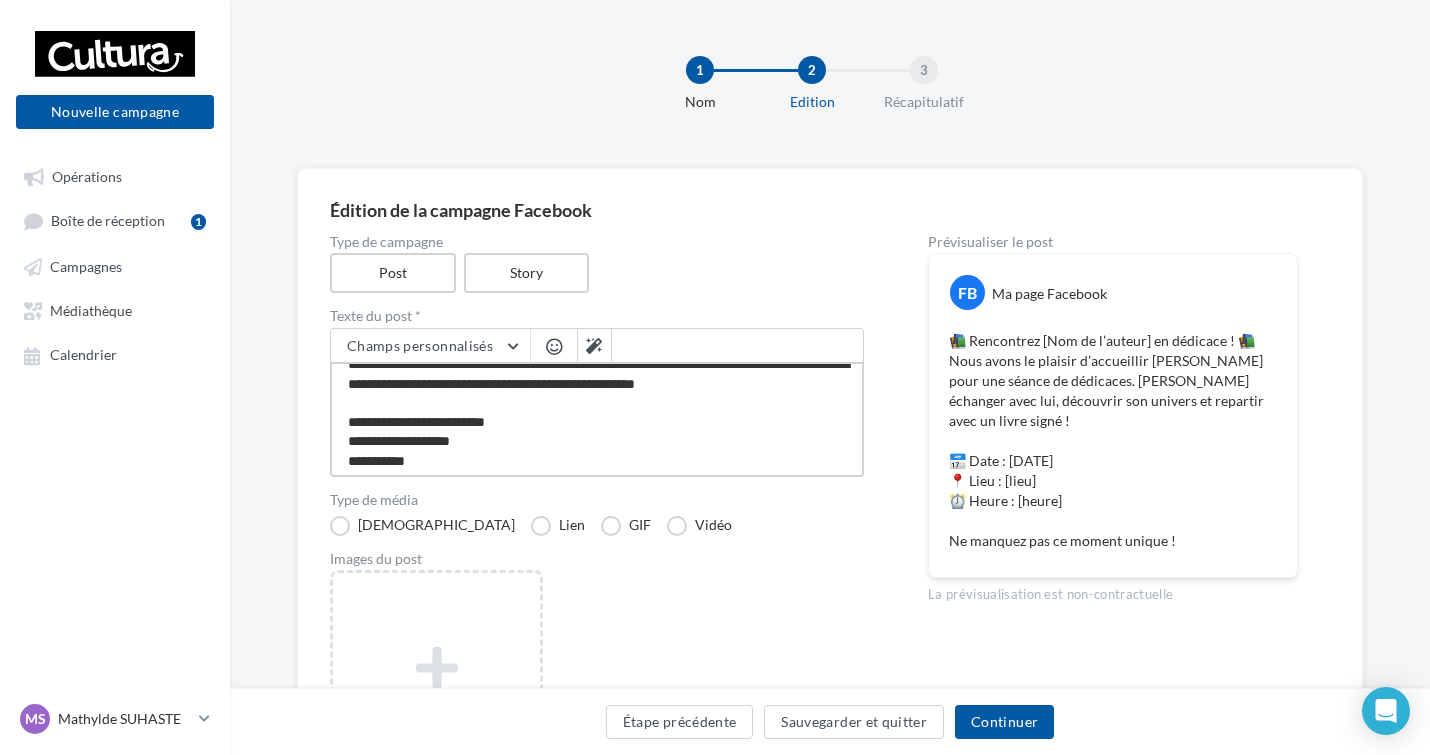 type on "**********" 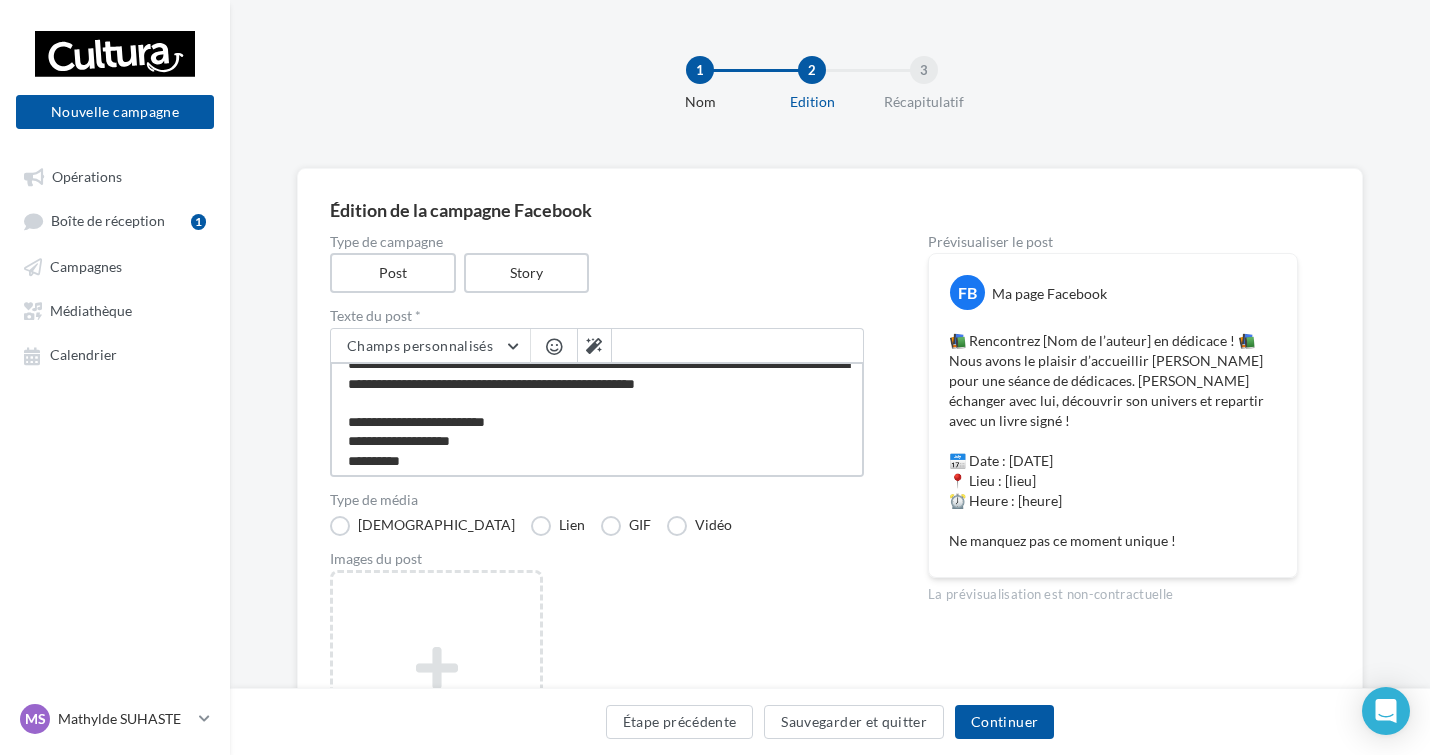 type on "**********" 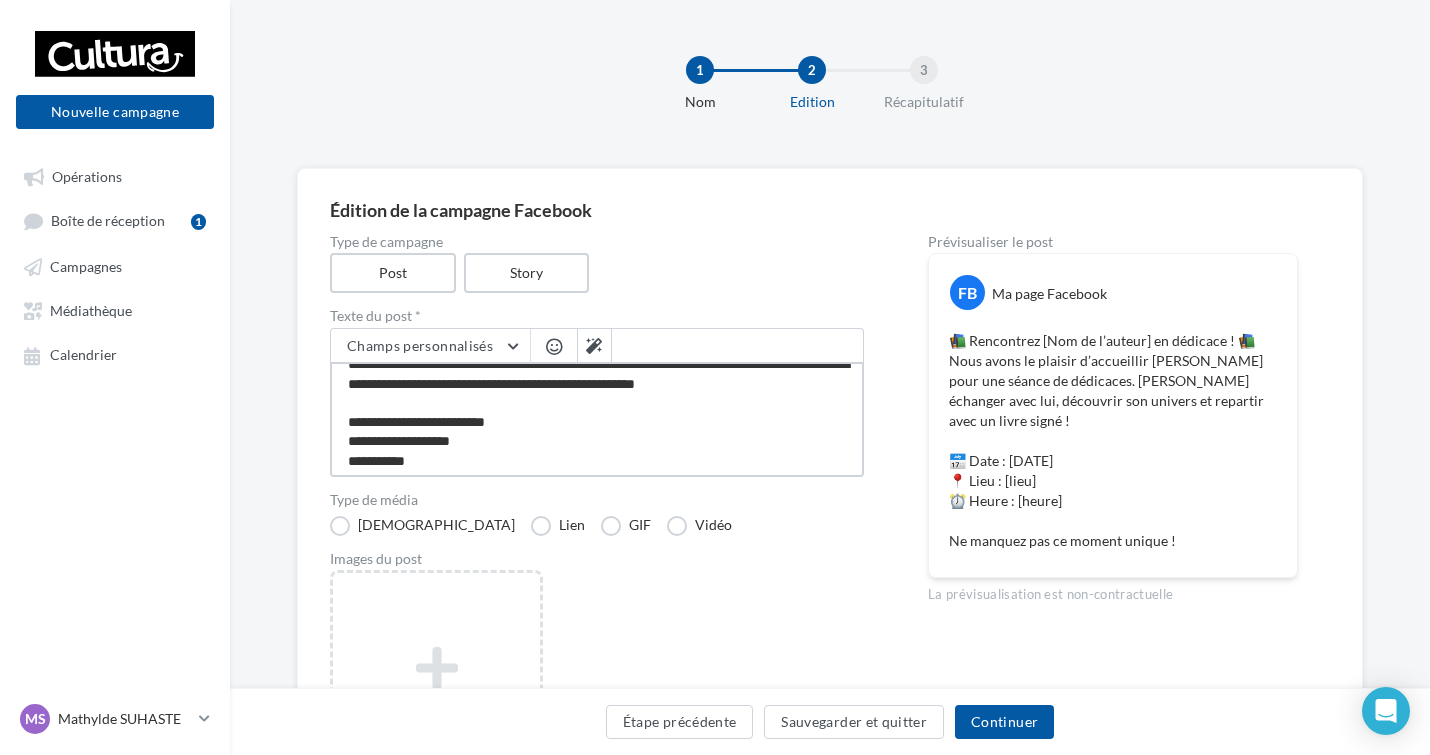 type on "**********" 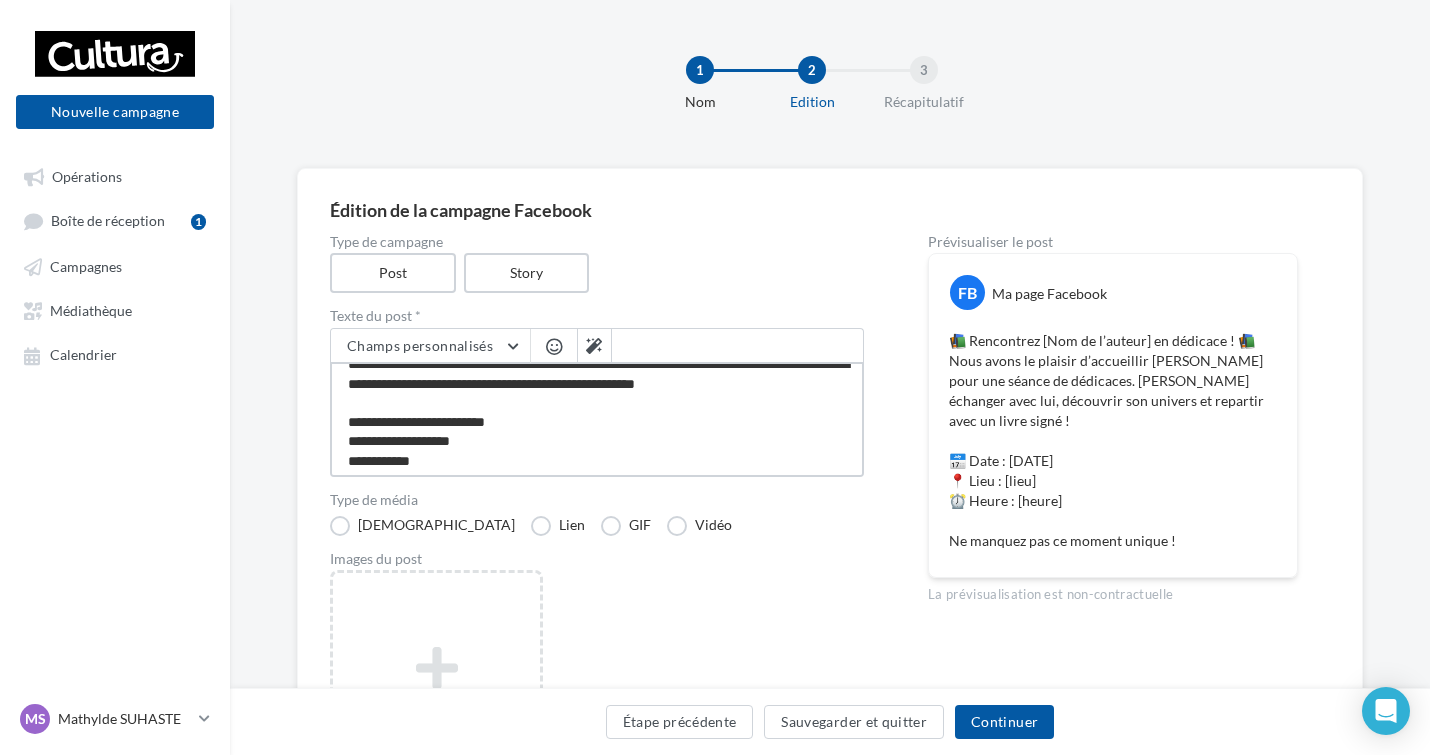 type on "**********" 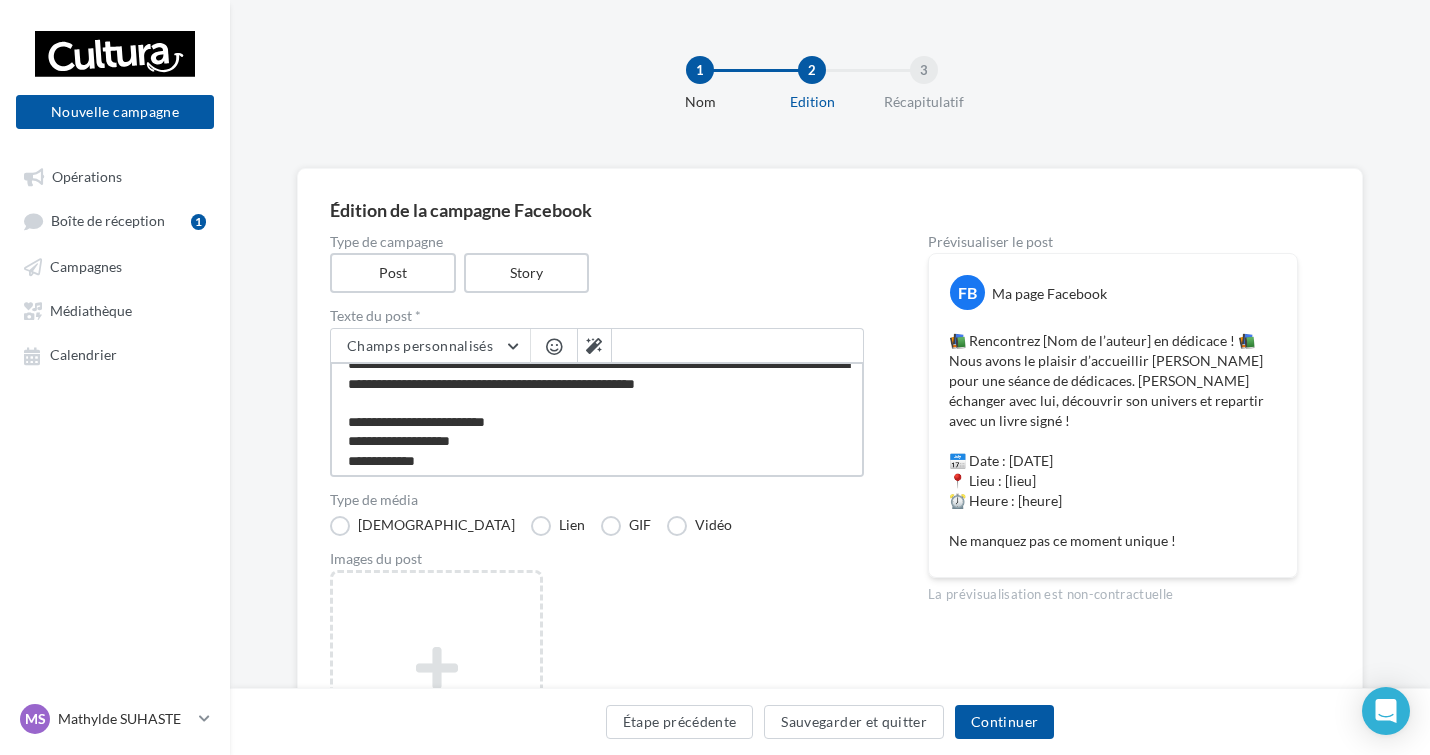 type on "**********" 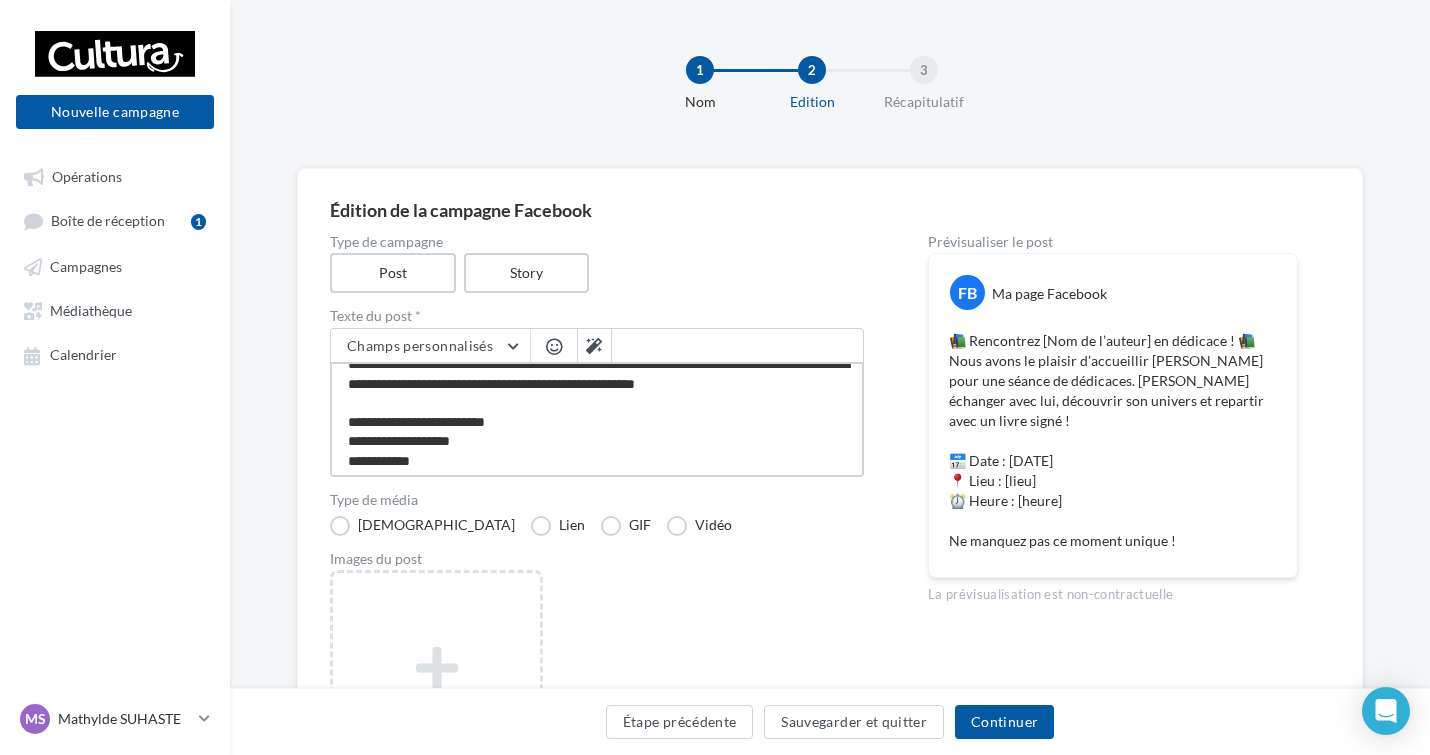 type on "**********" 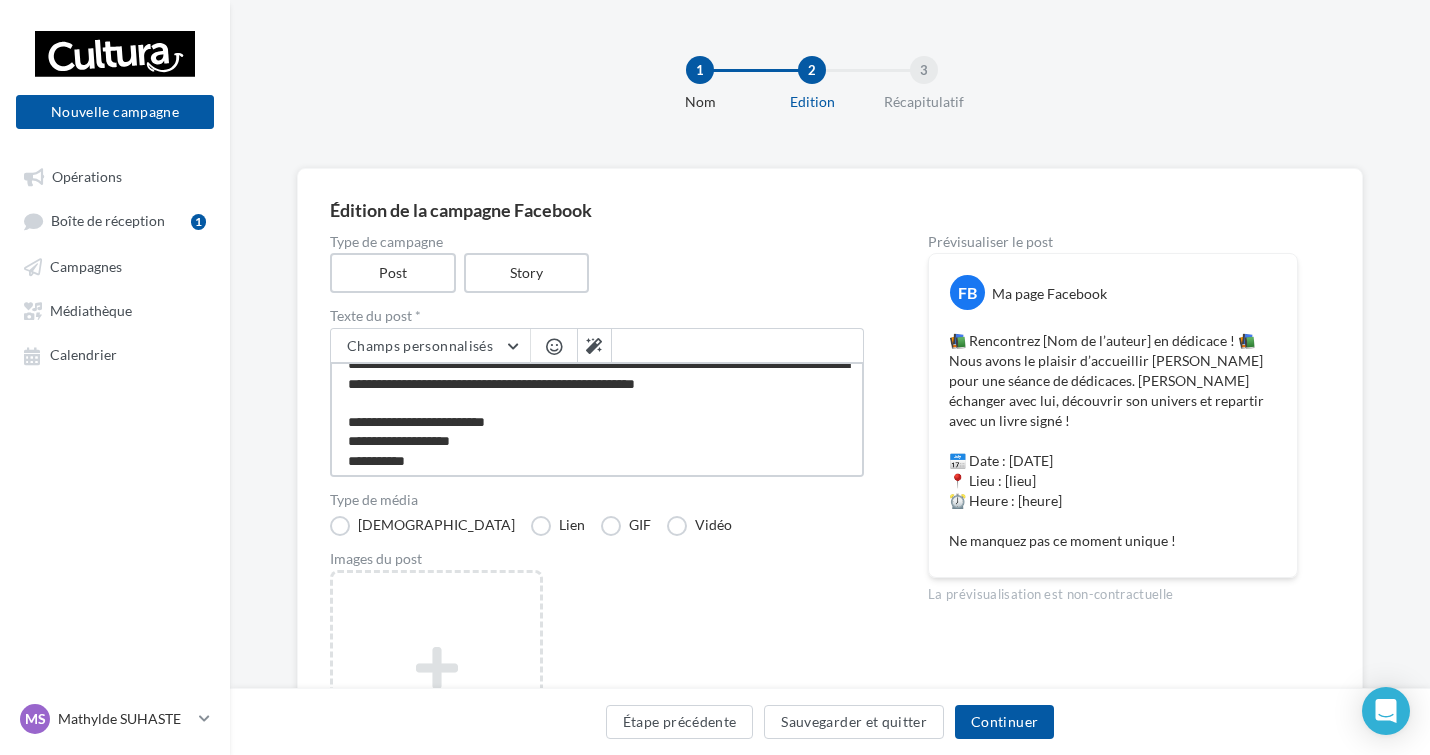 type on "**********" 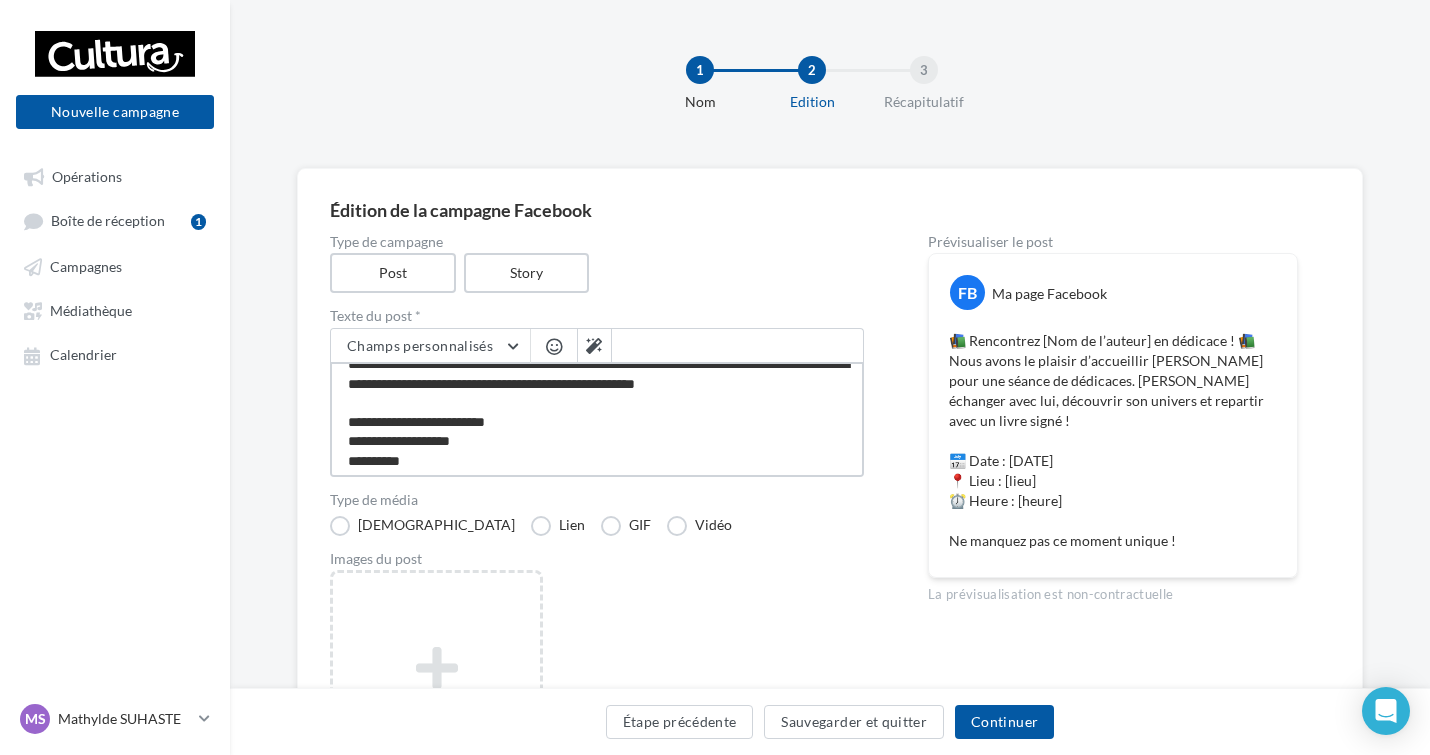 type on "**********" 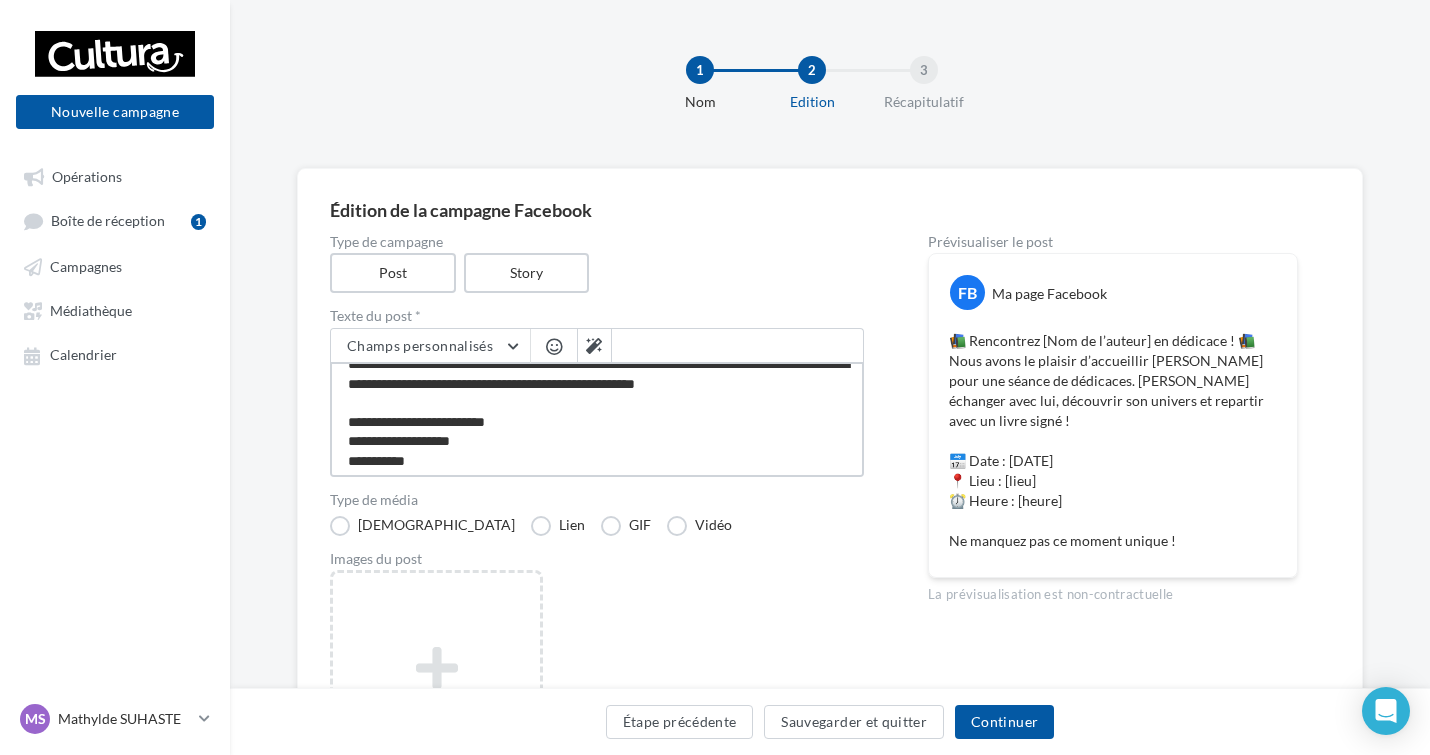 type on "**********" 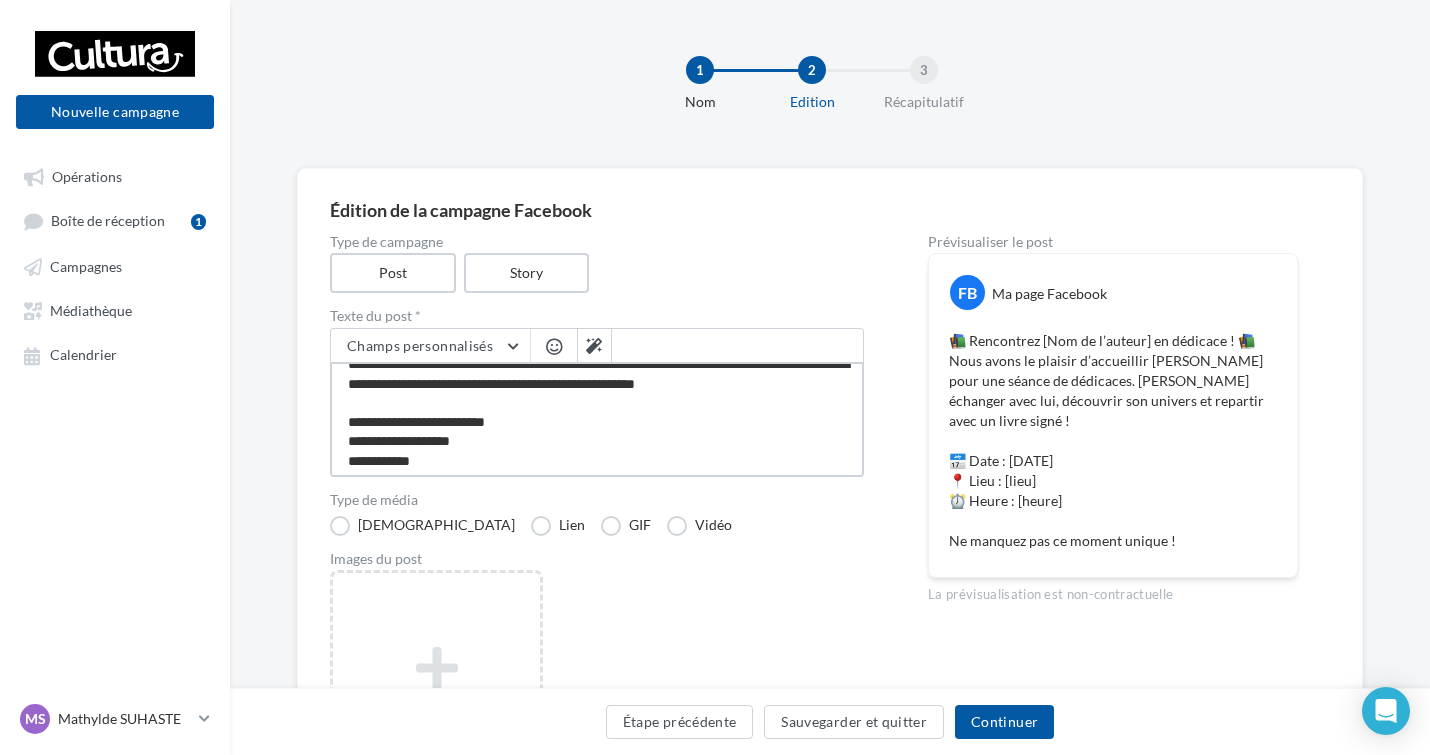 type on "**********" 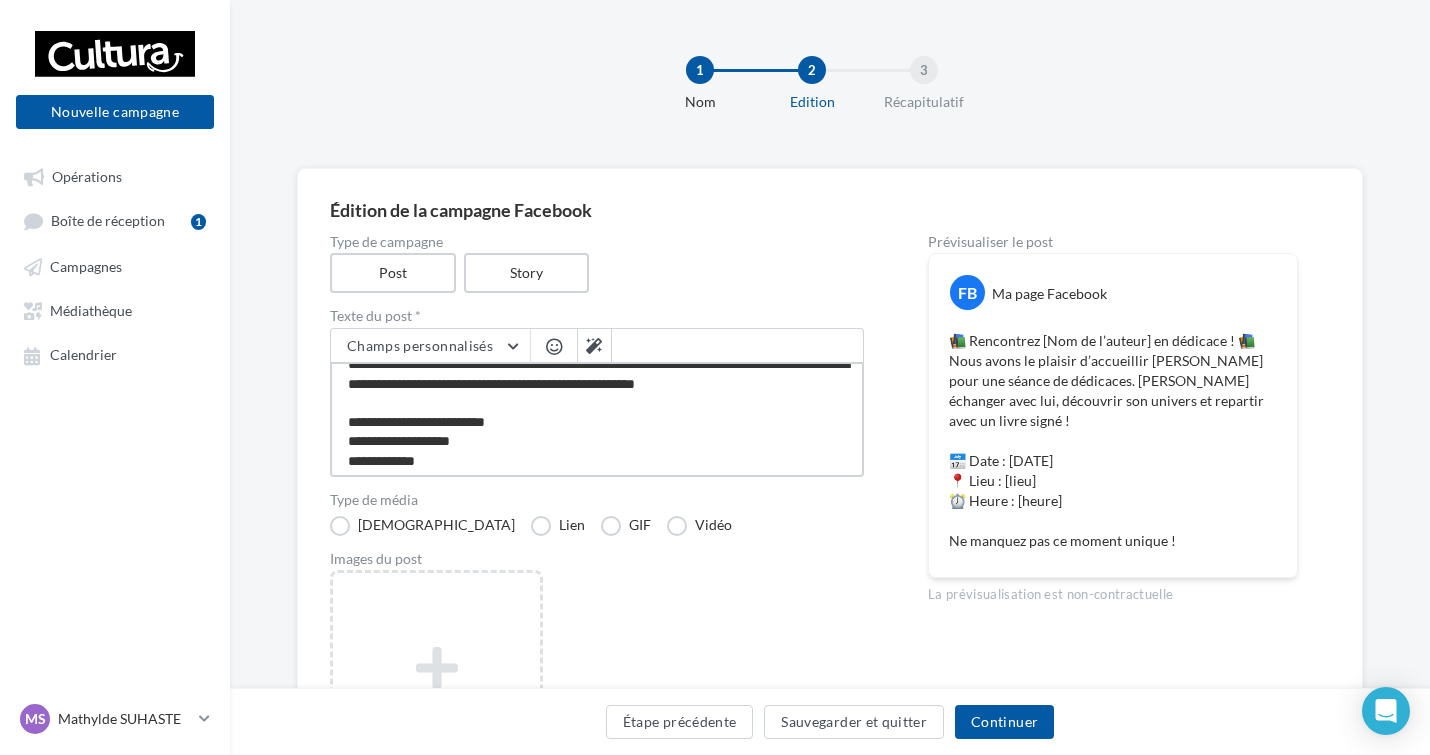 type on "**********" 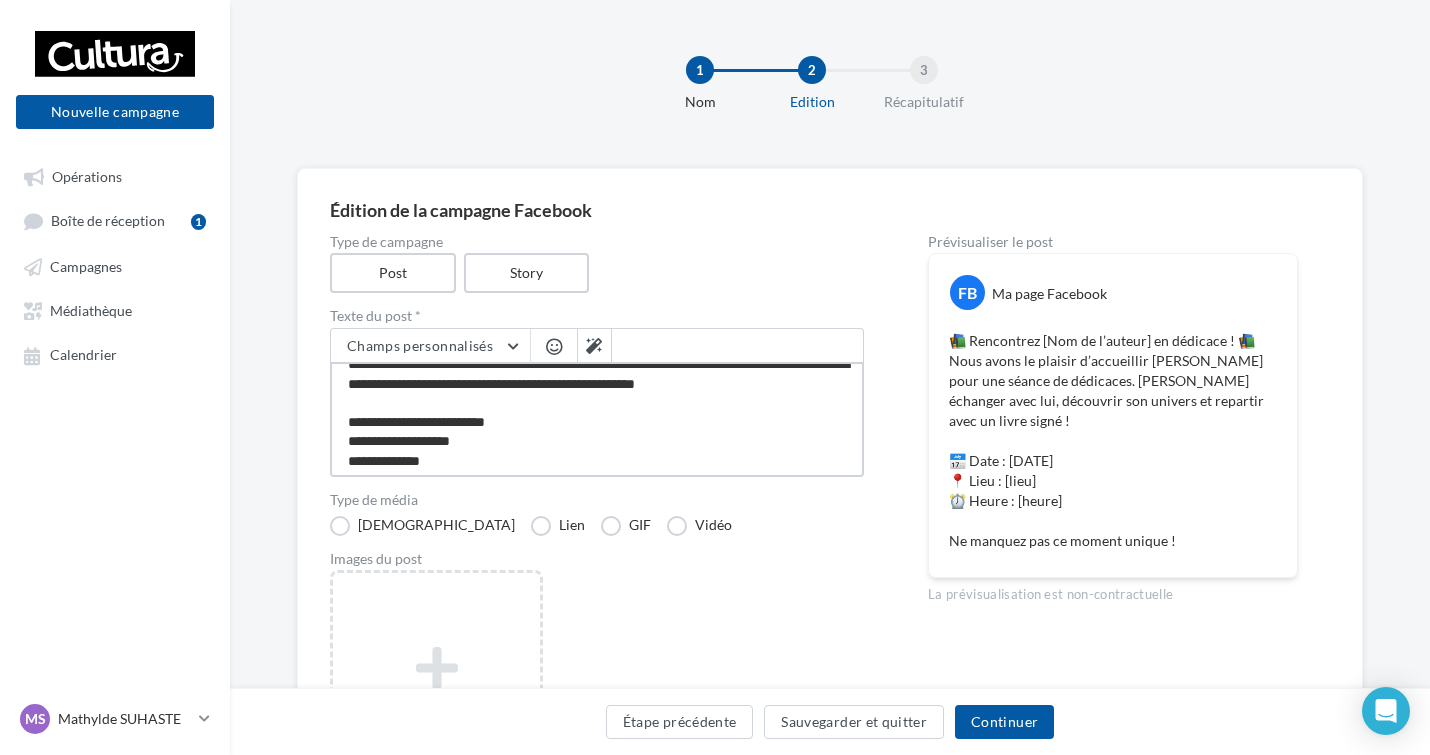 type on "**********" 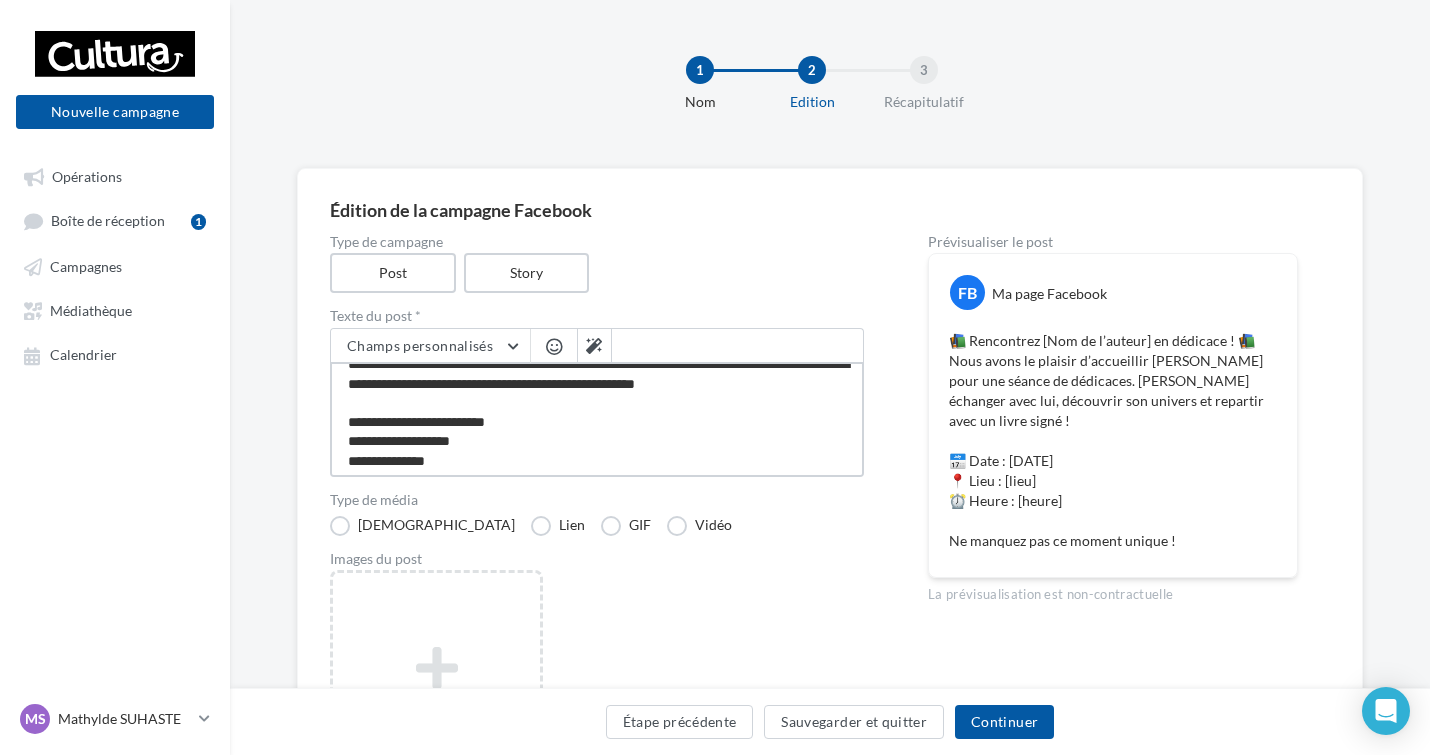 type on "**********" 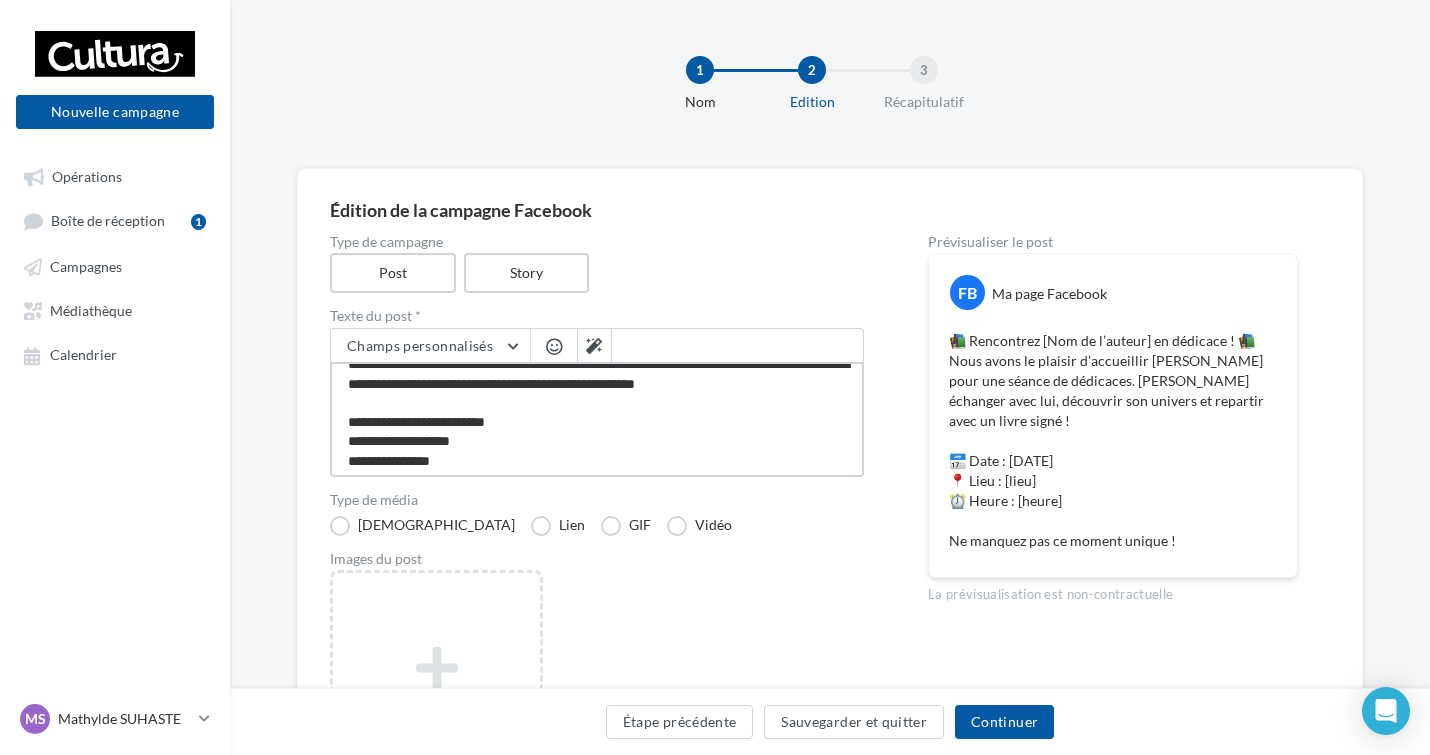 type on "**********" 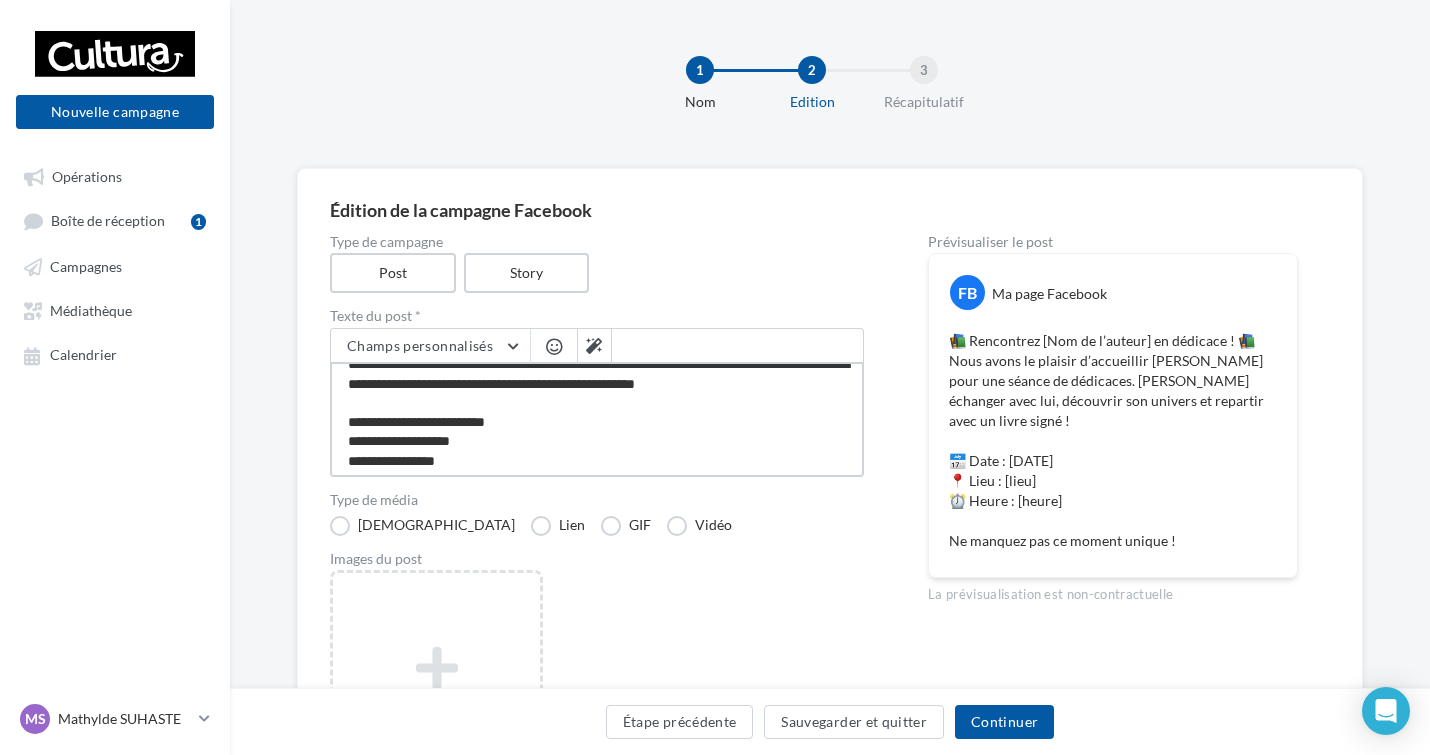 type on "**********" 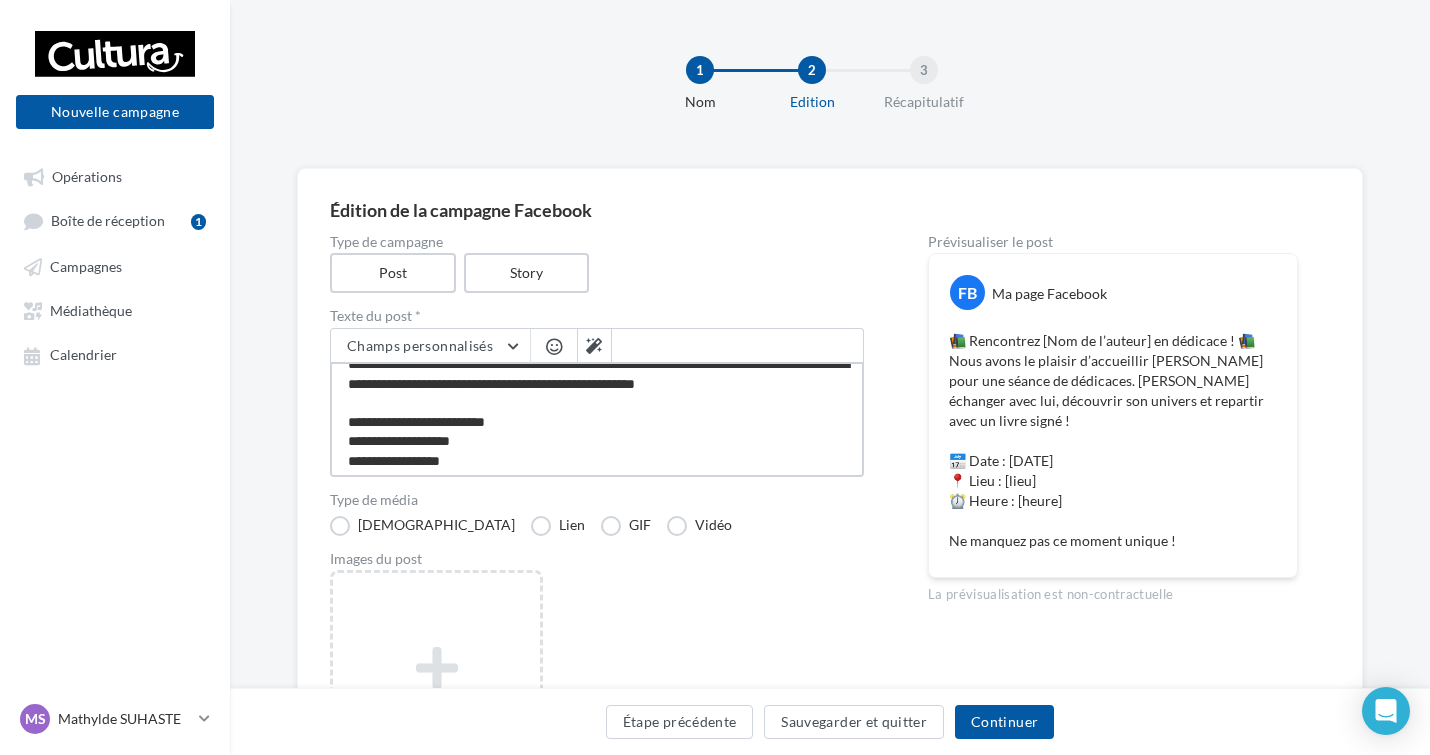 type on "**********" 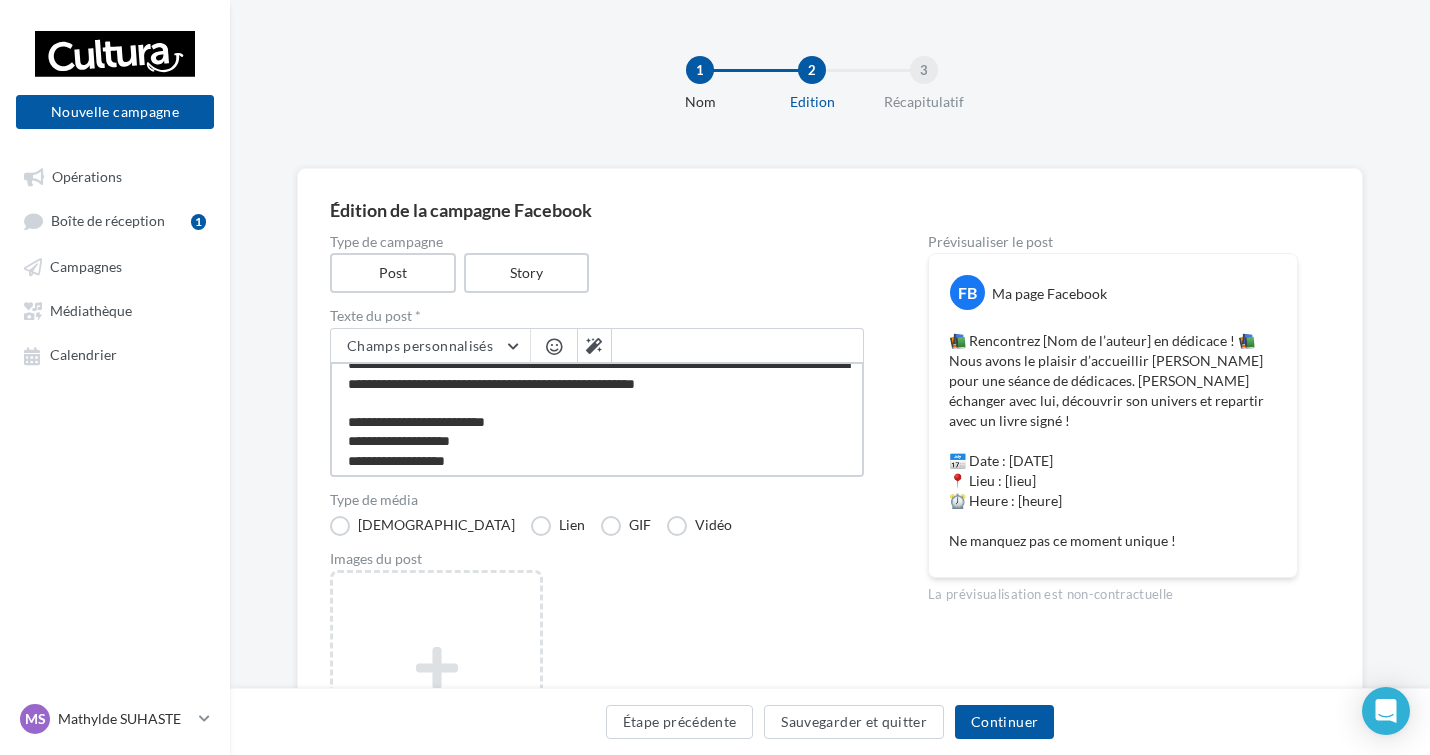 type on "**********" 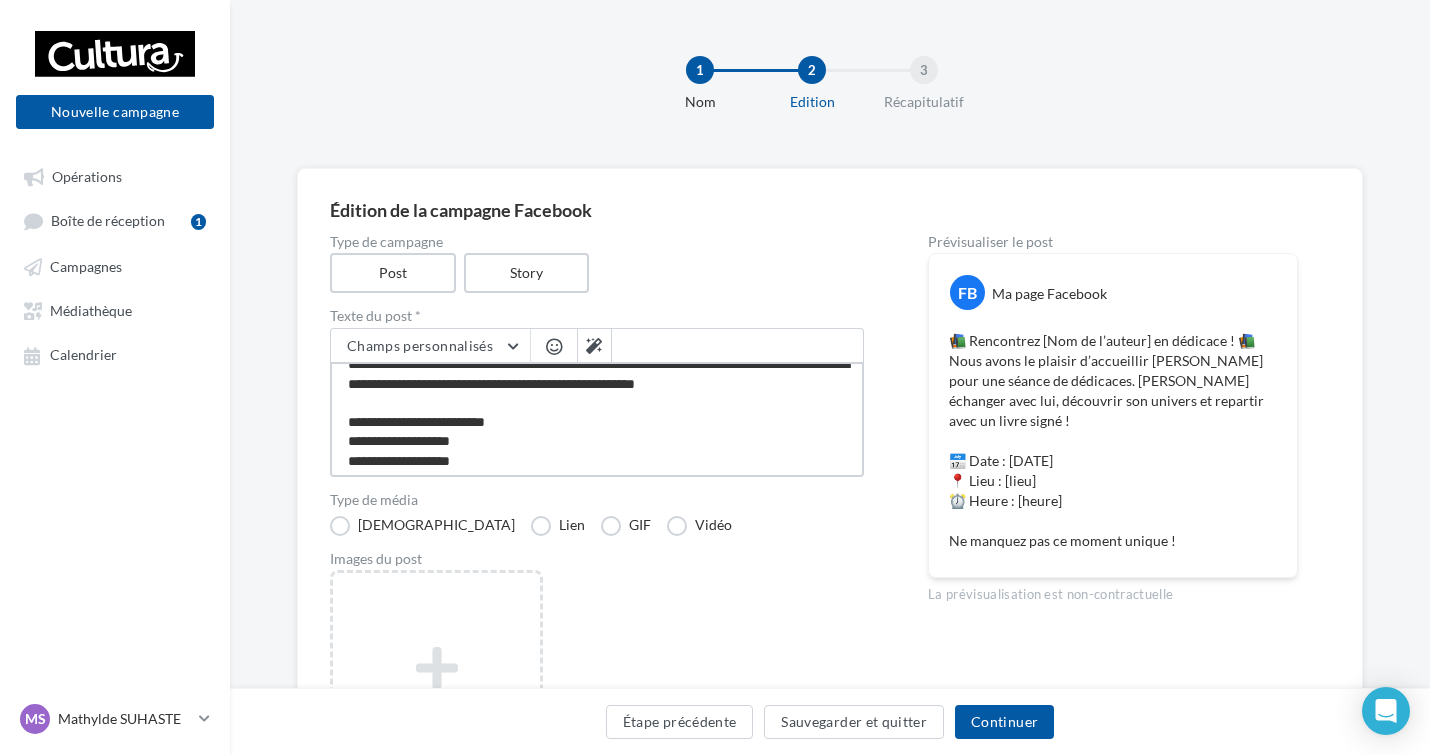 type on "**********" 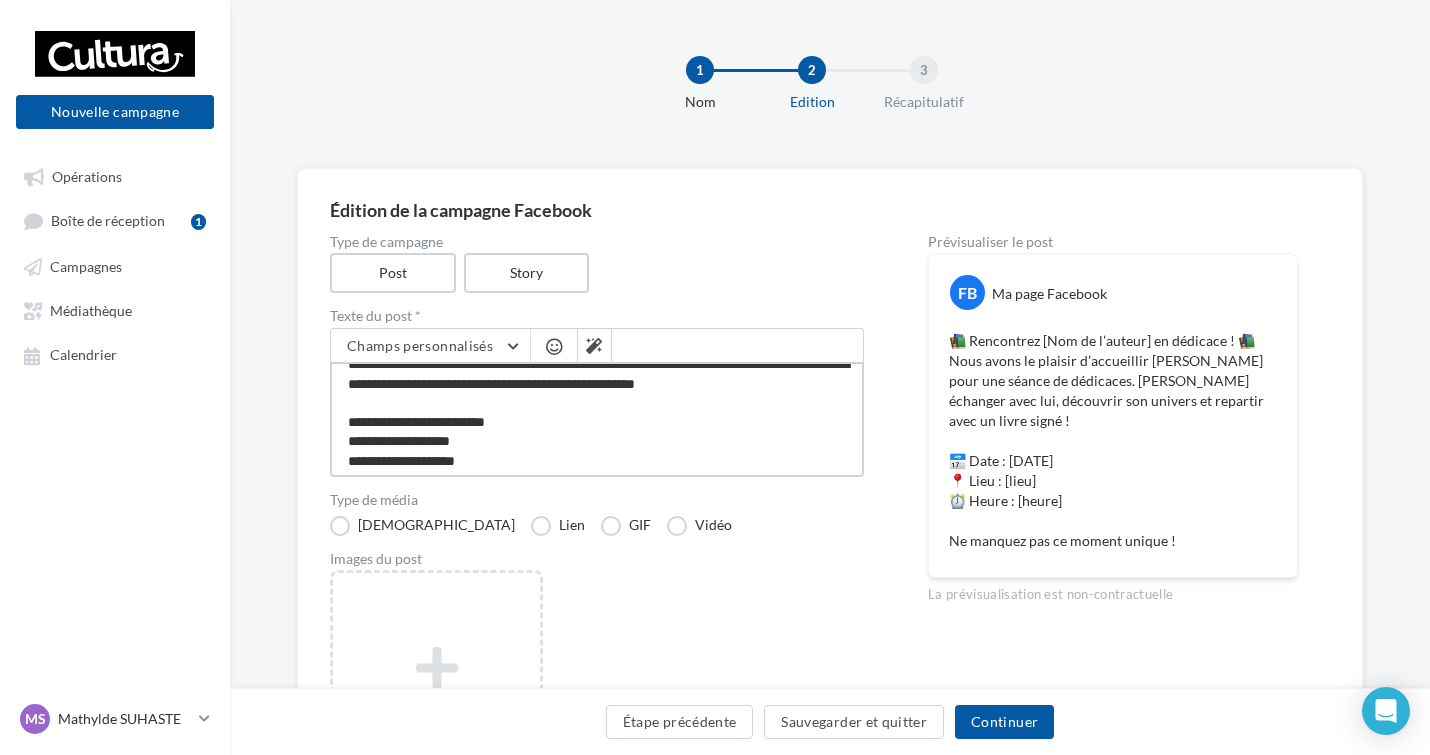 type on "**********" 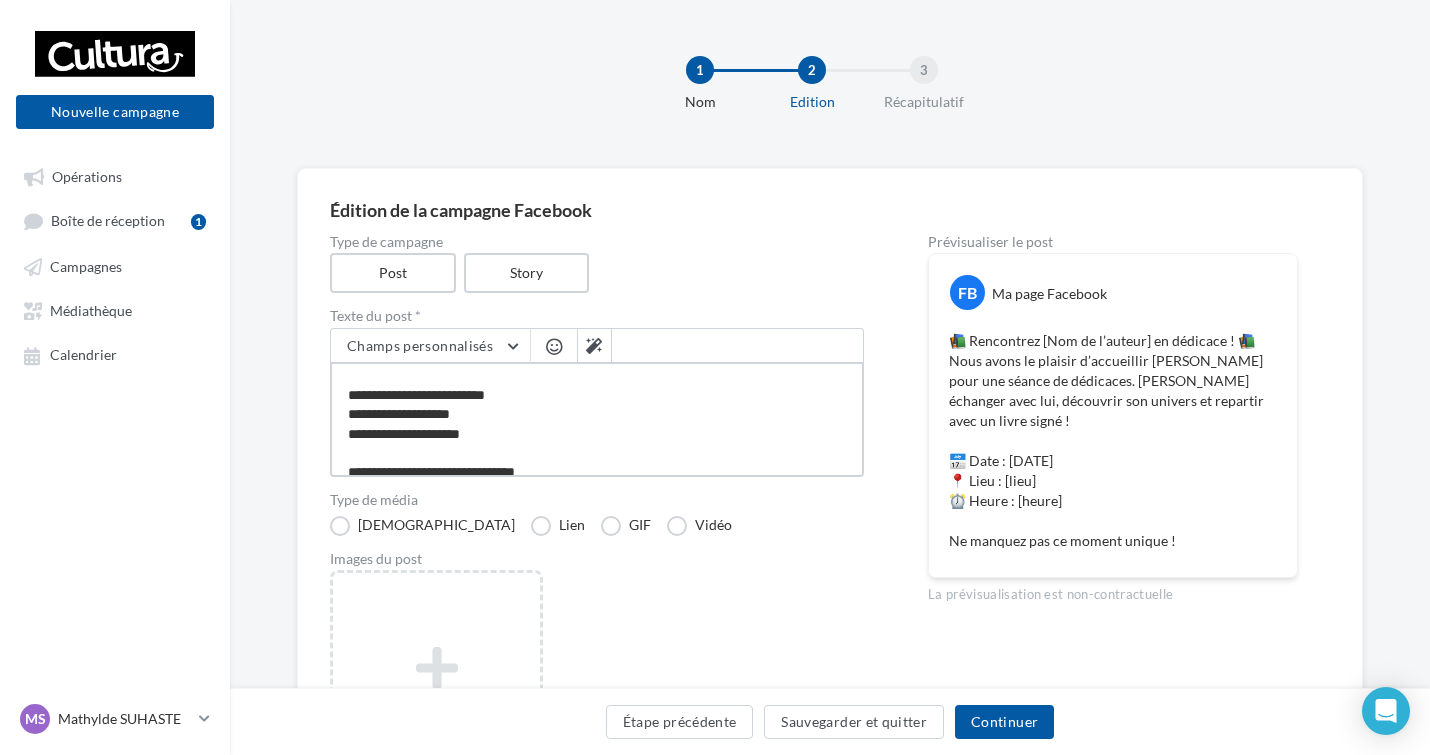 scroll, scrollTop: 78, scrollLeft: 0, axis: vertical 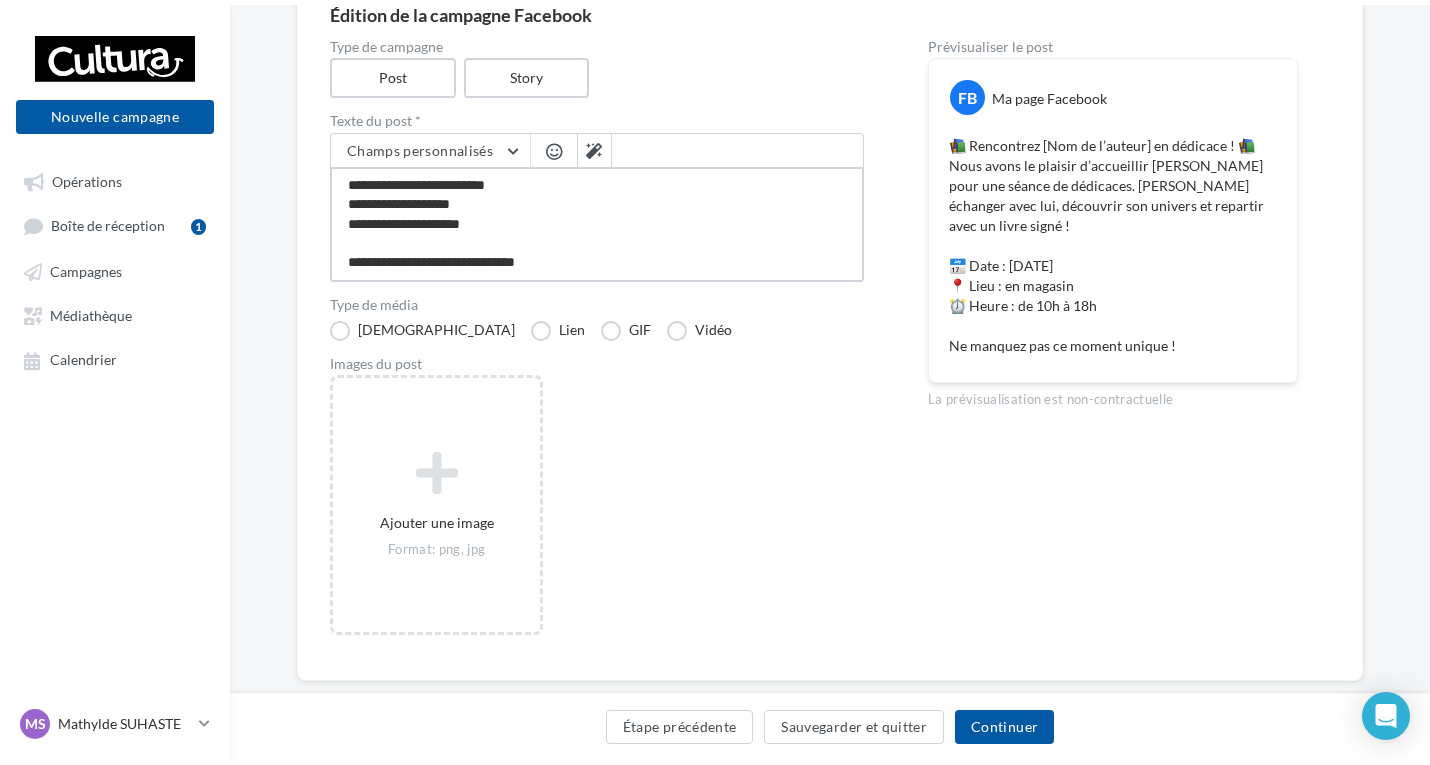 type 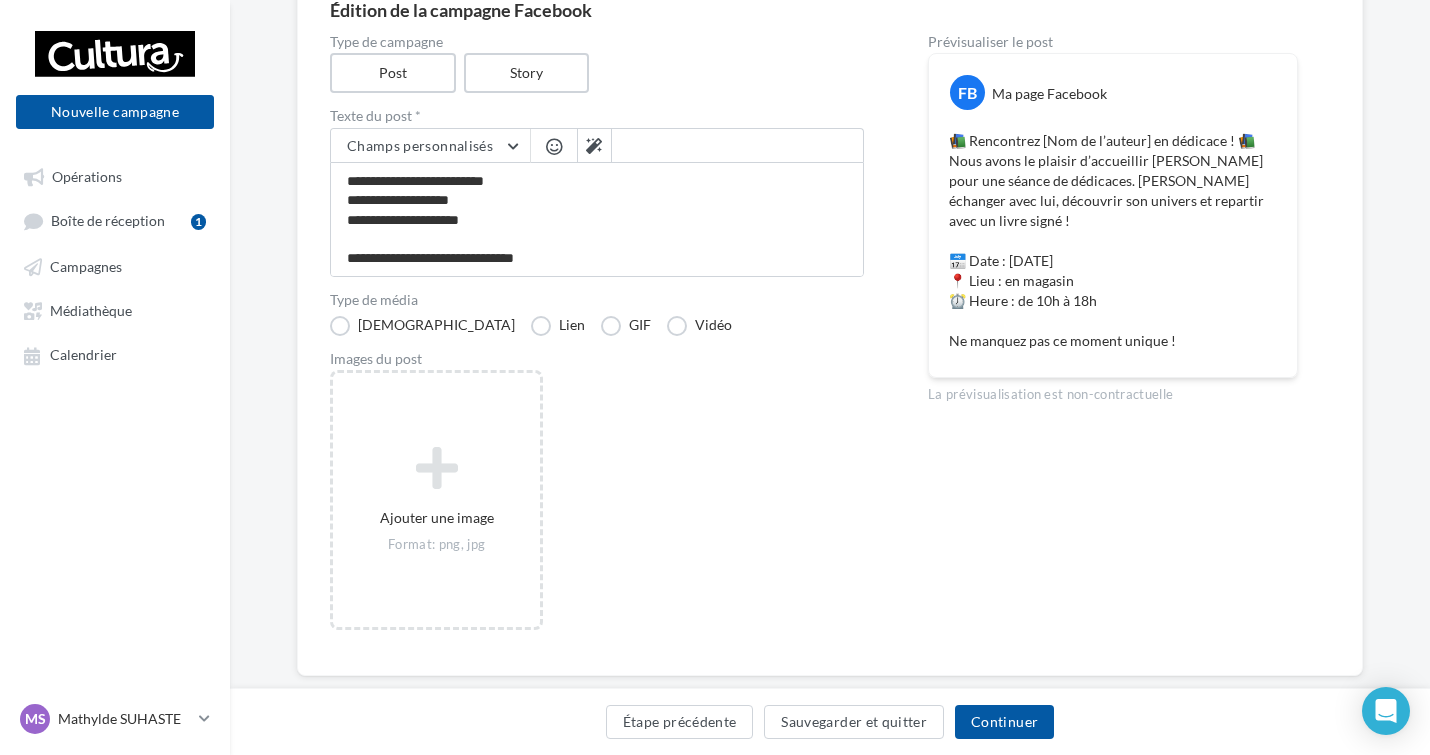 scroll, scrollTop: 76, scrollLeft: 0, axis: vertical 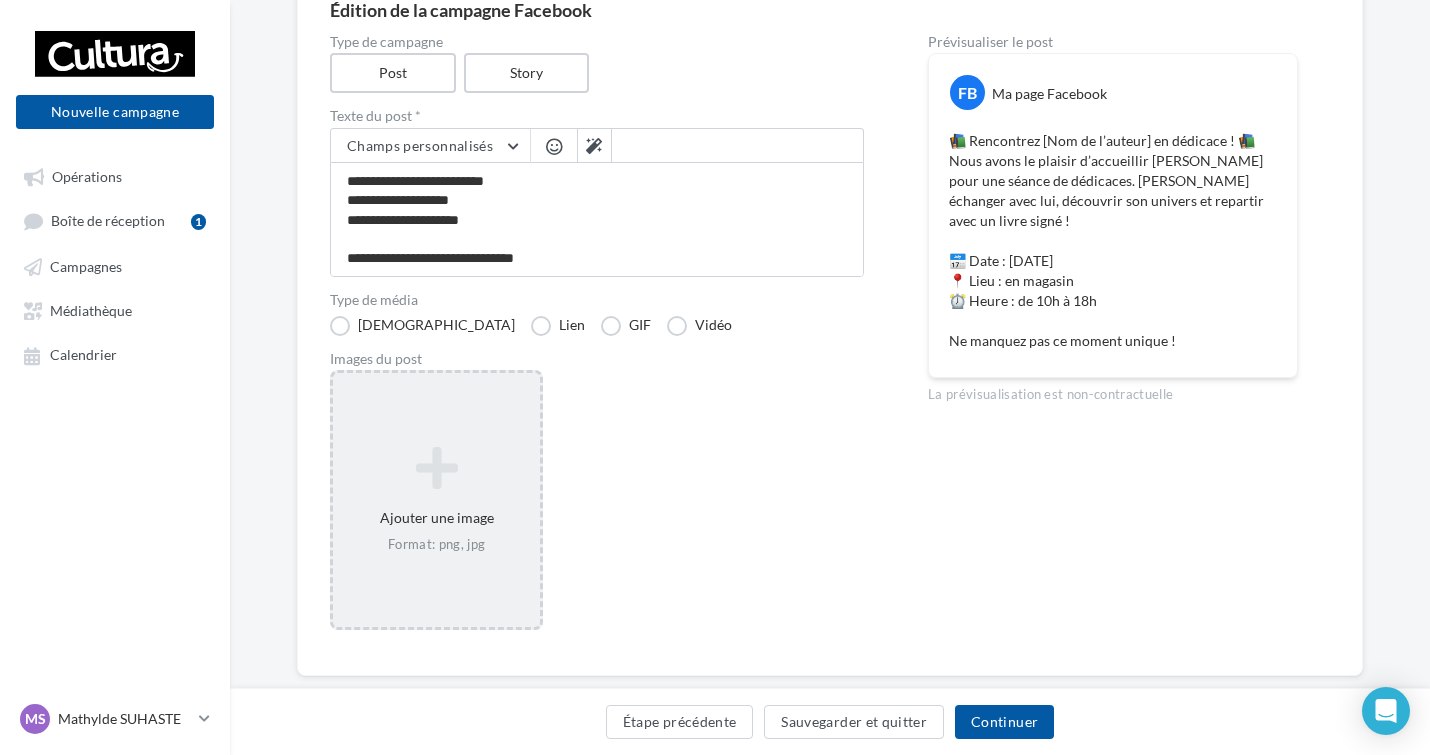 click on "Ajouter une image     Format: png, jpg" at bounding box center [436, 500] 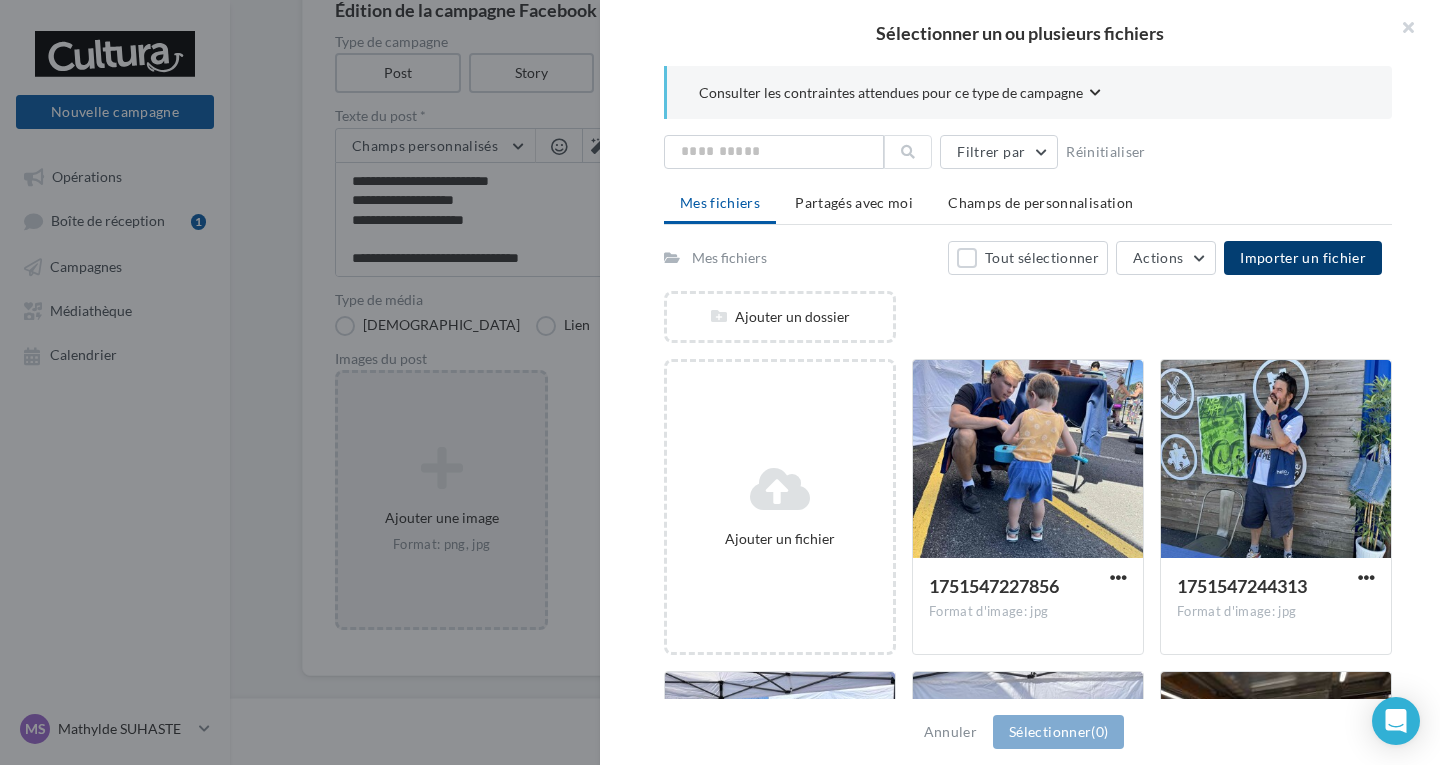 click on "Importer un fichier" at bounding box center (1303, 257) 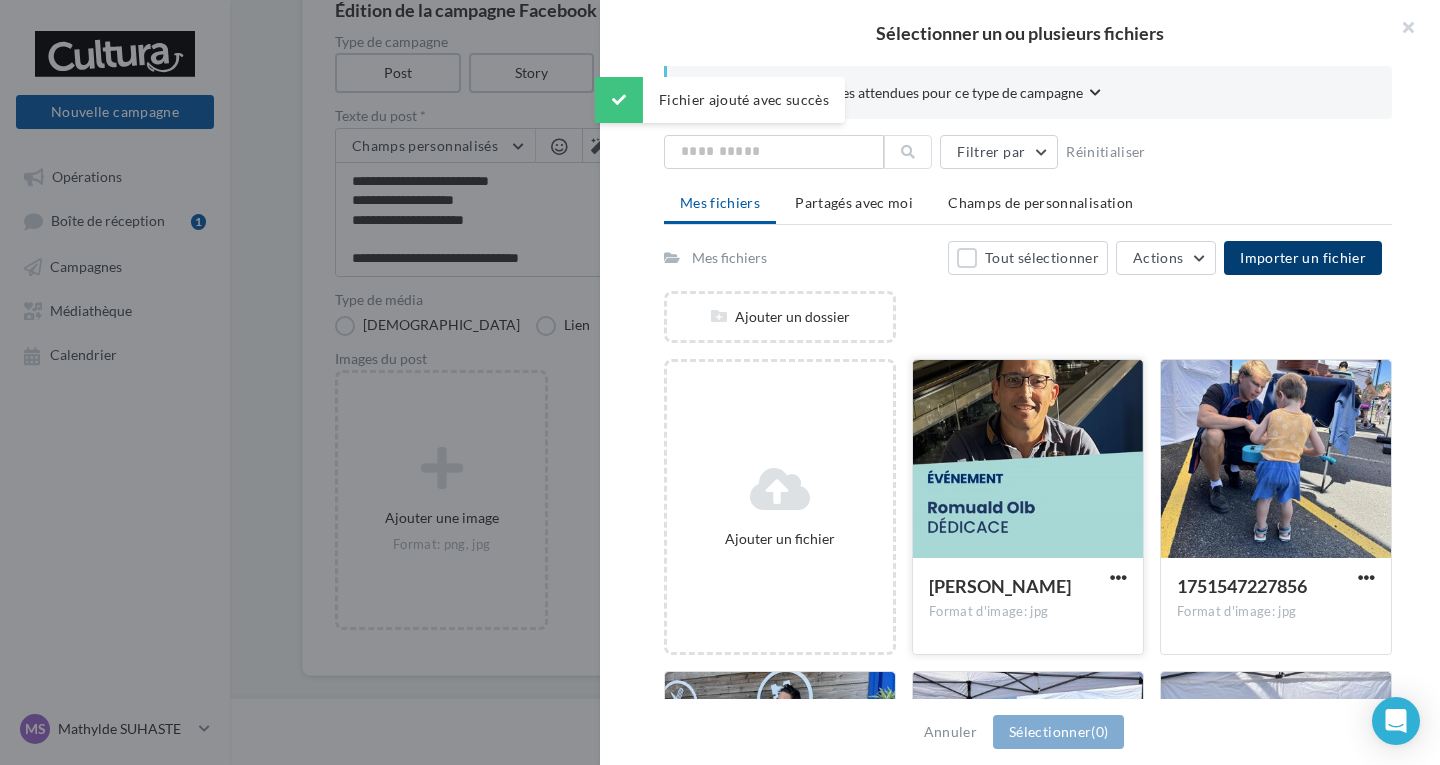 click on "[PERSON_NAME]  Format d'image: jpg" at bounding box center [1028, 605] 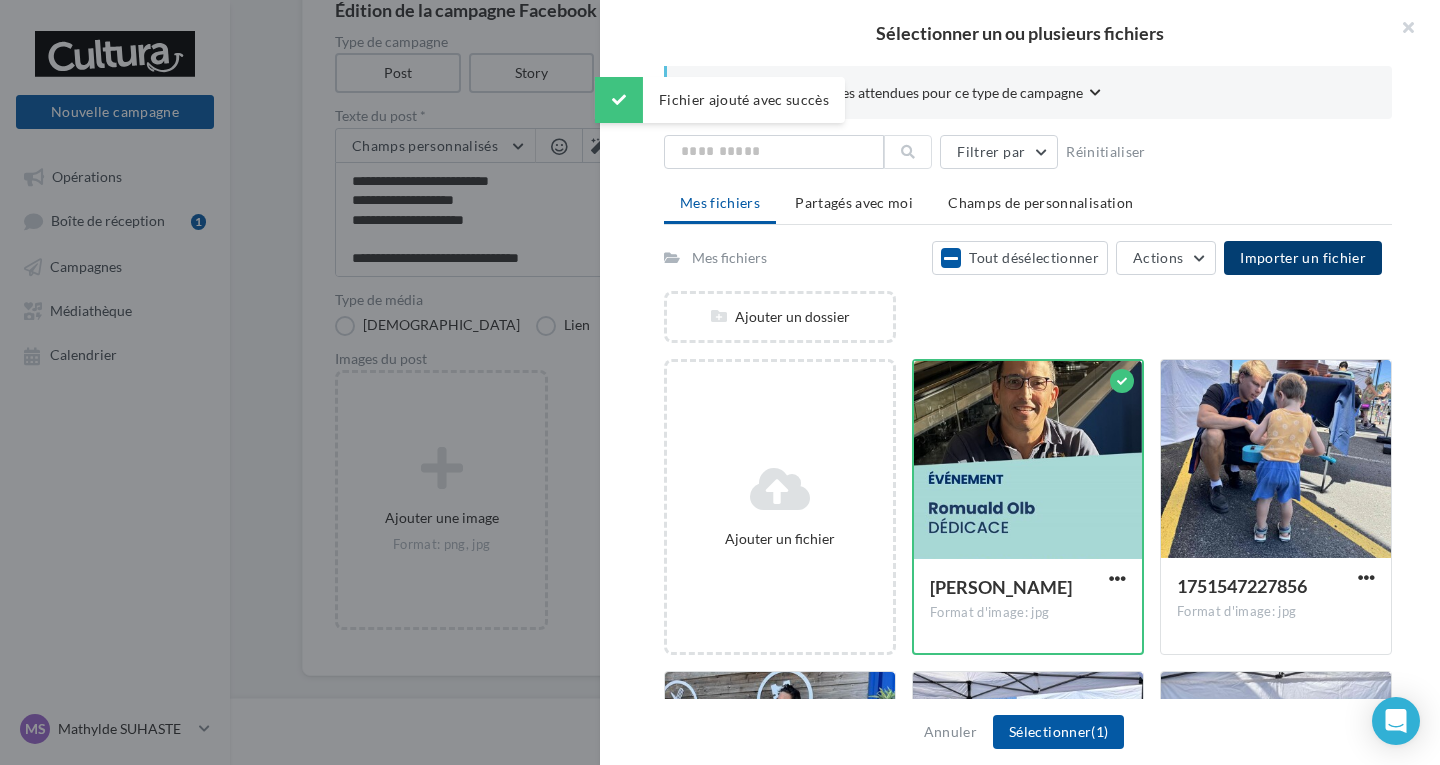 click on "Annuler    Sélectionner   (1)" at bounding box center [1020, 732] 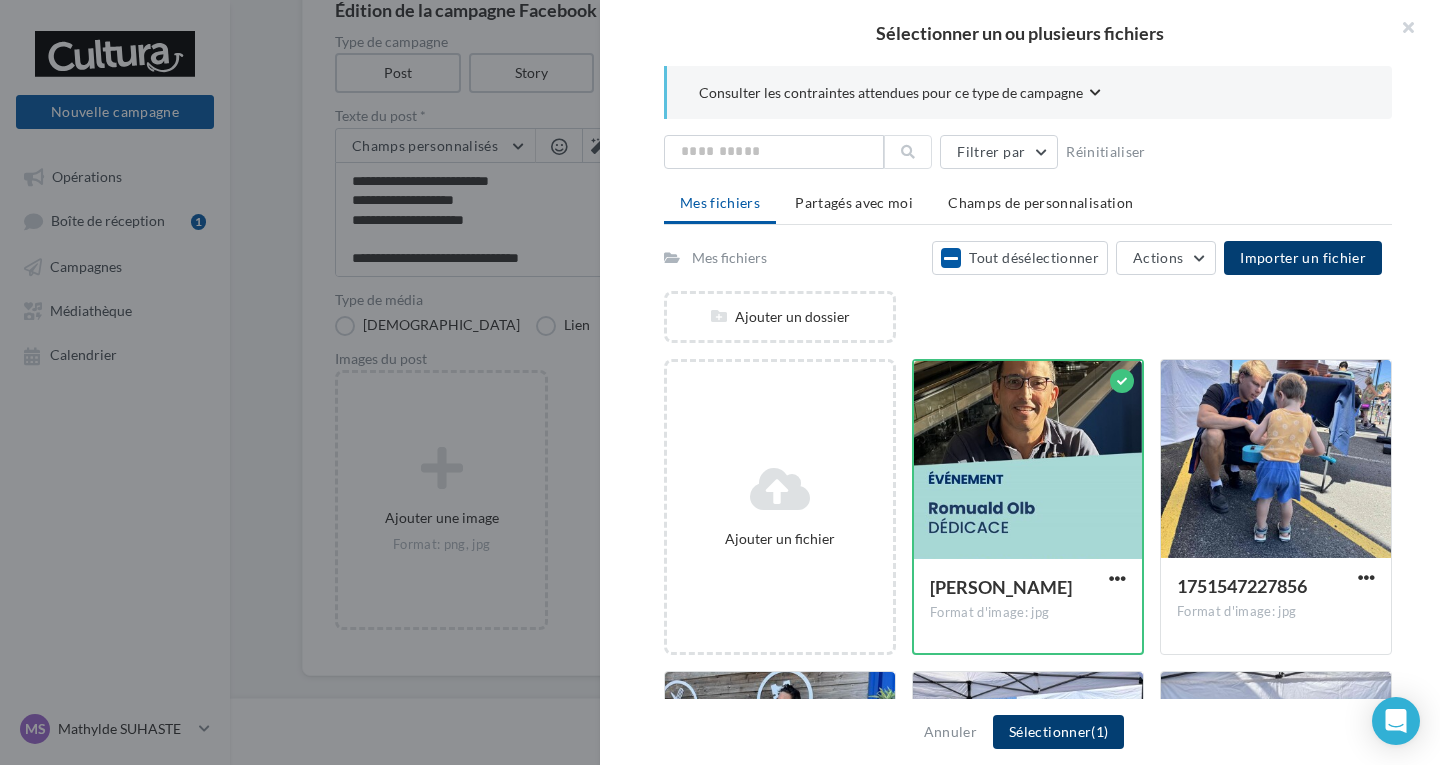 click on "Sélectionner   (1)" at bounding box center (1058, 732) 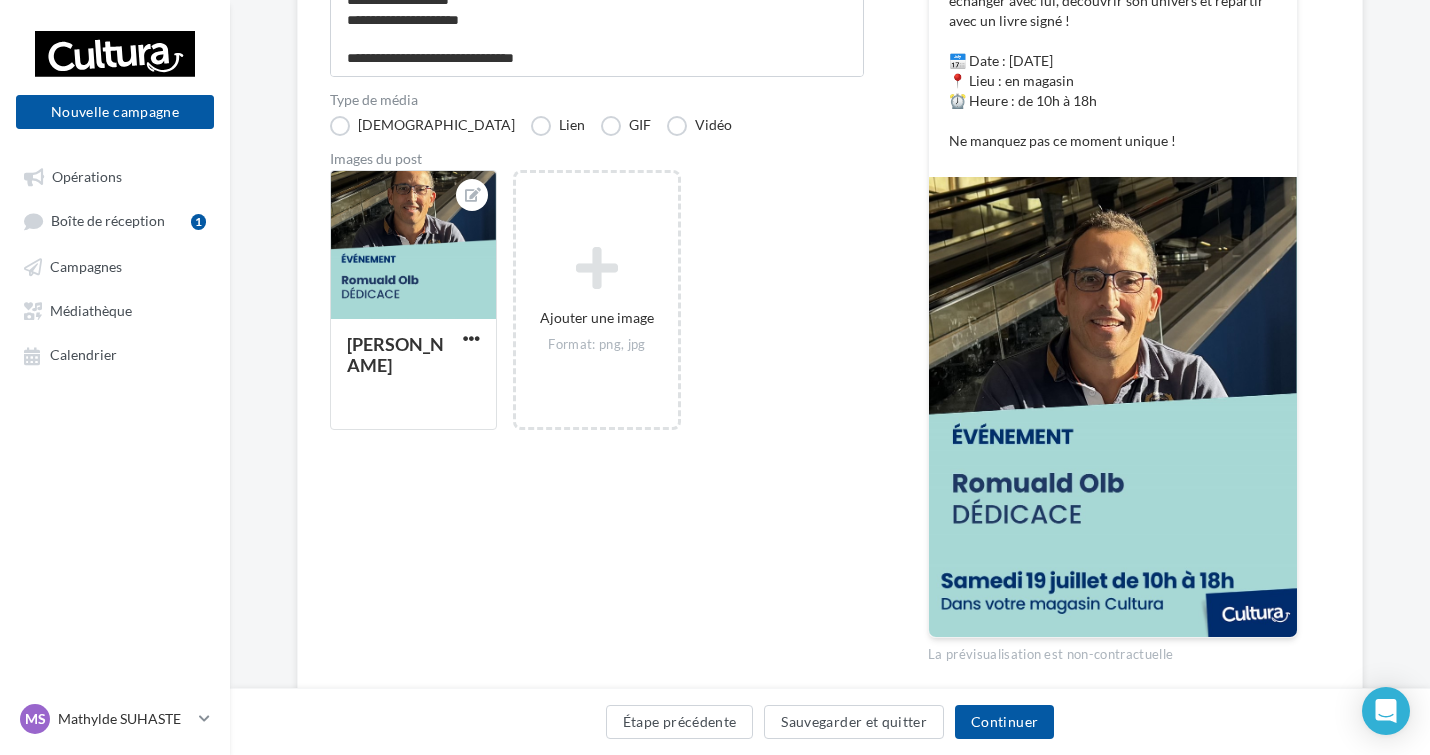 scroll, scrollTop: 300, scrollLeft: 0, axis: vertical 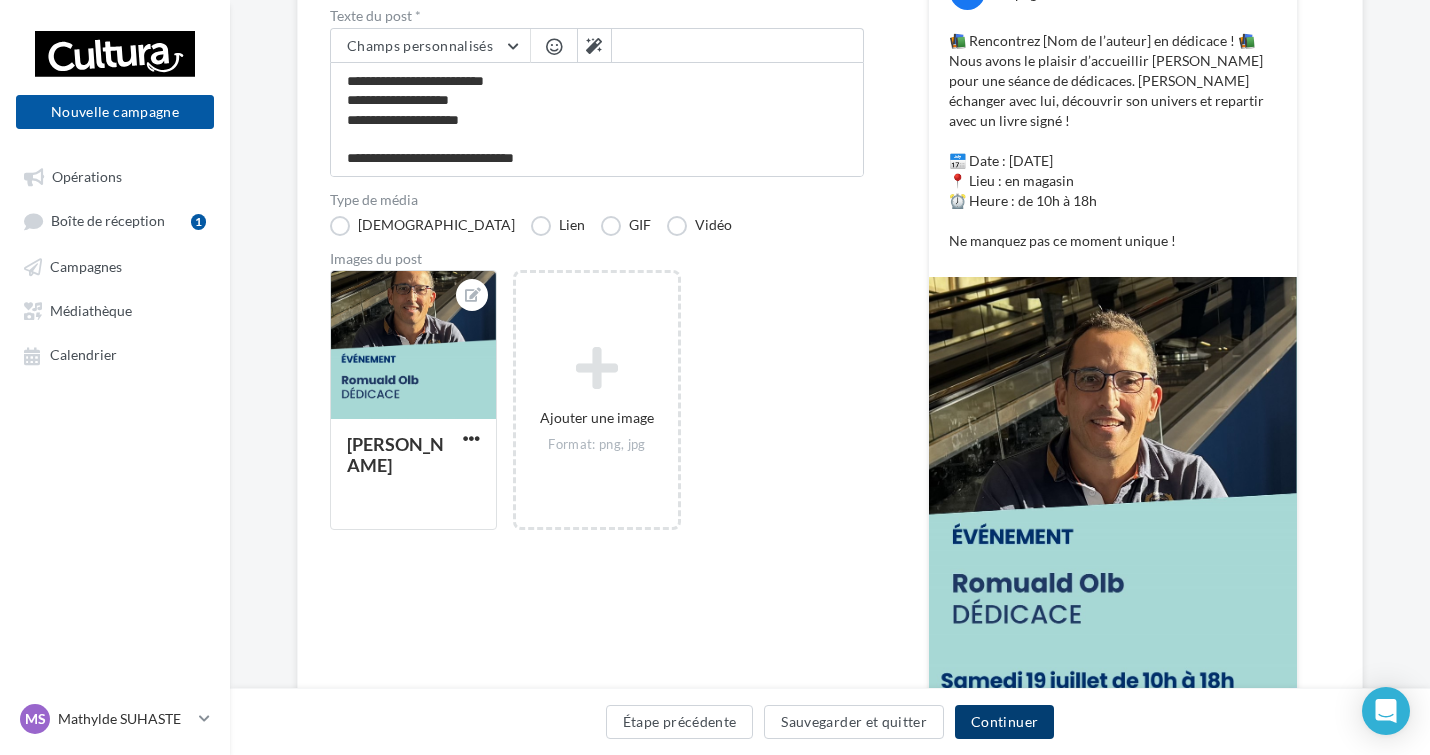 click on "Continuer" at bounding box center (1004, 722) 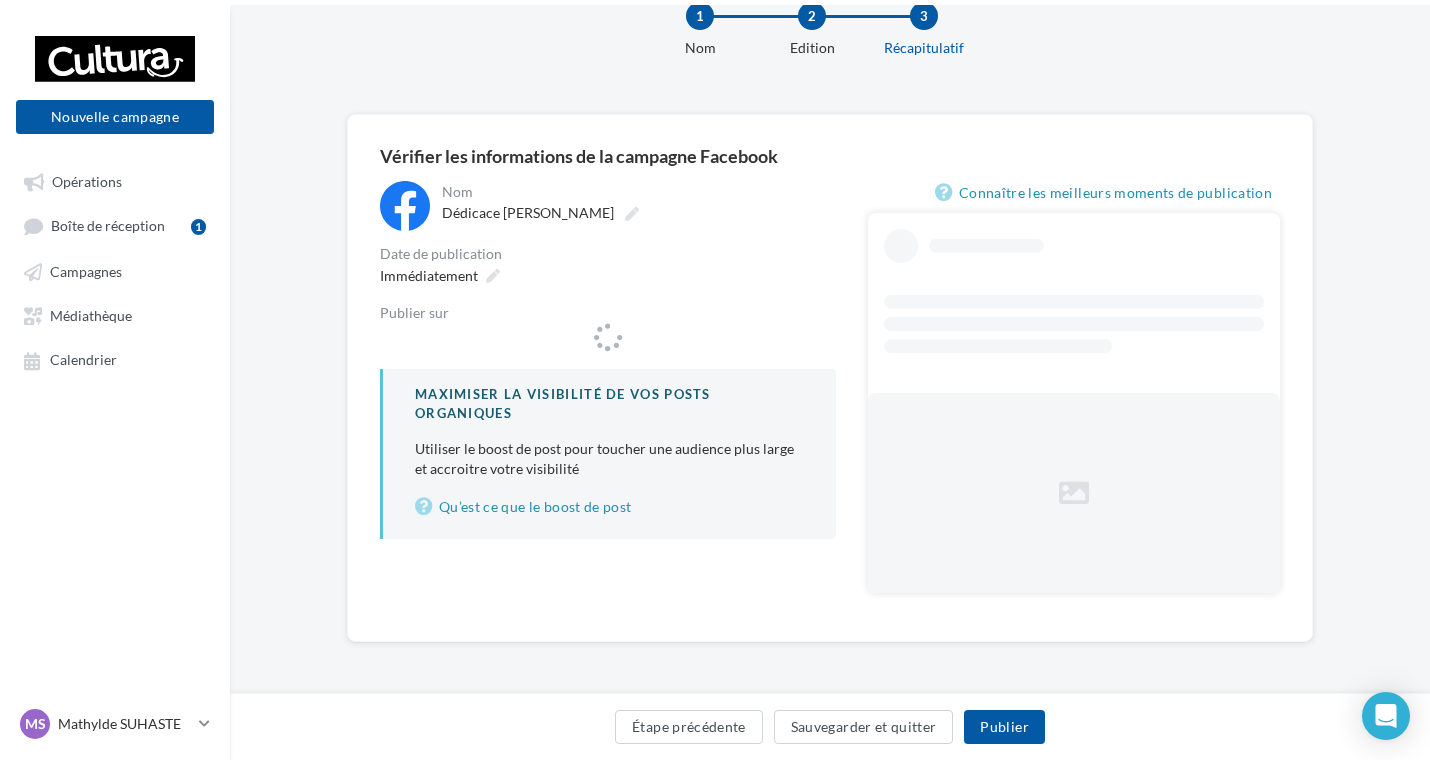 scroll, scrollTop: 0, scrollLeft: 0, axis: both 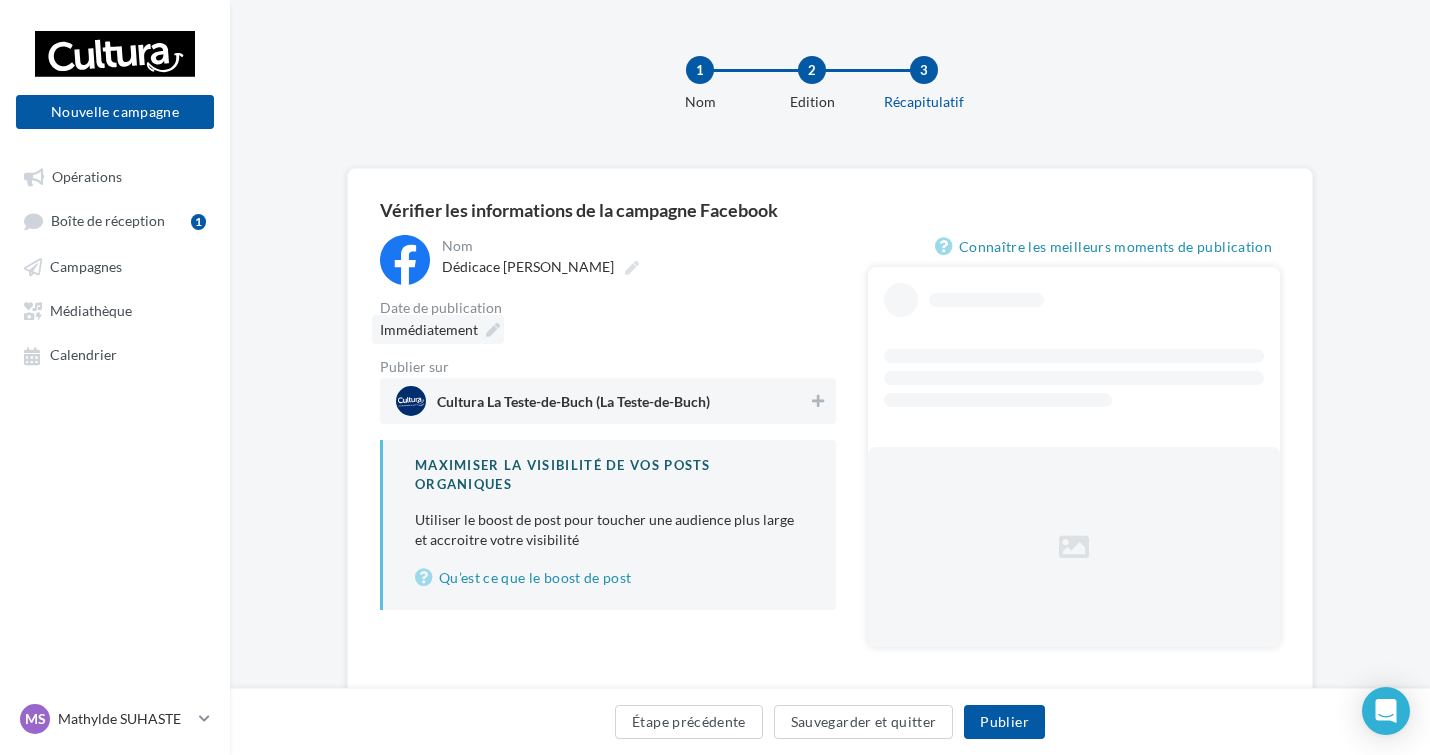 click at bounding box center (493, 330) 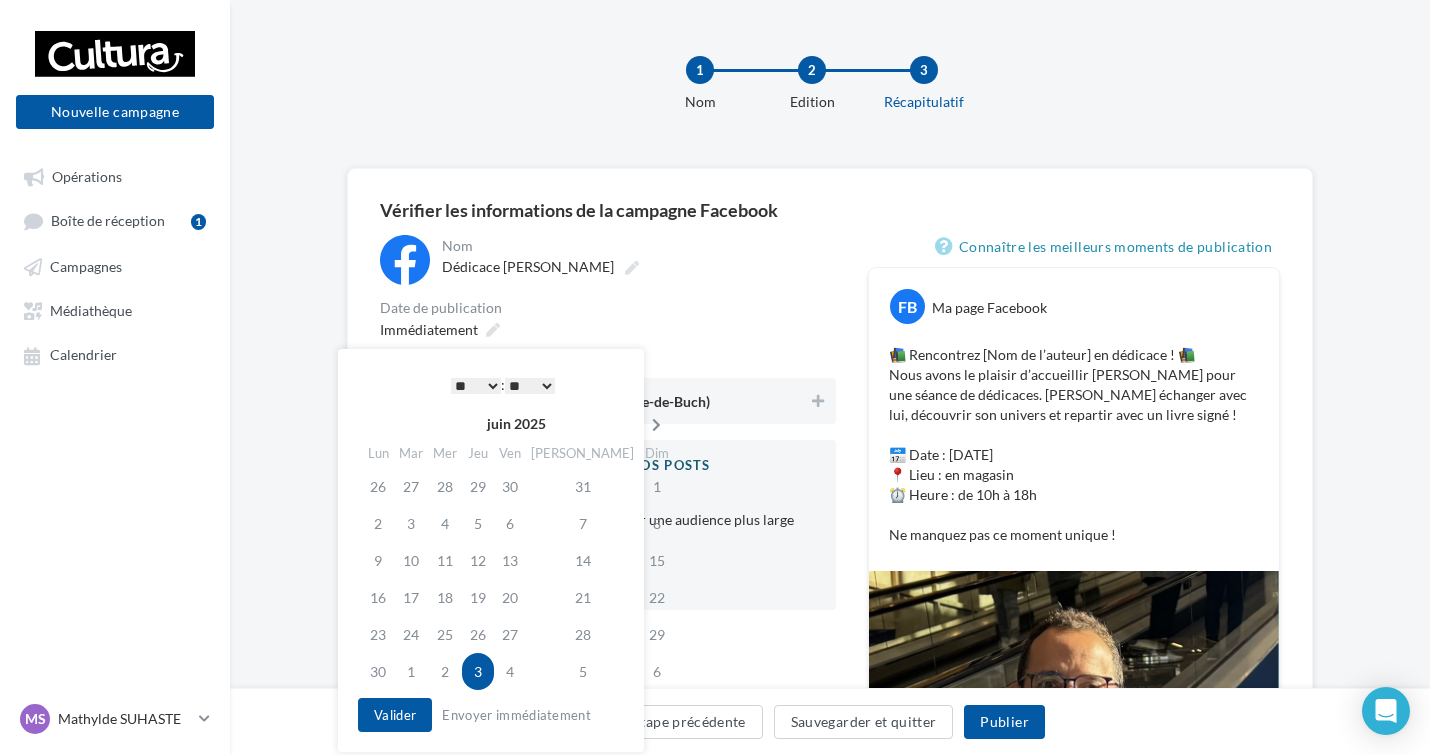 click at bounding box center (656, 425) 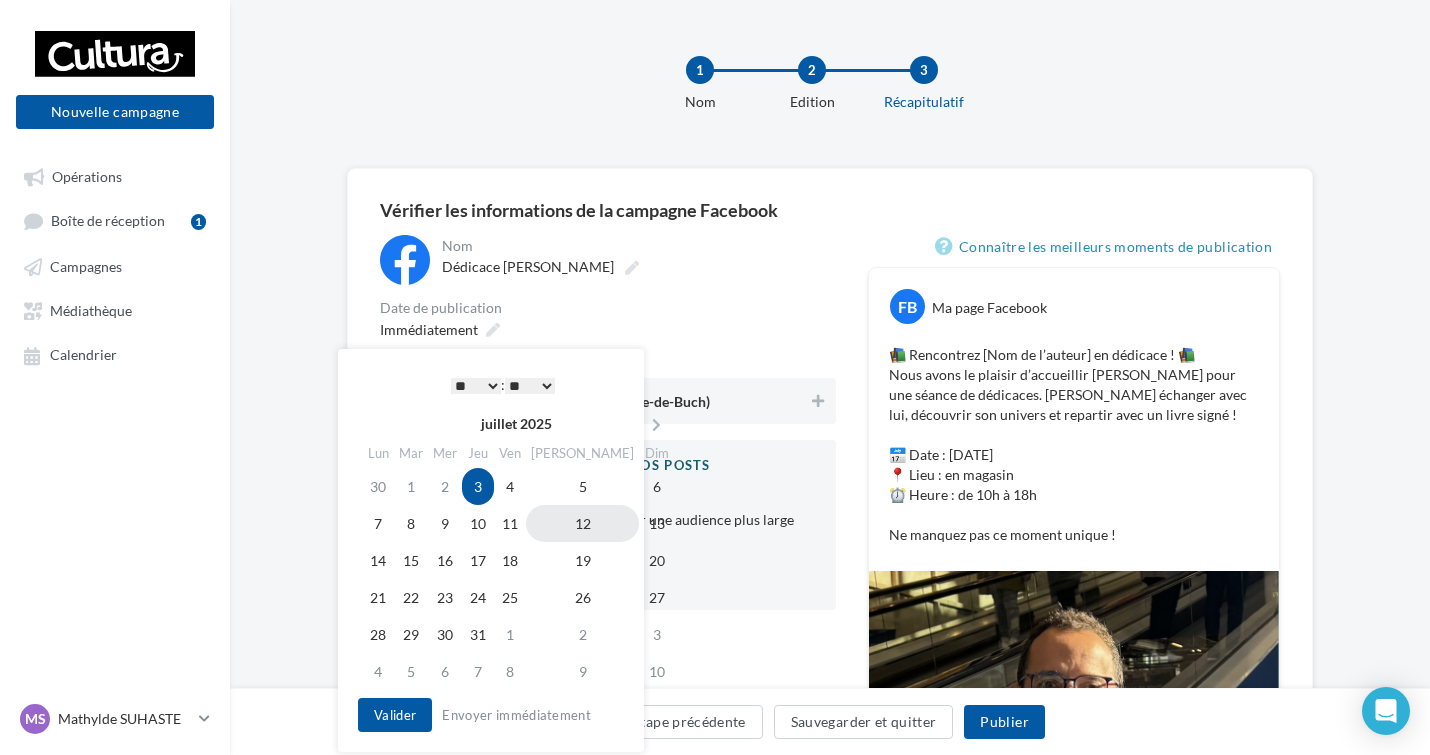 click on "12" at bounding box center (582, 523) 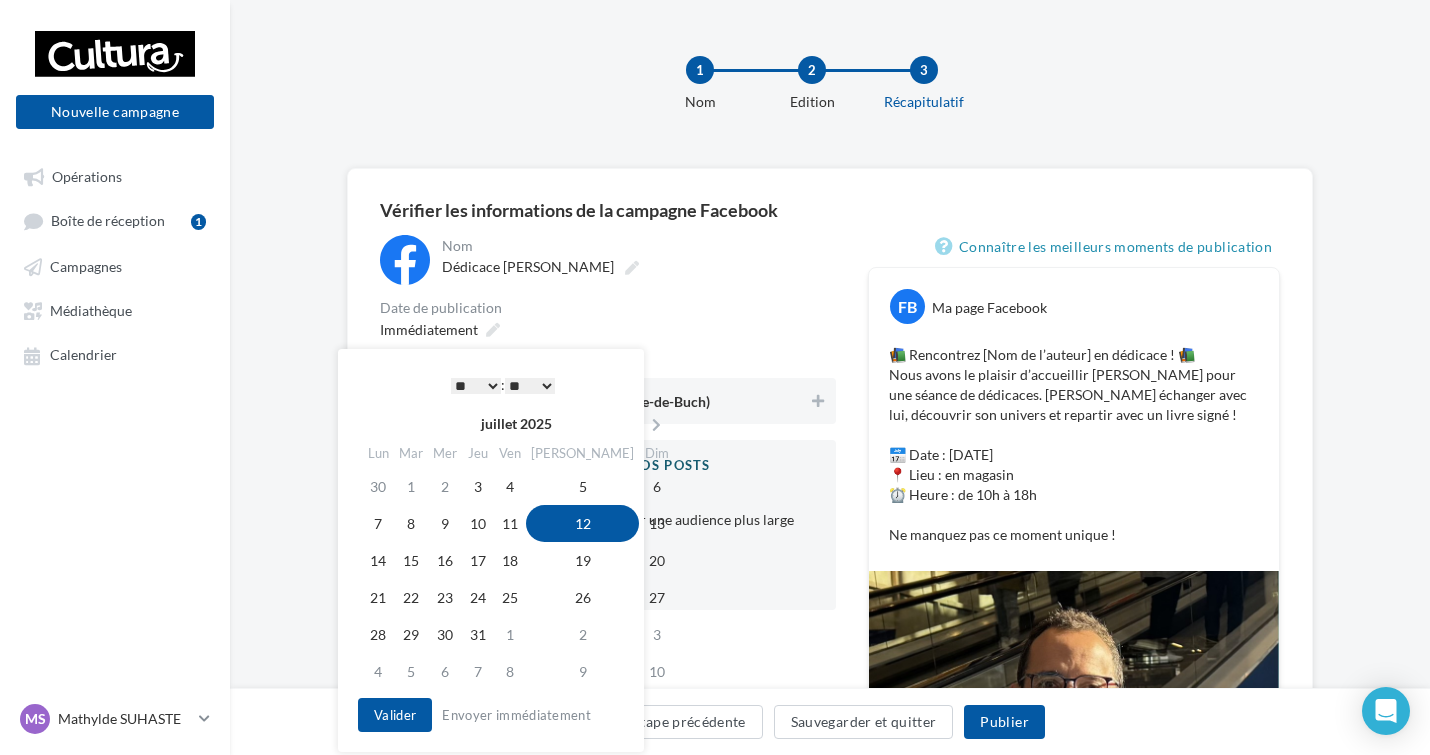 click on "* * * * * * * * * * ** ** ** ** ** ** ** ** ** ** ** ** ** **" at bounding box center (476, 386) 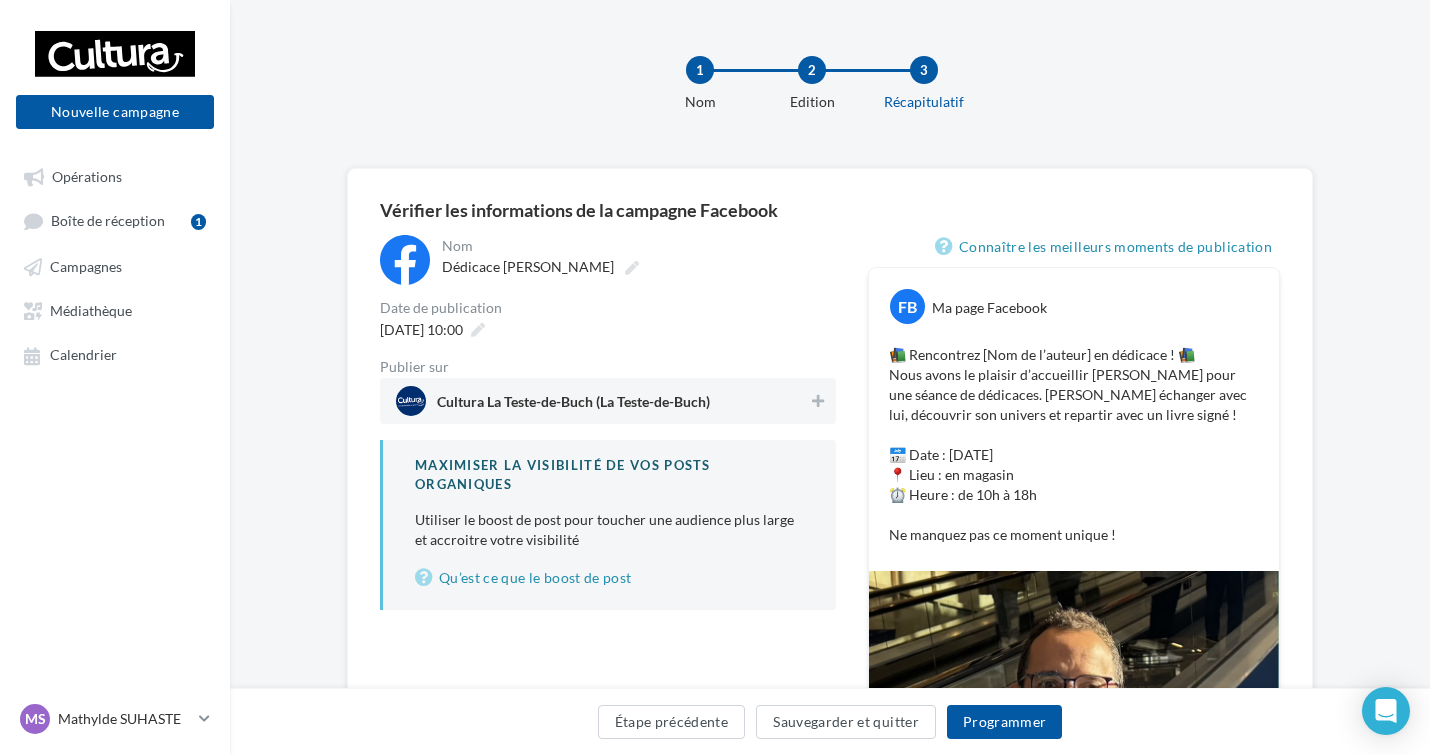 click on "Cultura La Teste-de-Buch (La Teste-de-Buch)" at bounding box center [573, 406] 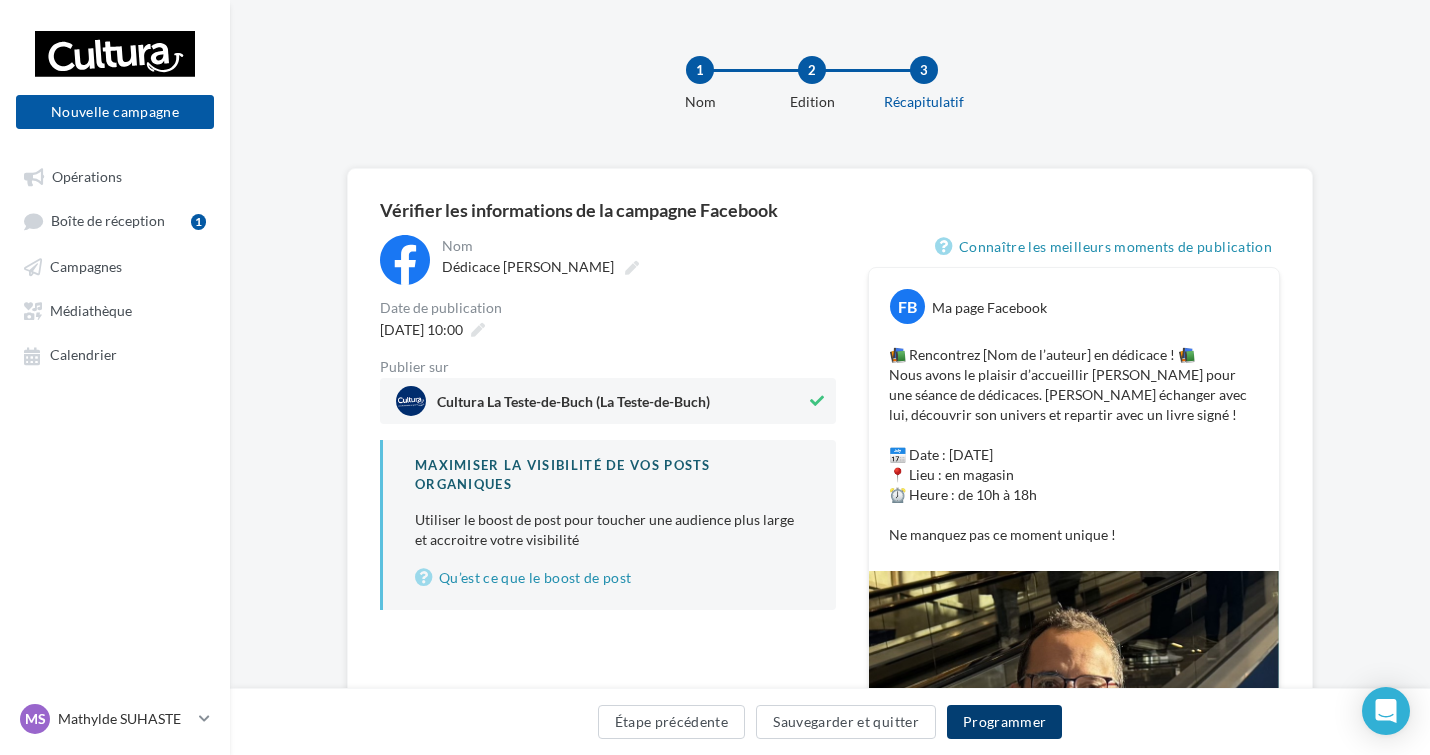 click on "Programmer" at bounding box center (1005, 722) 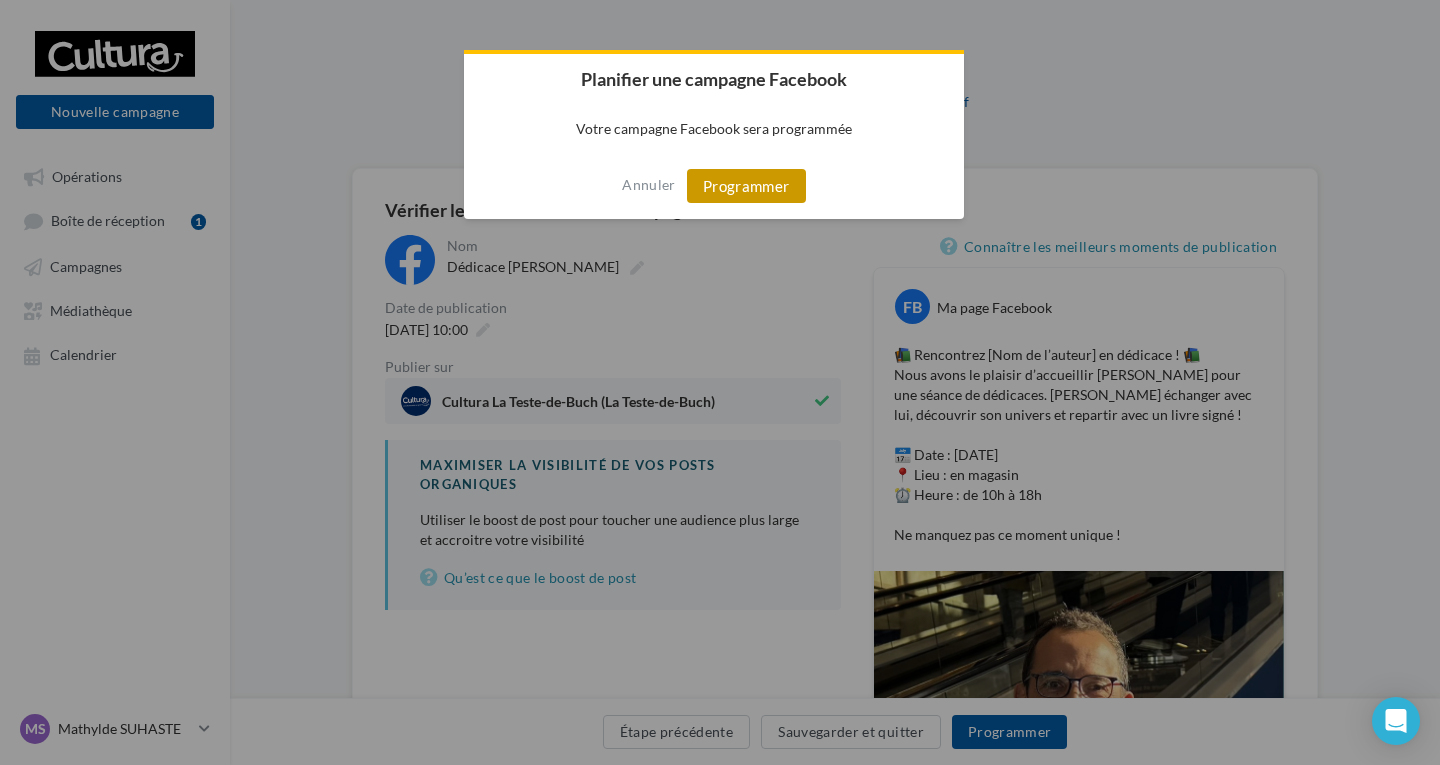 click on "Programmer" at bounding box center (746, 186) 